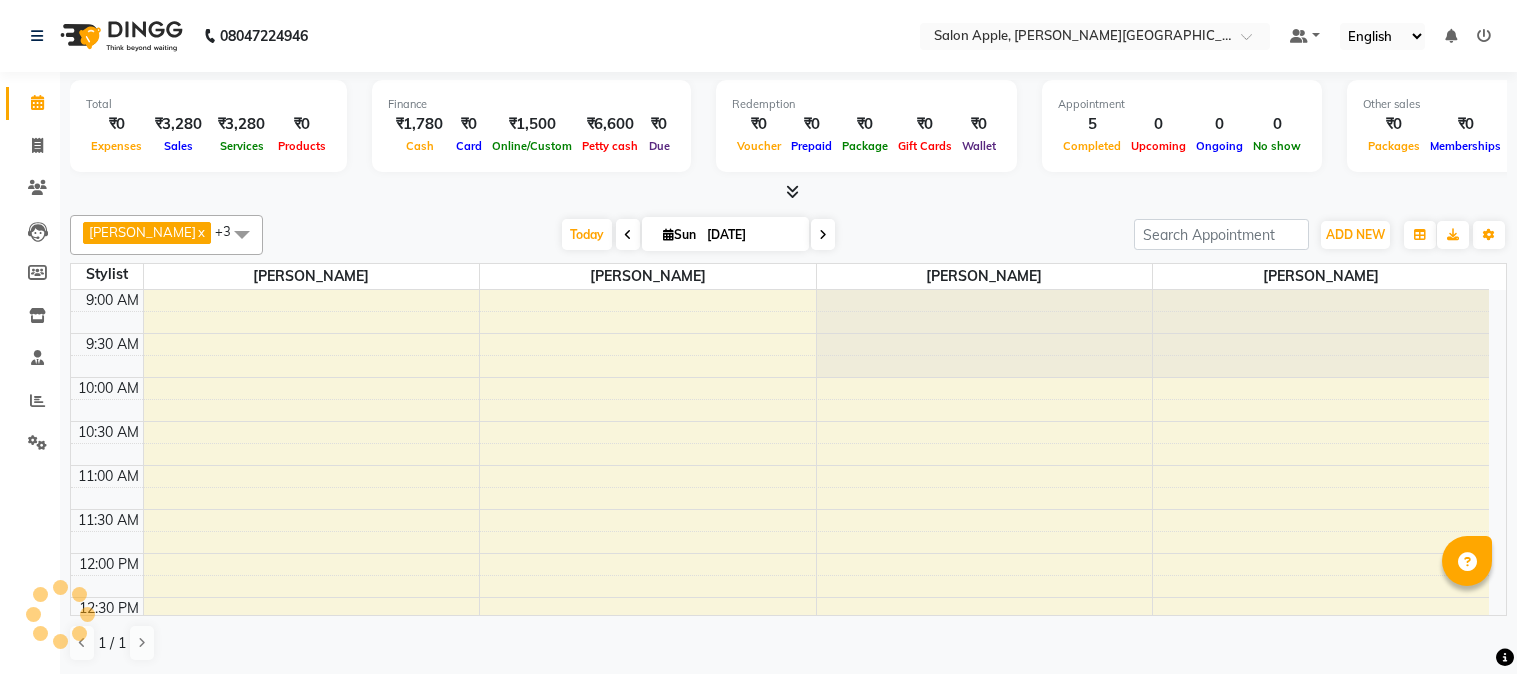 scroll, scrollTop: 0, scrollLeft: 0, axis: both 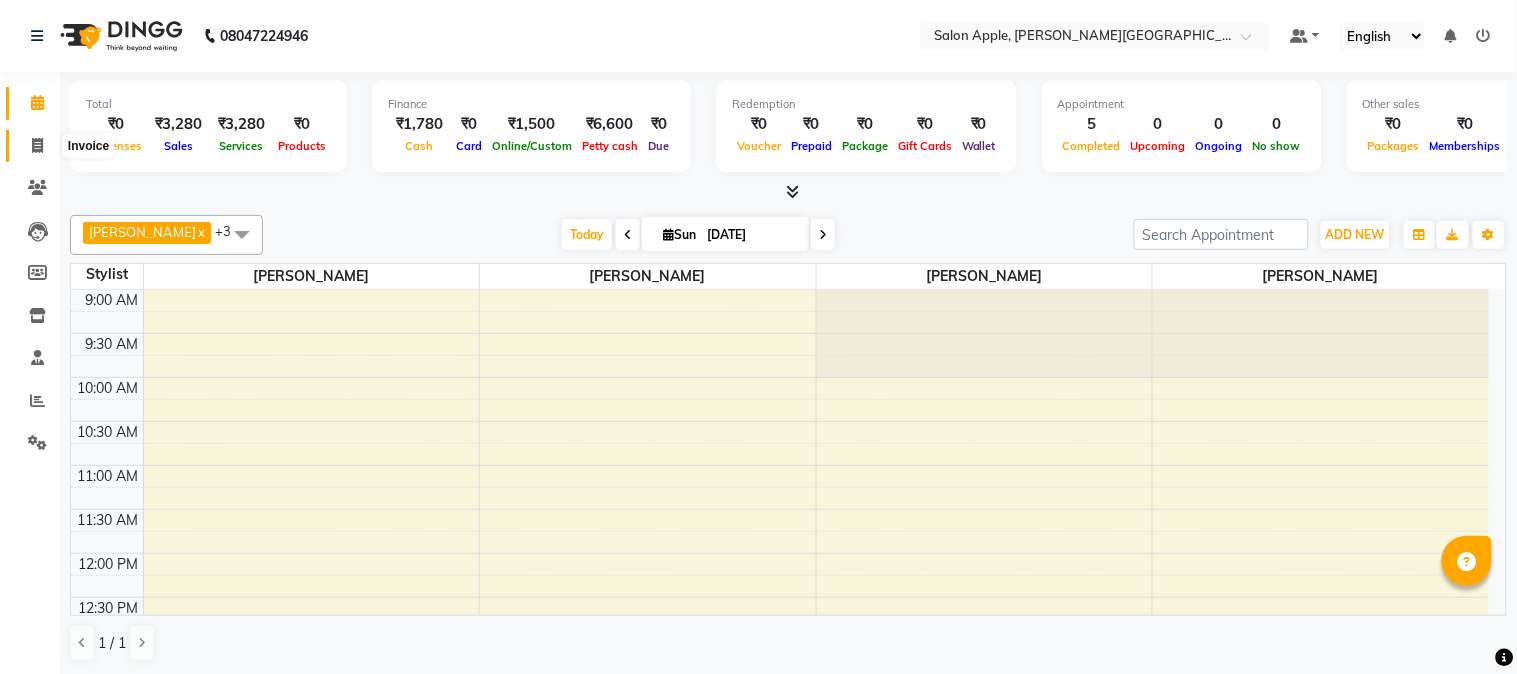 click 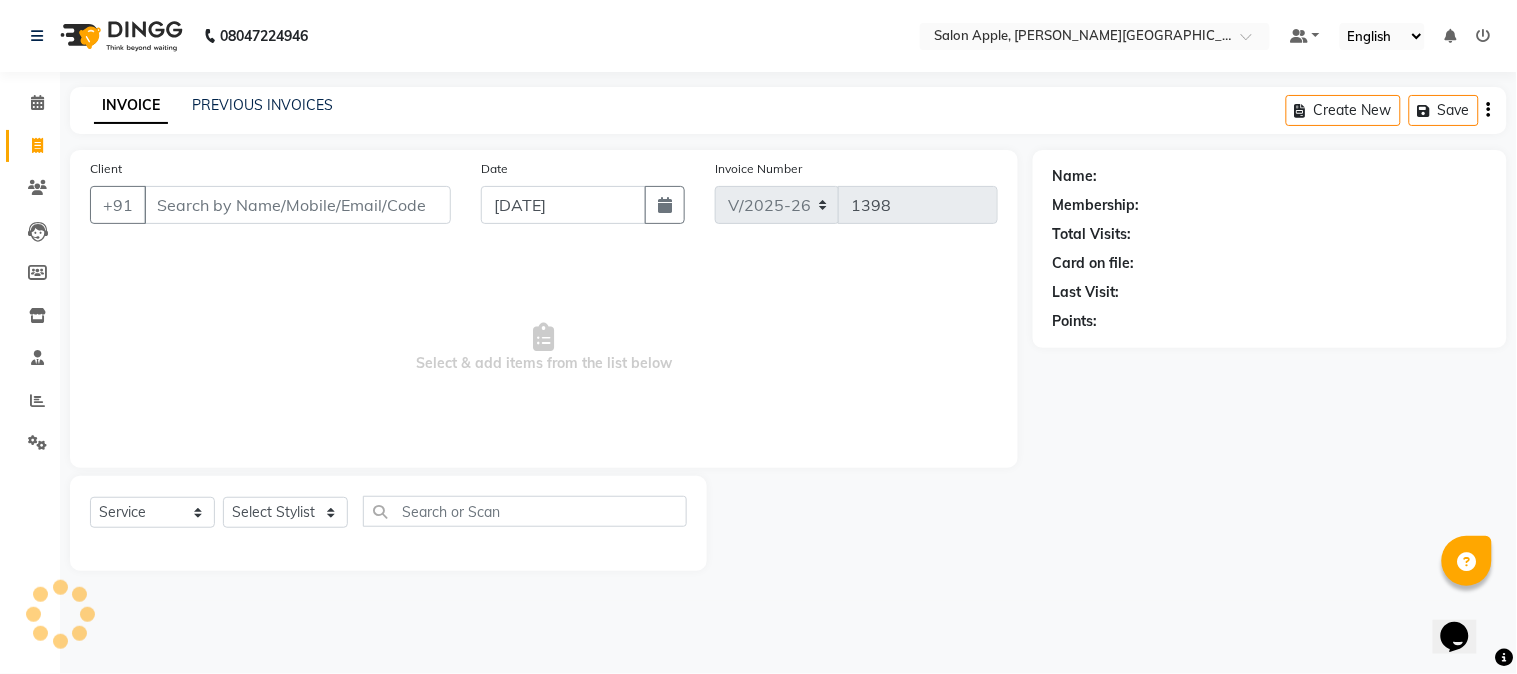scroll, scrollTop: 0, scrollLeft: 0, axis: both 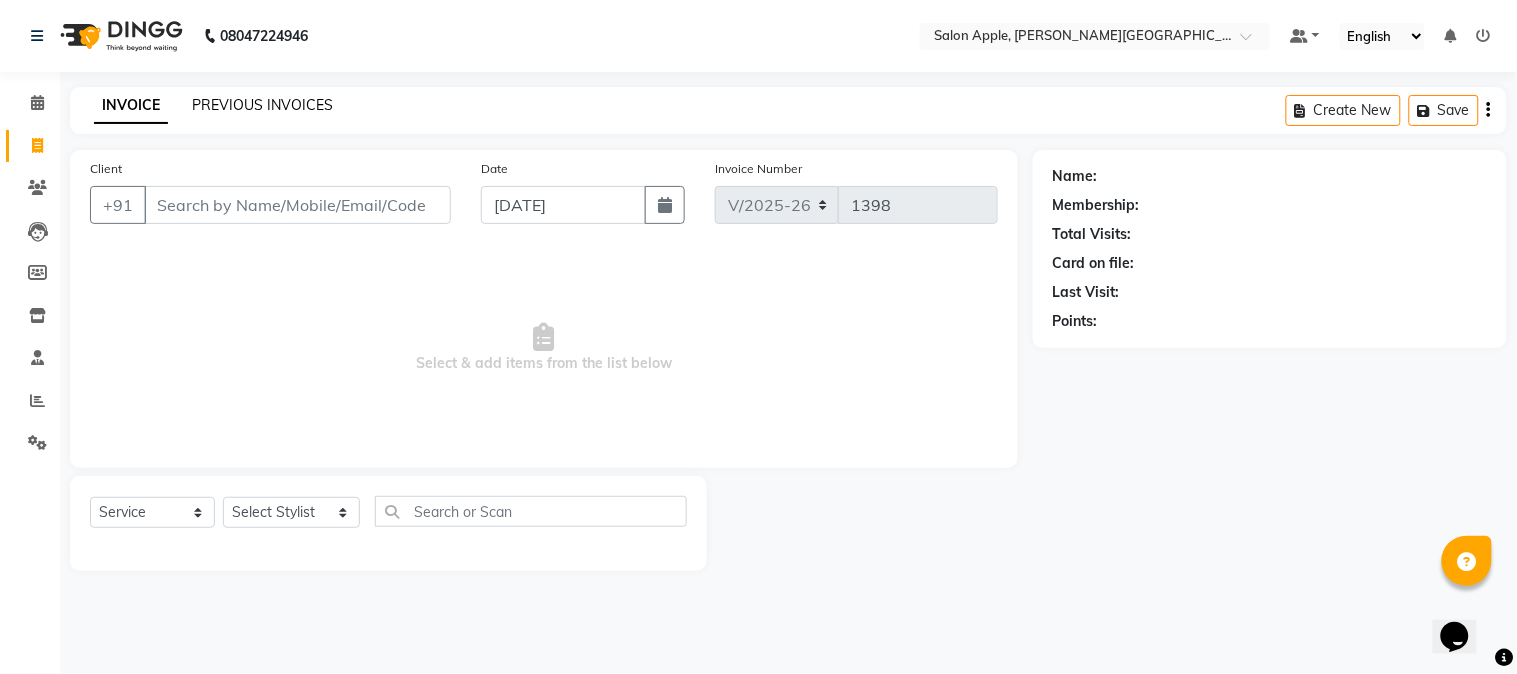 click on "PREVIOUS INVOICES" 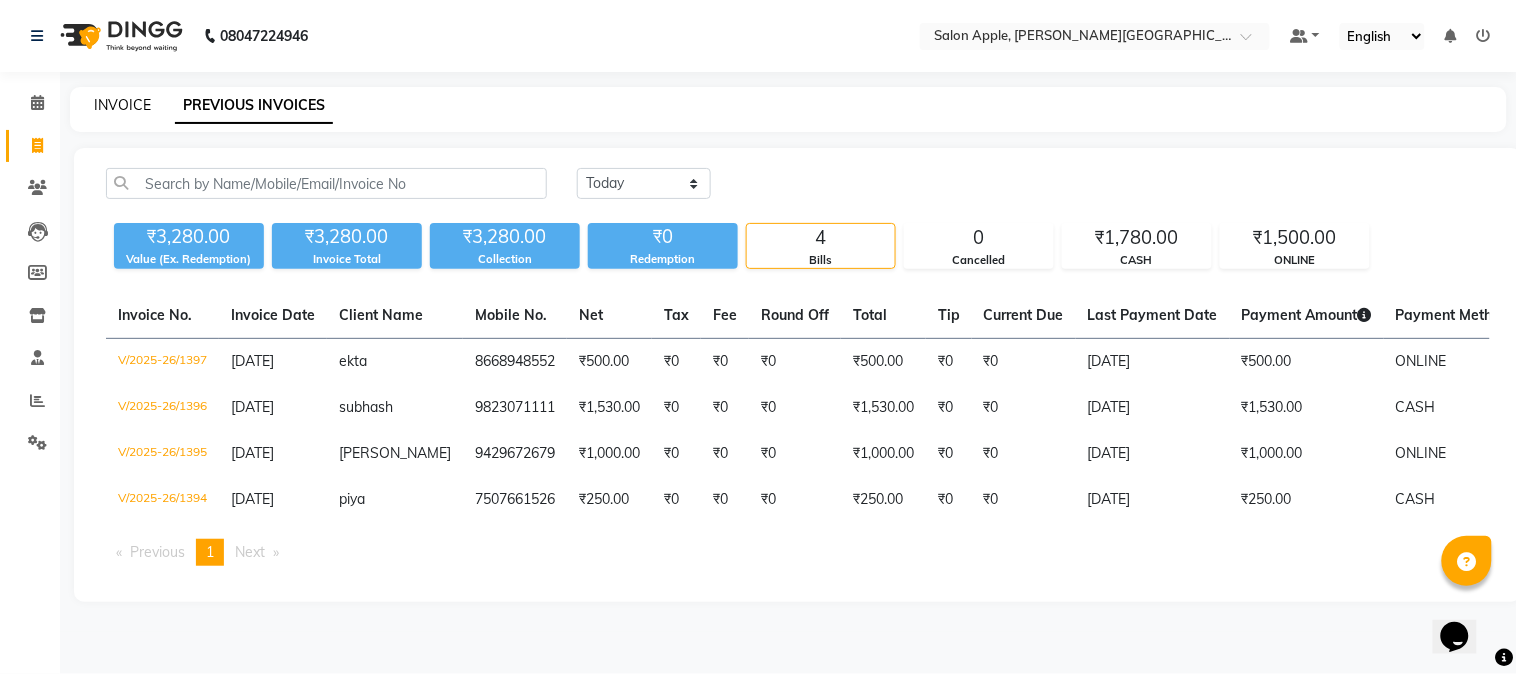 click on "INVOICE" 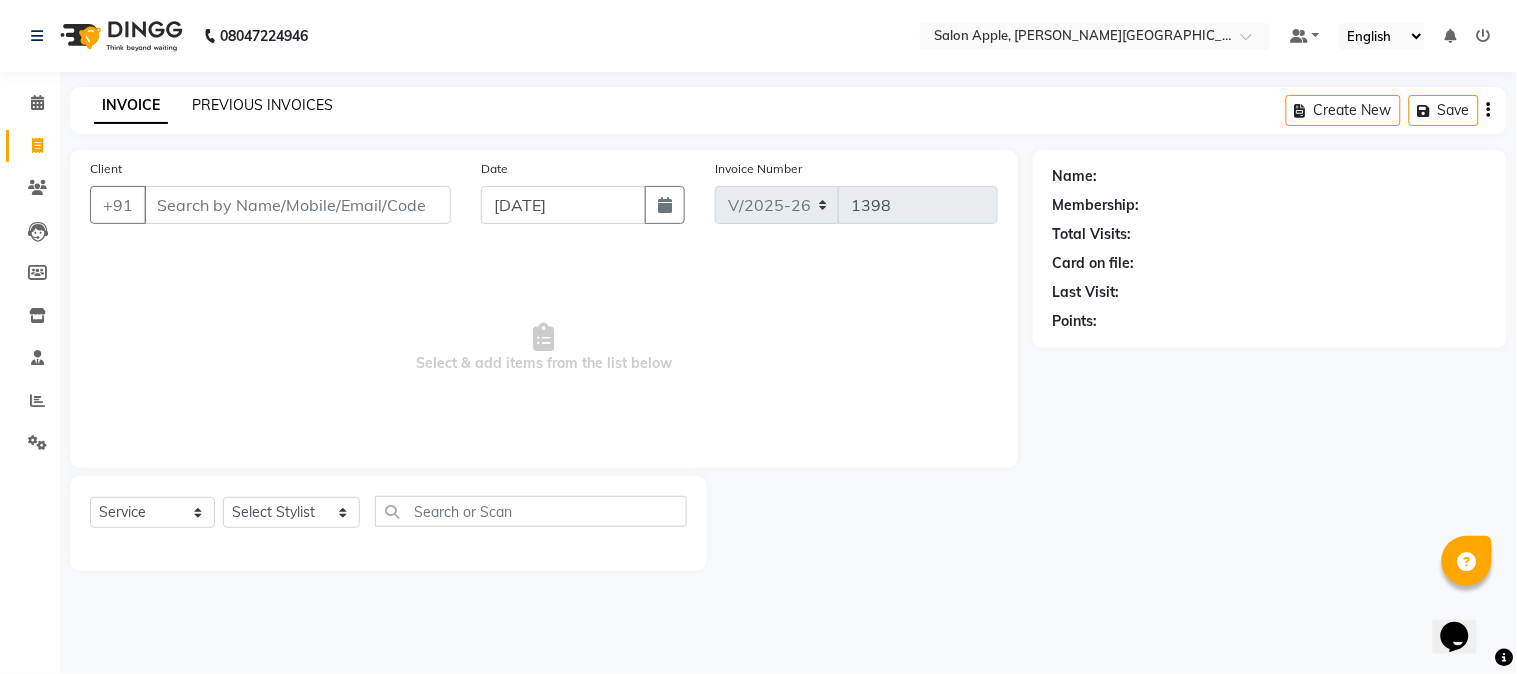 click on "PREVIOUS INVOICES" 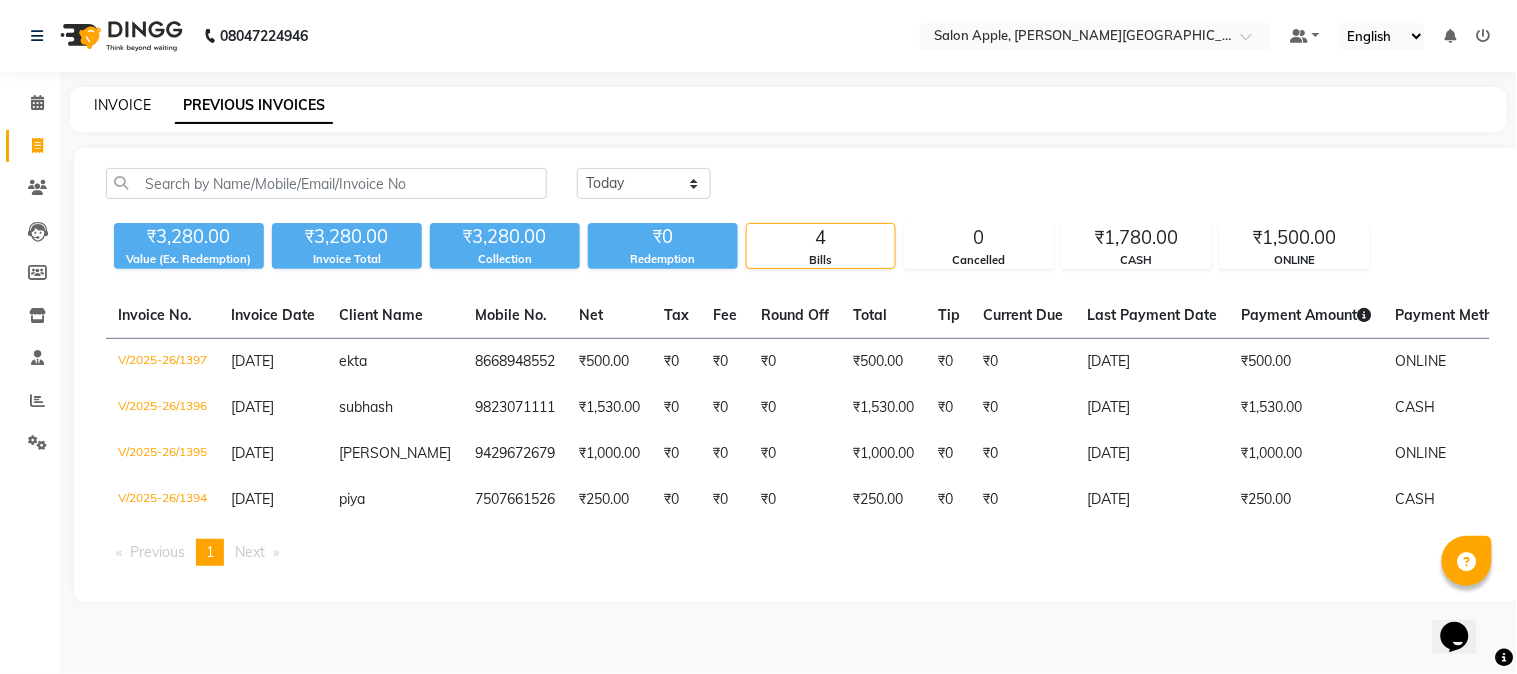 click on "INVOICE" 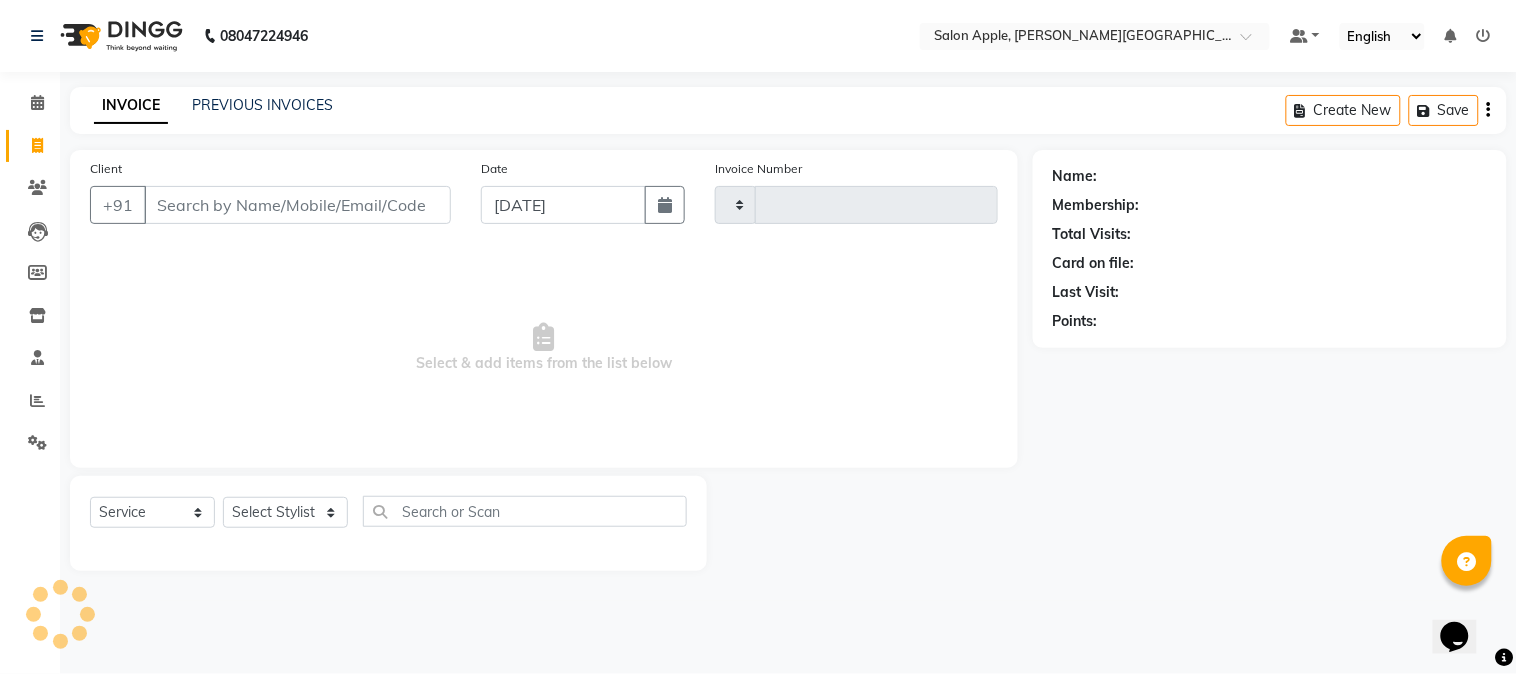 type on "1398" 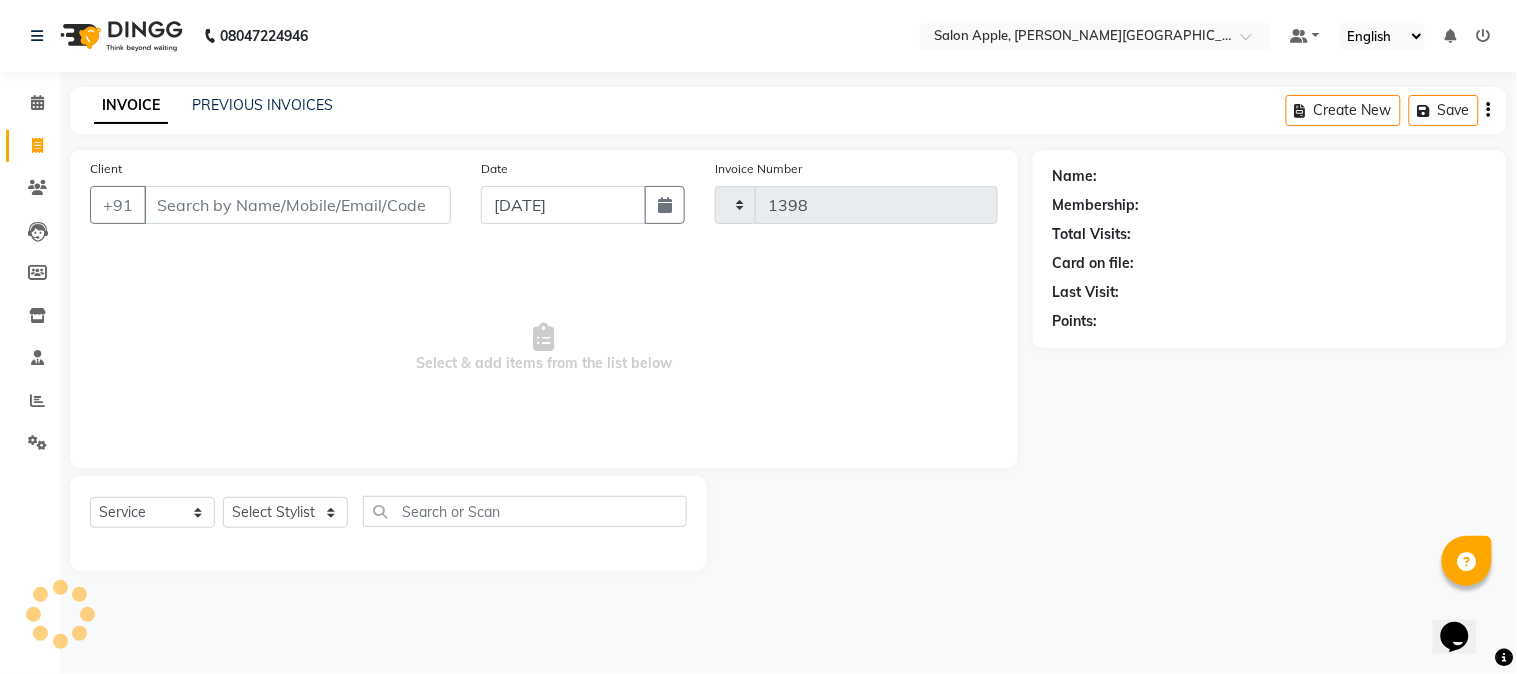 select on "4128" 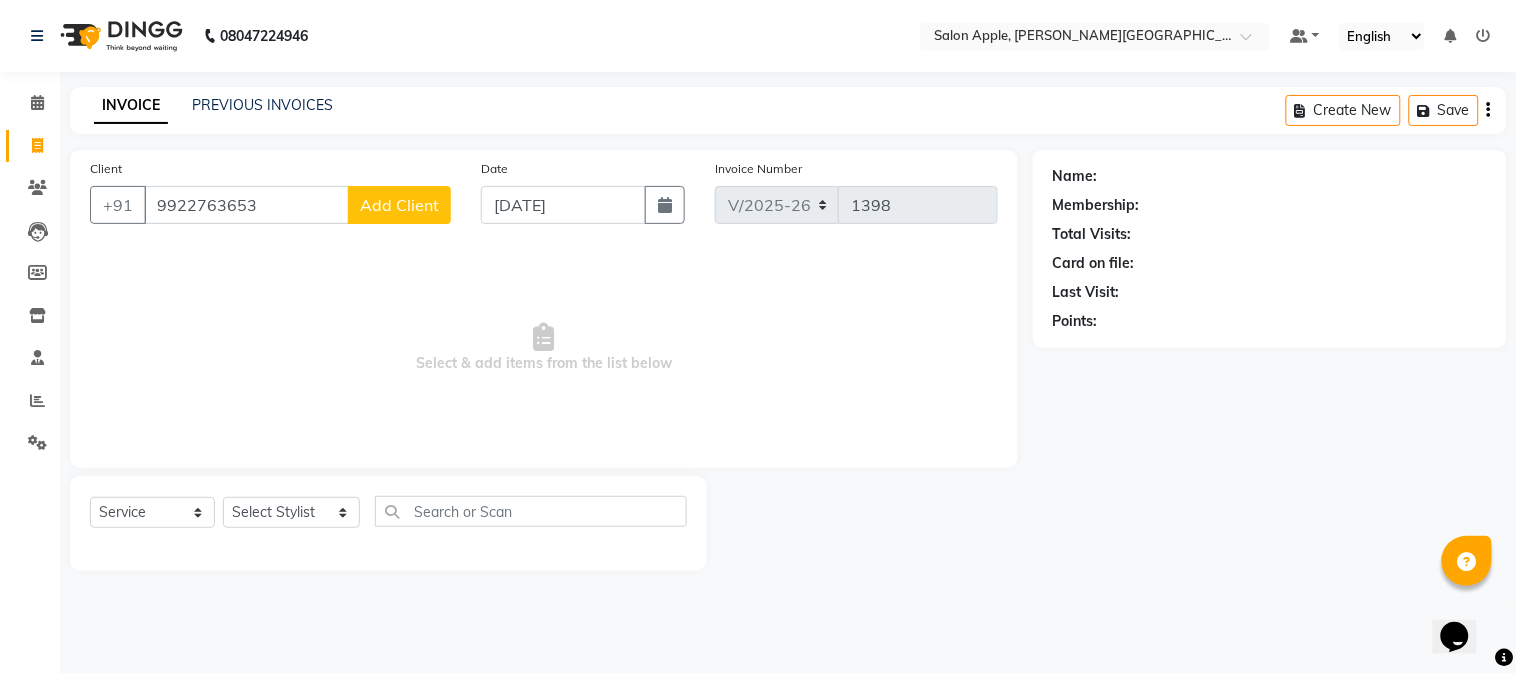 click on "9922763653" at bounding box center [246, 205] 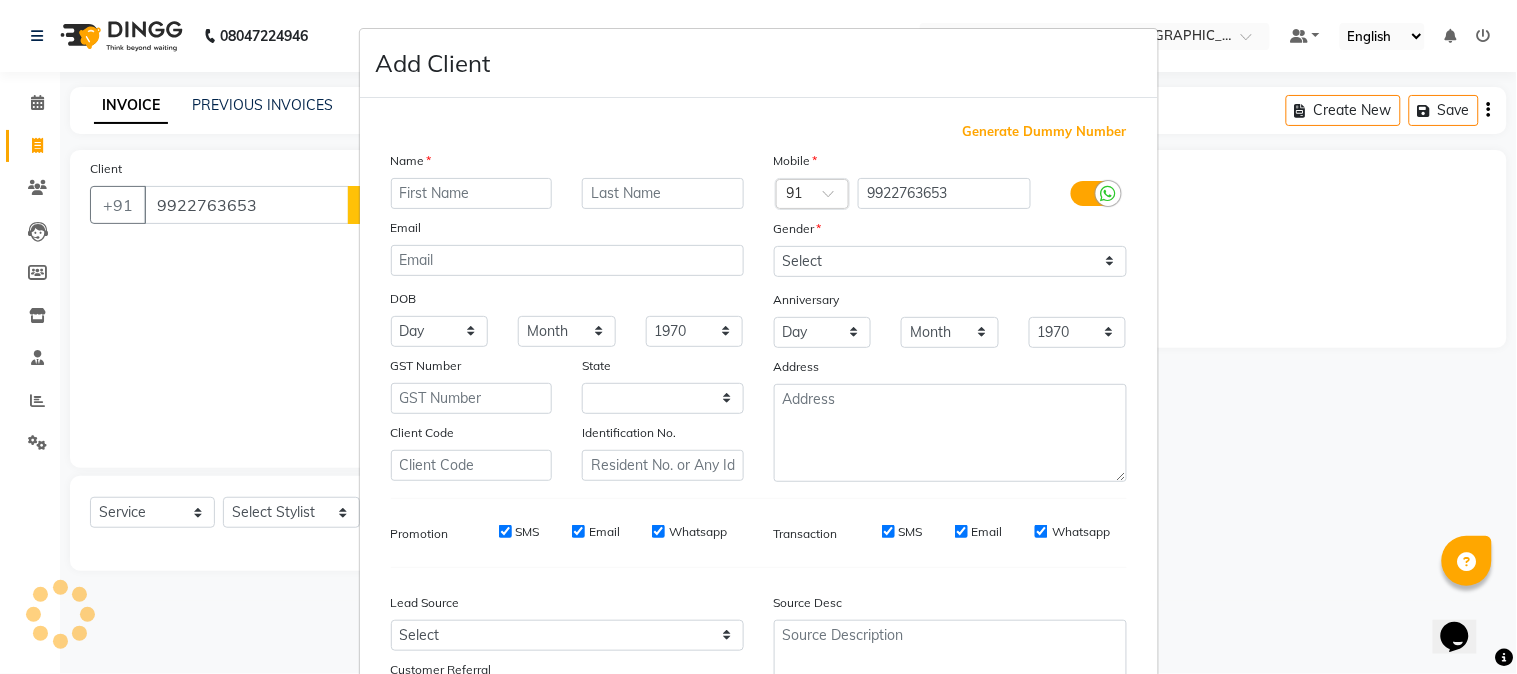 select on "22" 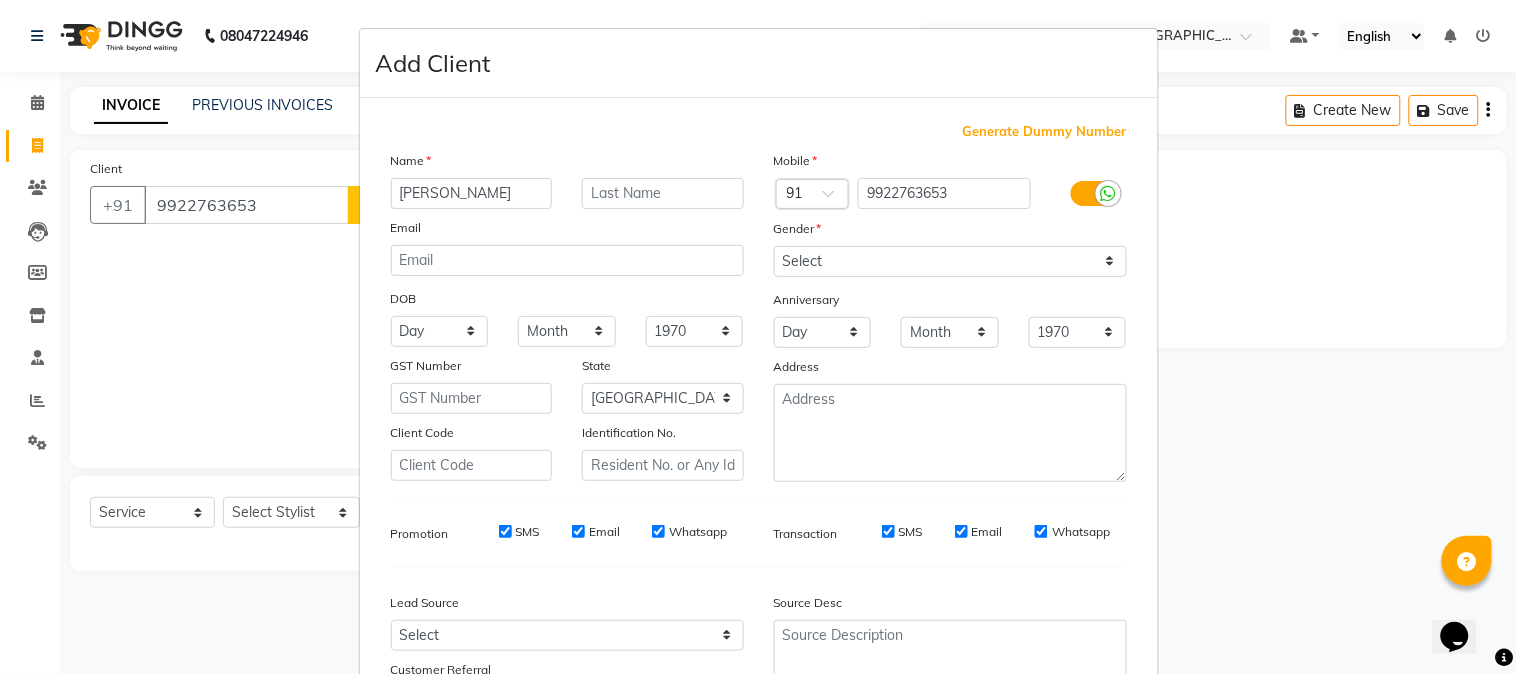 type on "[PERSON_NAME]" 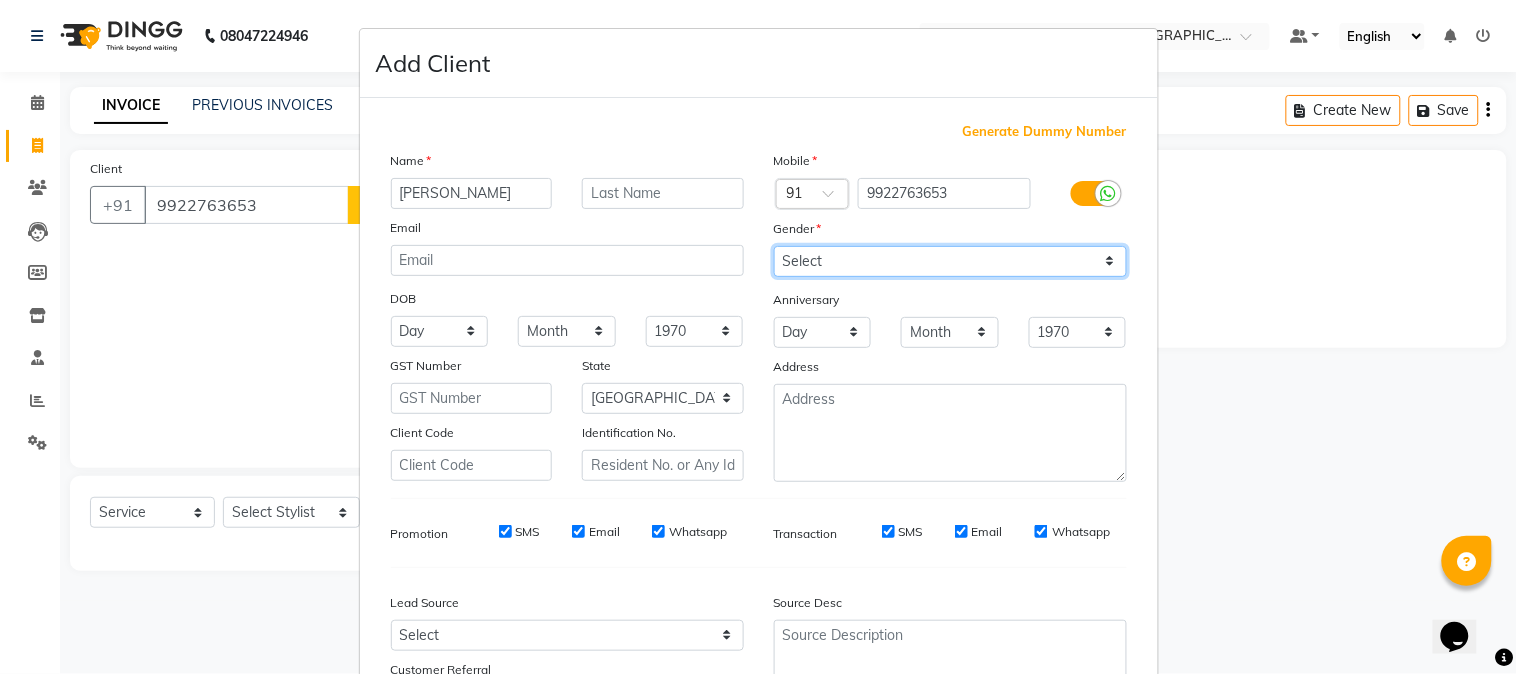 click on "Select Male Female Other Prefer Not To Say" at bounding box center (950, 261) 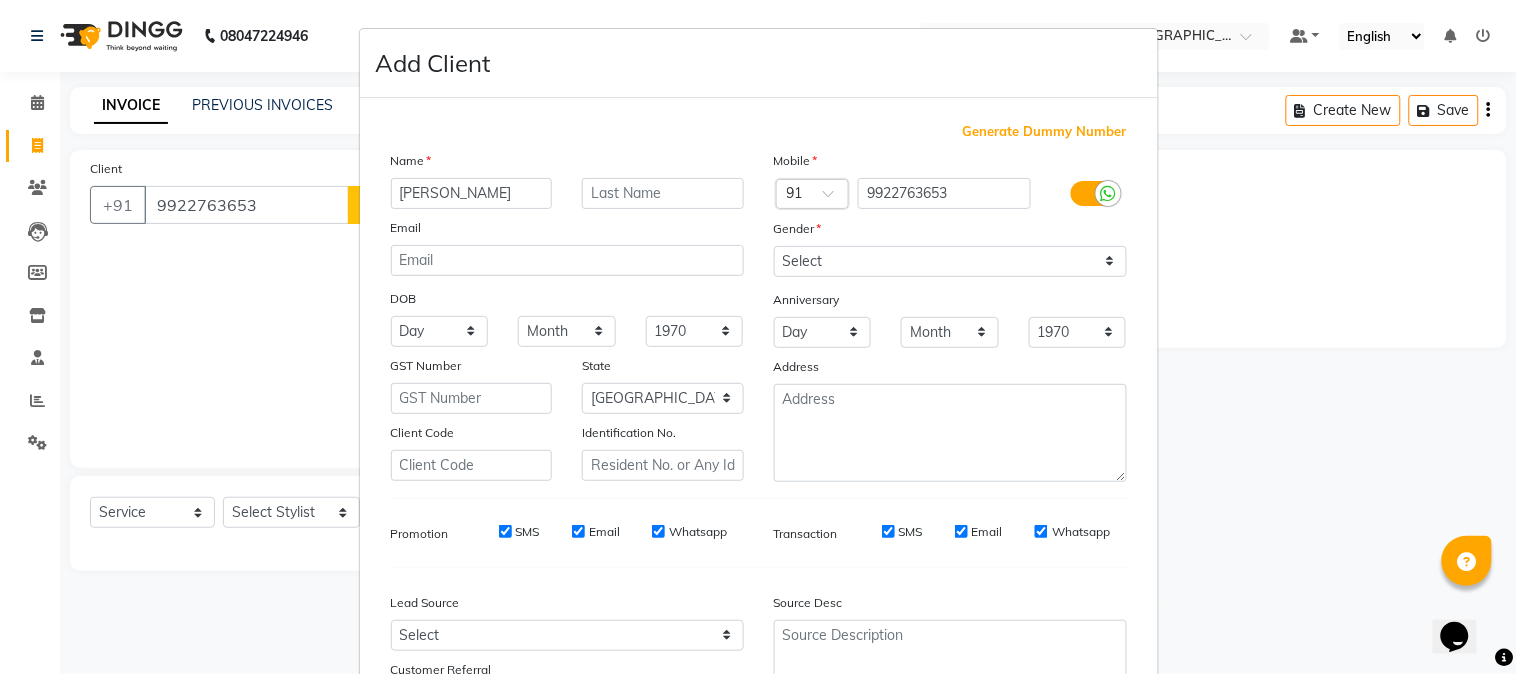 click on "Gender" at bounding box center (798, 229) 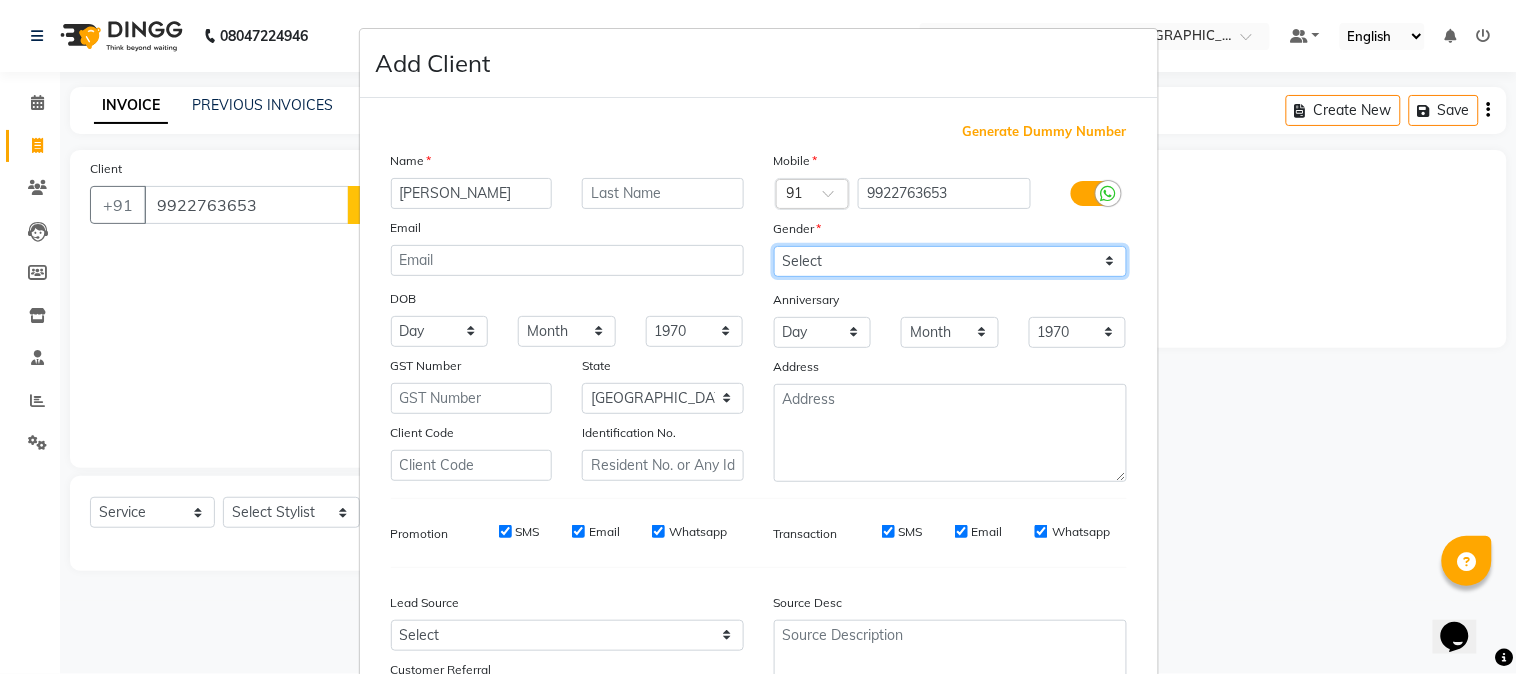 click on "Select Male Female Other Prefer Not To Say" at bounding box center [950, 261] 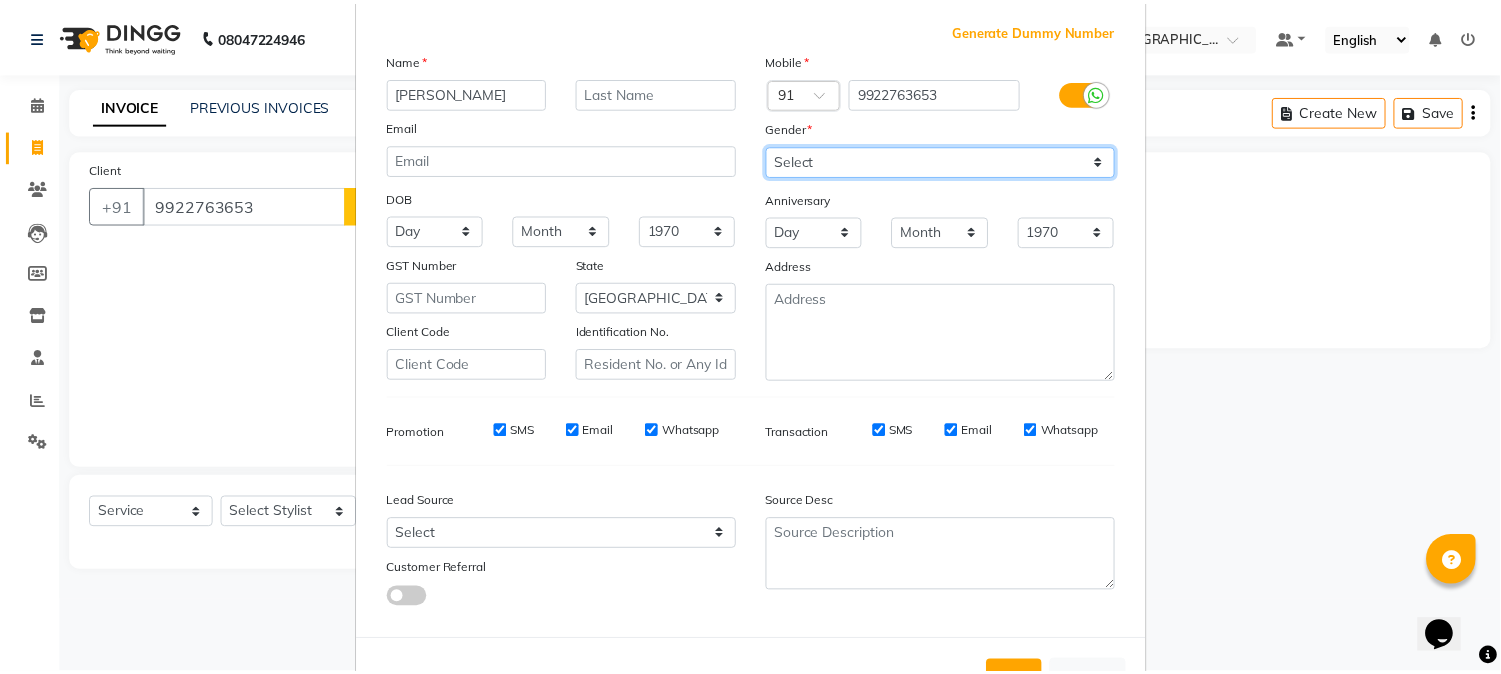 scroll, scrollTop: 176, scrollLeft: 0, axis: vertical 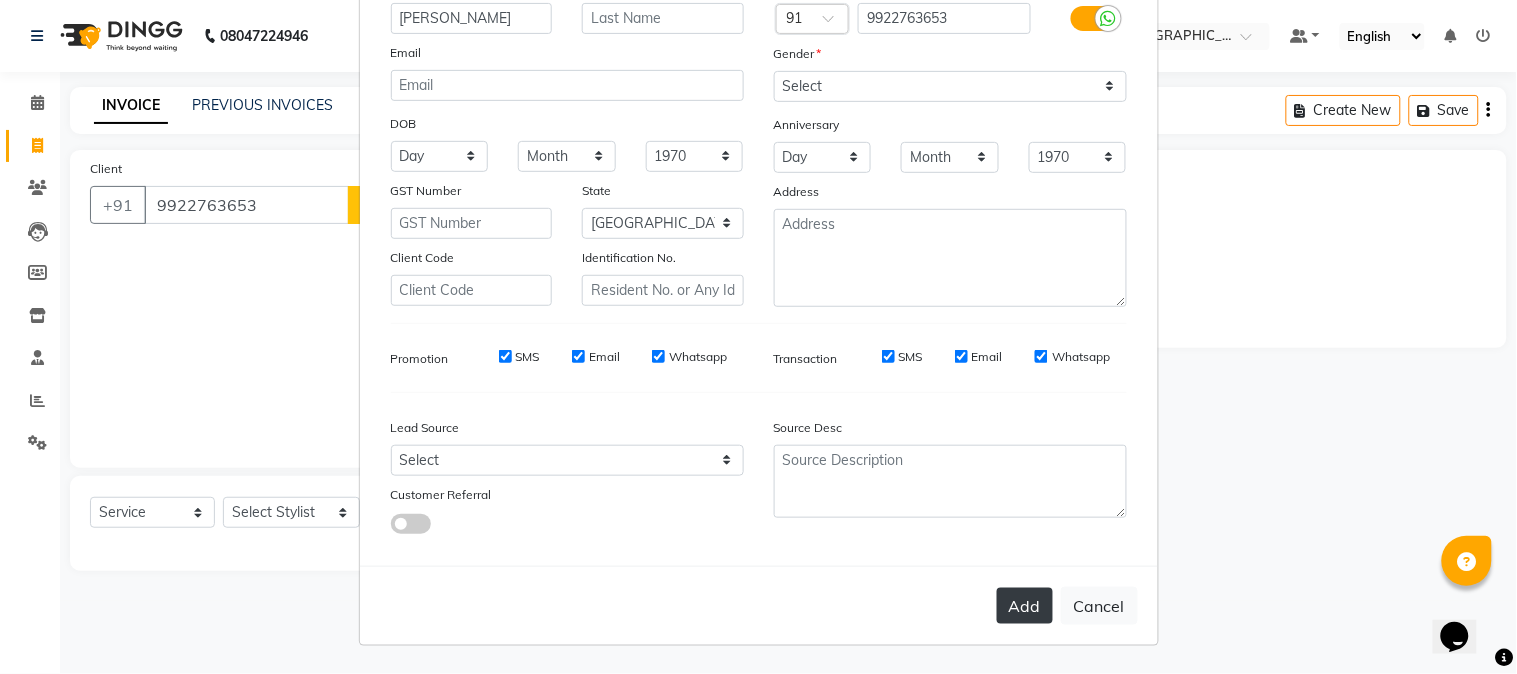 click on "Add" at bounding box center (1025, 606) 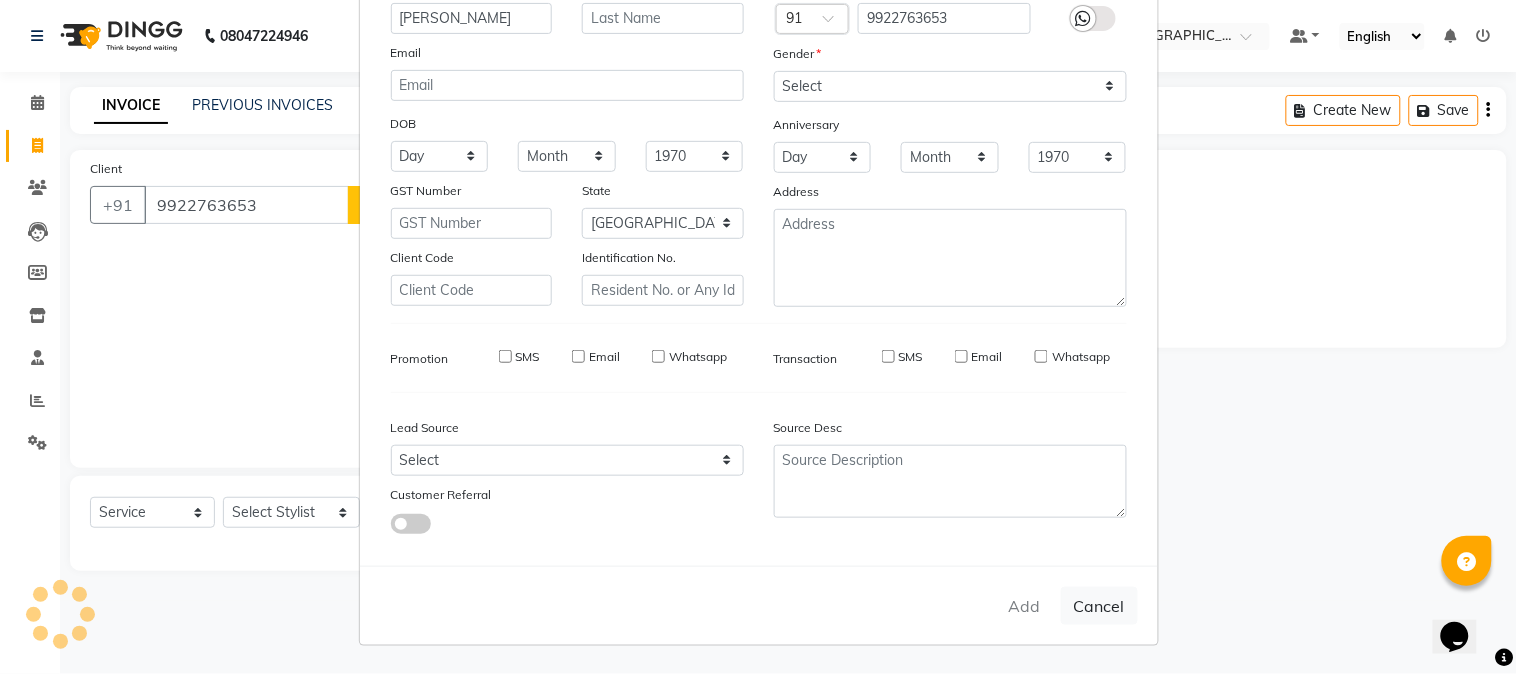 type 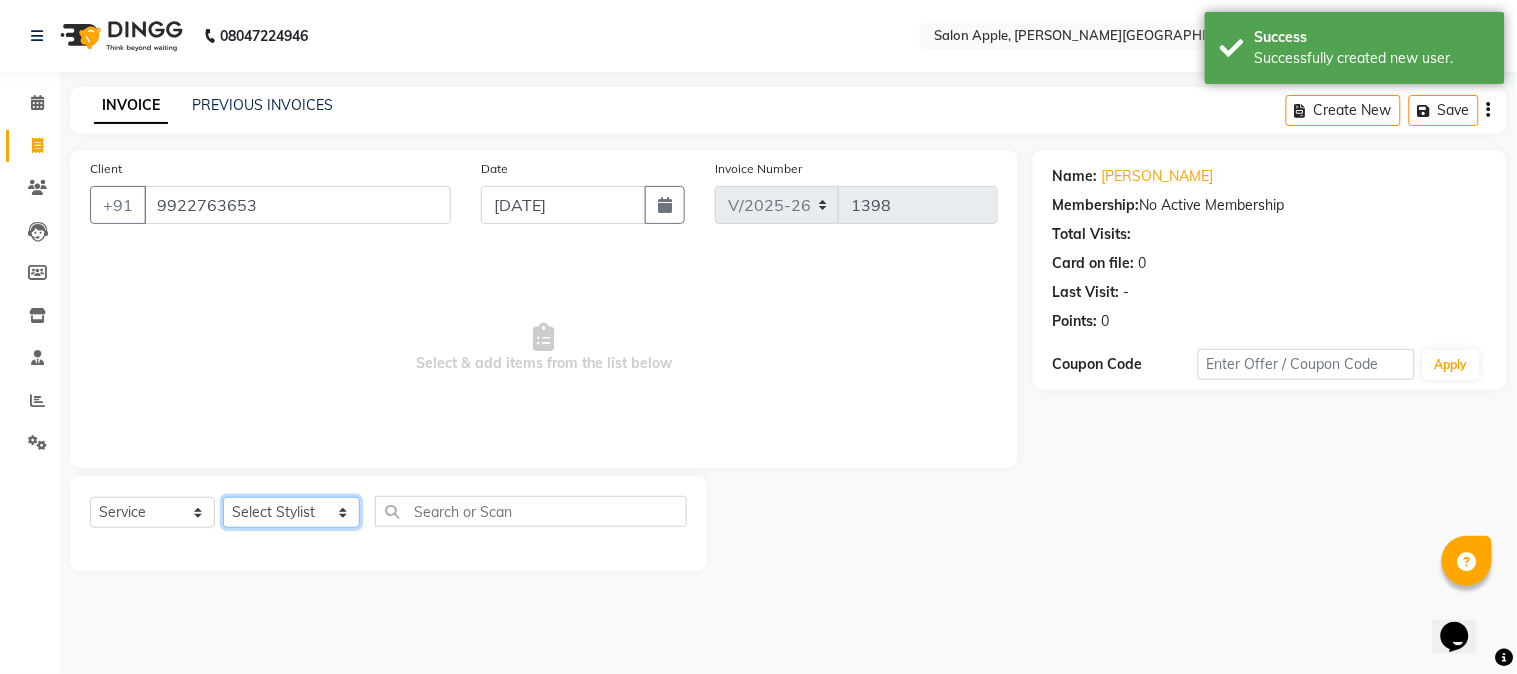 click on "Select Stylist [PERSON_NAME] [PERSON_NAME] Kranti arun Vanakalas [MEDICAL_DATA][PERSON_NAME]  [PERSON_NAME] Reception Rohan" 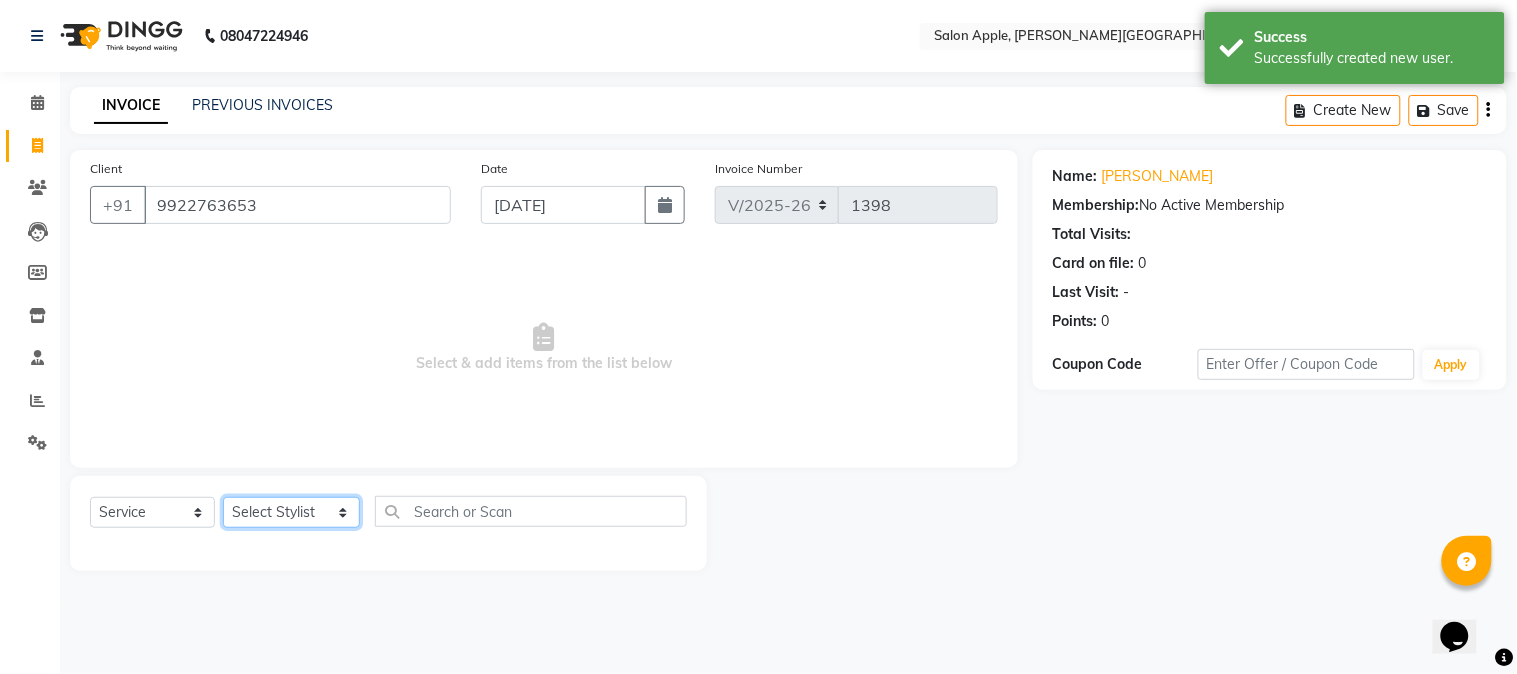 select on "21401" 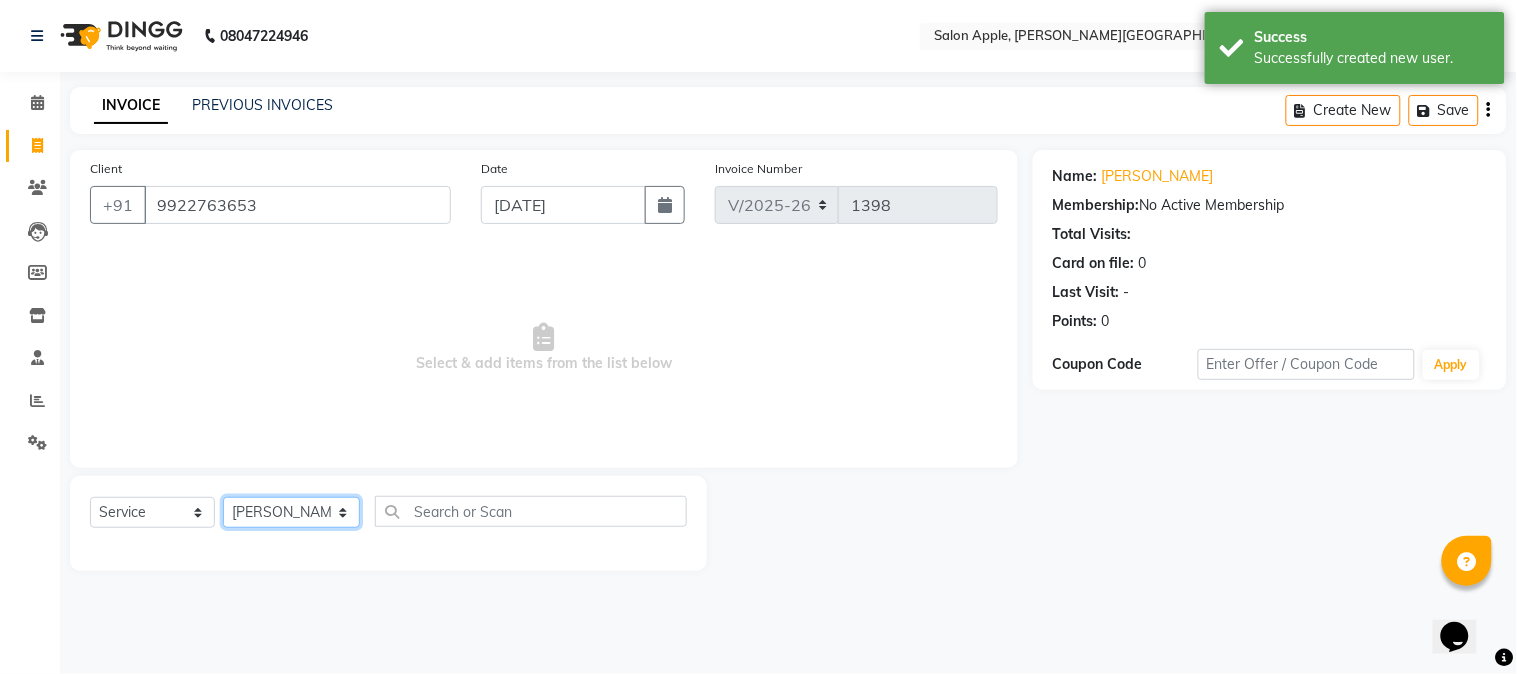 click on "Select Stylist [PERSON_NAME] [PERSON_NAME] Kranti arun Vanakalas [MEDICAL_DATA][PERSON_NAME]  [PERSON_NAME] Reception Rohan" 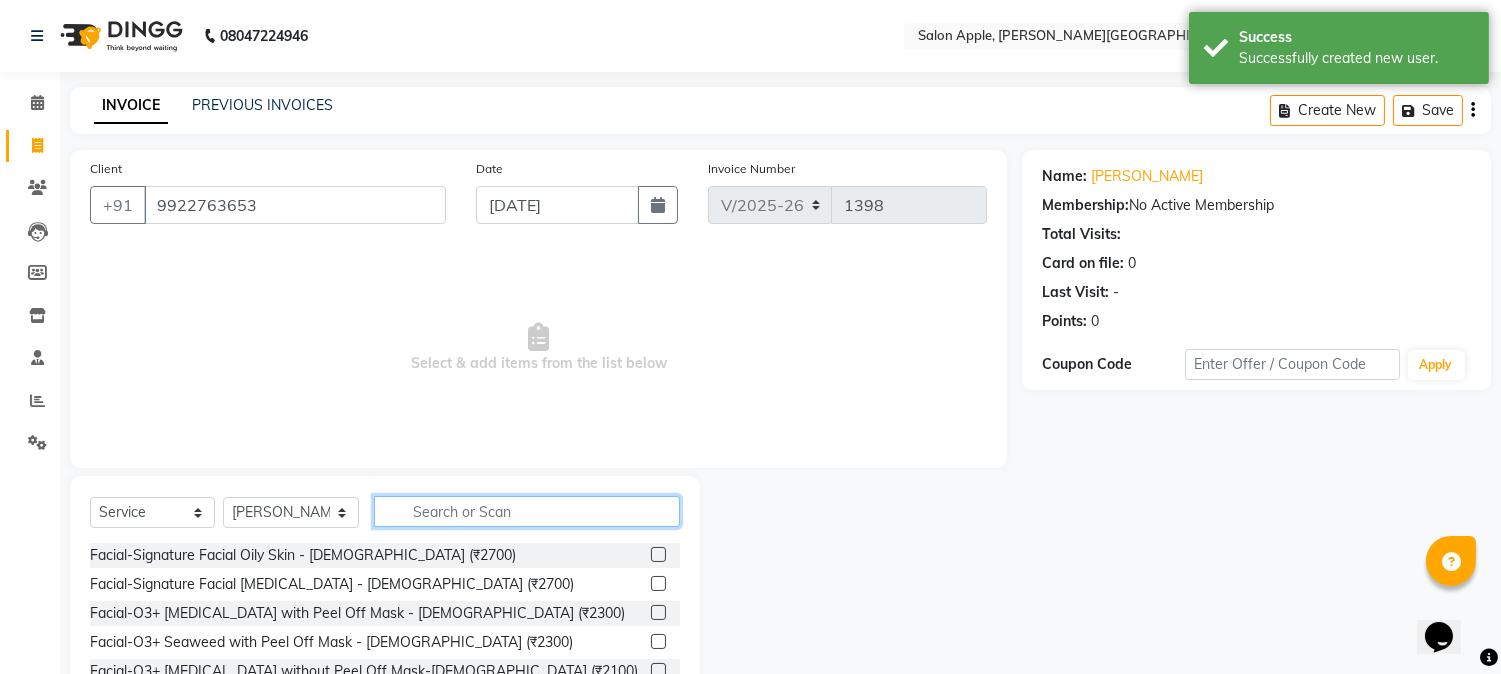 click 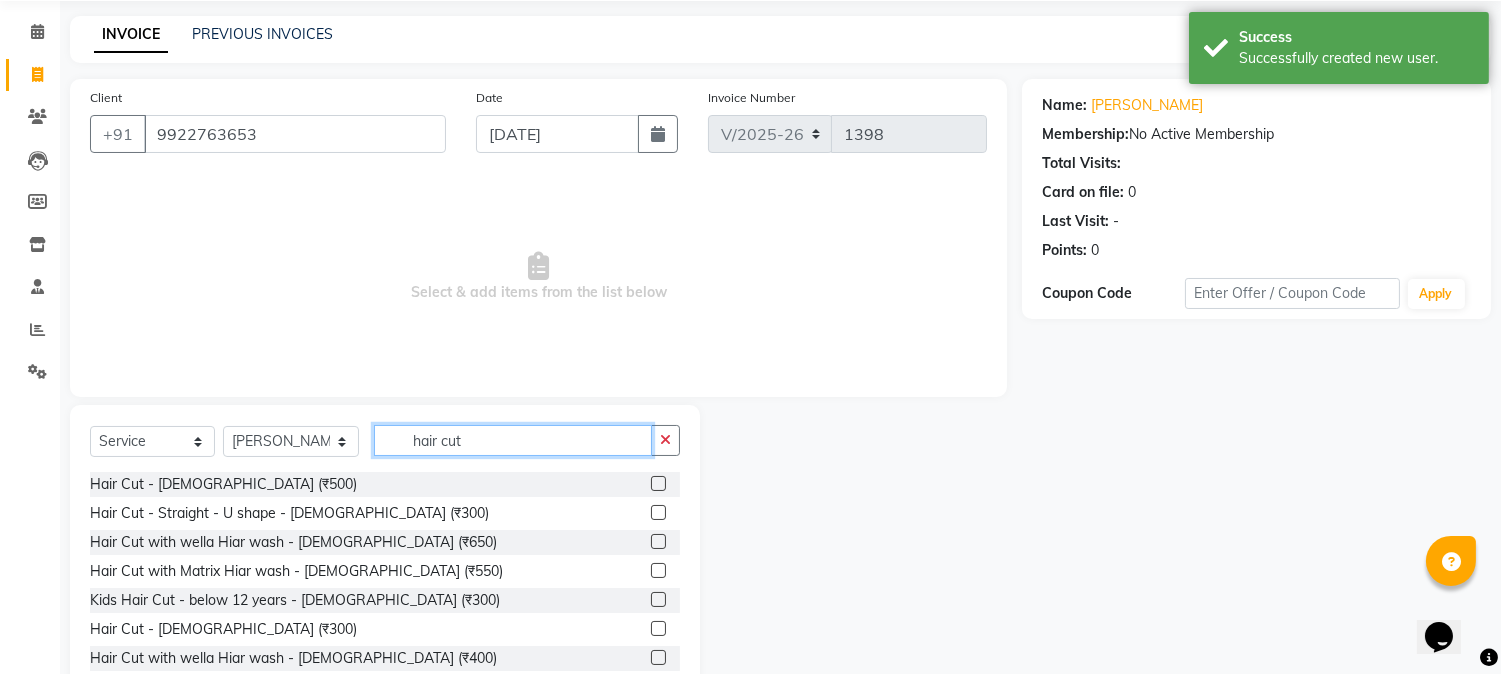scroll, scrollTop: 126, scrollLeft: 0, axis: vertical 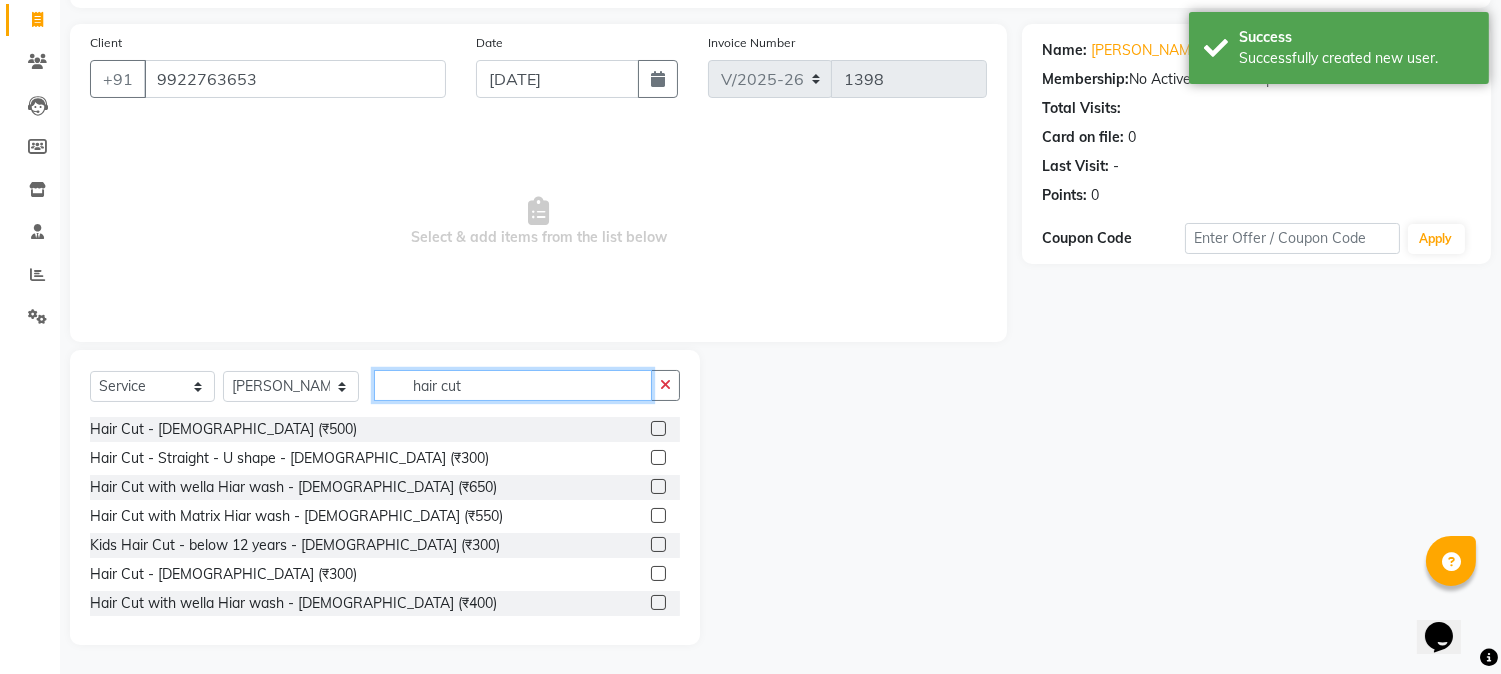 type on "hair cut" 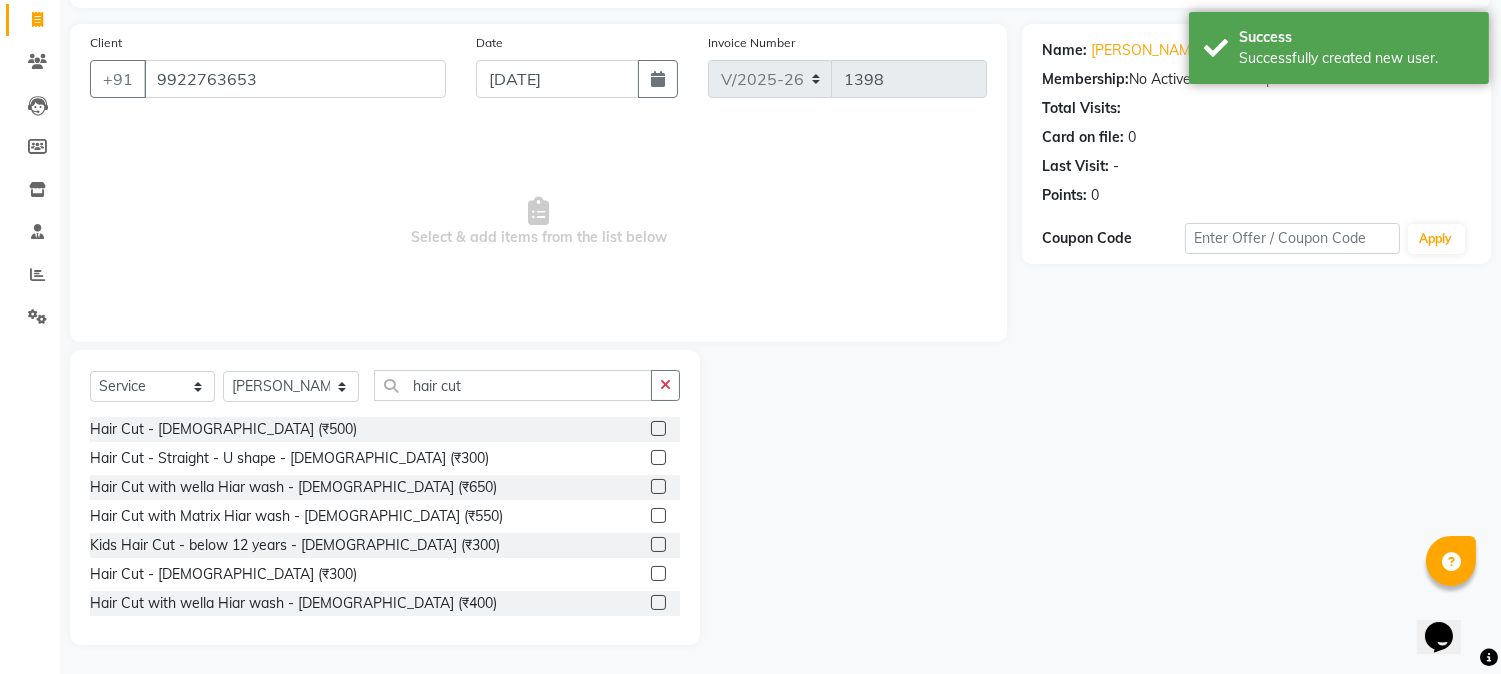 click 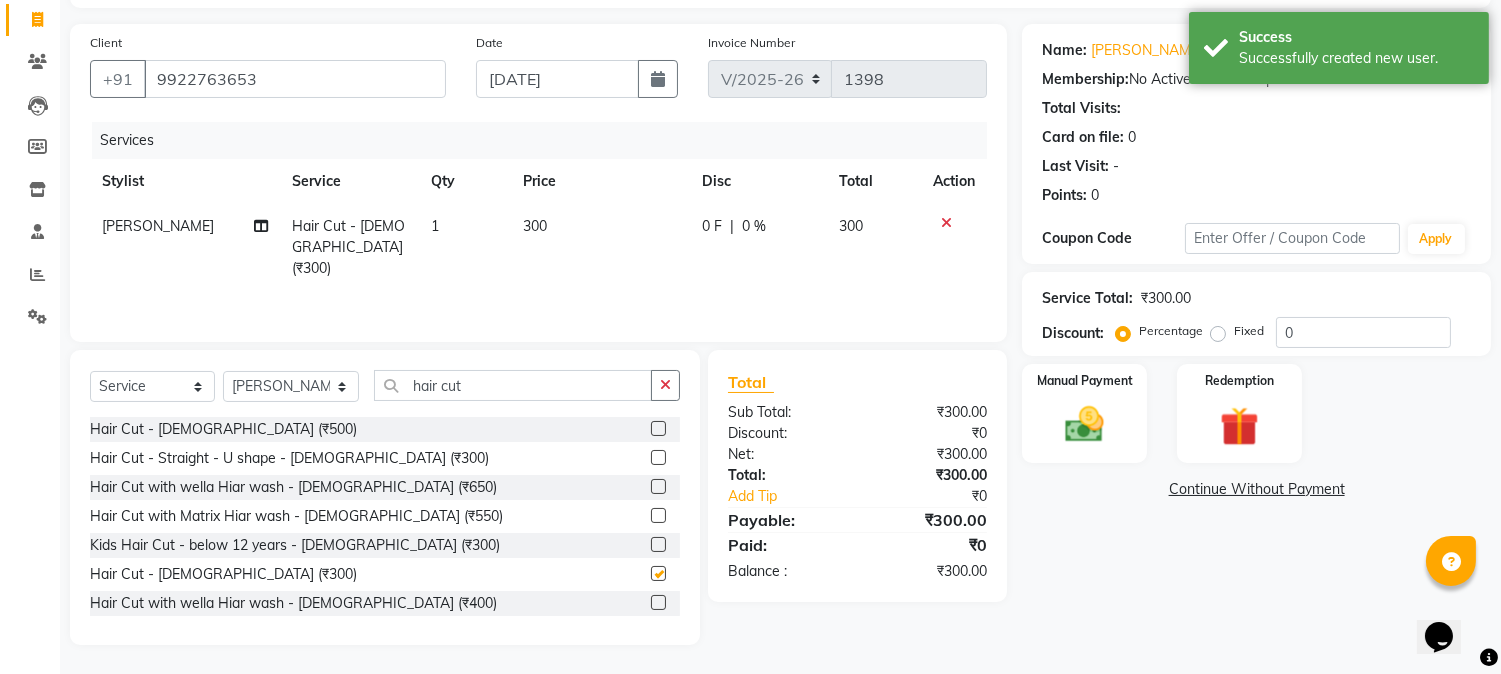 checkbox on "false" 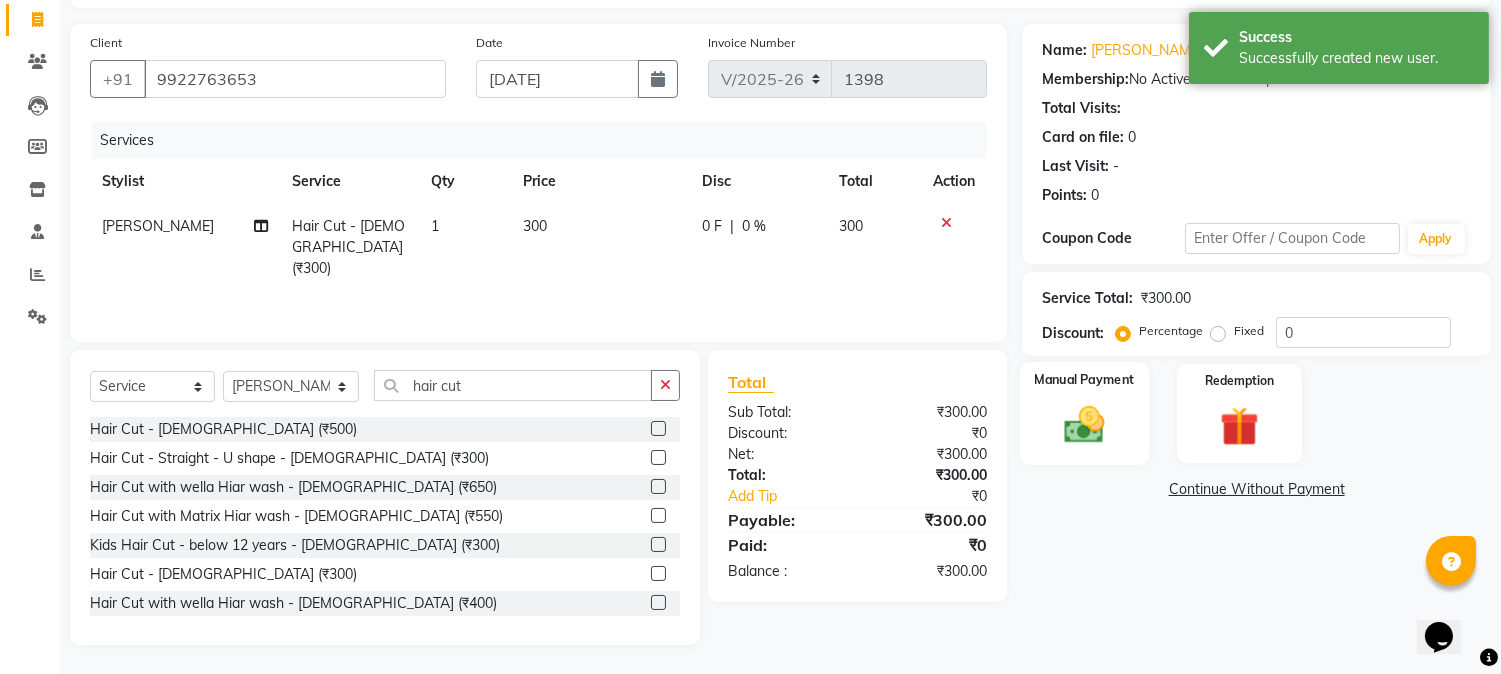 click on "Manual Payment" 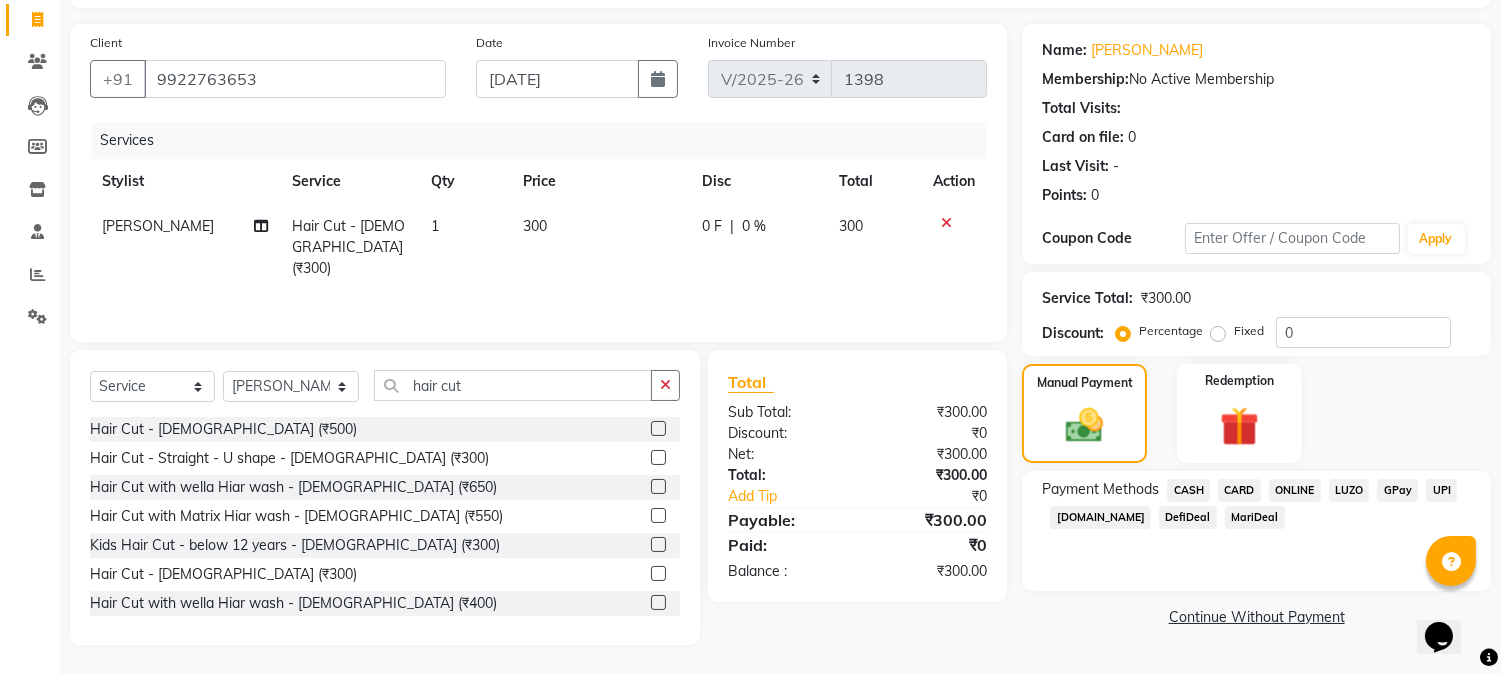 click on "CASH" 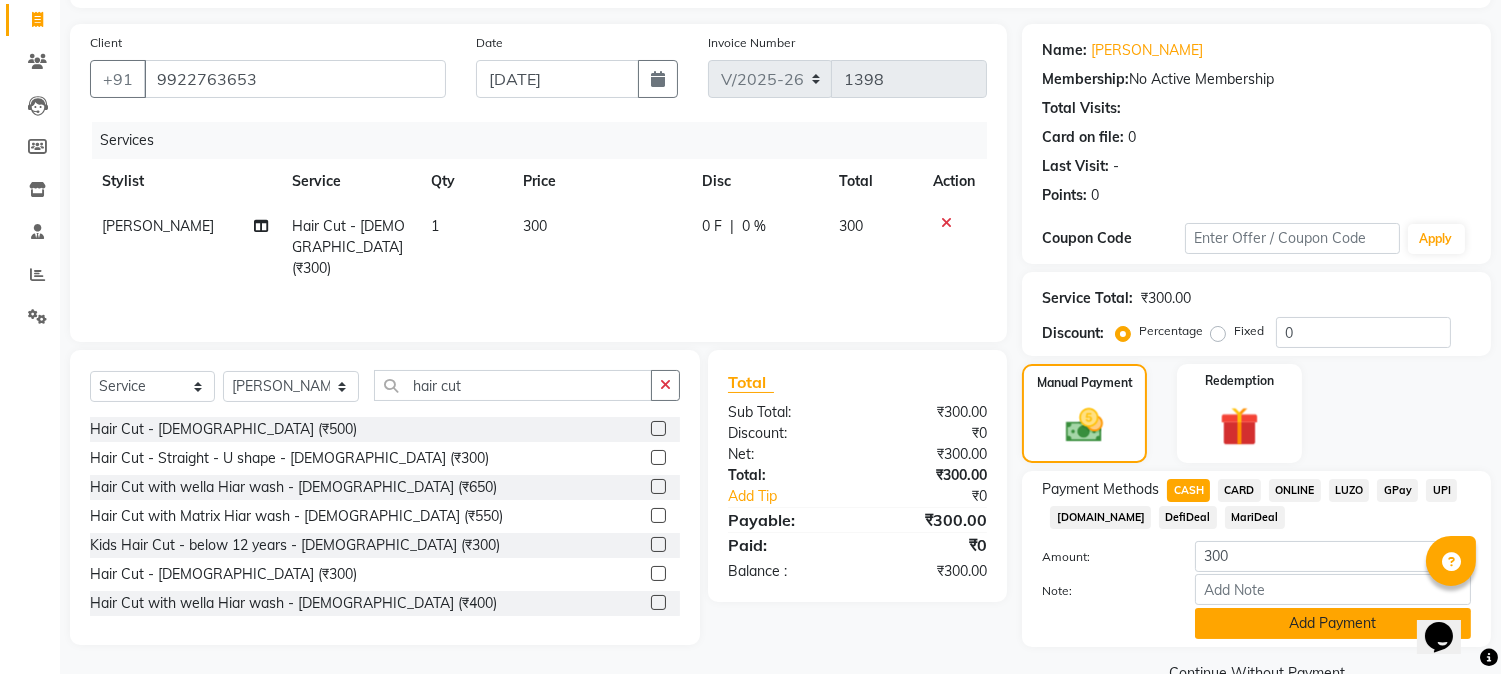 click on "Add Payment" 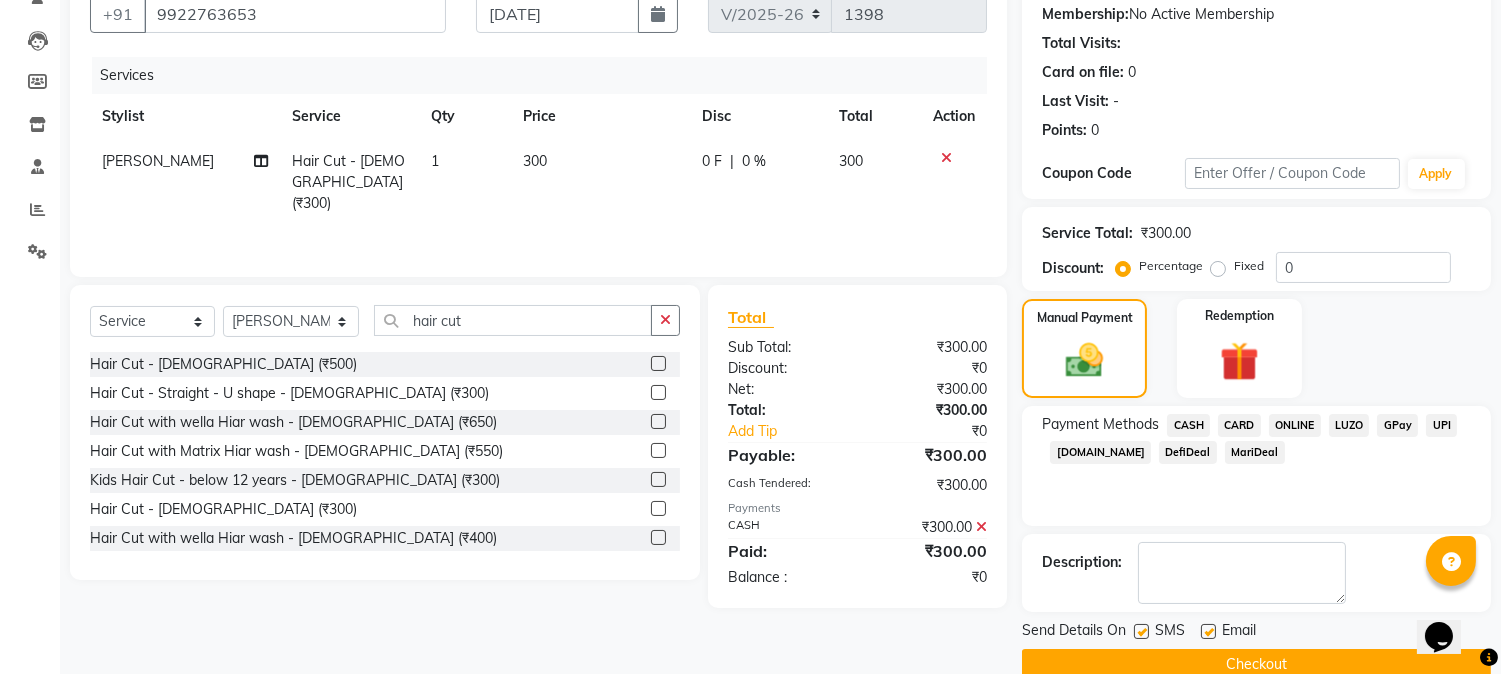 scroll, scrollTop: 225, scrollLeft: 0, axis: vertical 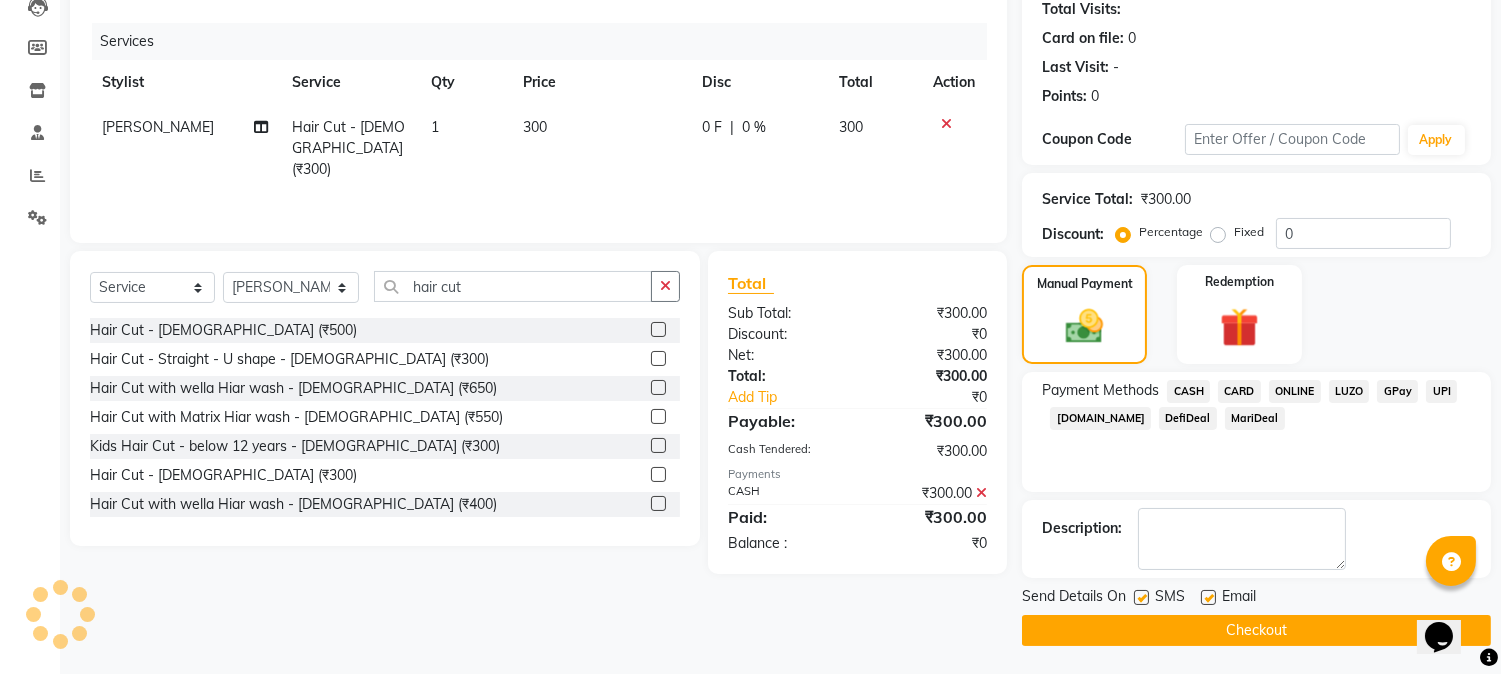 click 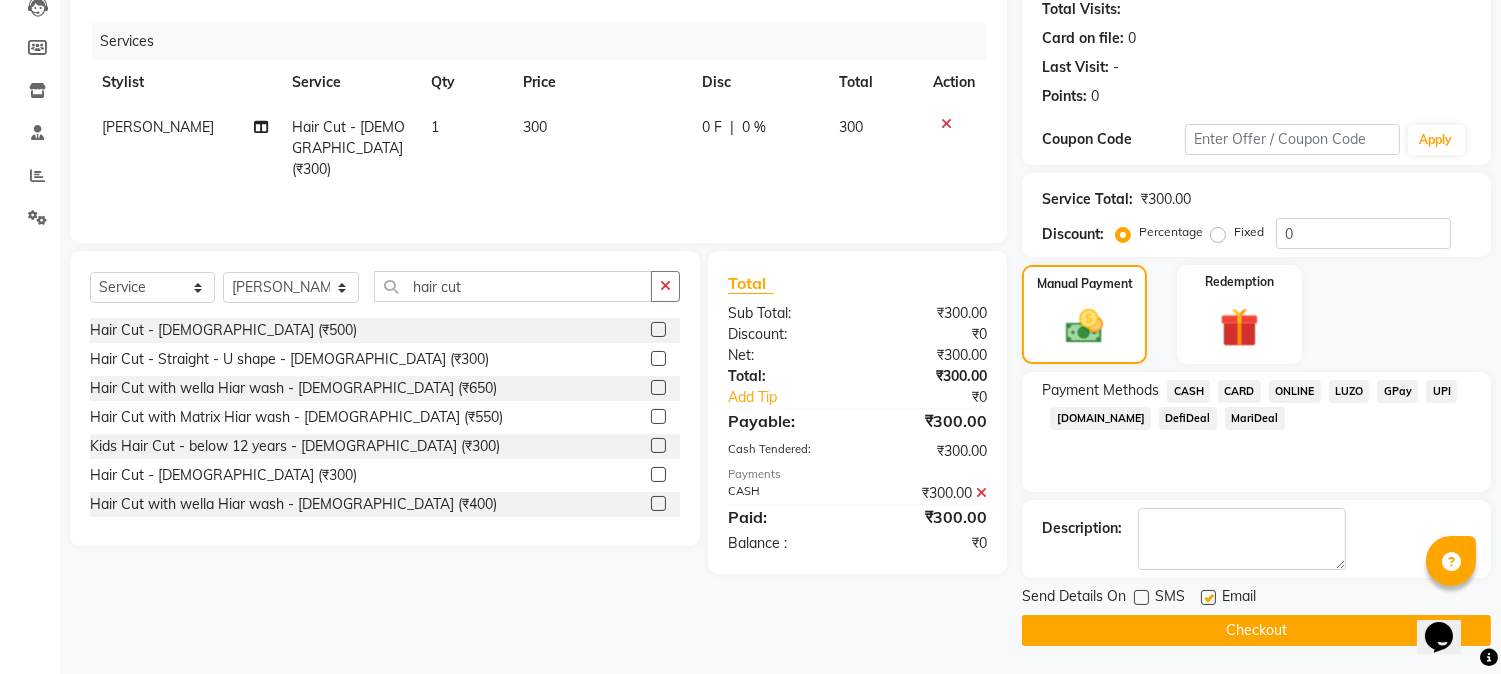 click on "Email" 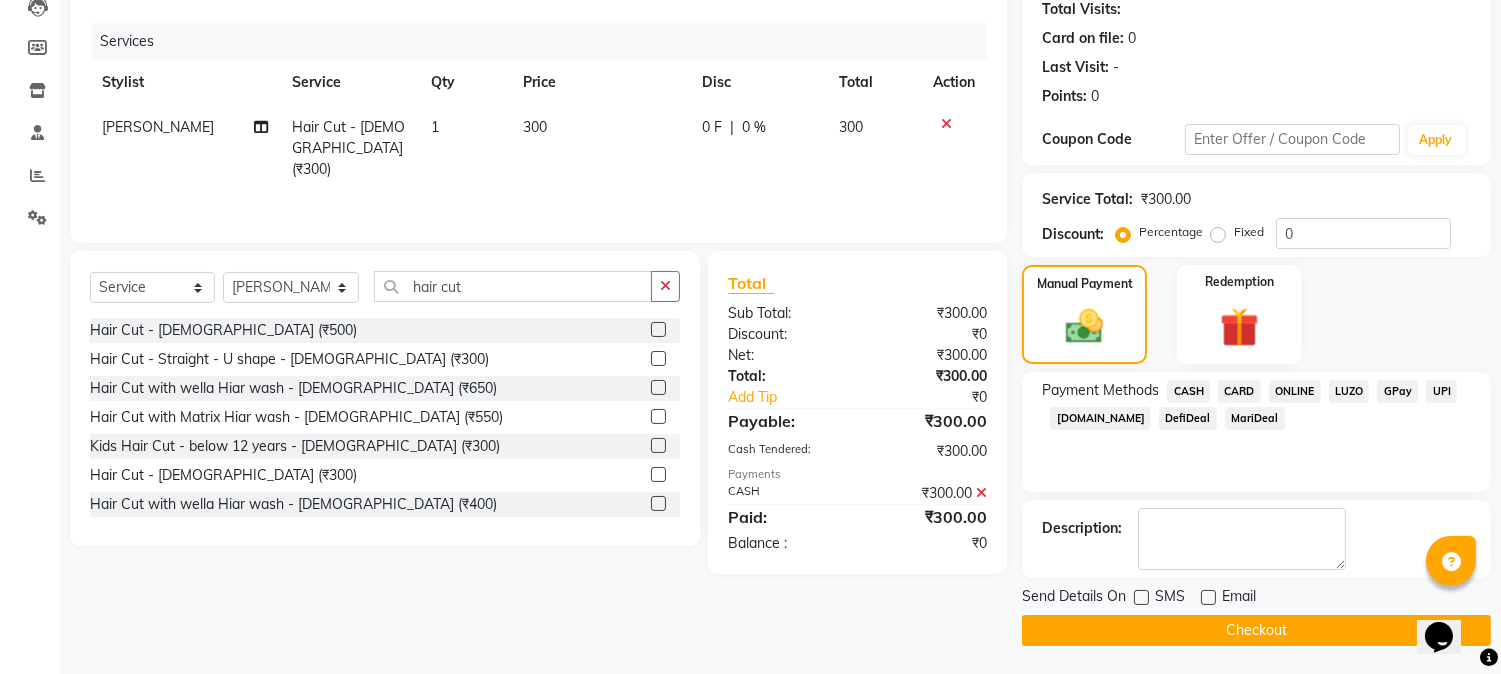 click on "Email" 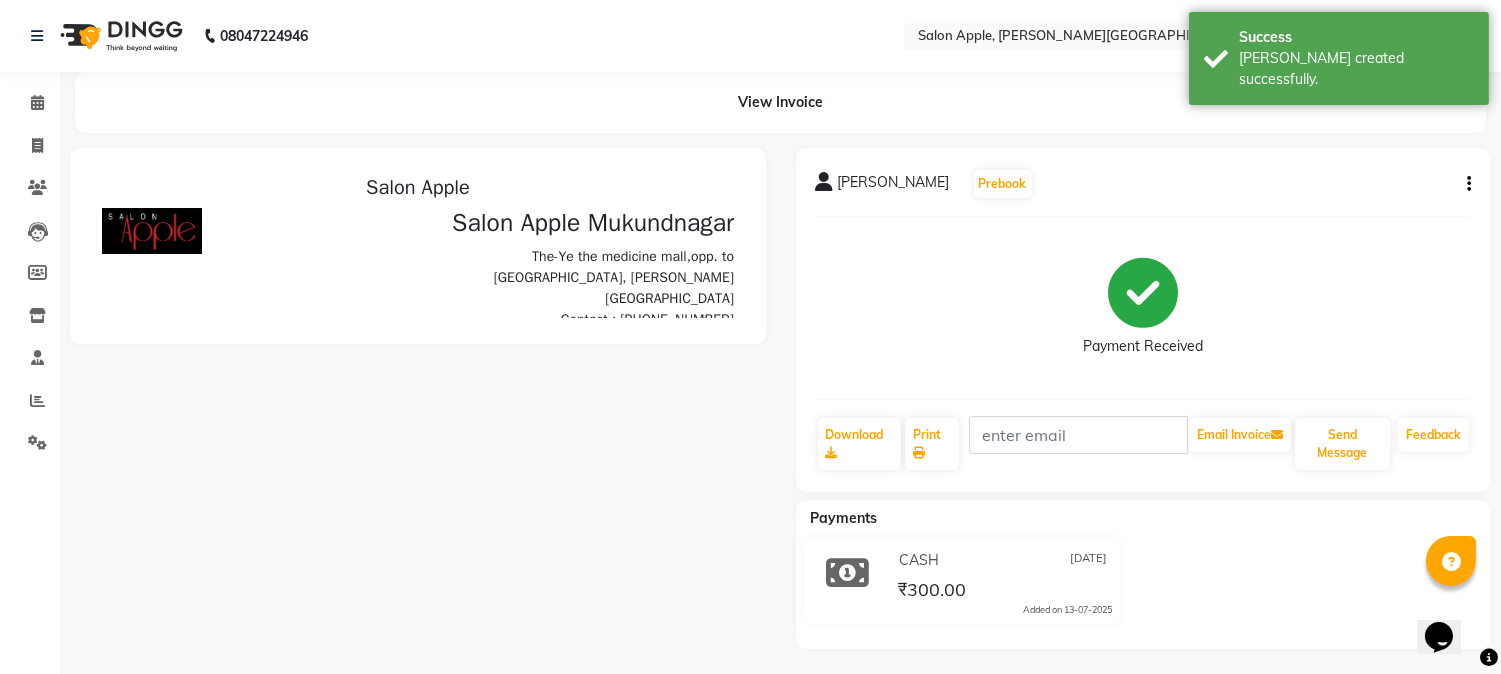 scroll, scrollTop: 0, scrollLeft: 0, axis: both 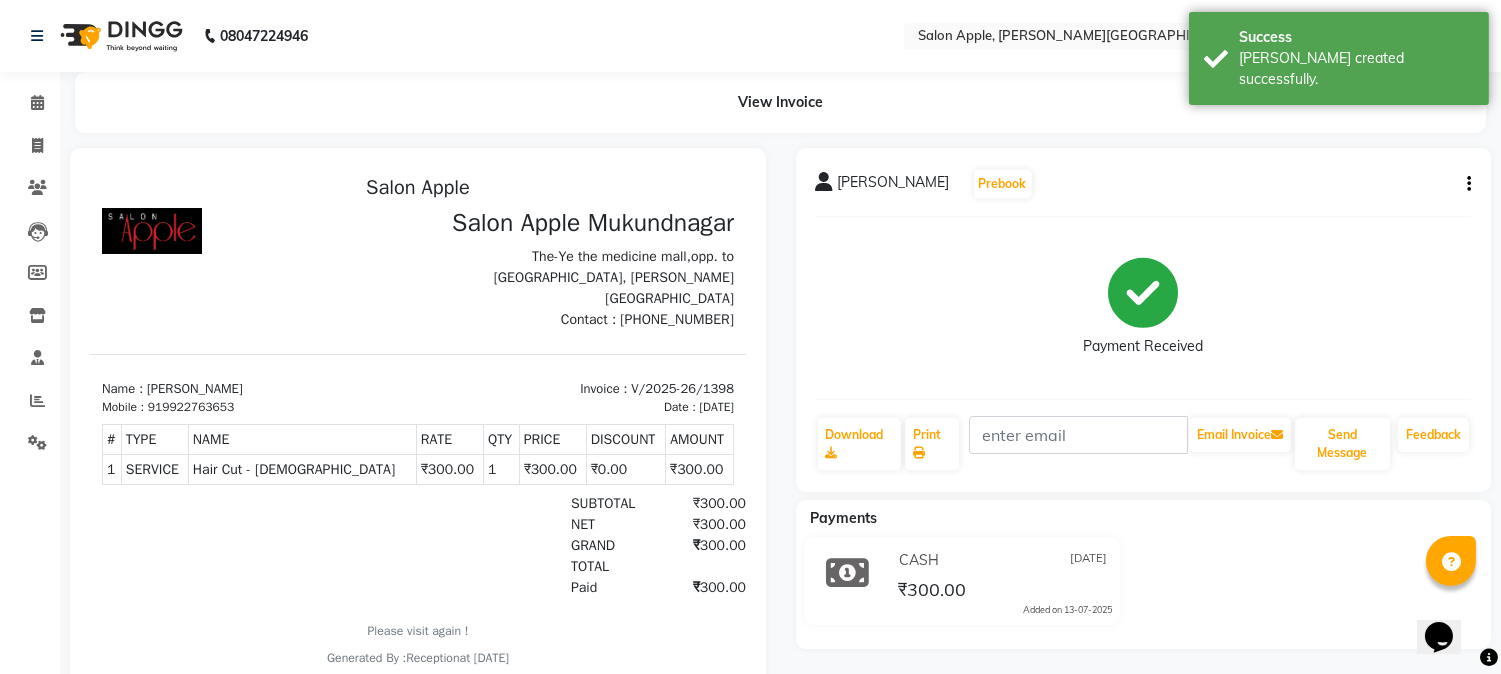 click on "Clients" 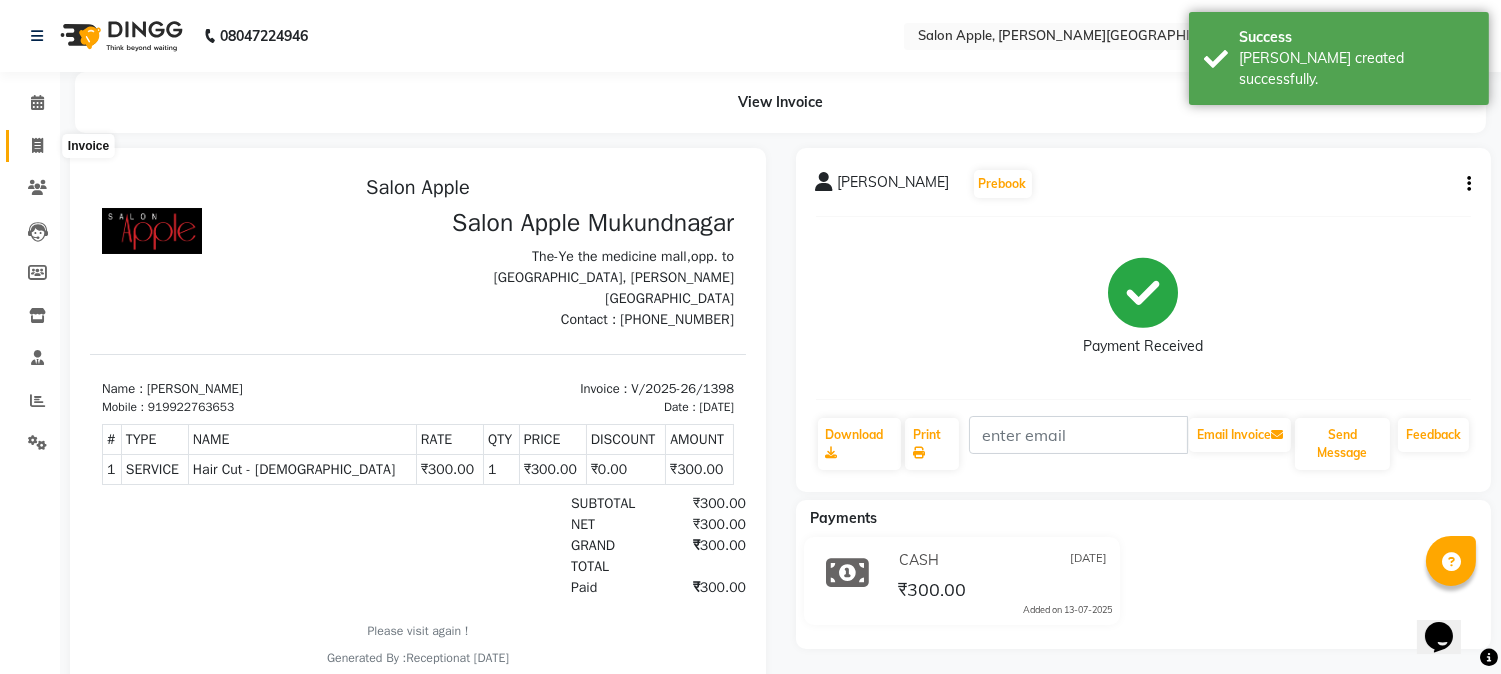 click 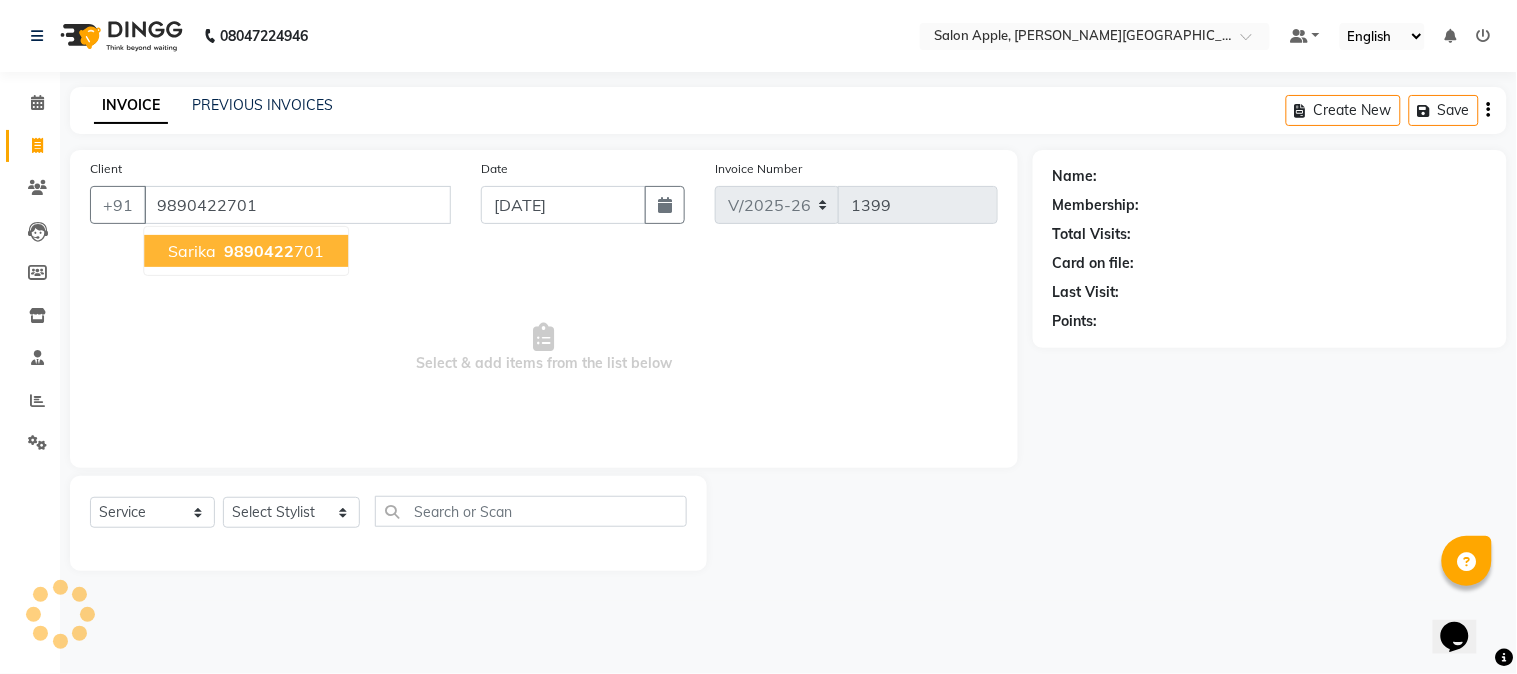 type on "9890422701" 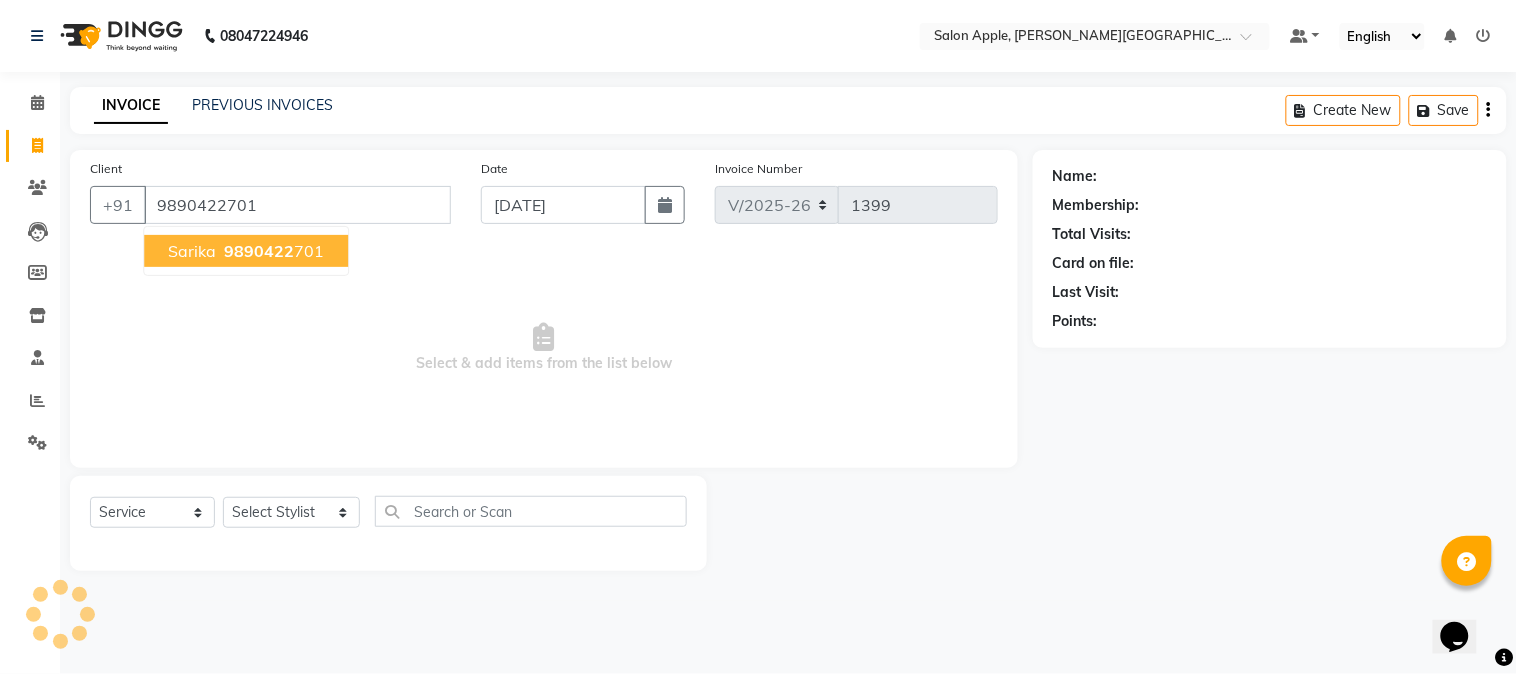 select on "1: Object" 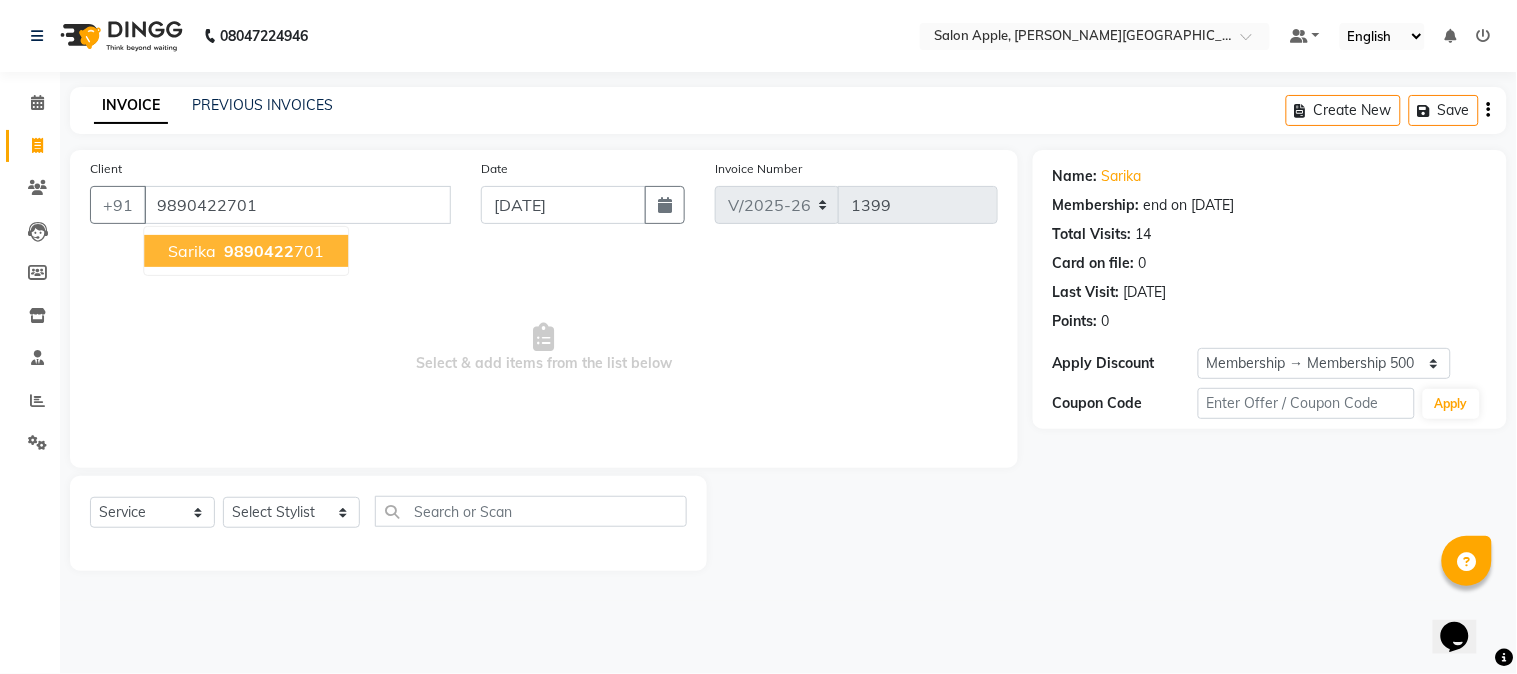 click on "sarika" at bounding box center (192, 251) 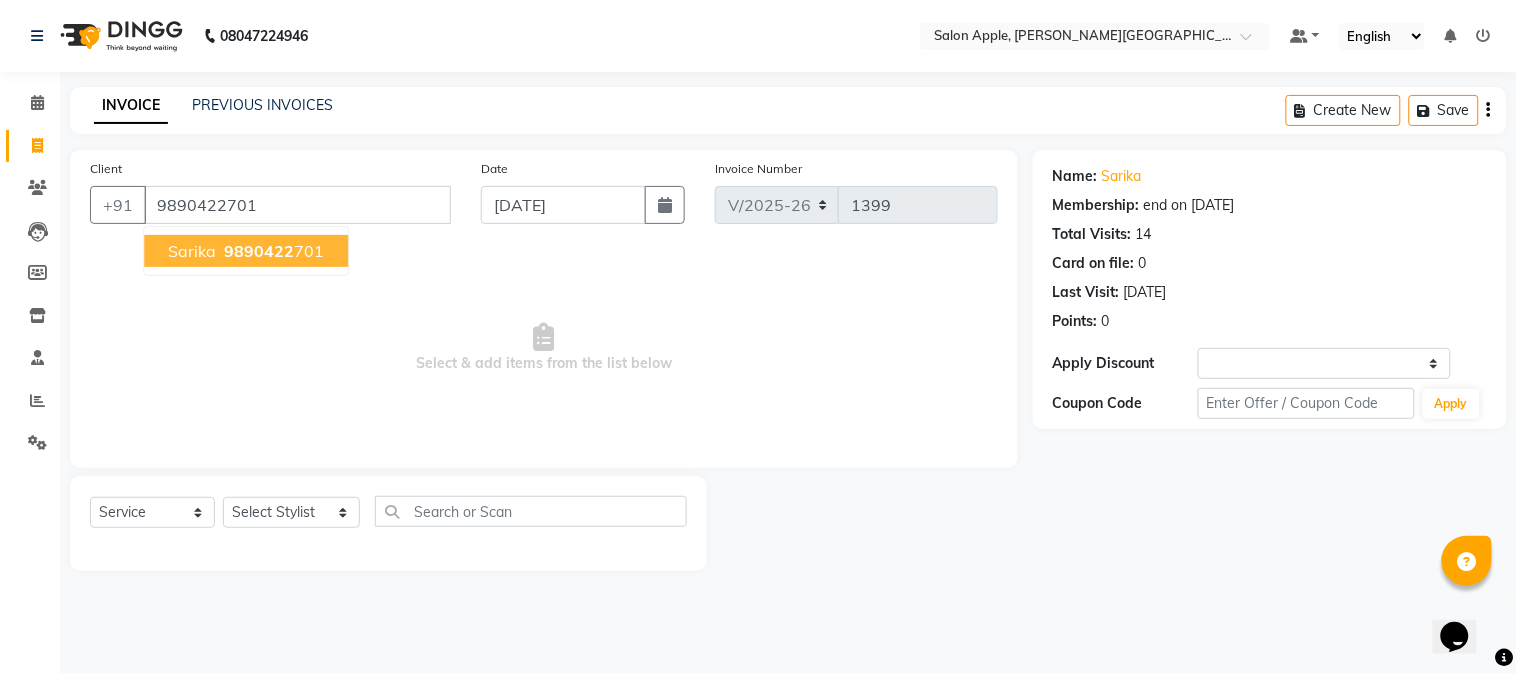 select on "1: Object" 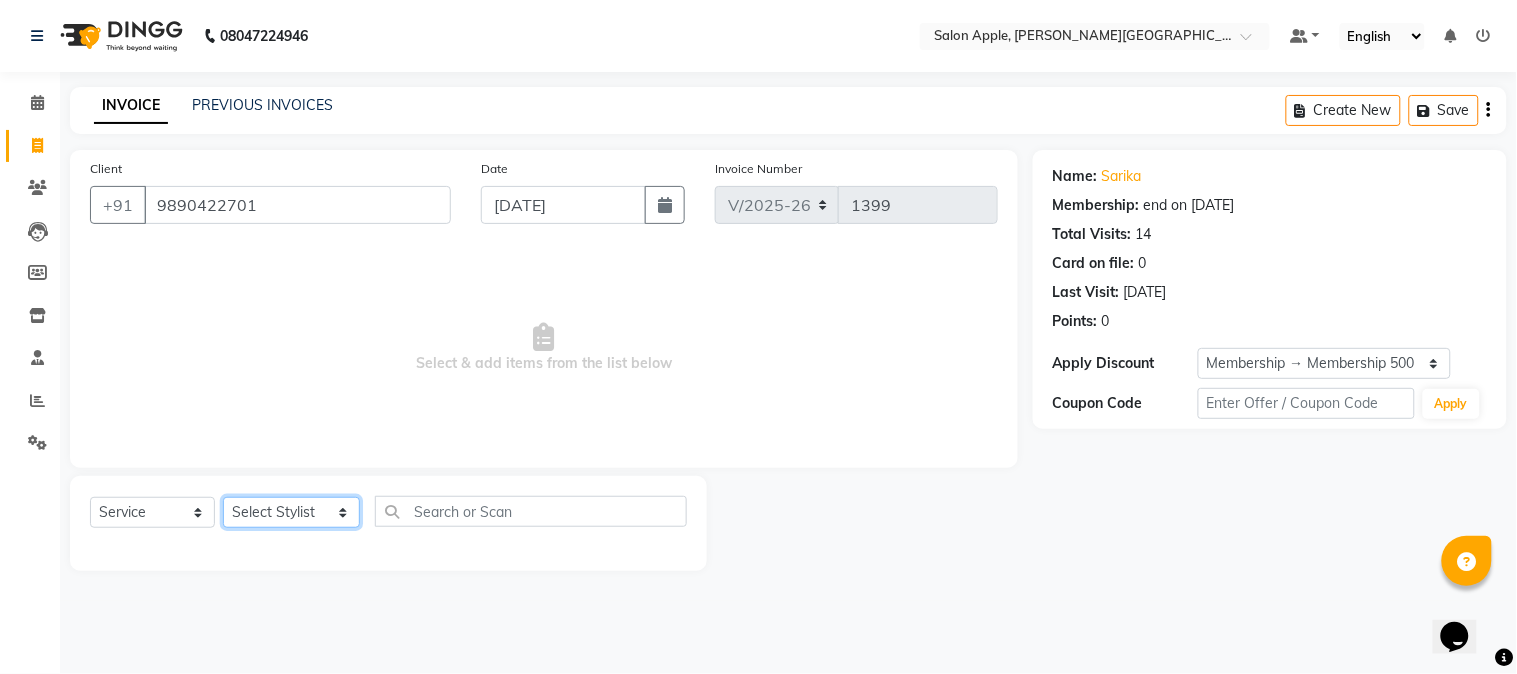 click on "Select Stylist [PERSON_NAME] [PERSON_NAME] Kranti arun Vanakalas [MEDICAL_DATA][PERSON_NAME]  [PERSON_NAME] Reception Rohan" 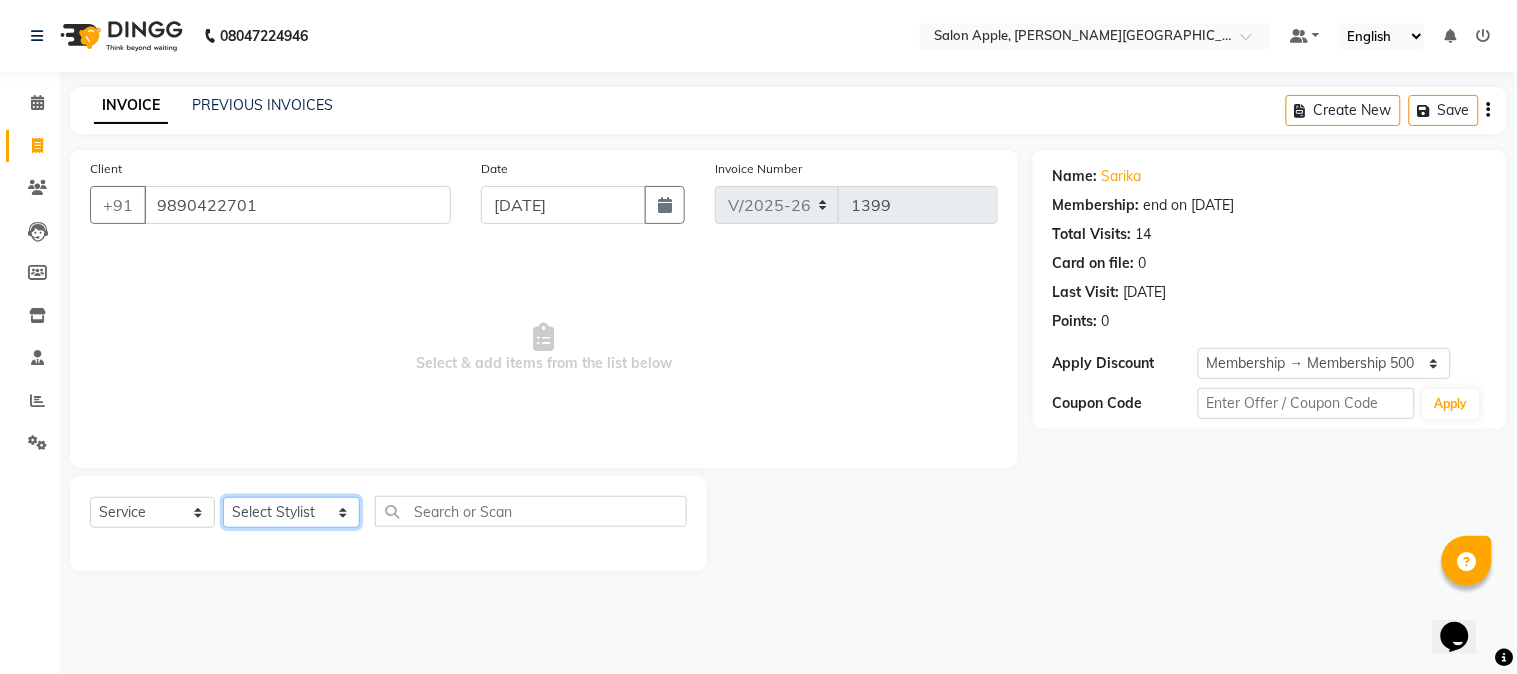 select on "46529" 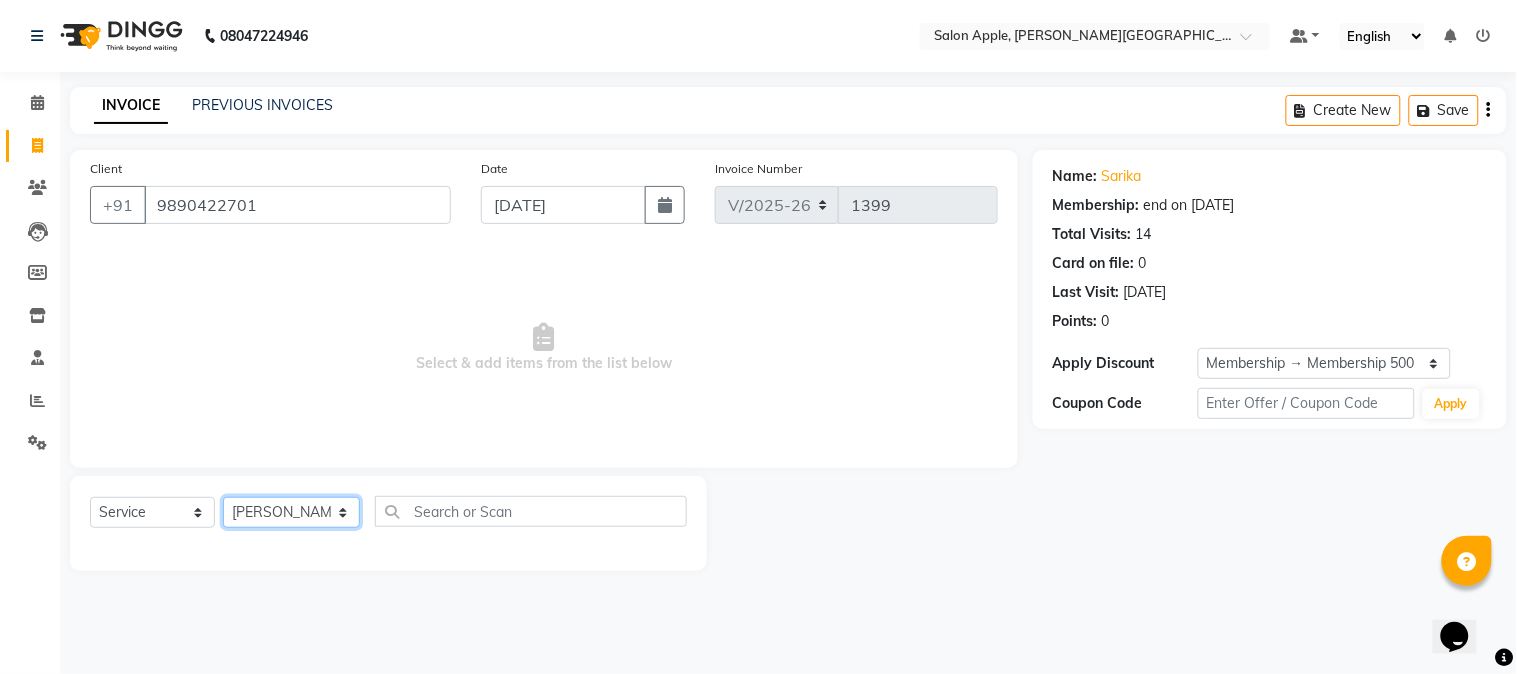 click on "Select Stylist [PERSON_NAME] [PERSON_NAME] Kranti arun Vanakalas [MEDICAL_DATA][PERSON_NAME]  [PERSON_NAME] Reception Rohan" 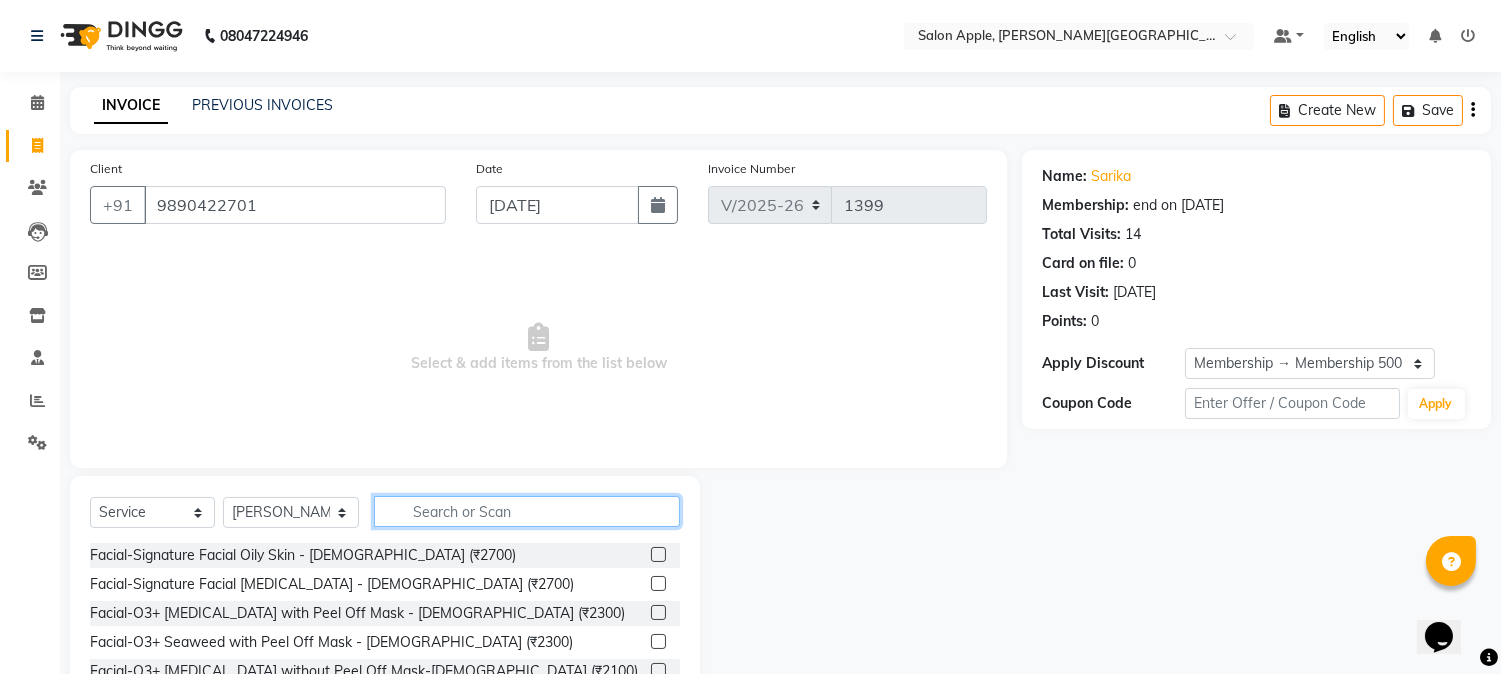 click 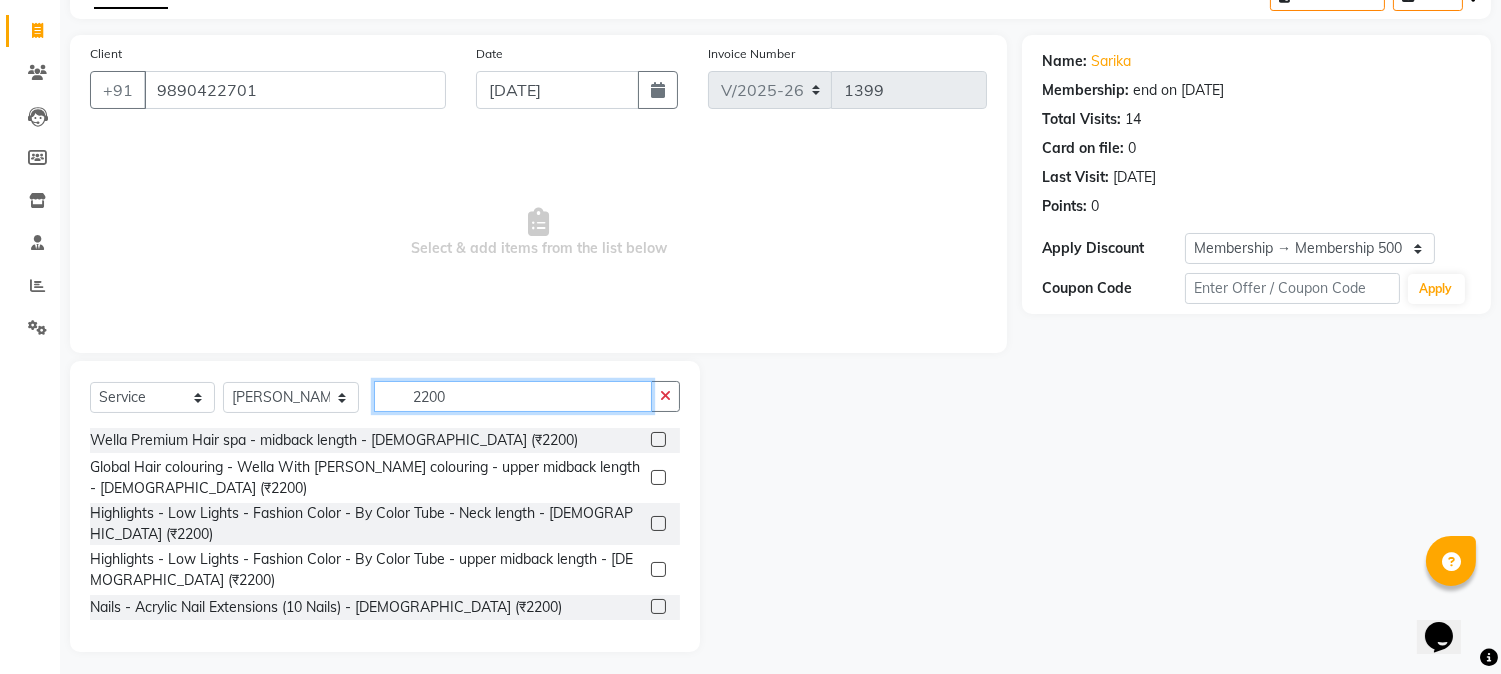 scroll, scrollTop: 123, scrollLeft: 0, axis: vertical 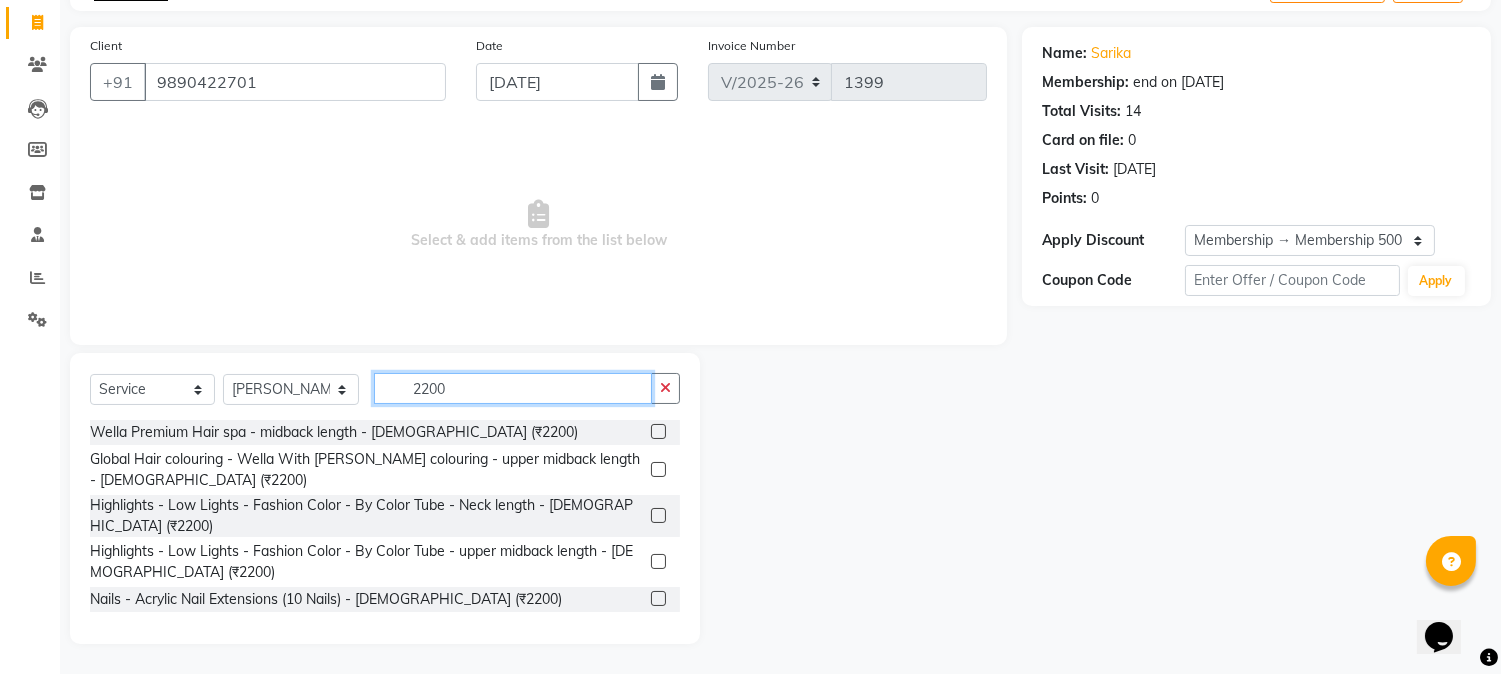 type on "2200" 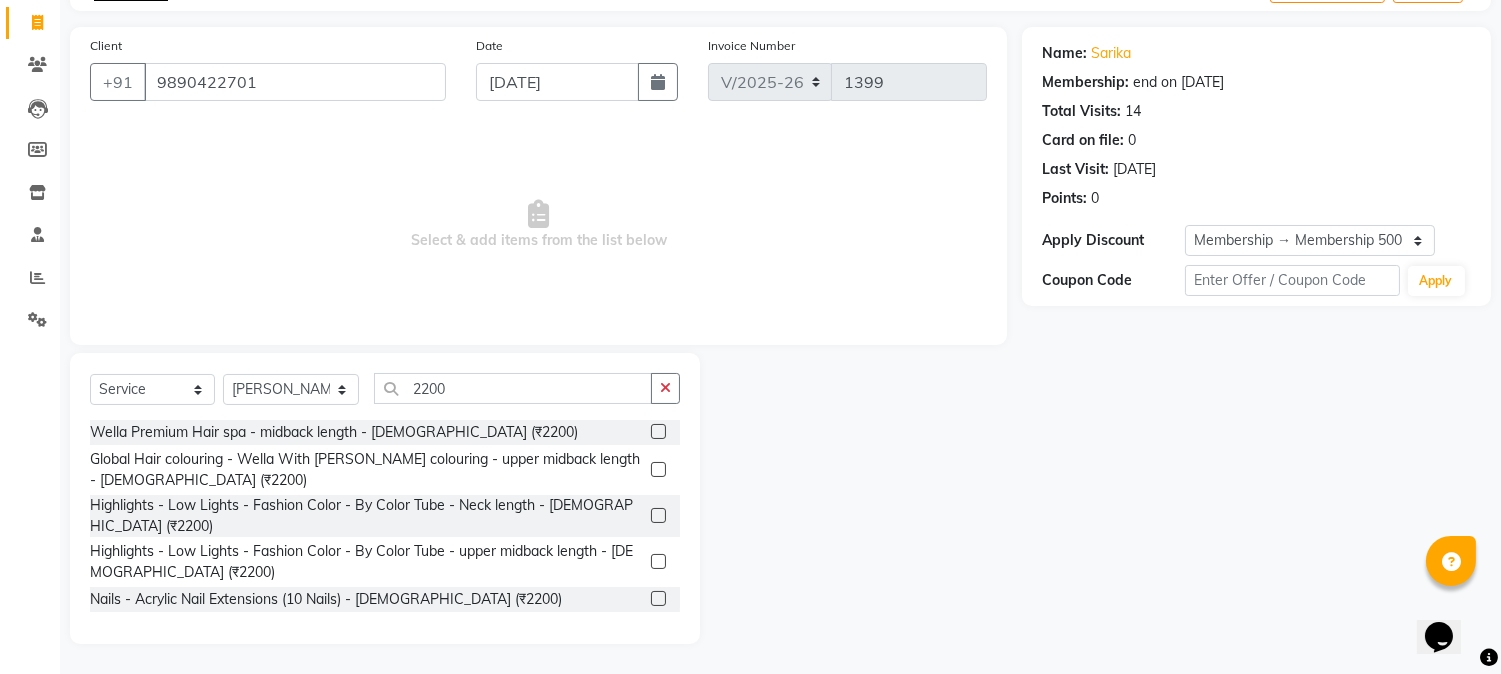 click 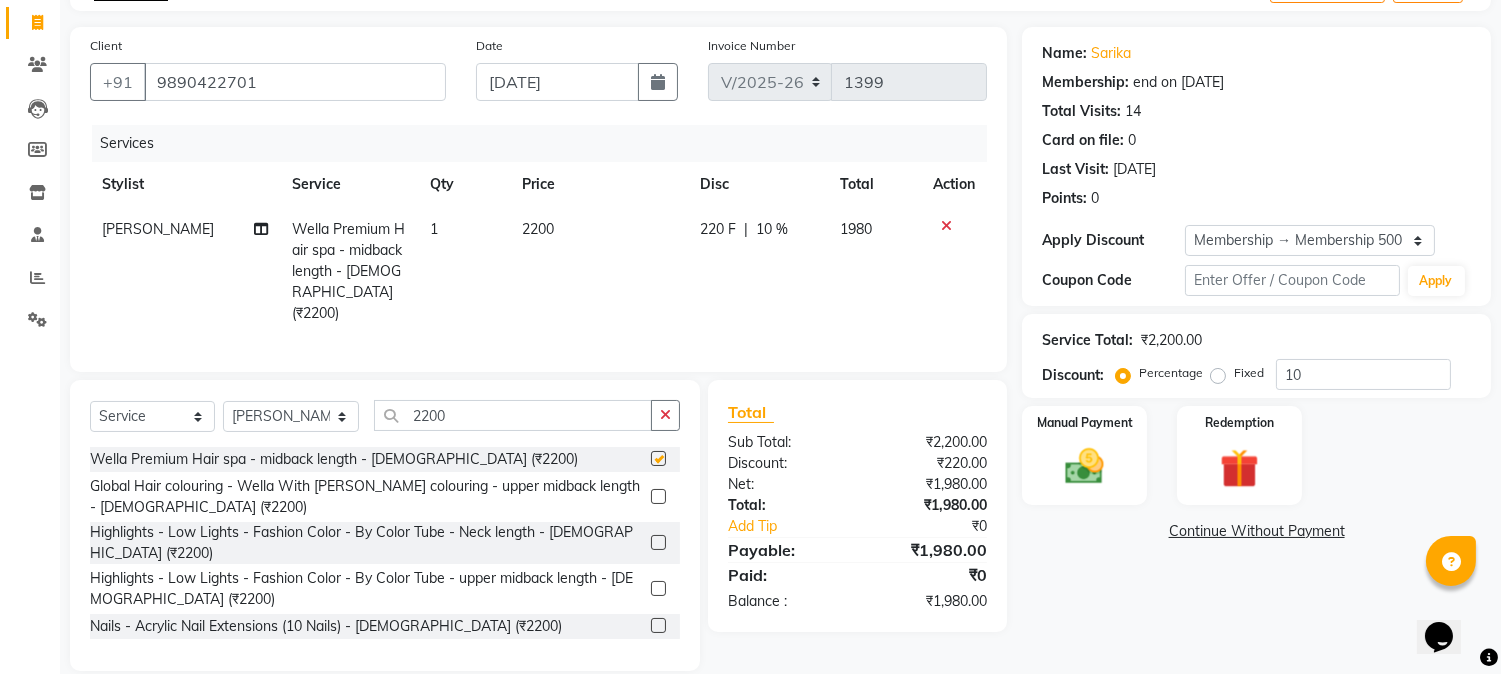 checkbox on "false" 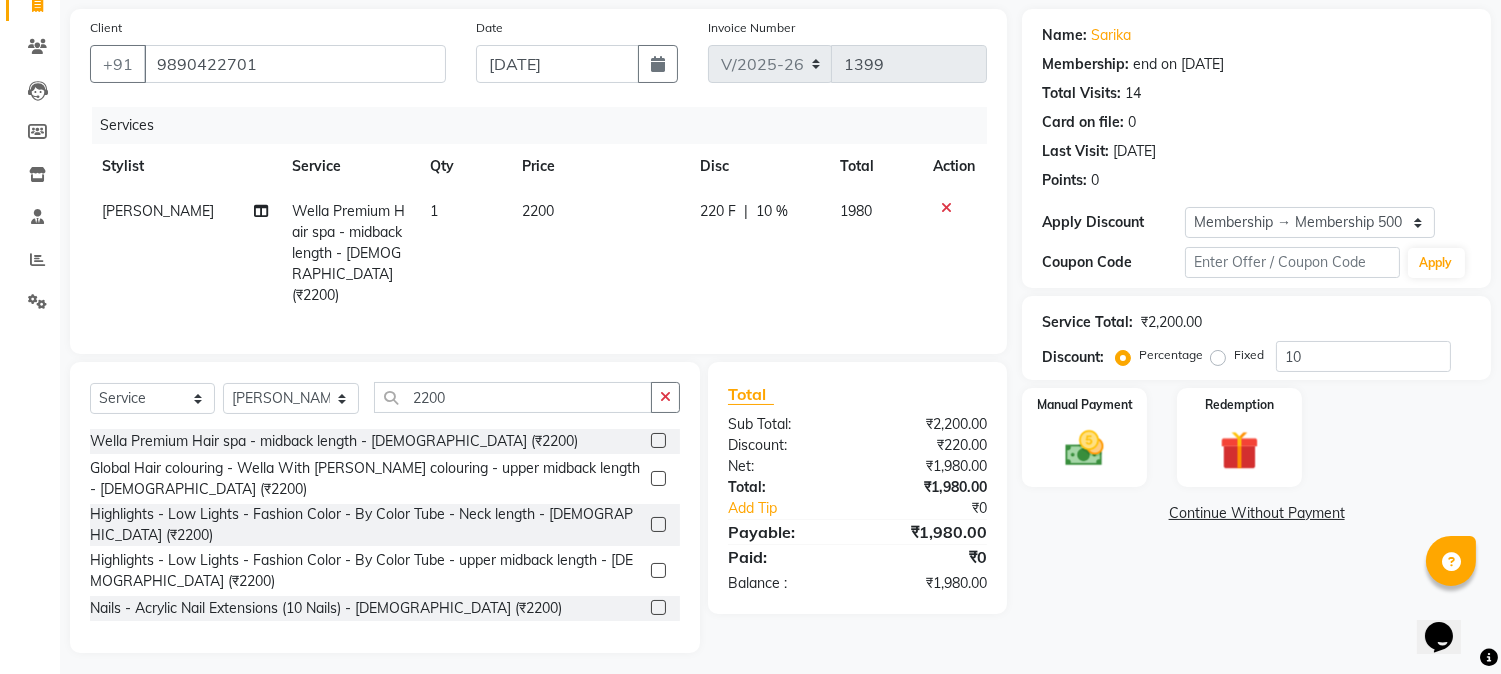 scroll, scrollTop: 145, scrollLeft: 0, axis: vertical 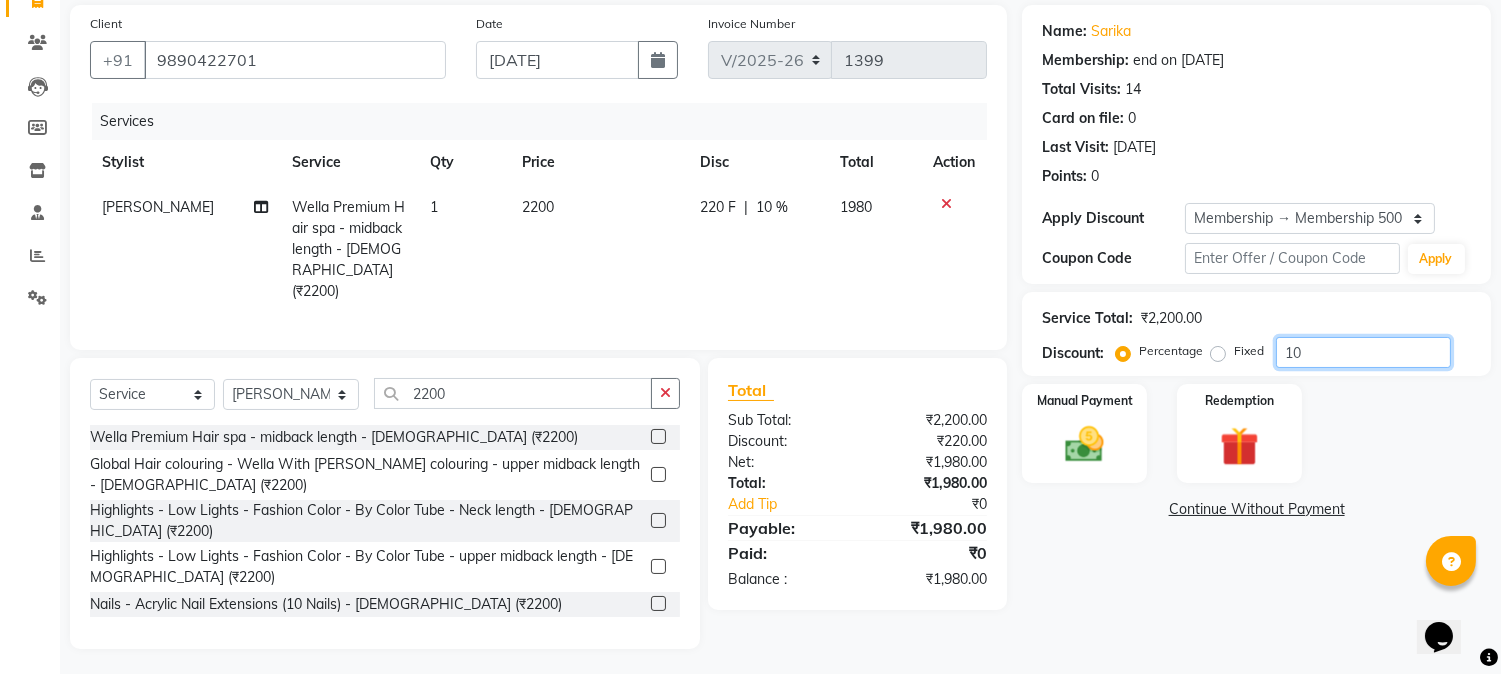 drag, startPoint x: 1302, startPoint y: 344, endPoint x: 1104, endPoint y: 308, distance: 201.24612 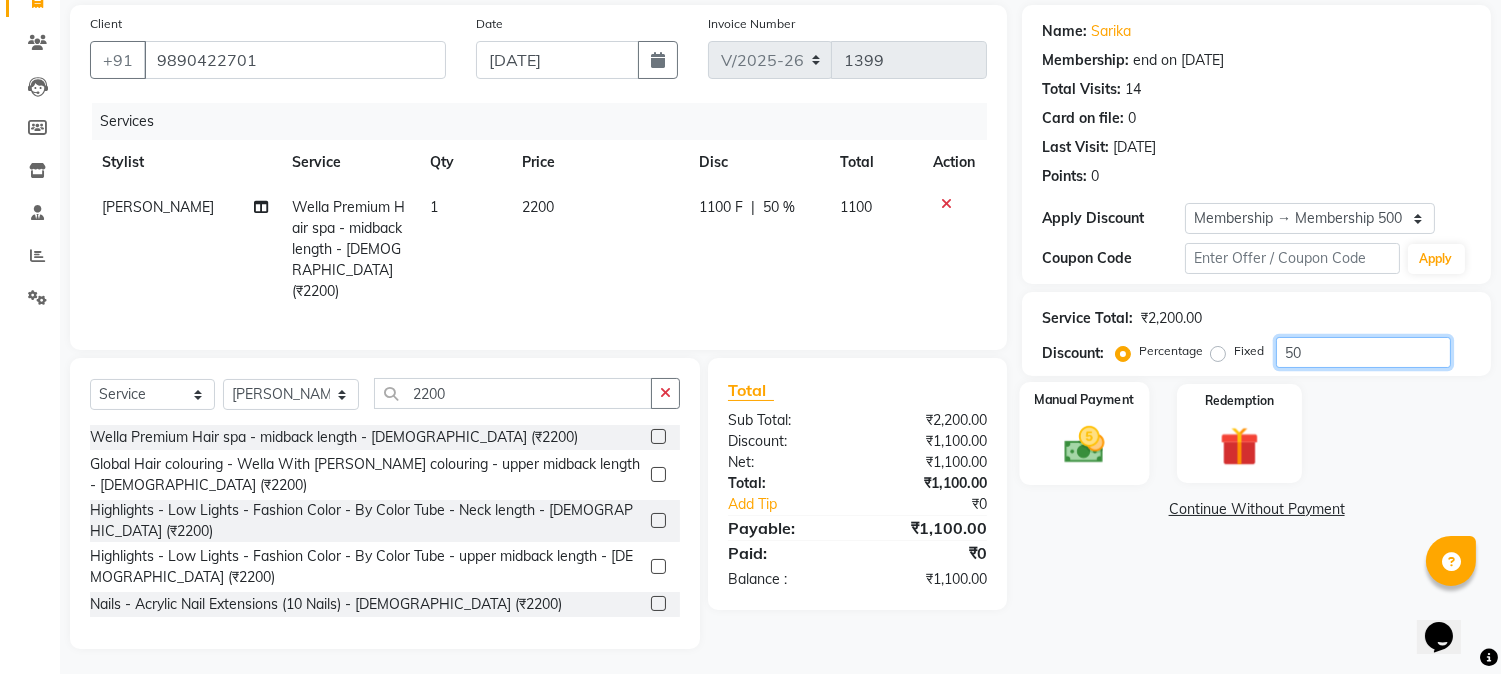 type on "50" 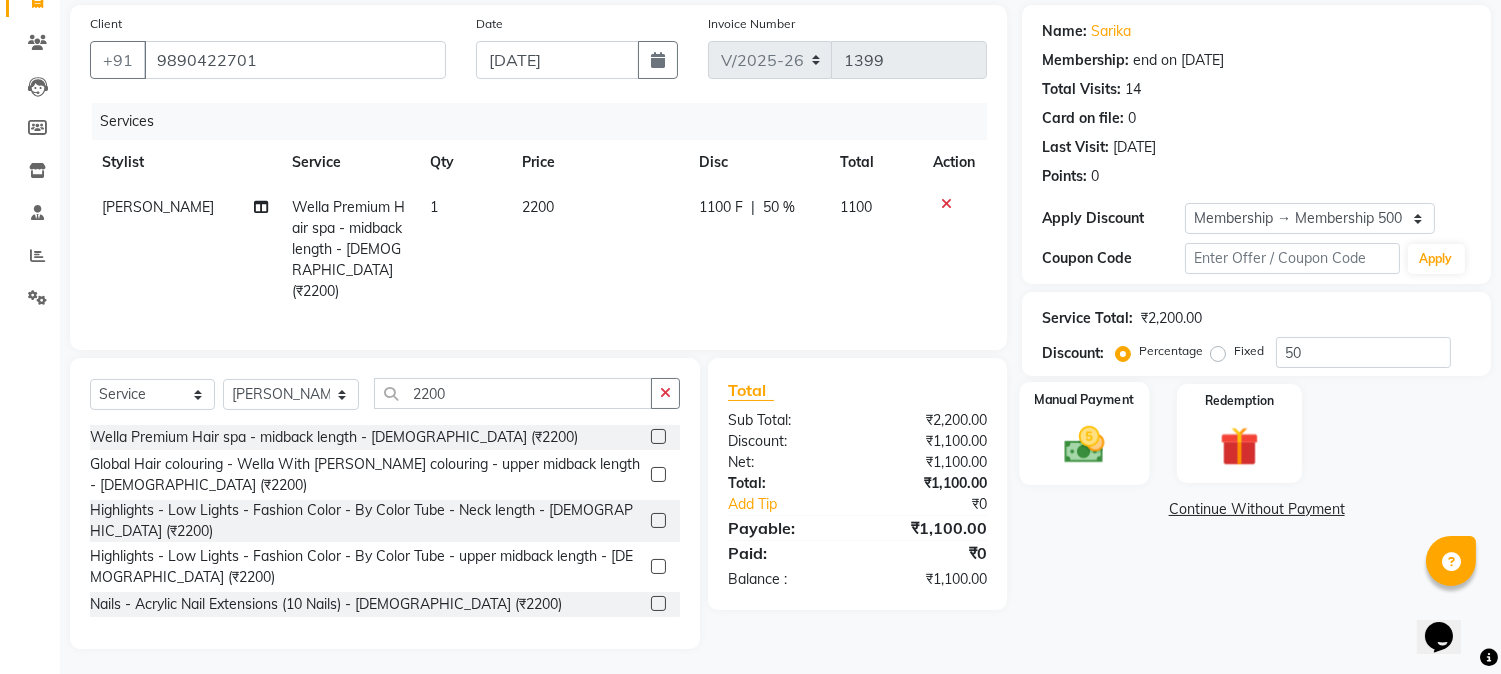 click 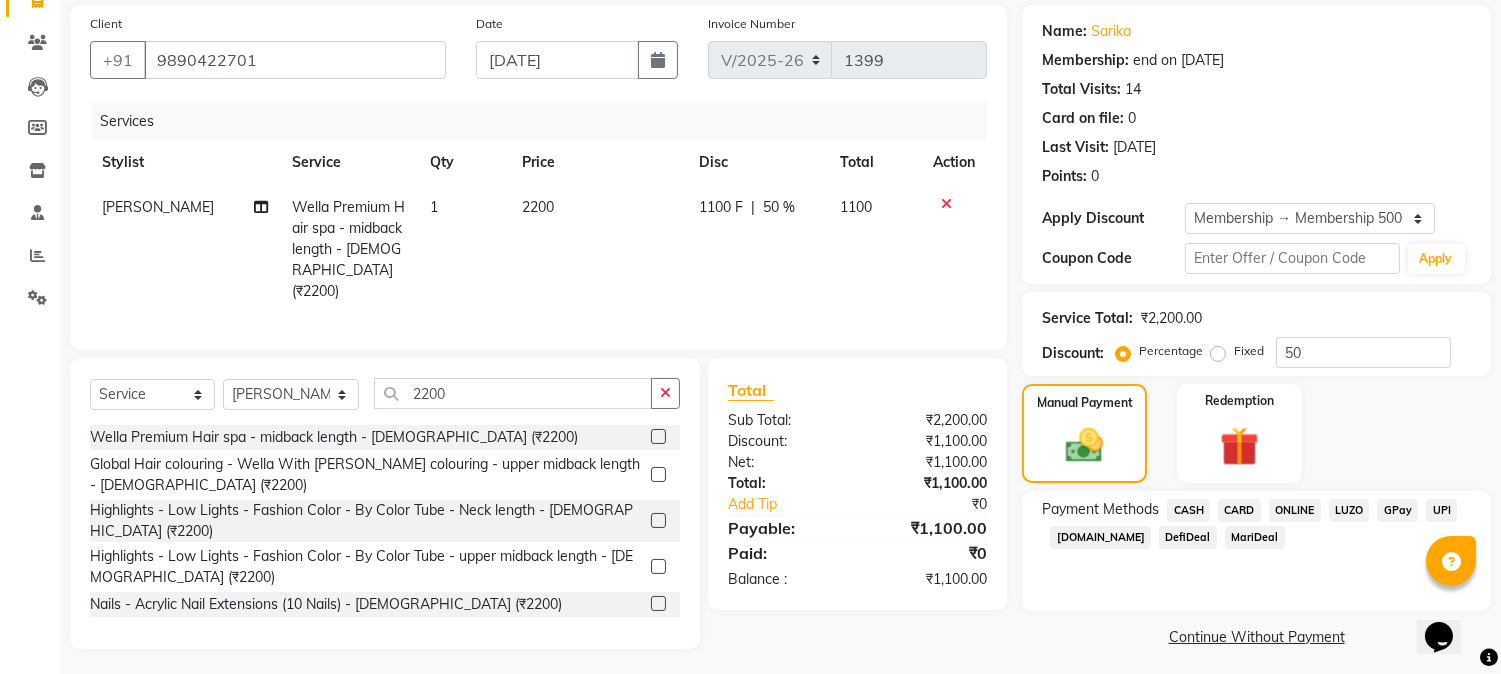 click on "ONLINE" 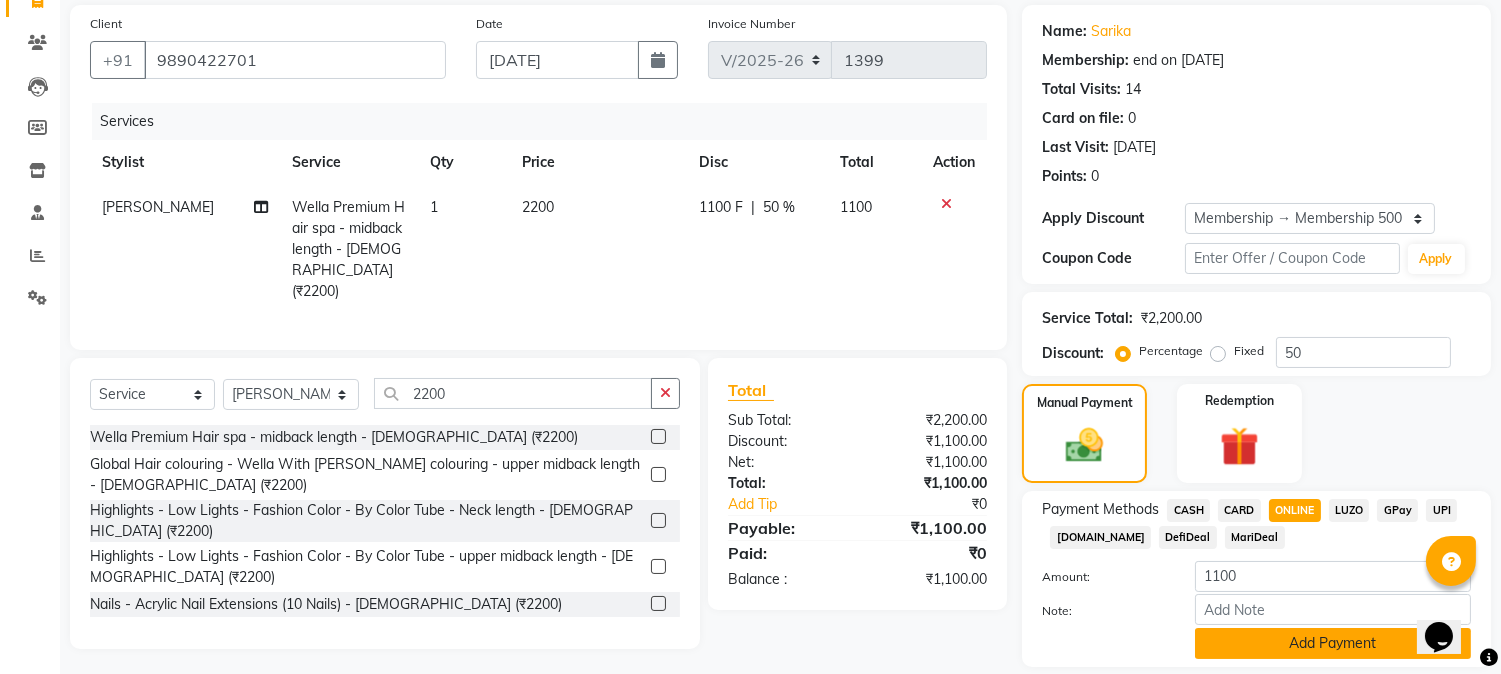 click on "Add Payment" 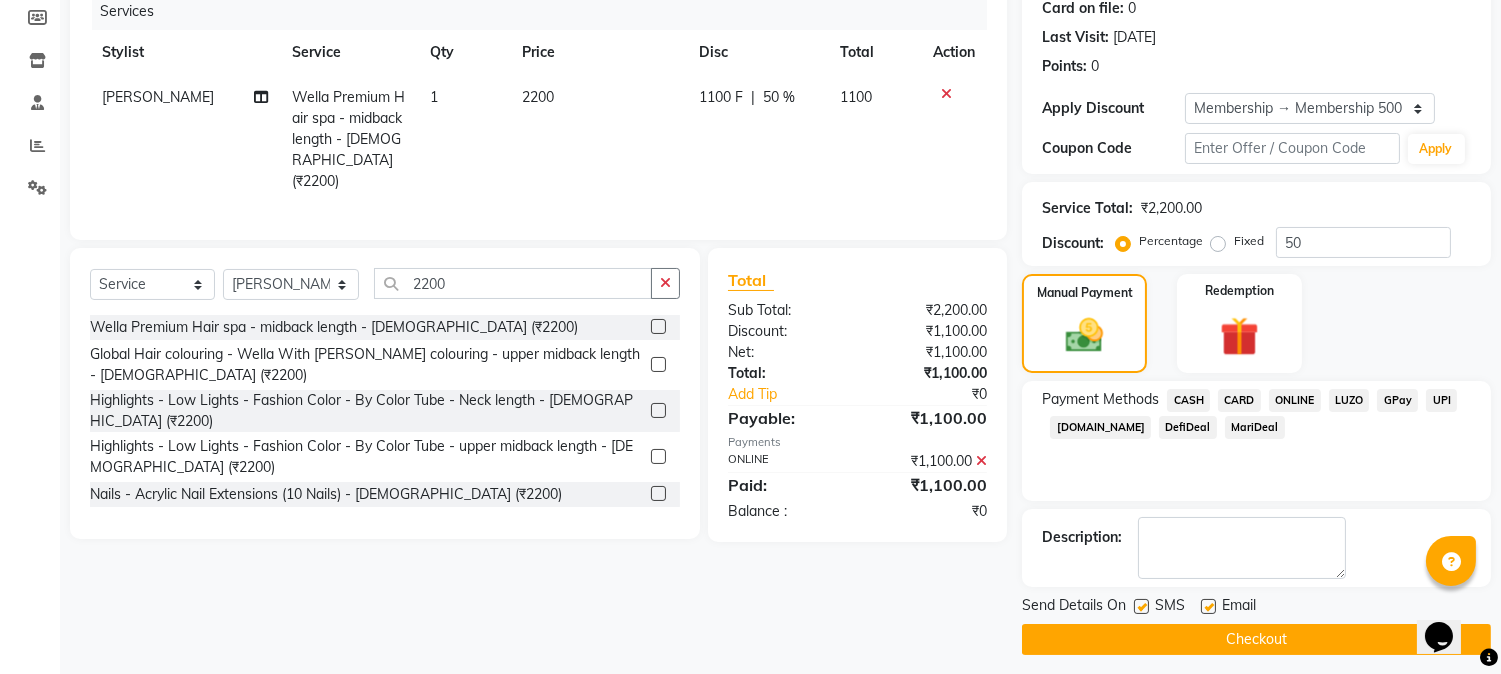 scroll, scrollTop: 265, scrollLeft: 0, axis: vertical 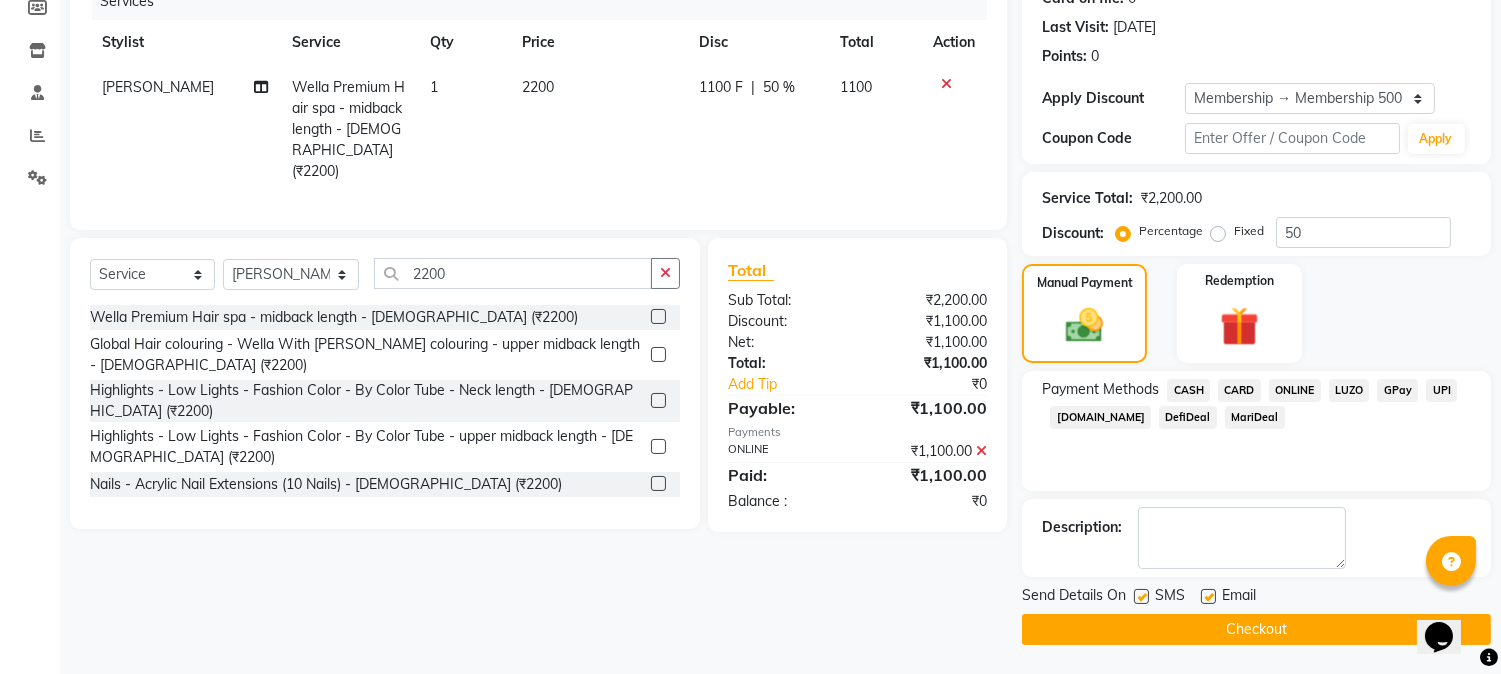 click on "Checkout" 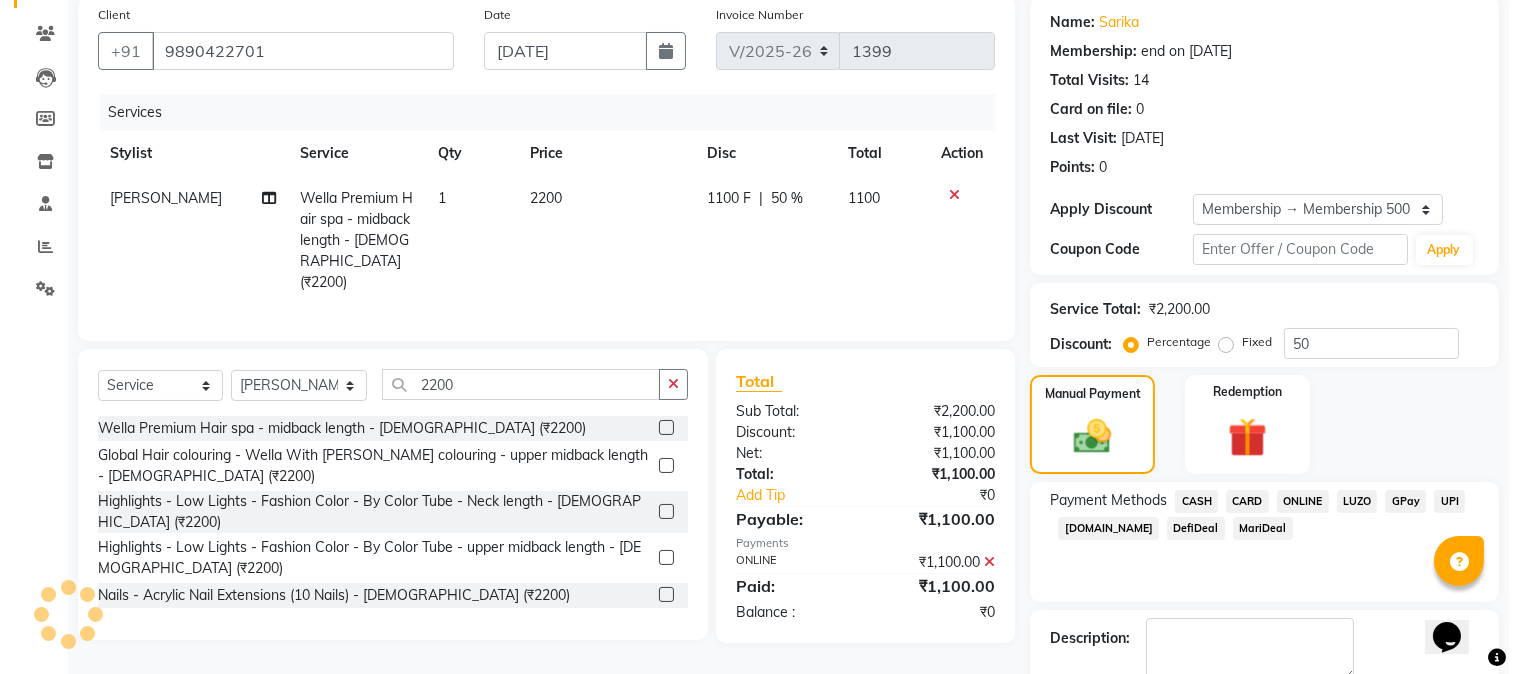 scroll, scrollTop: 0, scrollLeft: 0, axis: both 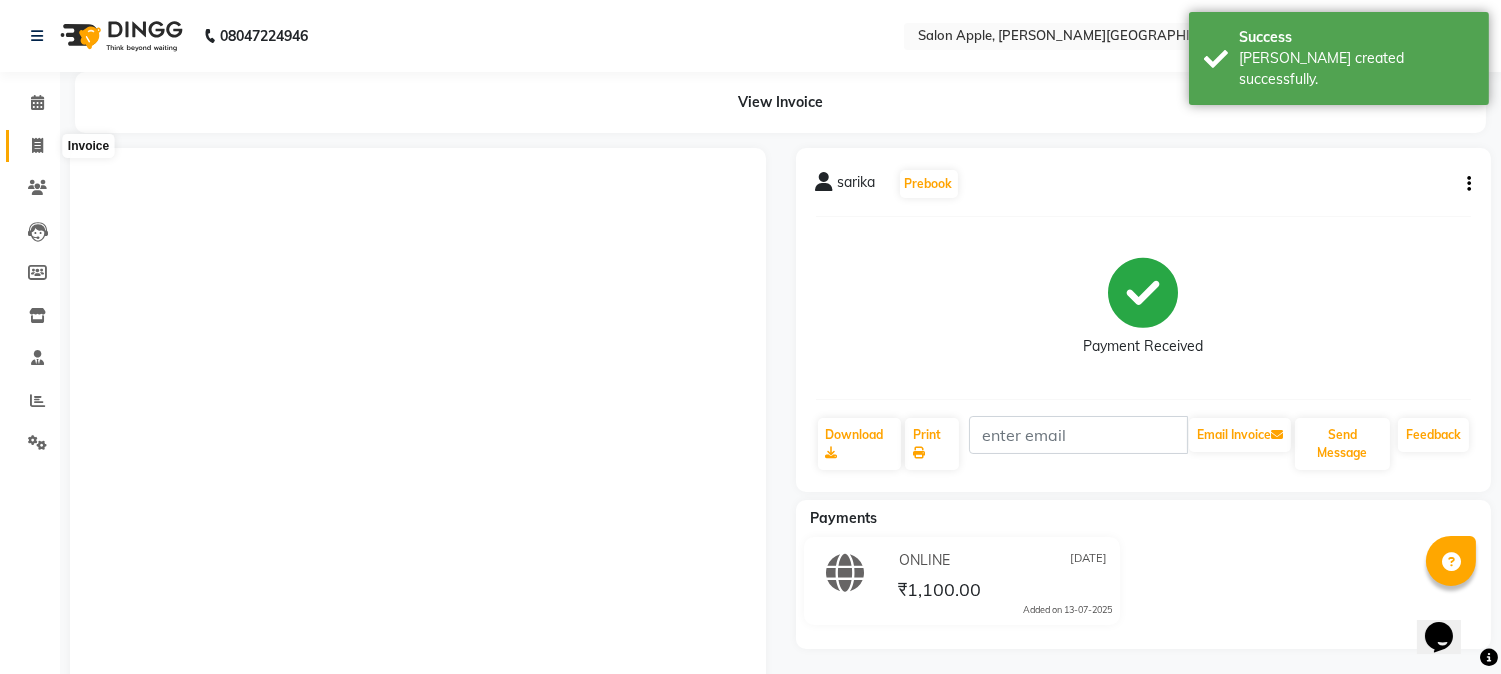 click 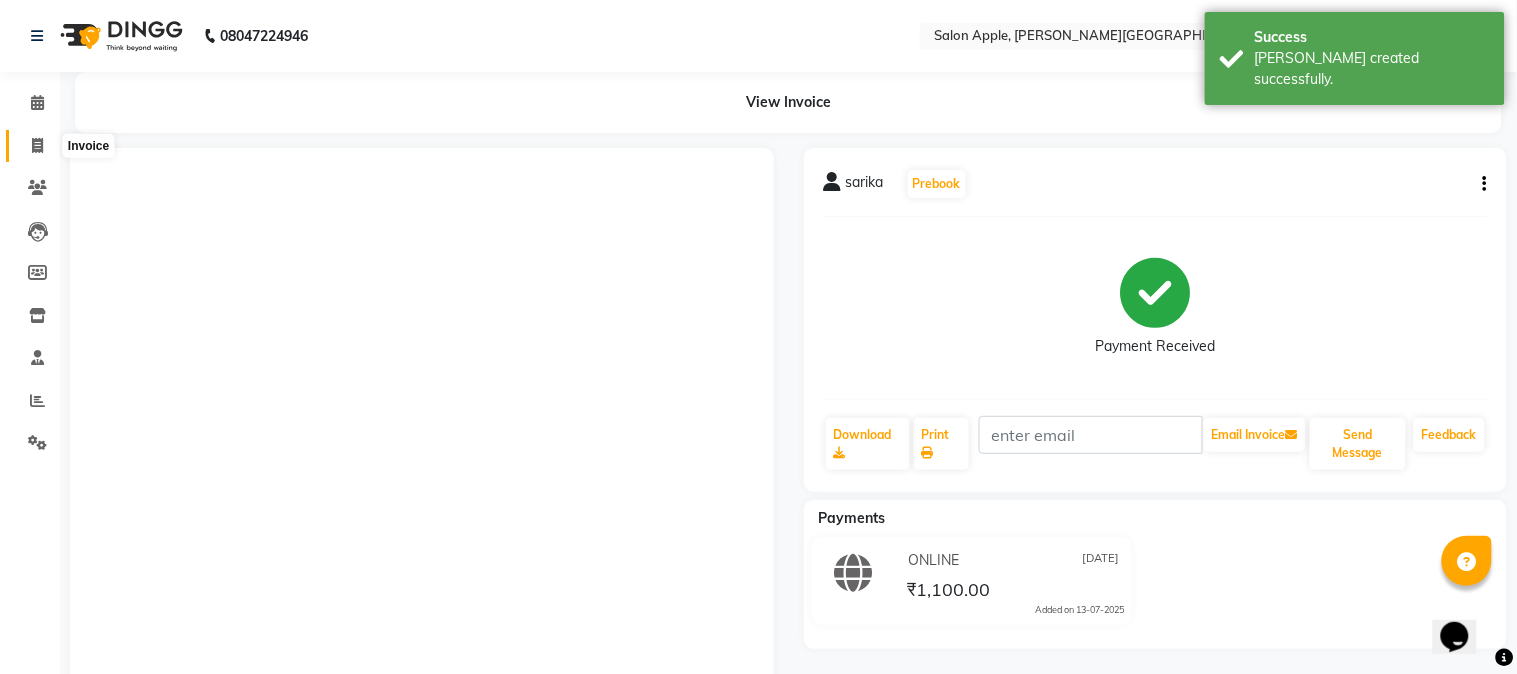 select on "4128" 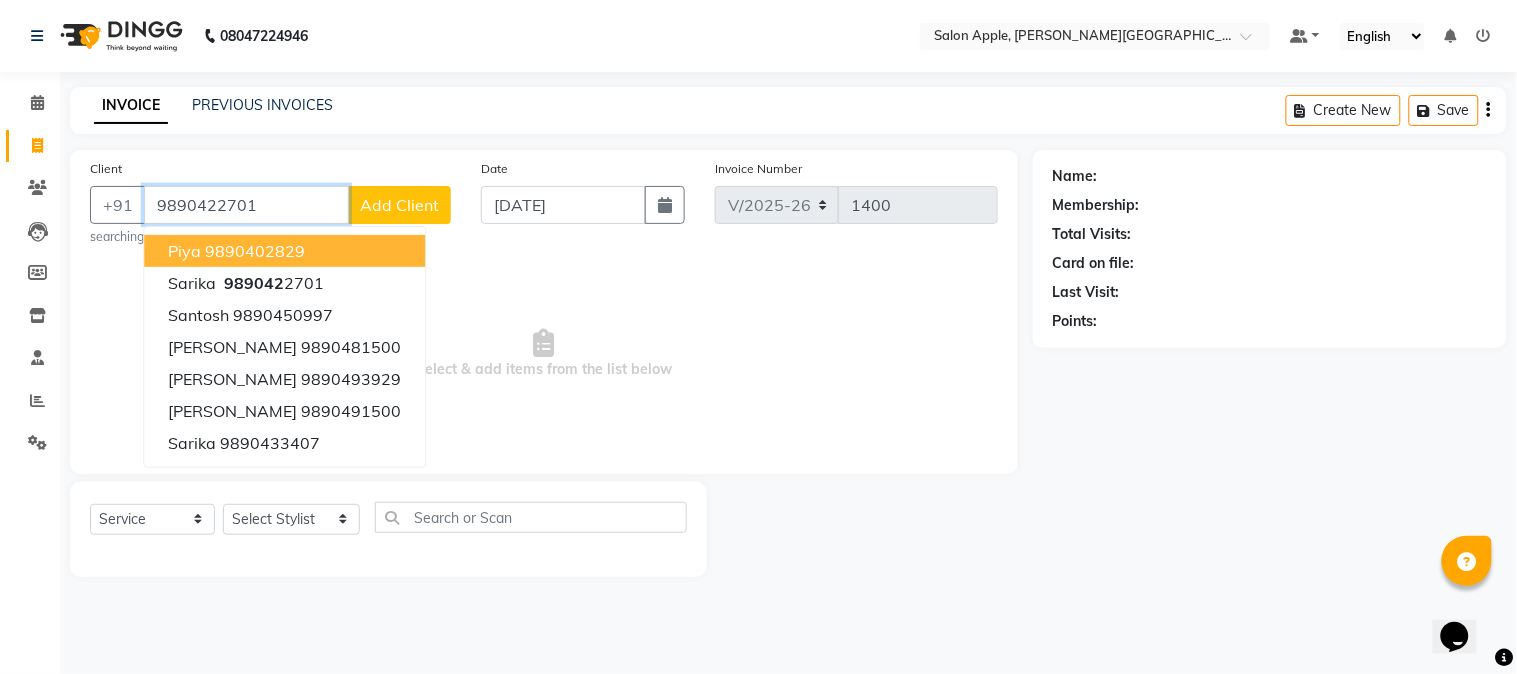 type on "9890422701" 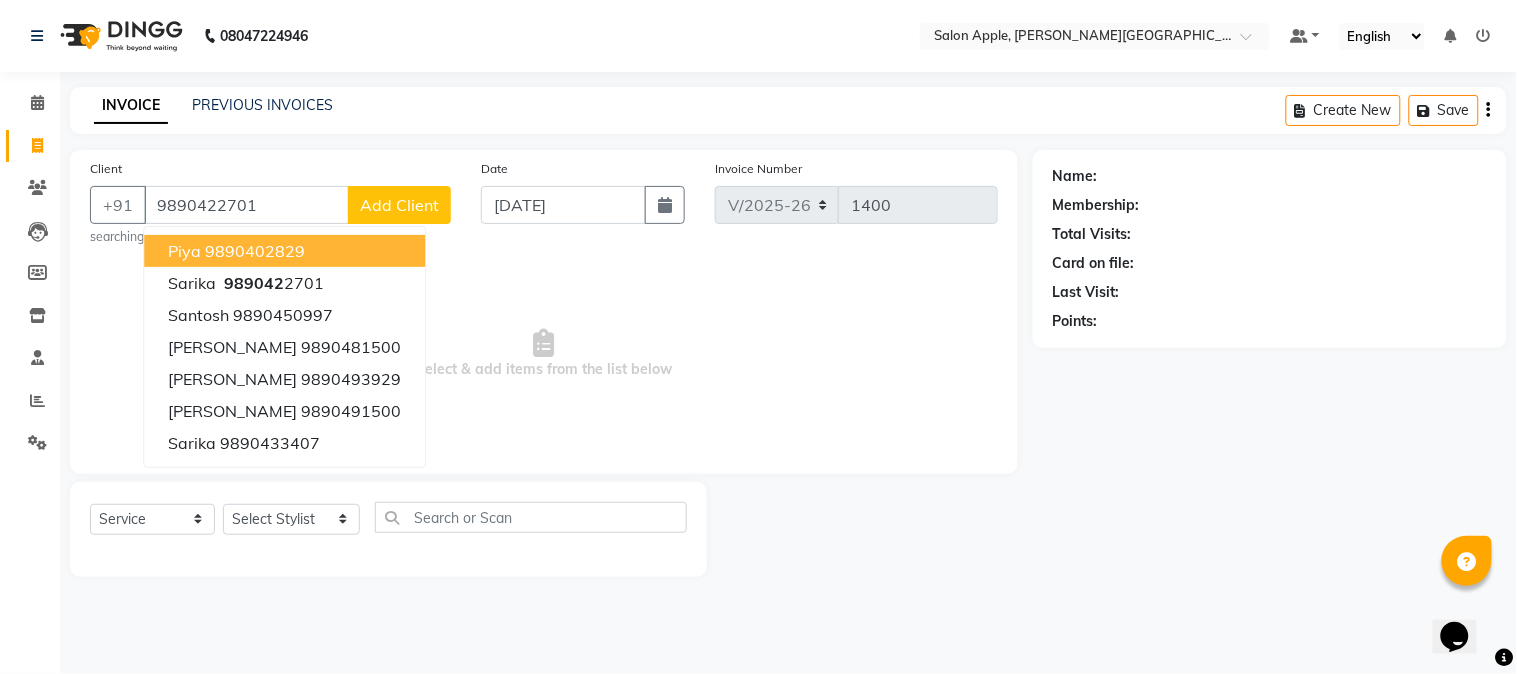 select on "1: Object" 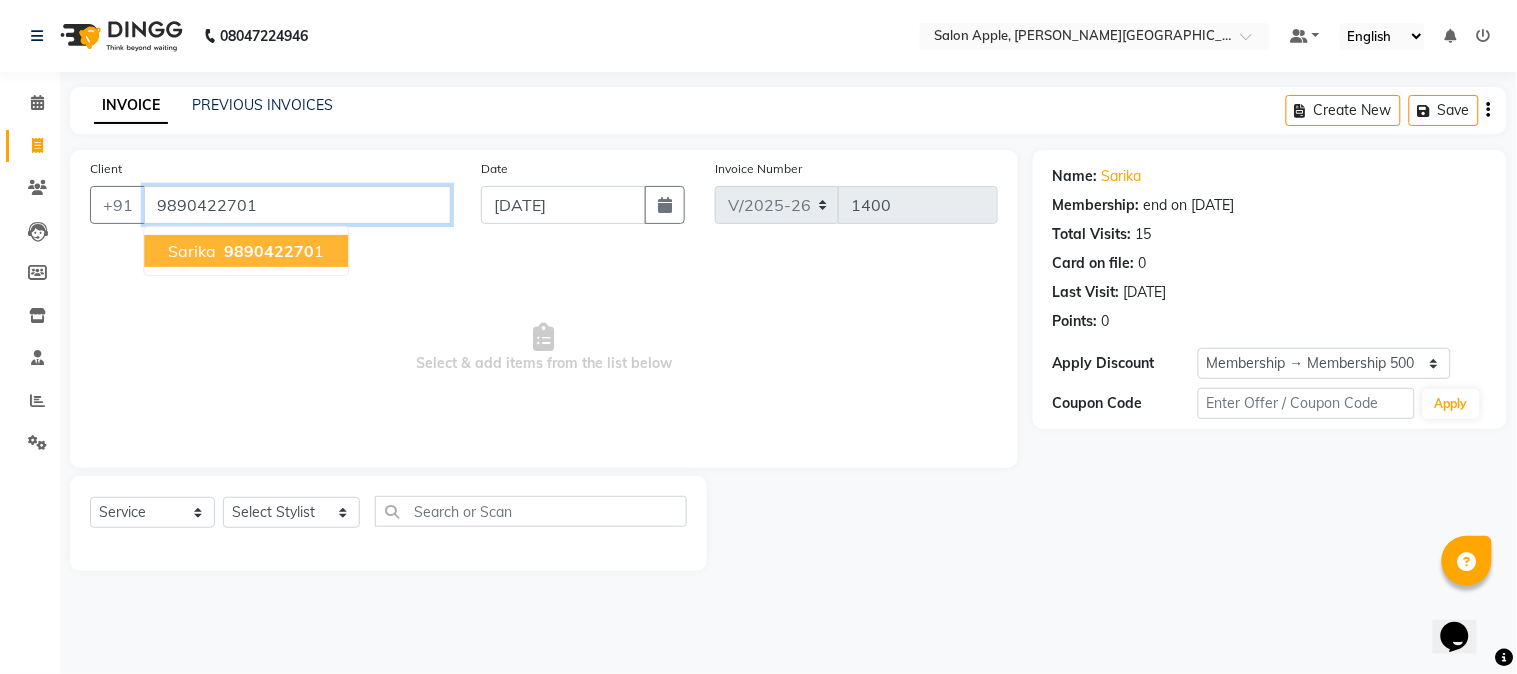 drag, startPoint x: 324, startPoint y: 210, endPoint x: 0, endPoint y: 203, distance: 324.07562 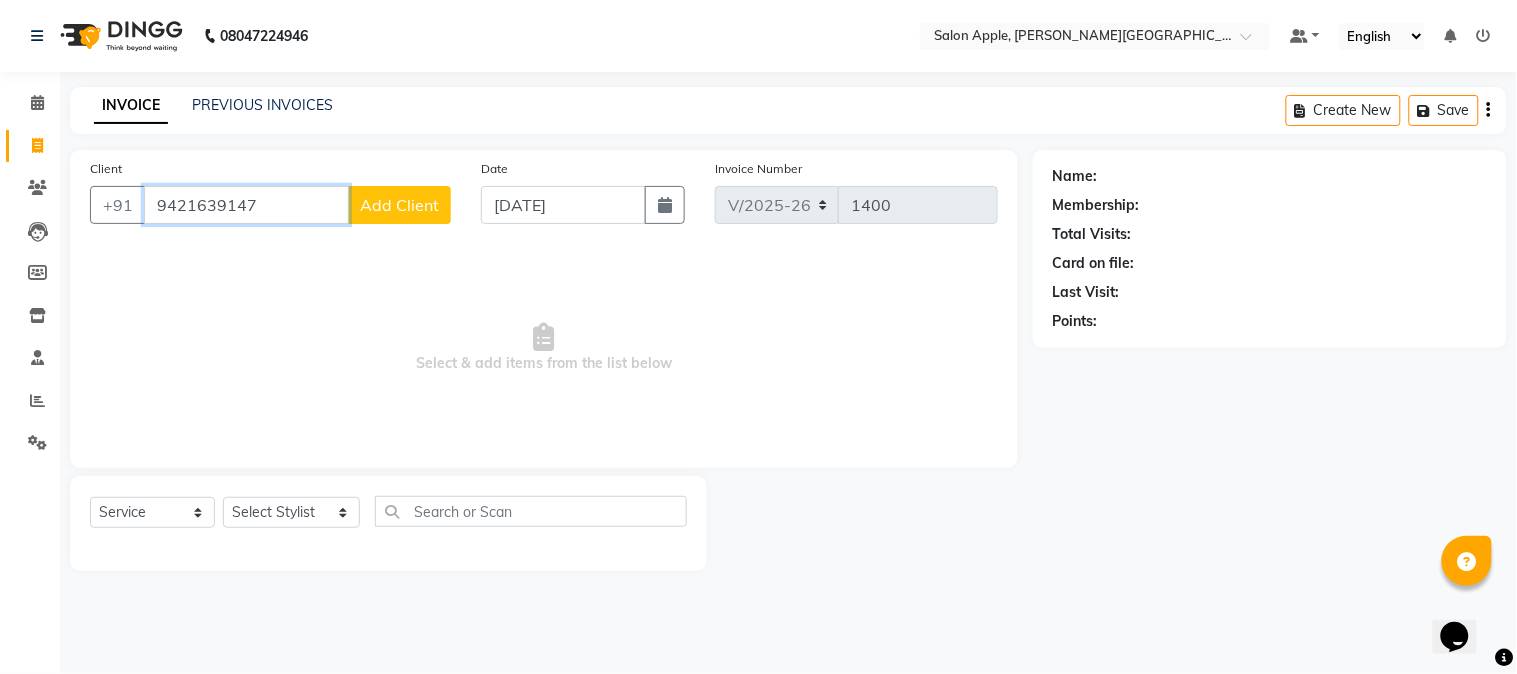 type on "9421639147" 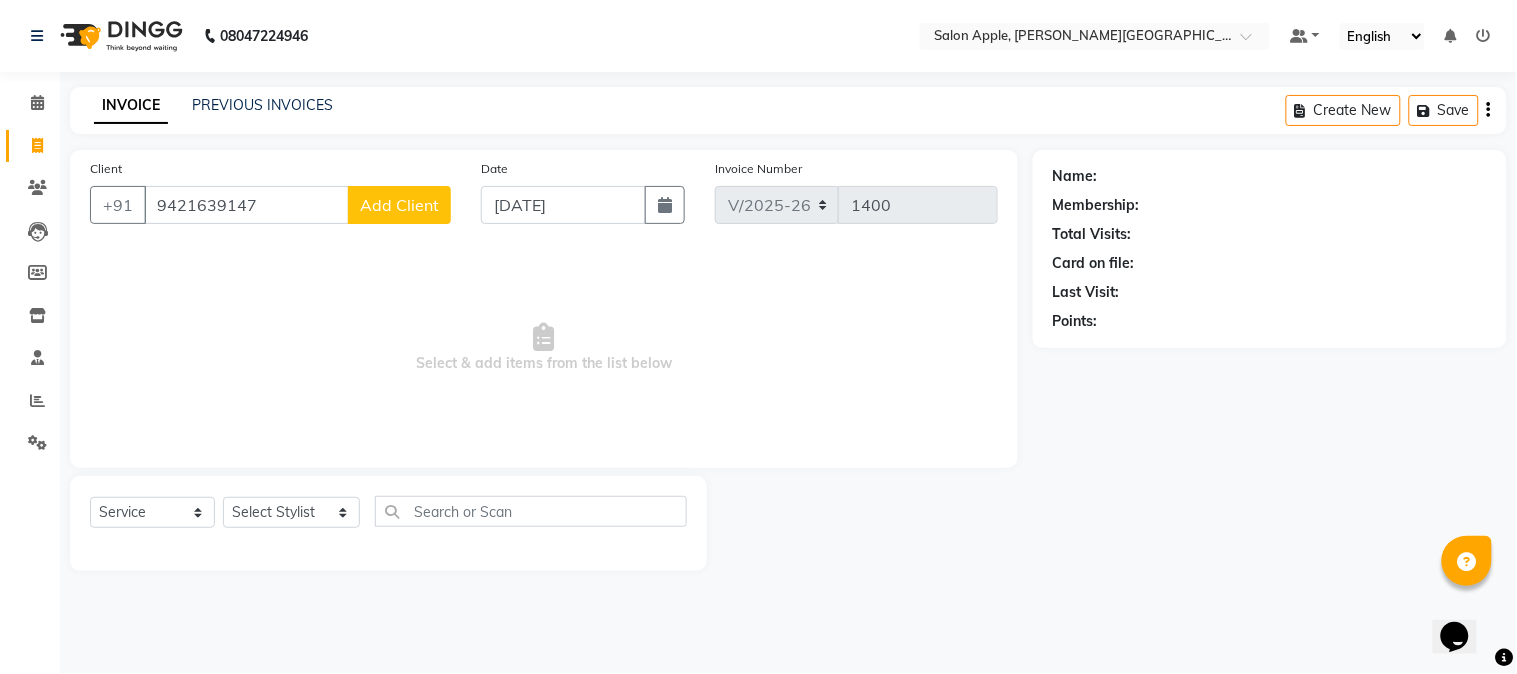 click on "Add Client" 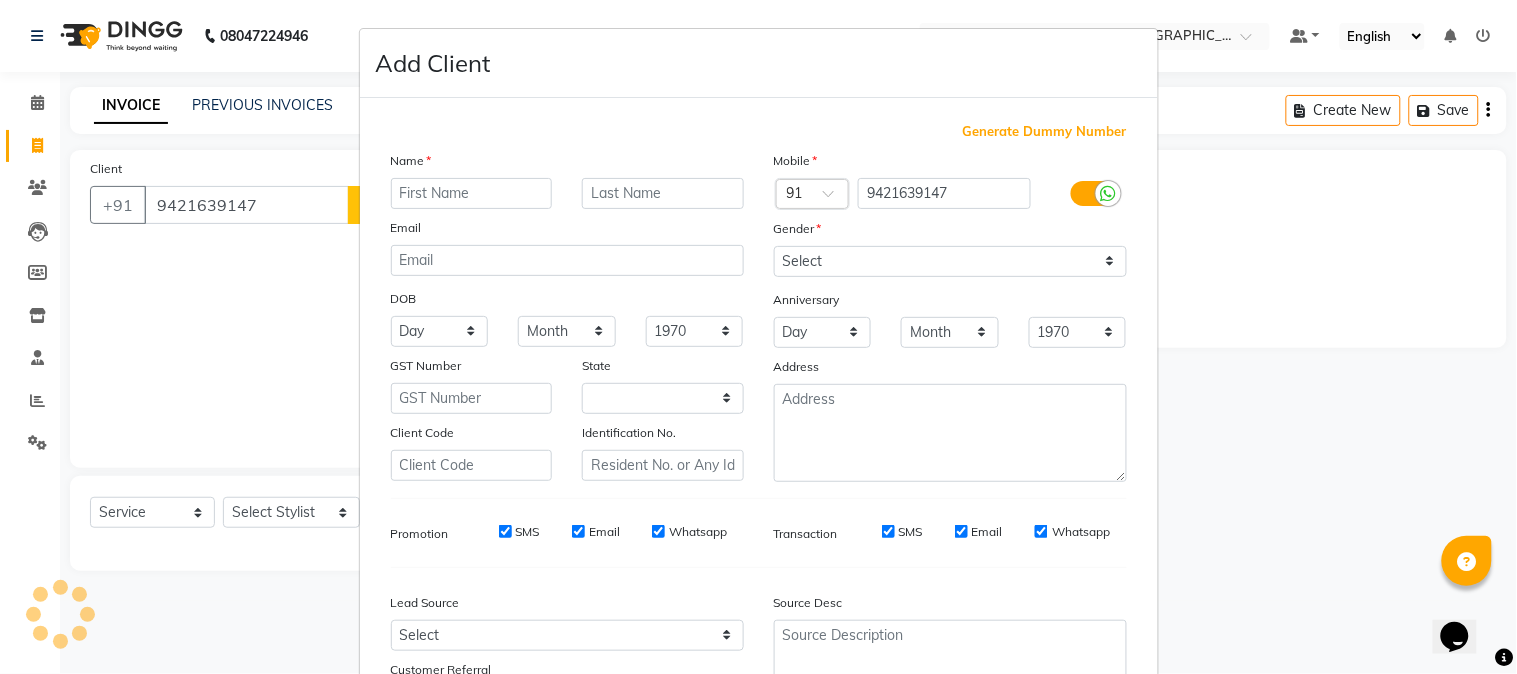 select on "22" 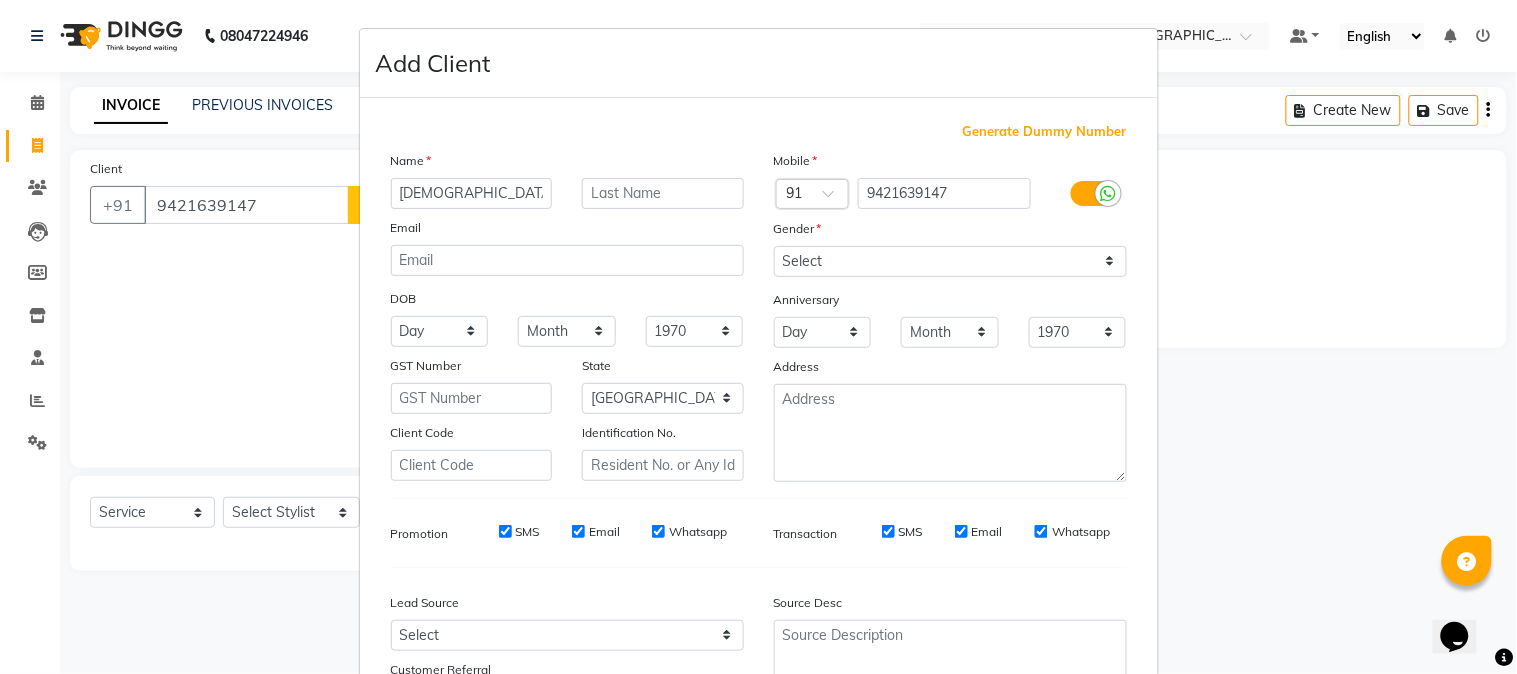 type on "[DEMOGRAPHIC_DATA]" 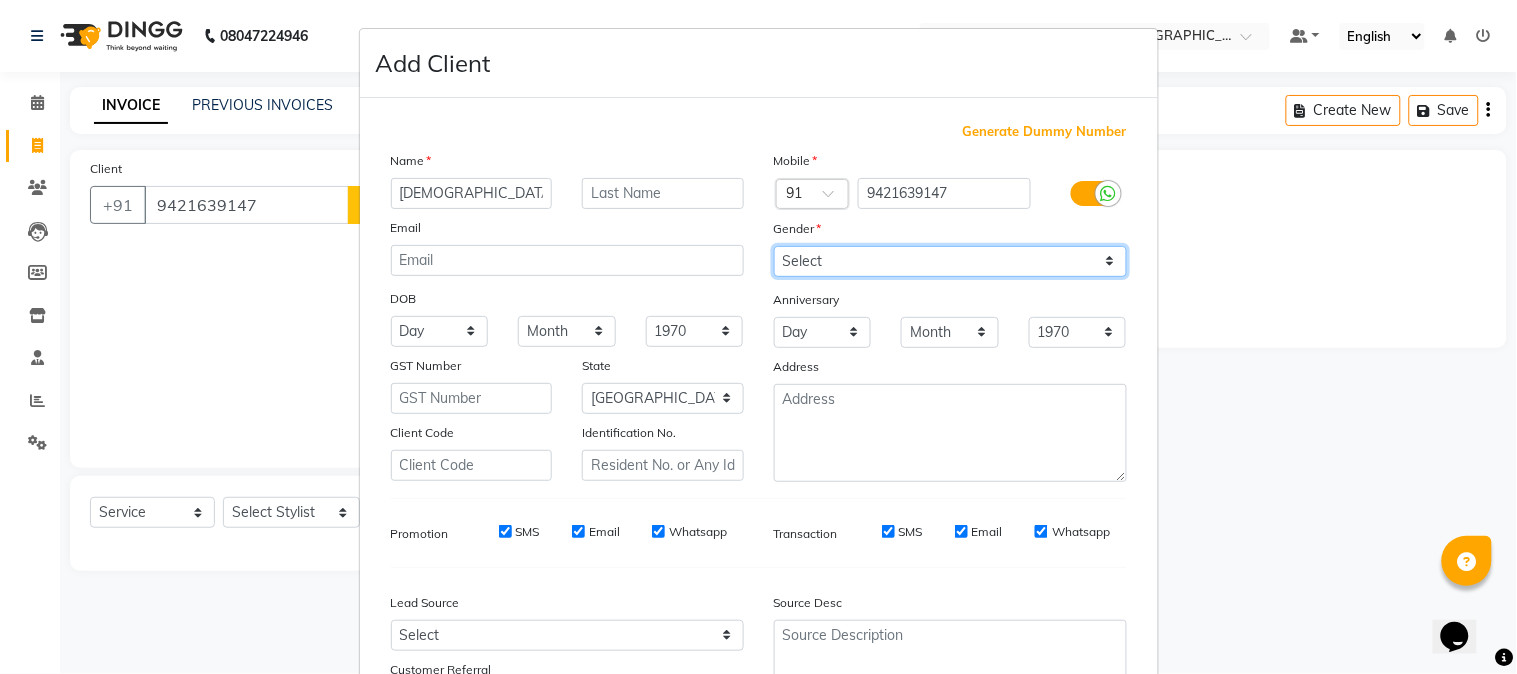 click on "Select Male Female Other Prefer Not To Say" at bounding box center (950, 261) 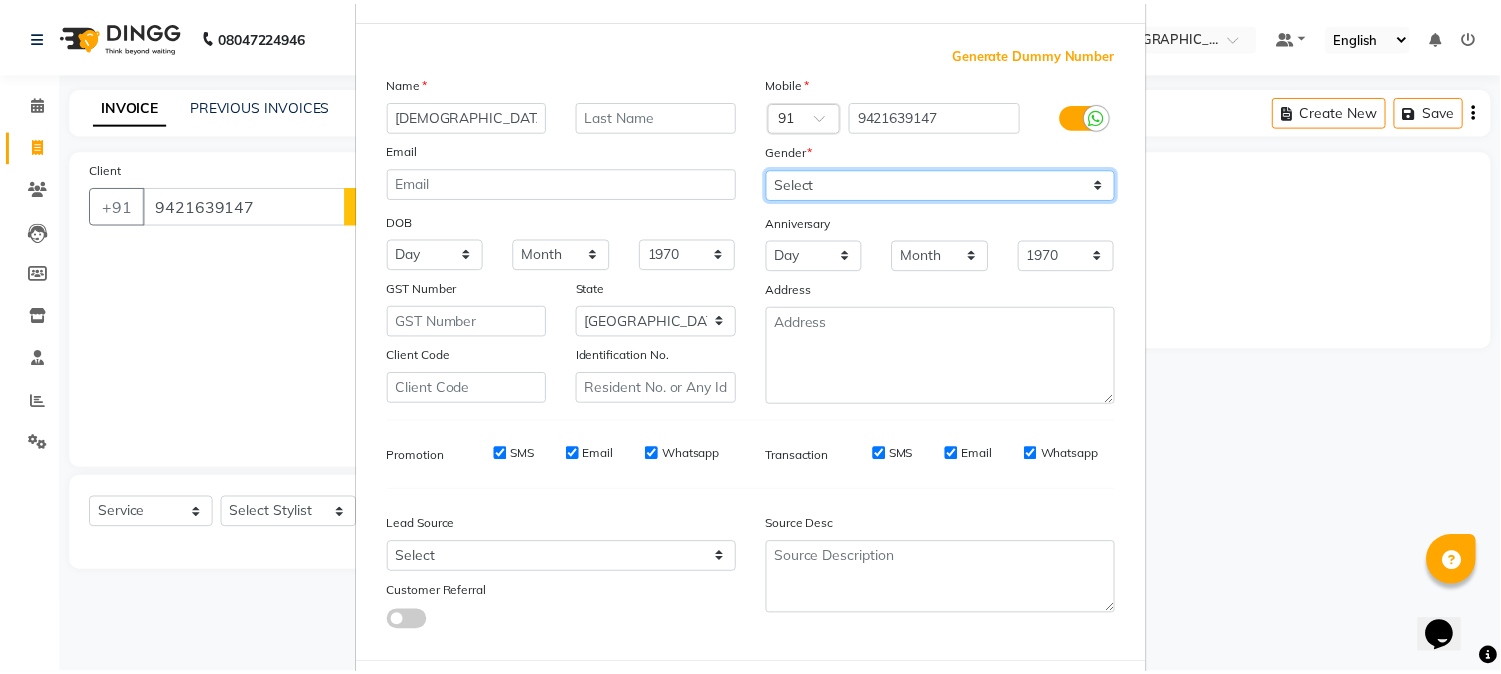 scroll, scrollTop: 176, scrollLeft: 0, axis: vertical 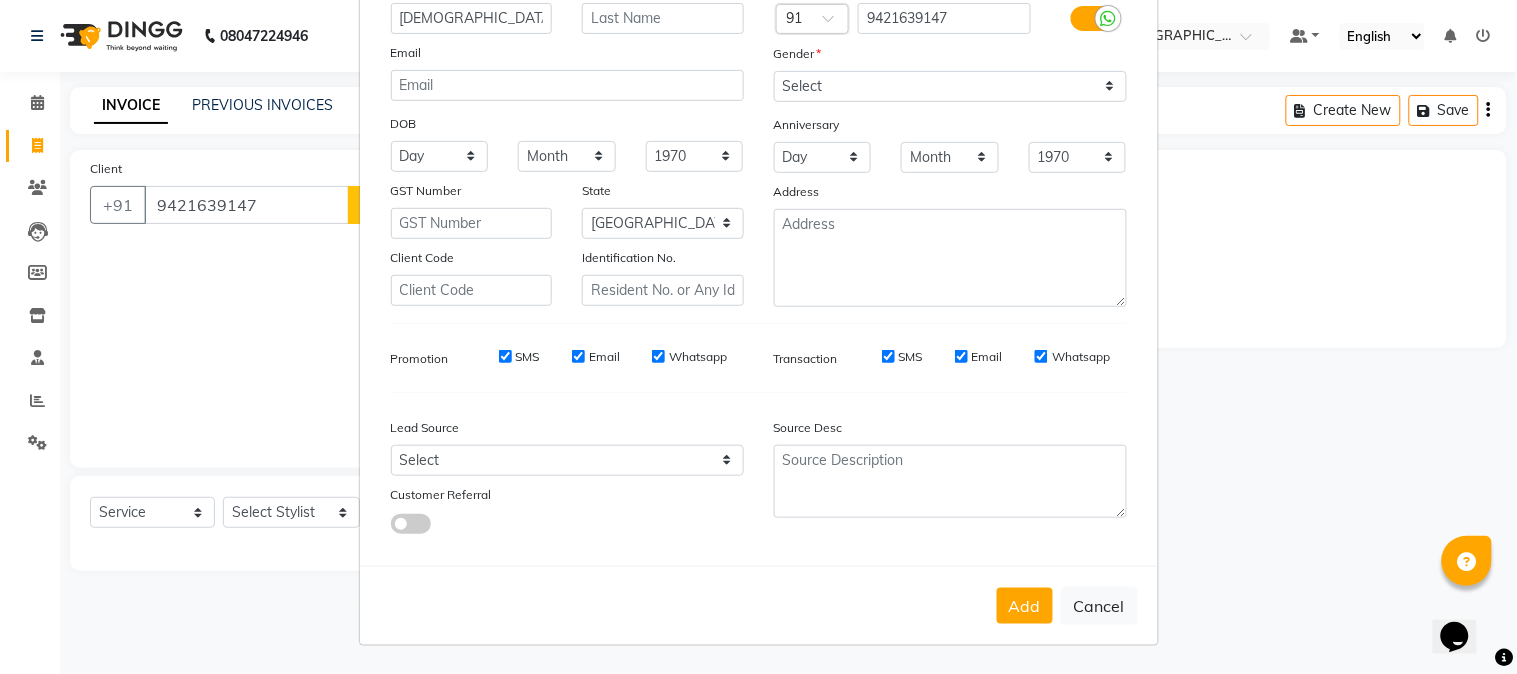 drag, startPoint x: 1017, startPoint y: 616, endPoint x: 952, endPoint y: 612, distance: 65.12296 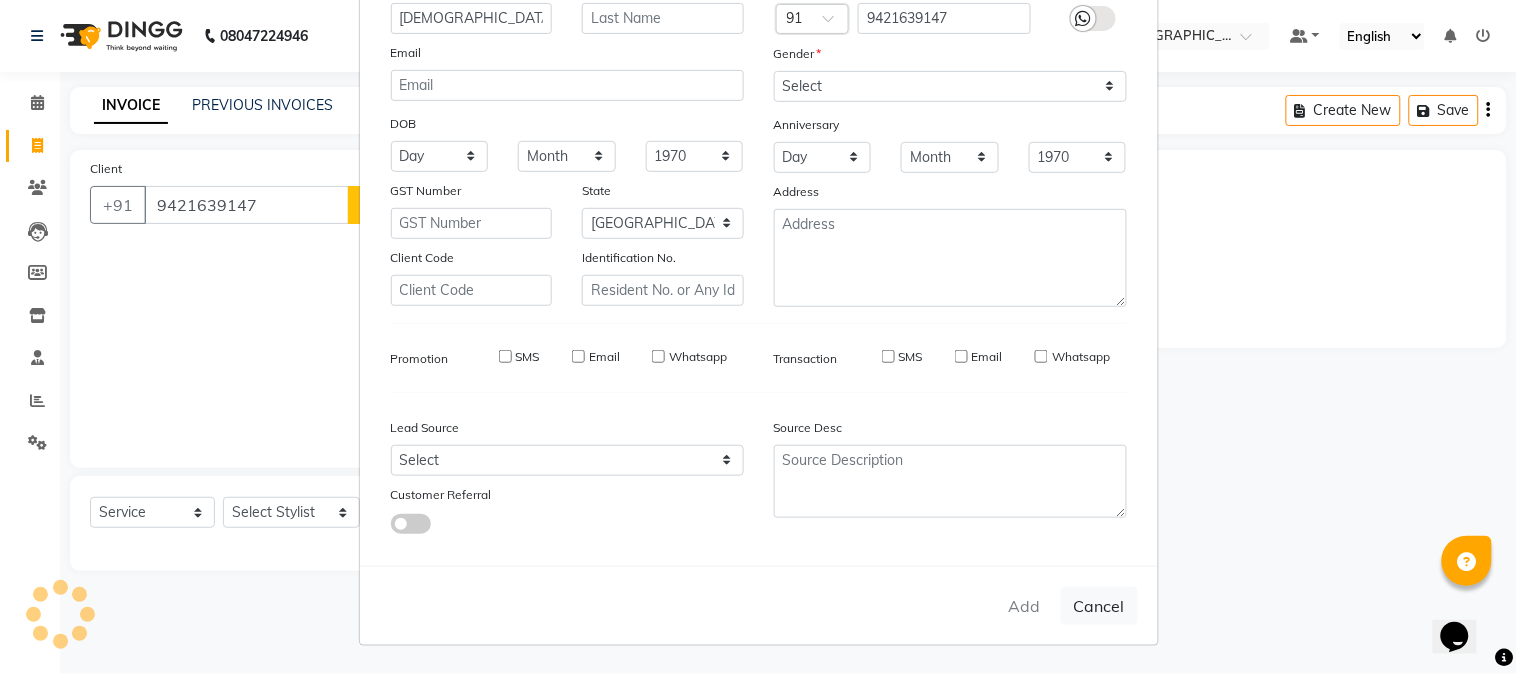 type 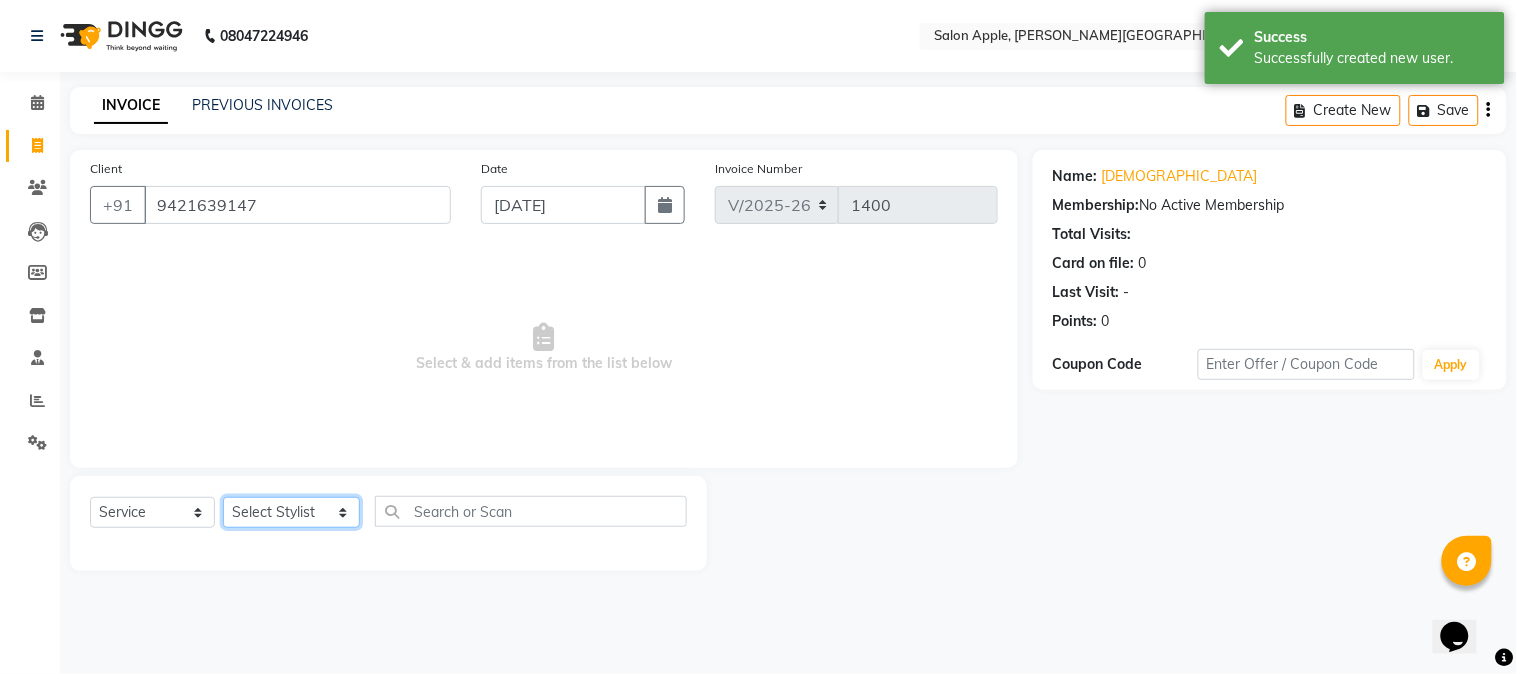 click on "Select Stylist [PERSON_NAME] [PERSON_NAME] Kranti arun Vanakalas [MEDICAL_DATA][PERSON_NAME]  [PERSON_NAME] Reception Rohan" 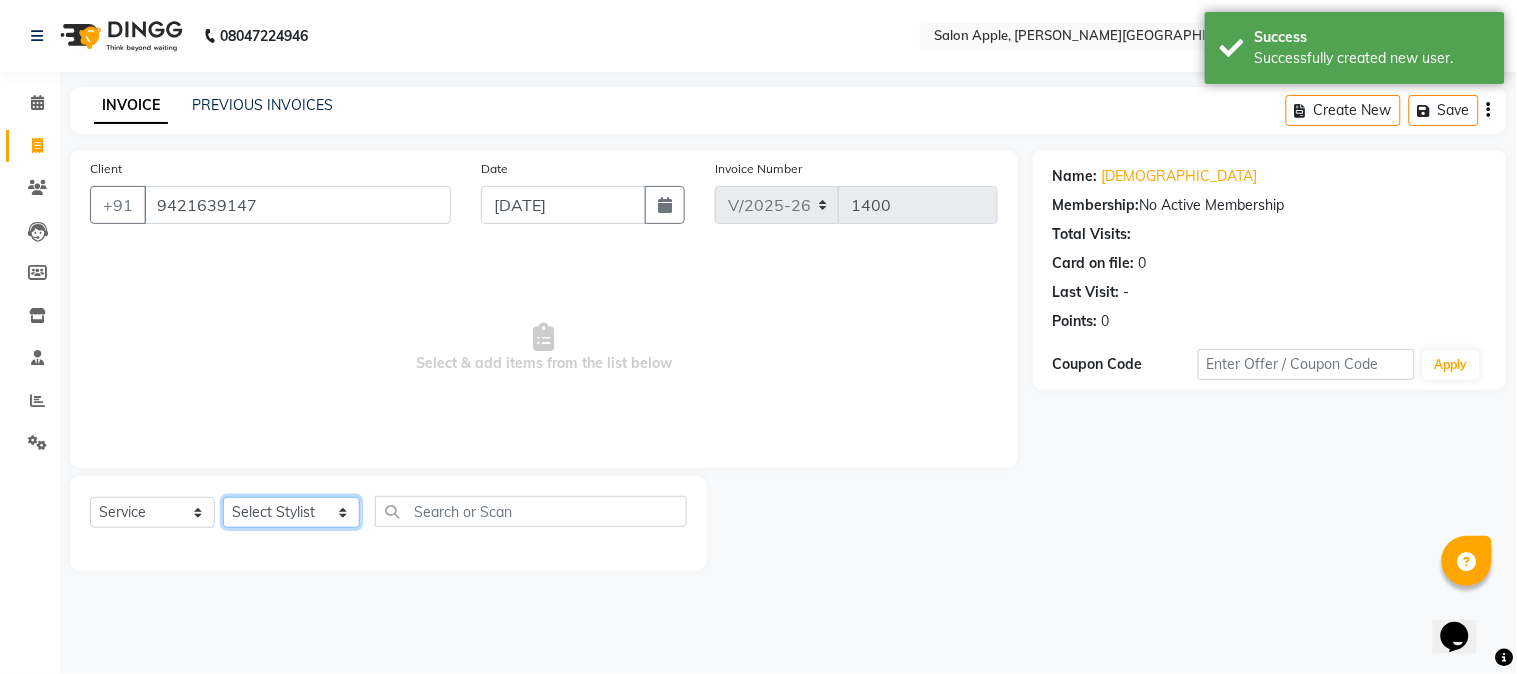 select on "21401" 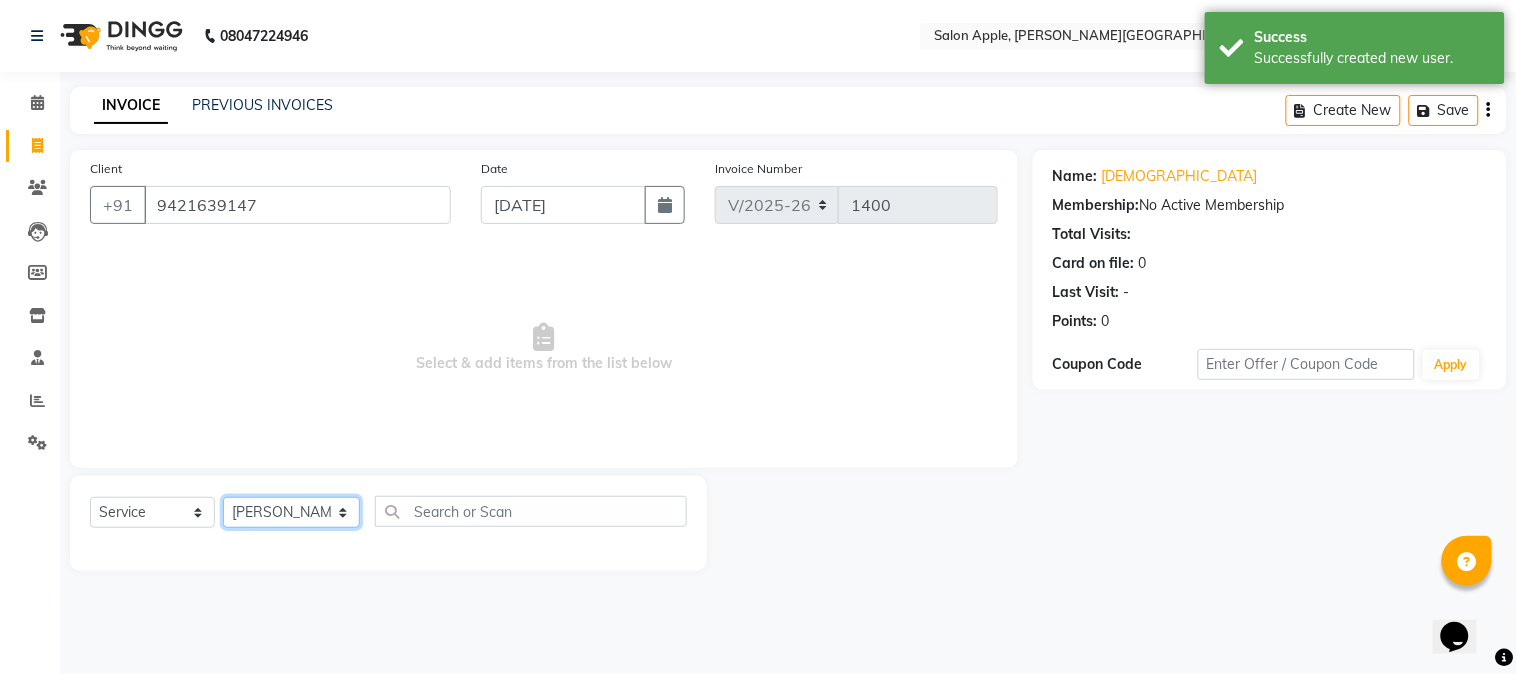 click on "Select Stylist [PERSON_NAME] [PERSON_NAME] Kranti arun Vanakalas [MEDICAL_DATA][PERSON_NAME]  [PERSON_NAME] Reception Rohan" 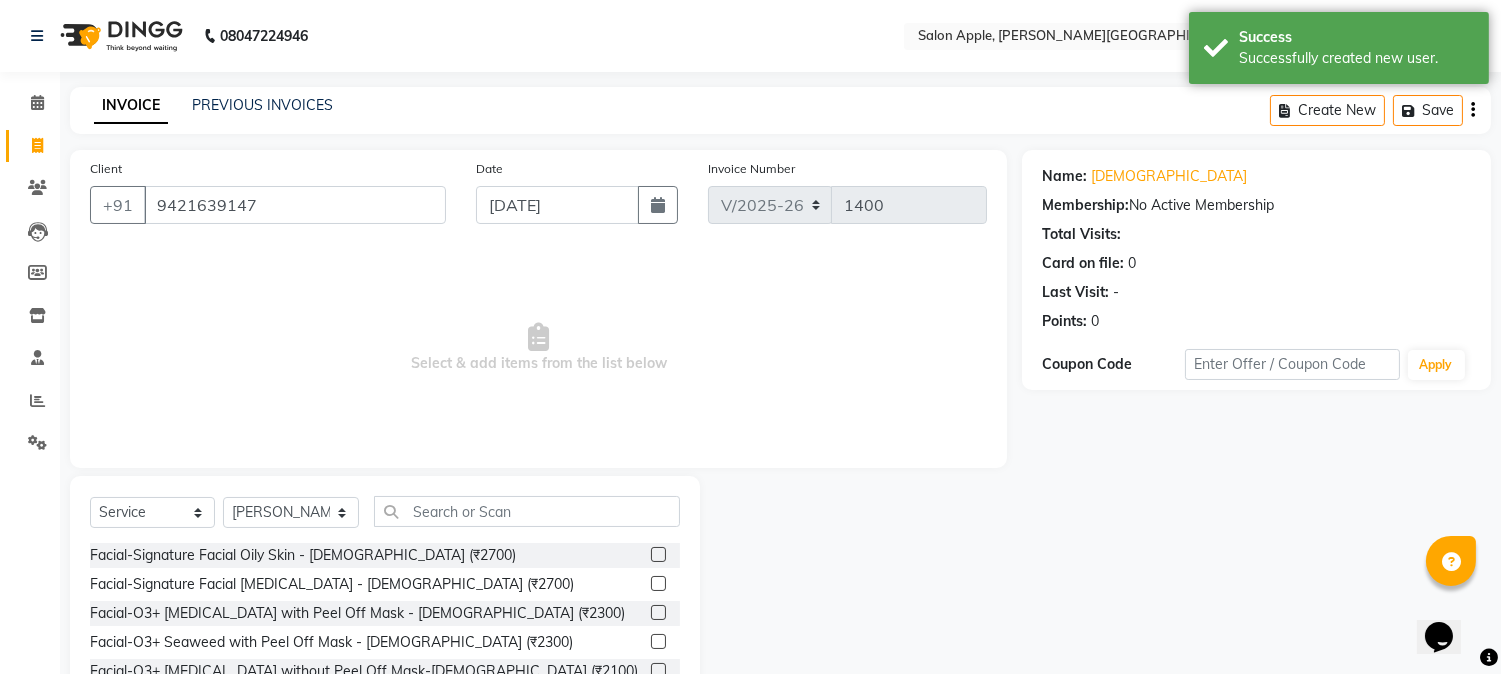 click on "Select  Service  Product  Membership  Package Voucher Prepaid Gift Card  Select Stylist Akshay Balaji Atkare  Arohi Kranti arun Vanakalas Nikita Harshawardhan Padekar  Payal Darekar Reception Rohan Facial-Signature Facial Oily Skin - Female (₹2700)  Facial-Signature Facial Dry Skin - Female (₹2700)  Facial-O3+ Whitening with Peel Off Mask - Female (₹2300)  Facial-O3+ Seaweed with Peel Off Mask - Female (₹2300)  Facial-O3+ Whitening without Peel Off Mask-Female (₹2100)  Facial-O3+ Seaweed without Peel Off Mask - Femal (₹2100)  facial-Richfeel Skin whitening Facial - Female (₹1600)  Facial-Raaga Professional Facial- Dry Skin - Female (₹1000)  Facial-Raaga Professional Facial- Oily Skin - Female (₹1000)  Facial-Hydra Facial - Female (₹4000)  Facial-Kanpeki Gensyl  Facial Oily Skin - Female (₹3000)  Facial-Kanpeki Gensyl  Facial Dry Skin - Female (₹3000)  Facial-Signature Facial Oily Skin - Male (₹2700)  Facial-Signature Facial Dry Skin - Male (₹2700)  Bleach - Foot - Female (₹350)" 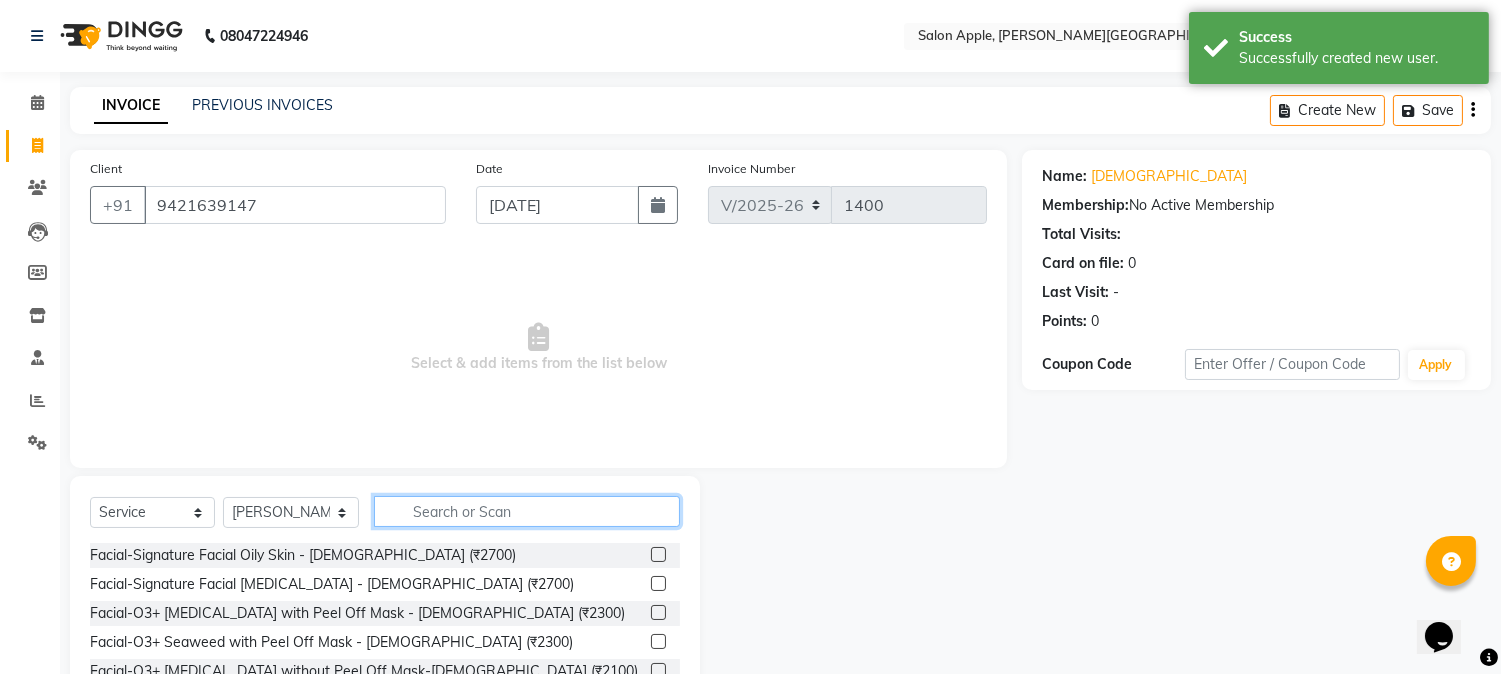 click 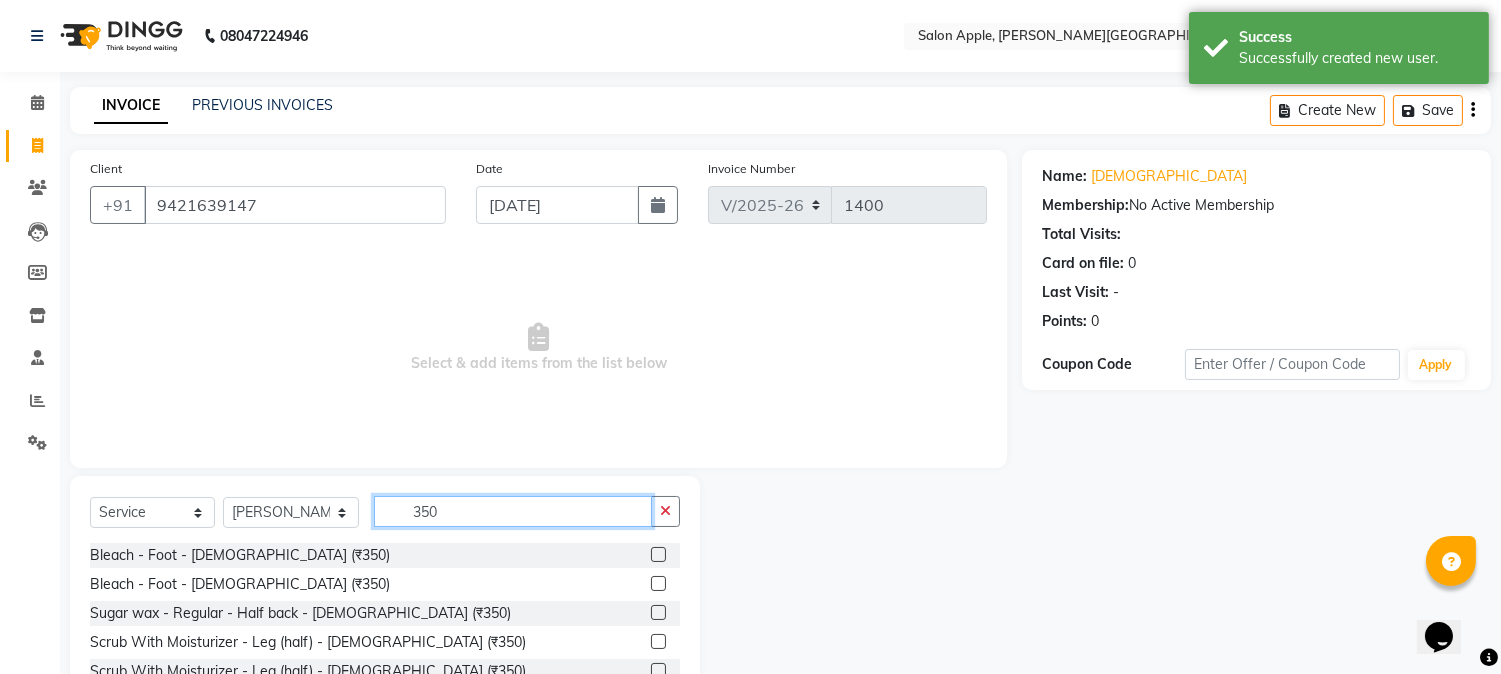 scroll, scrollTop: 222, scrollLeft: 0, axis: vertical 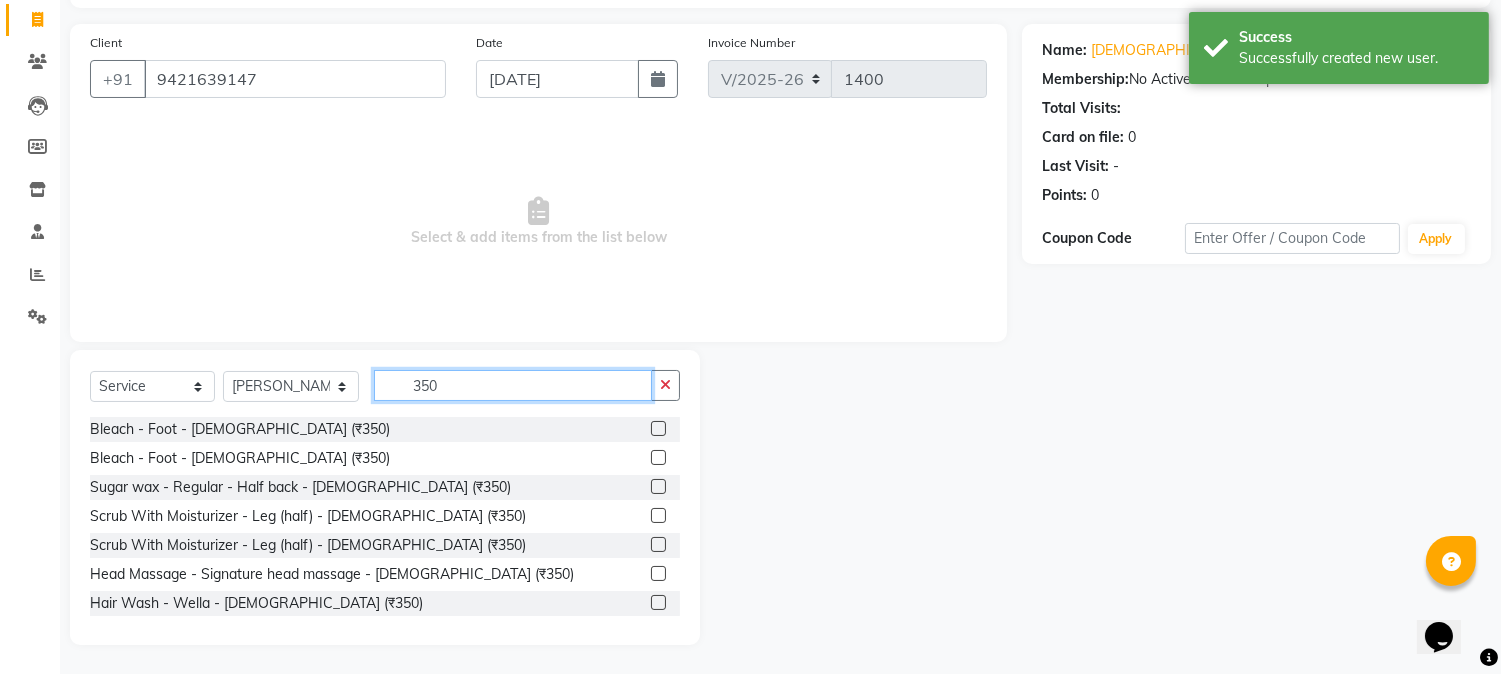 type on "350" 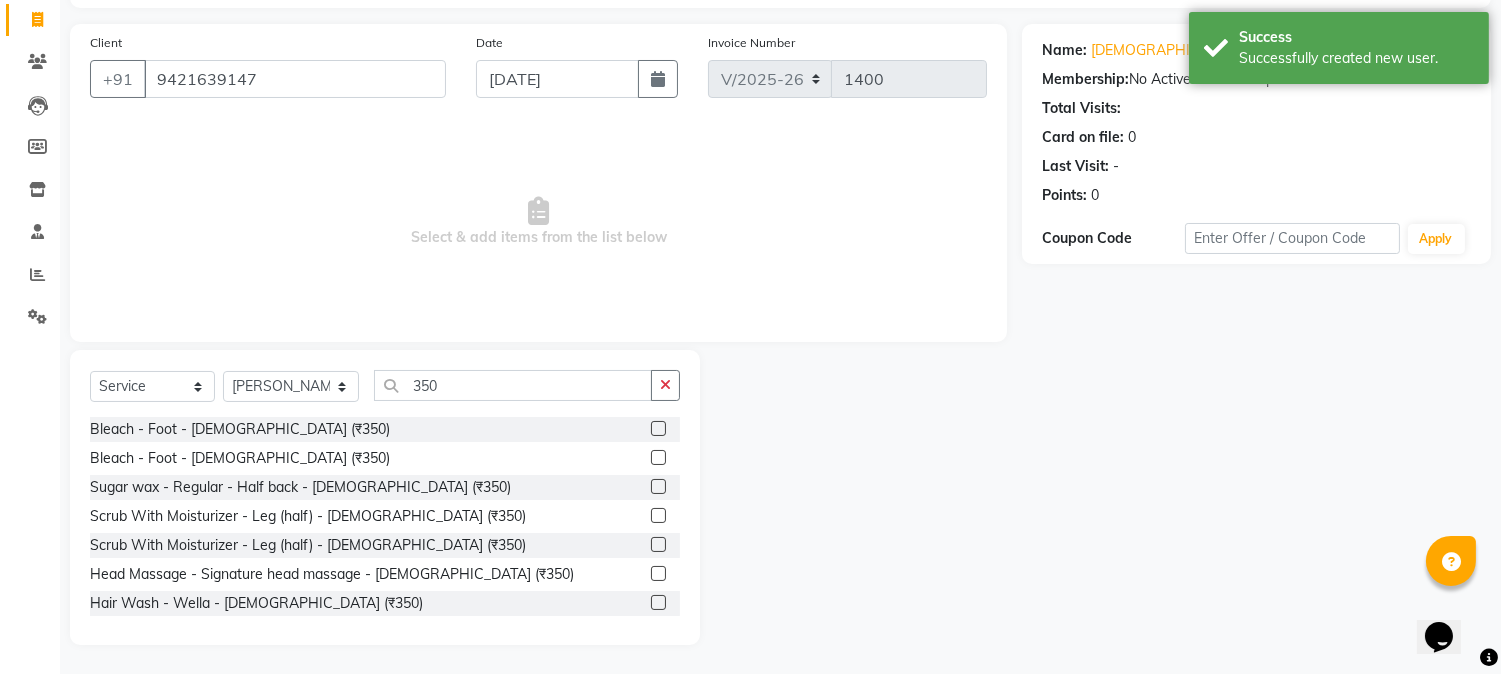 click 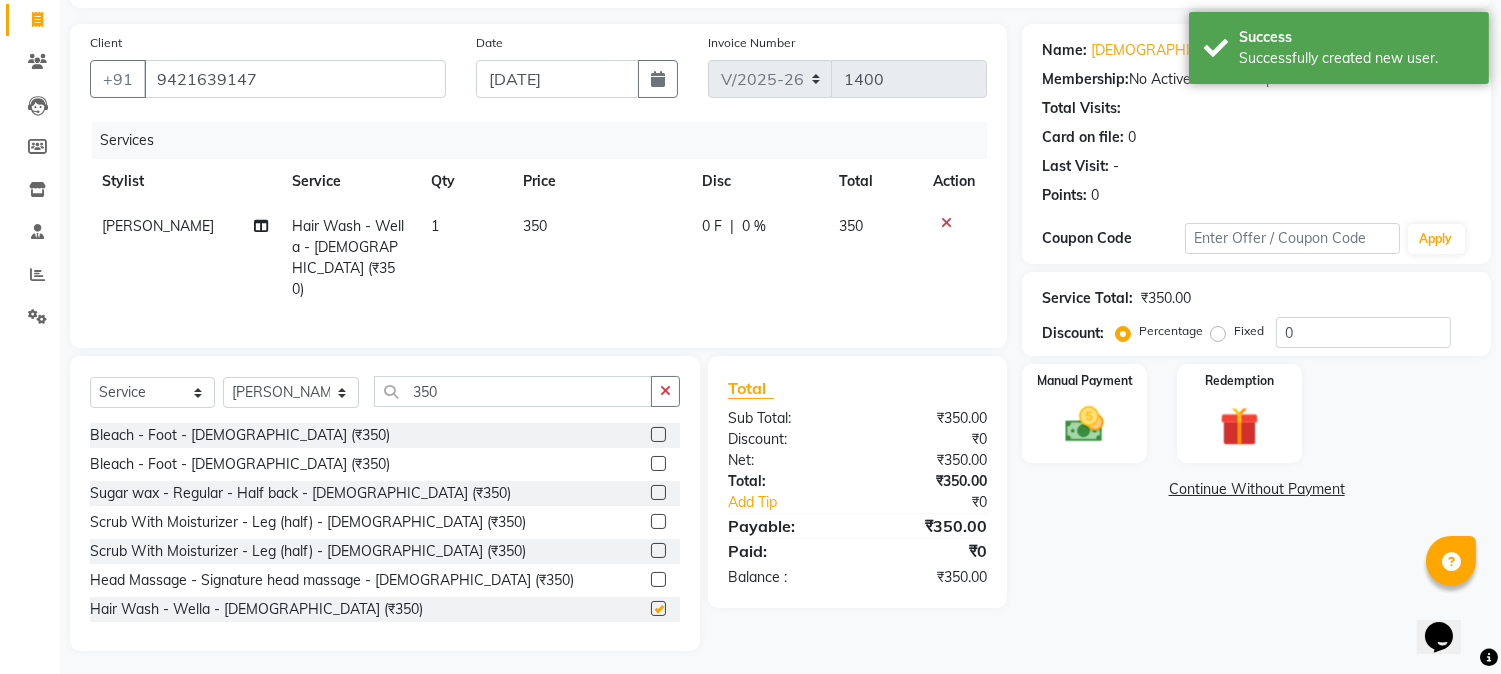 checkbox on "false" 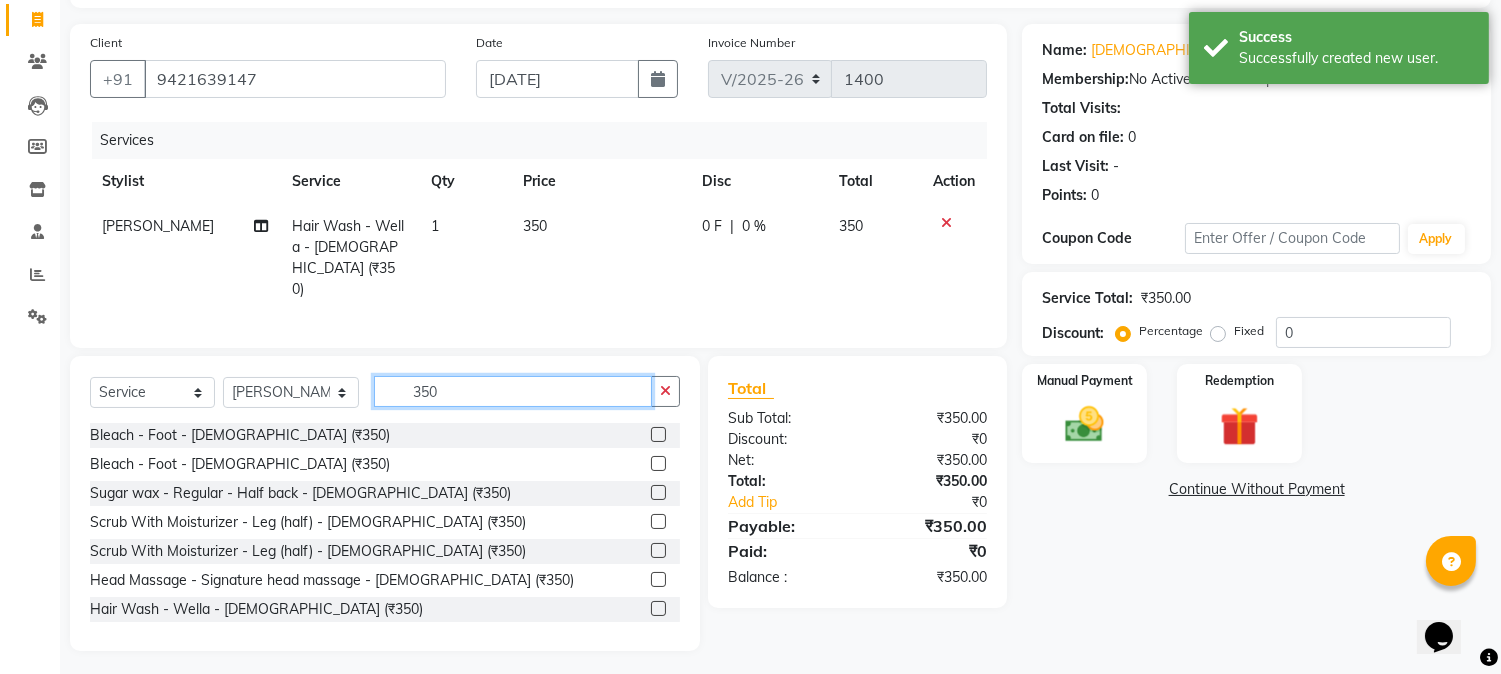 drag, startPoint x: 335, startPoint y: 398, endPoint x: 295, endPoint y: 398, distance: 40 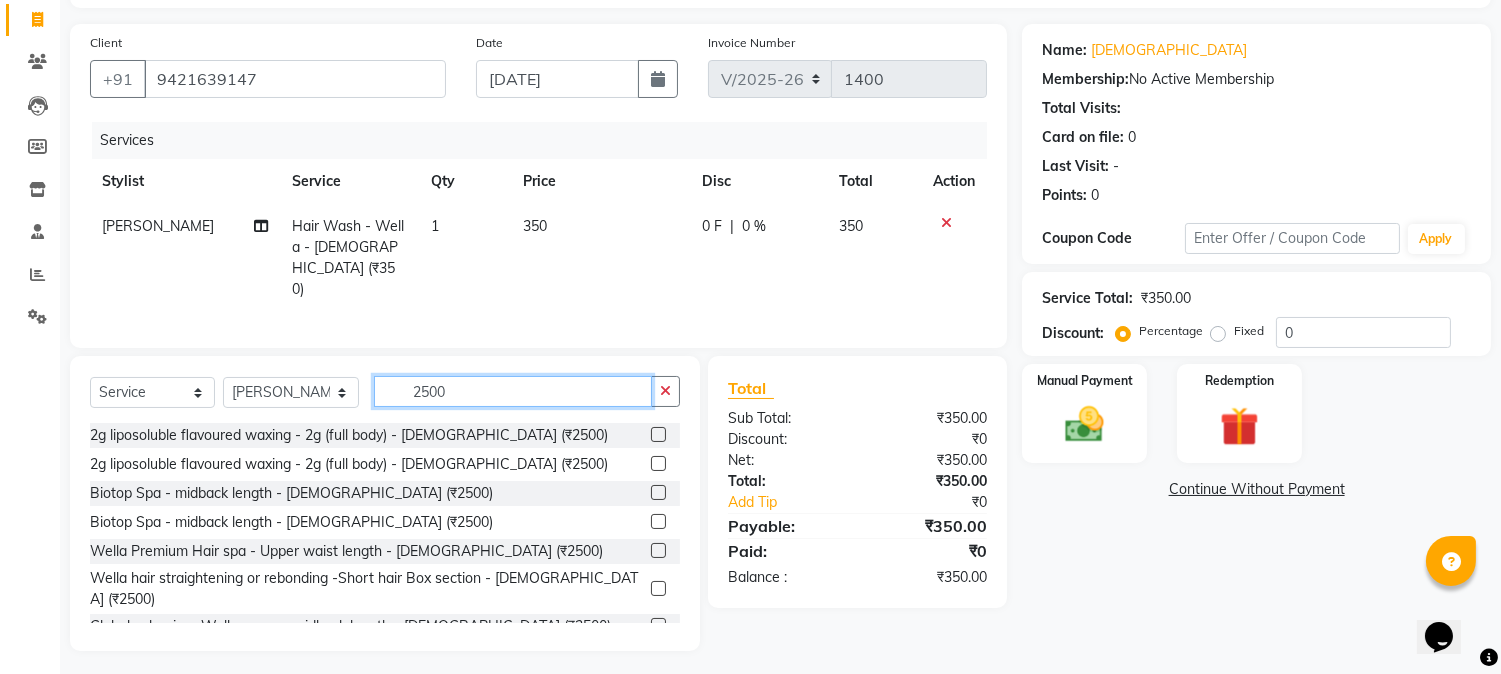 type on "2500" 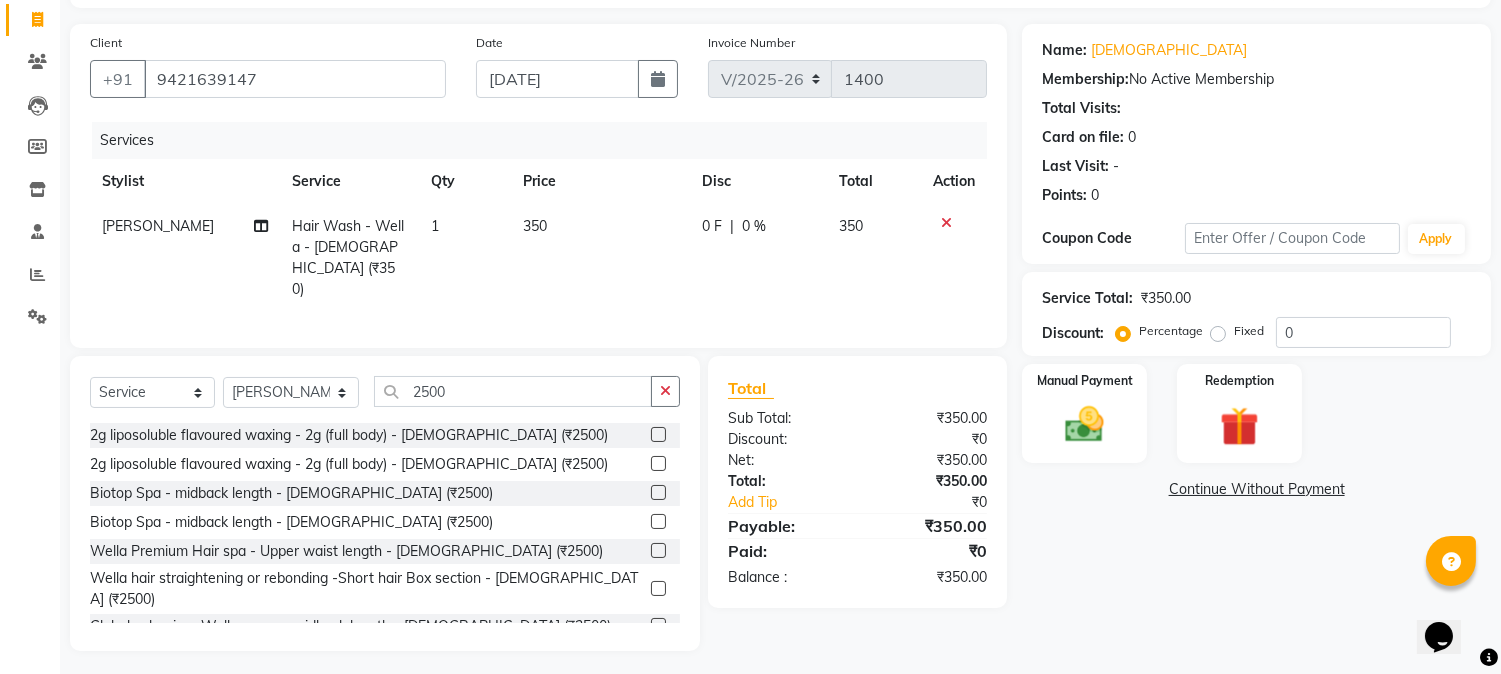 click 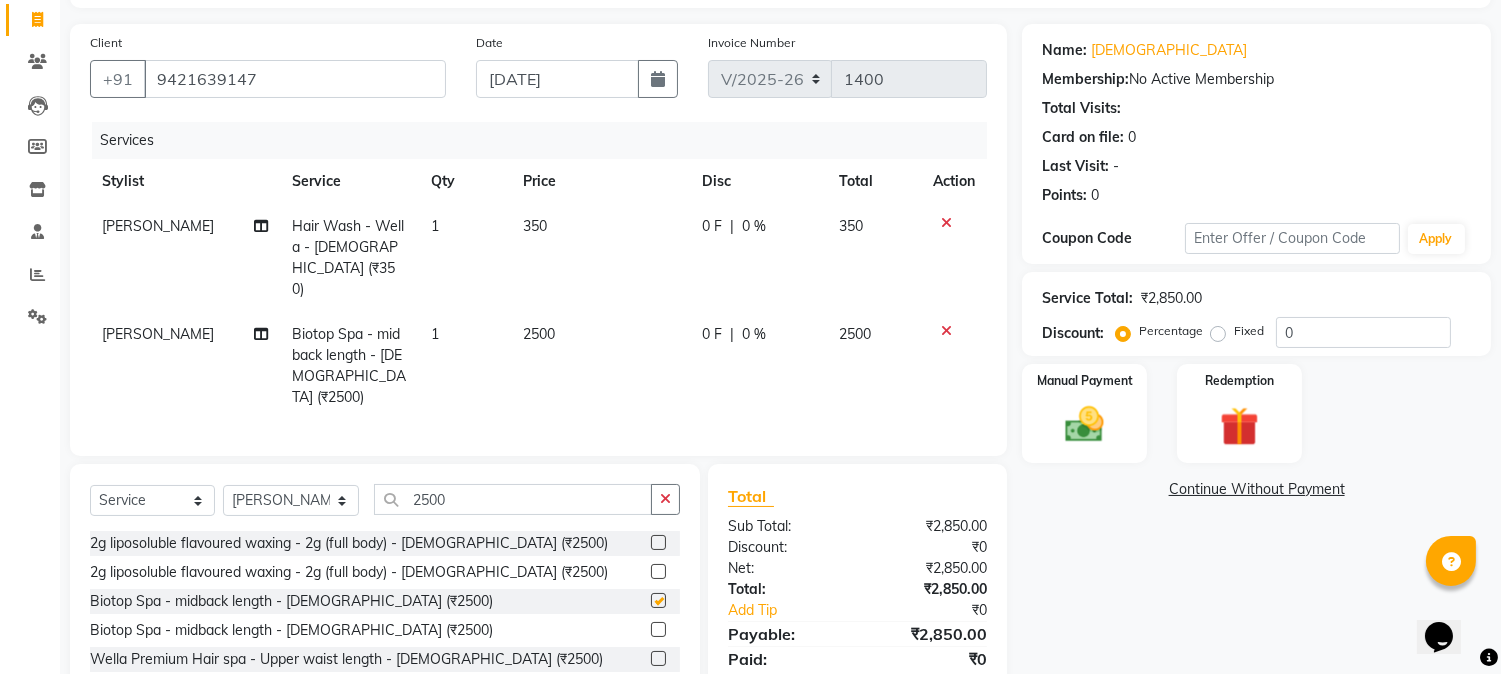 checkbox on "false" 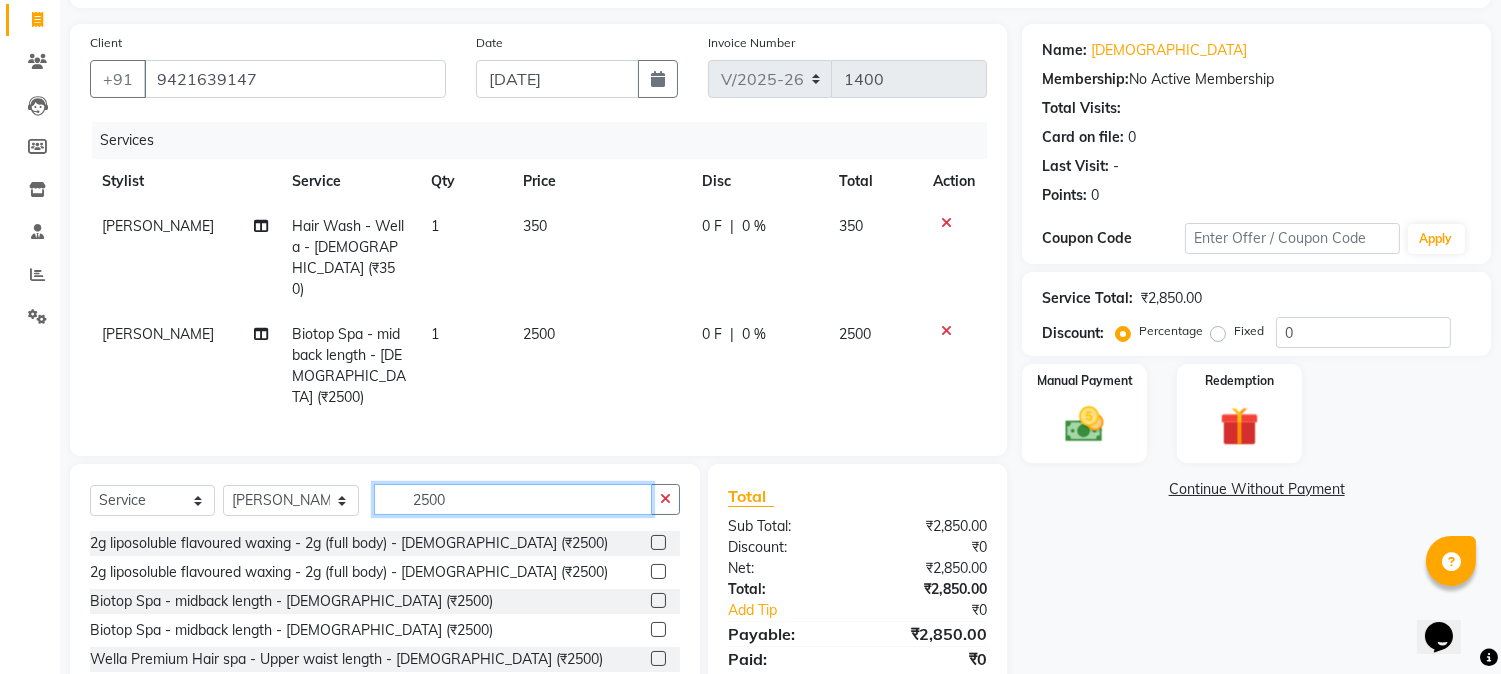 drag, startPoint x: 448, startPoint y: 466, endPoint x: 324, endPoint y: 466, distance: 124 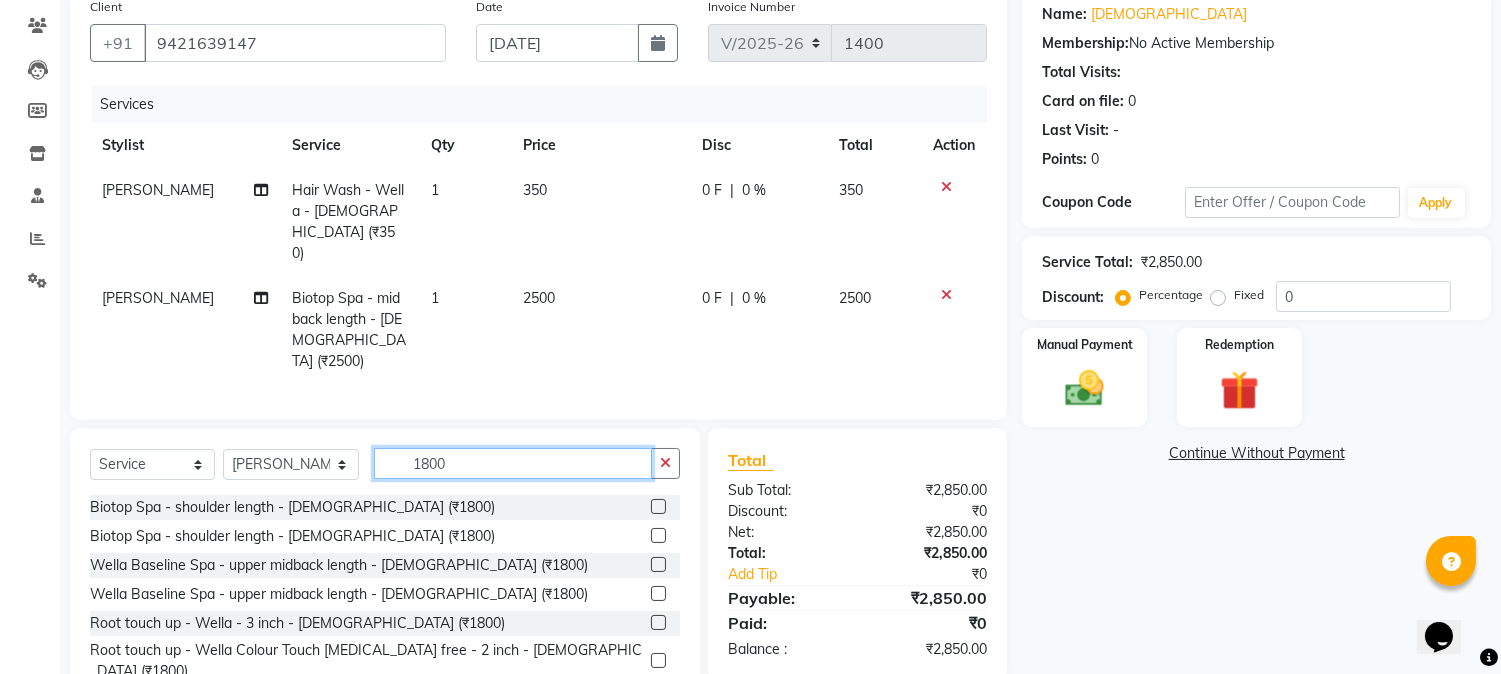 scroll, scrollTop: 194, scrollLeft: 0, axis: vertical 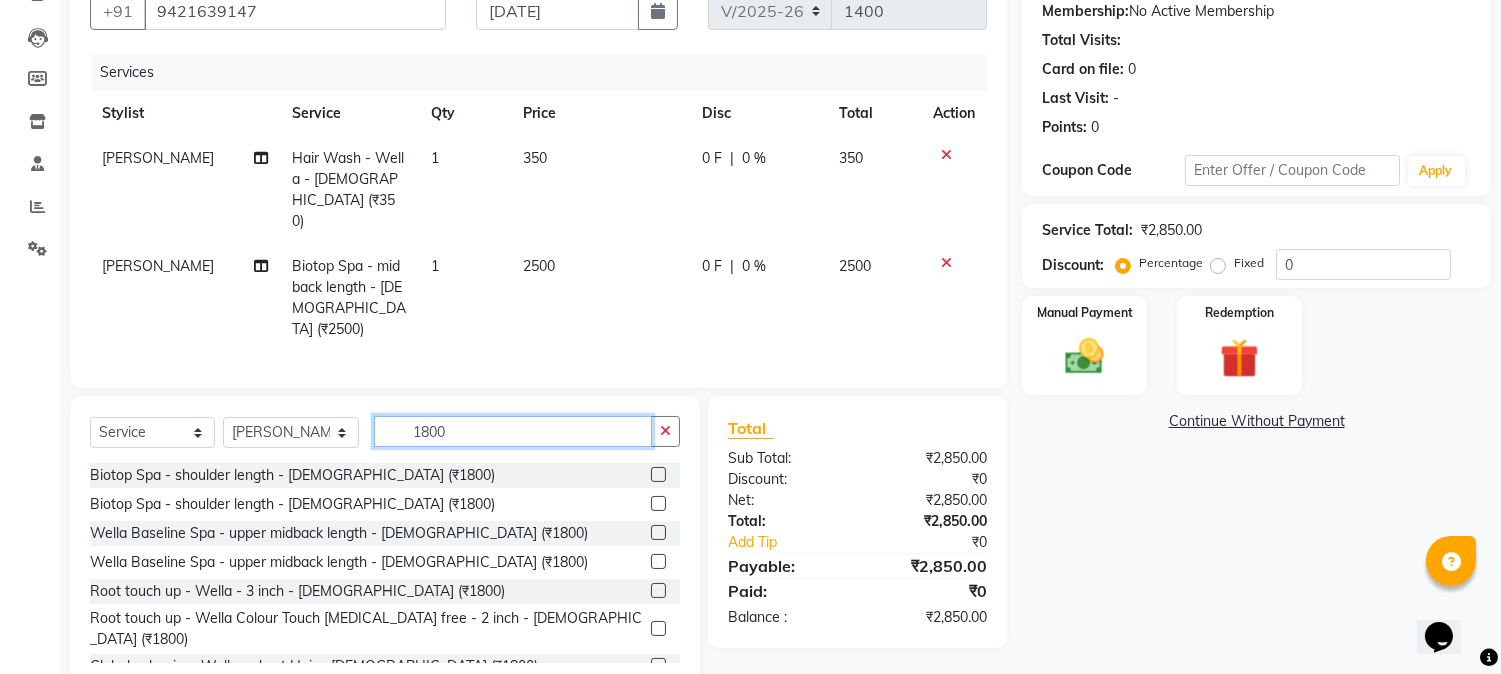type on "1800" 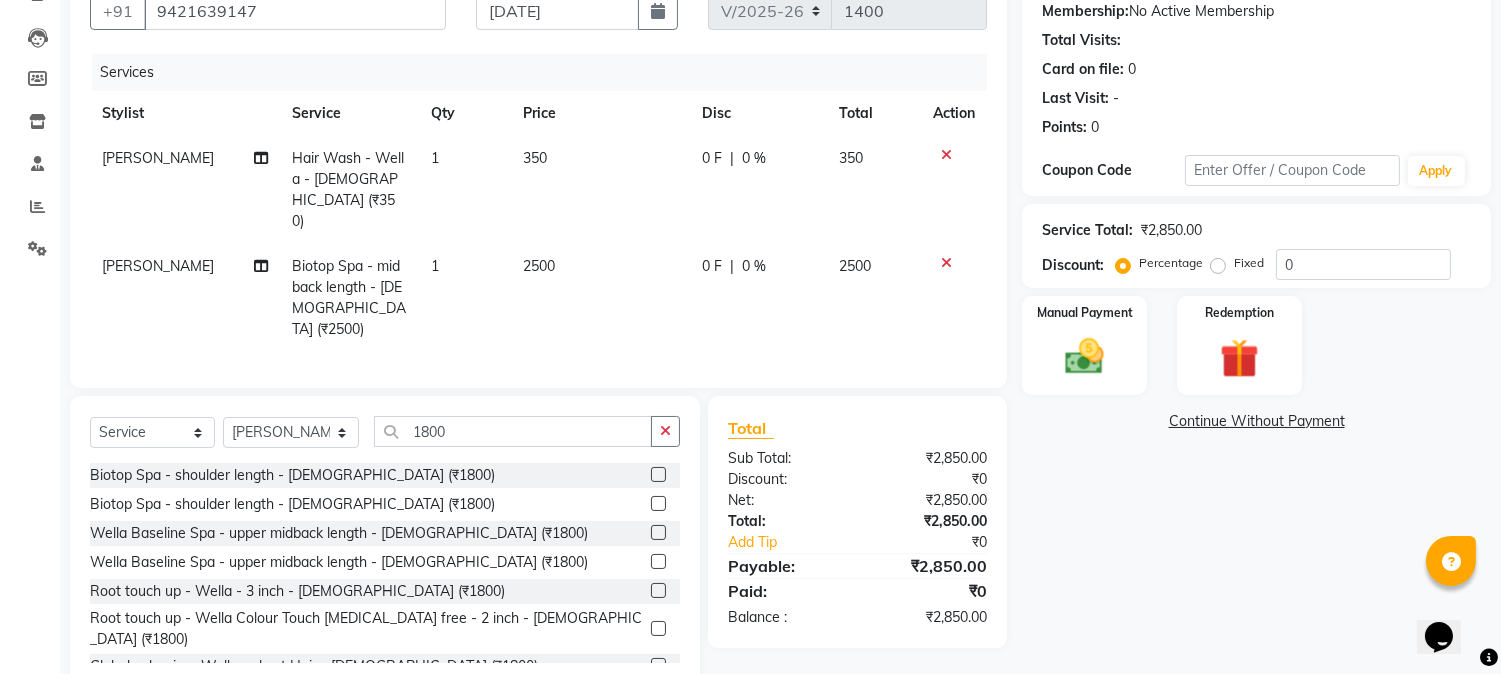 click 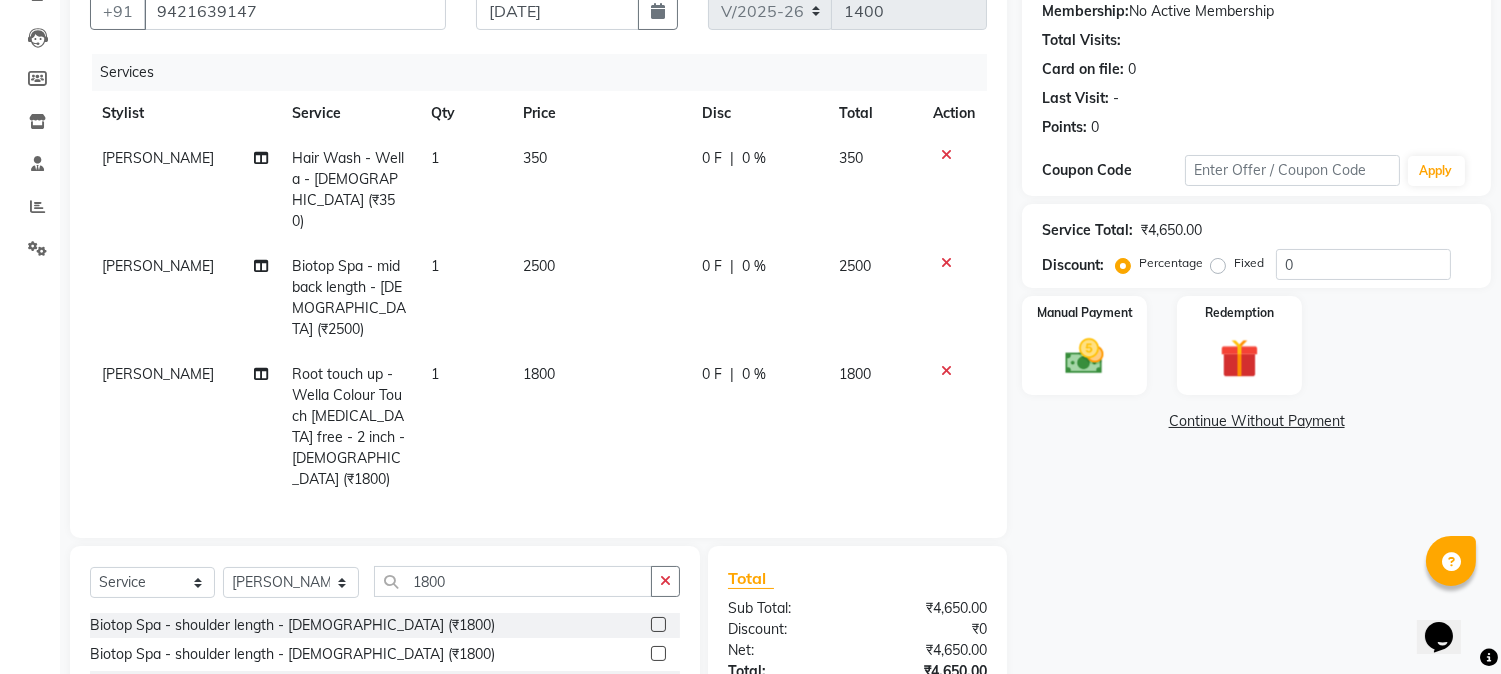checkbox on "false" 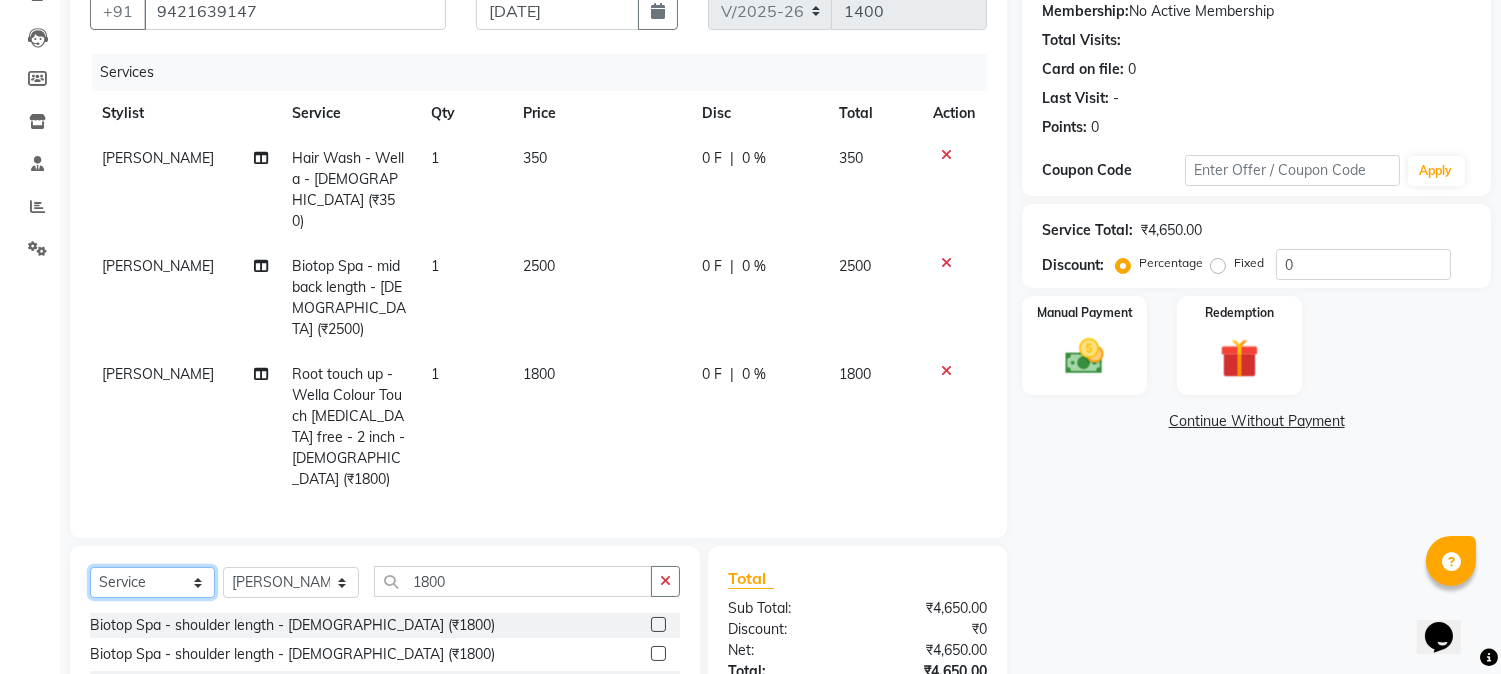 click on "Select  Service  Product  Membership  Package Voucher Prepaid Gift Card" 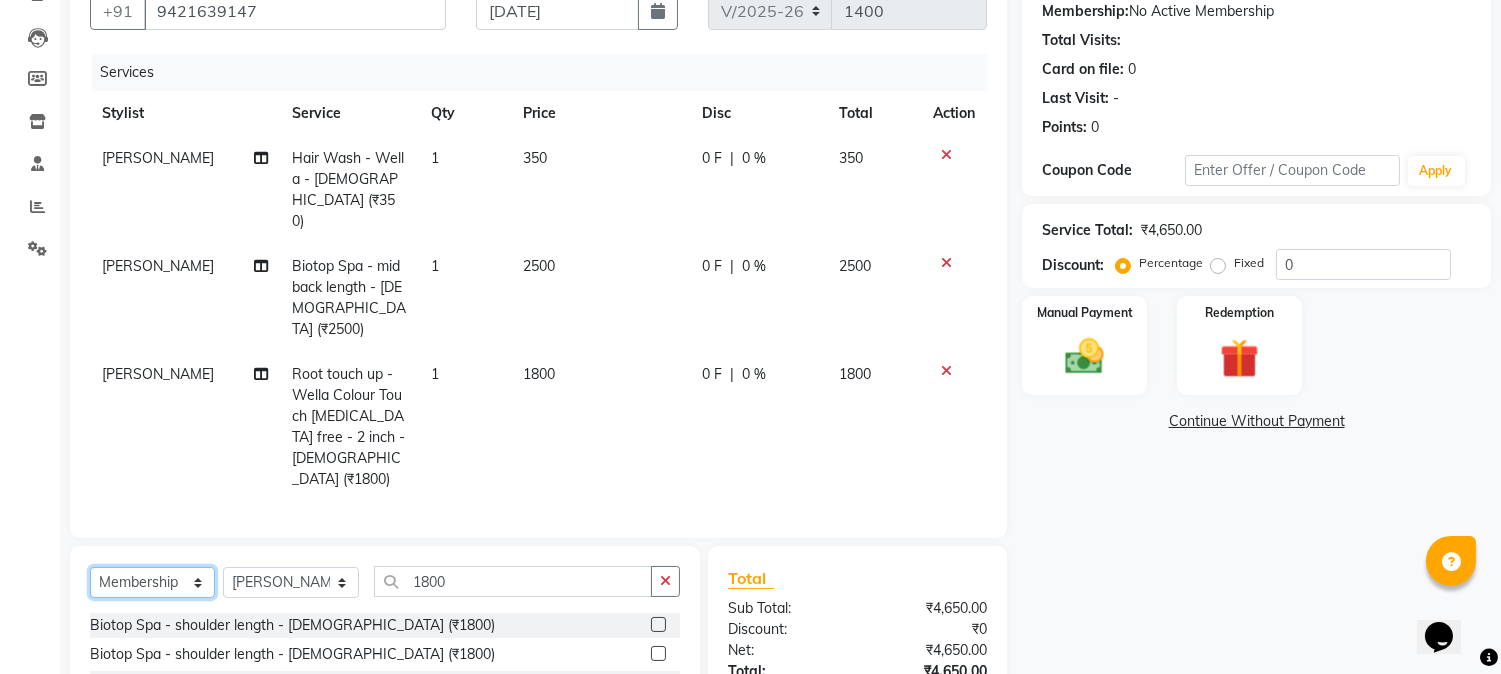 click on "Select  Service  Product  Membership  Package Voucher Prepaid Gift Card" 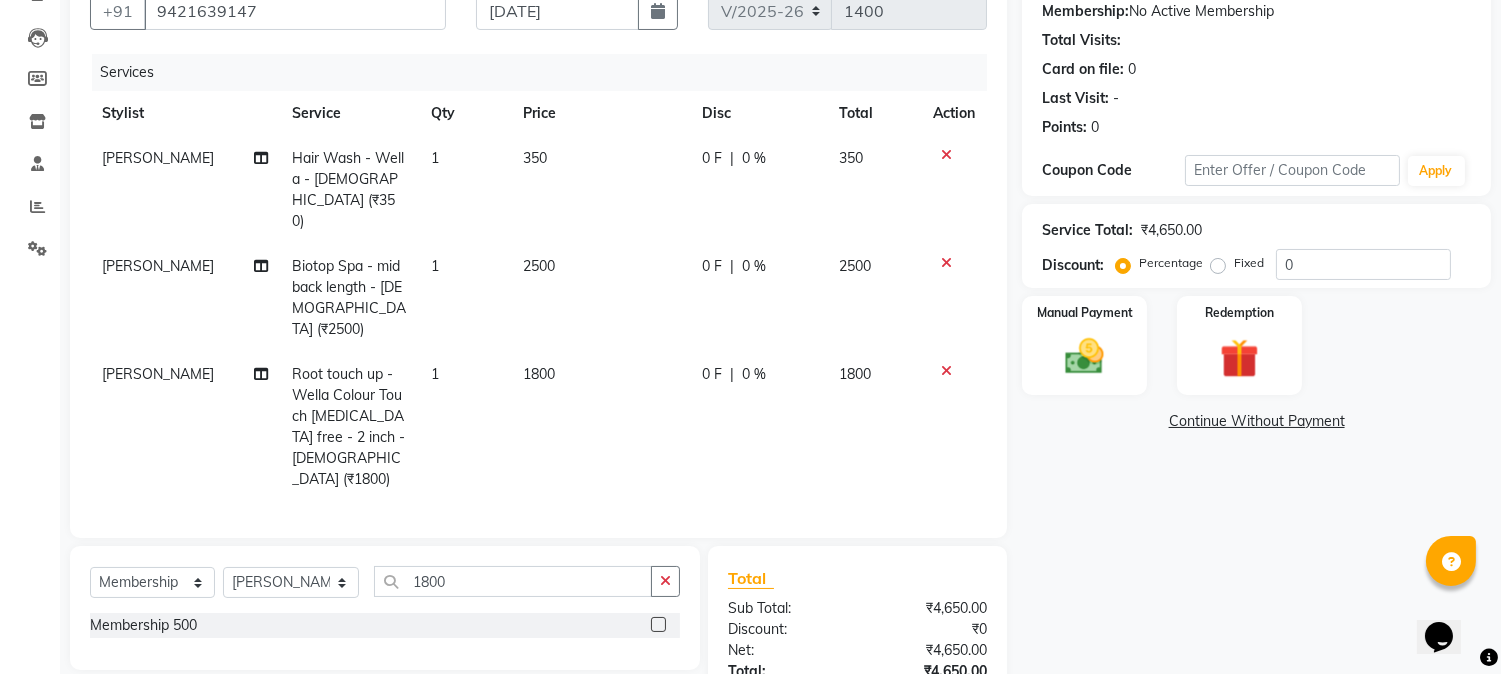 click 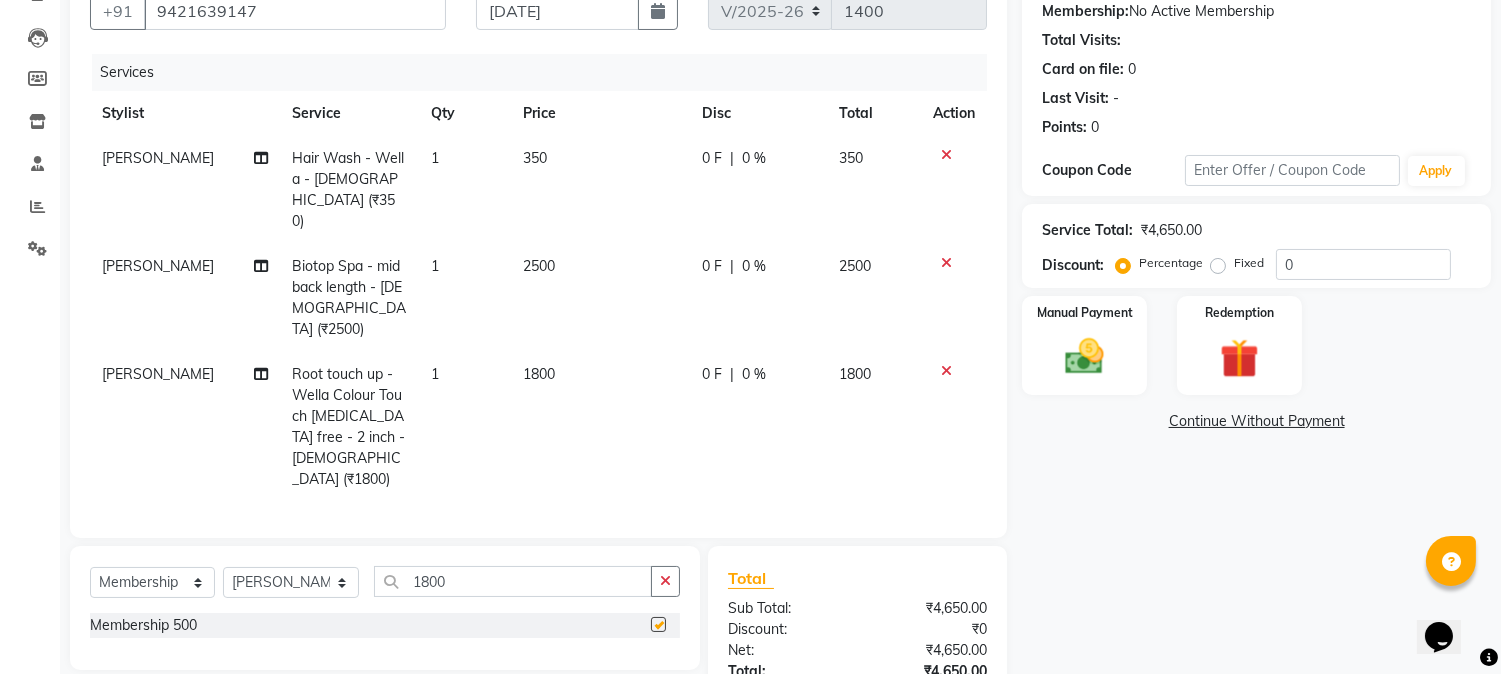 select on "select" 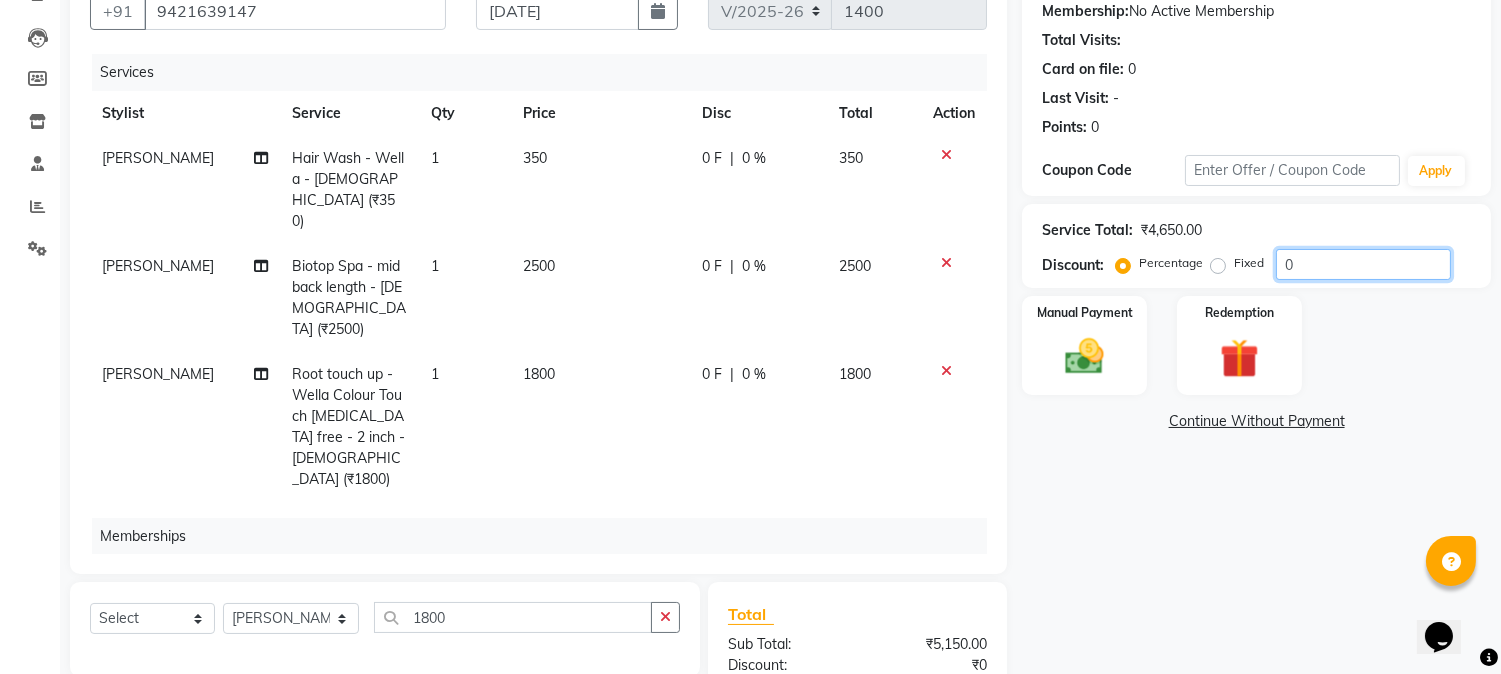 drag, startPoint x: 1293, startPoint y: 266, endPoint x: 1271, endPoint y: 262, distance: 22.36068 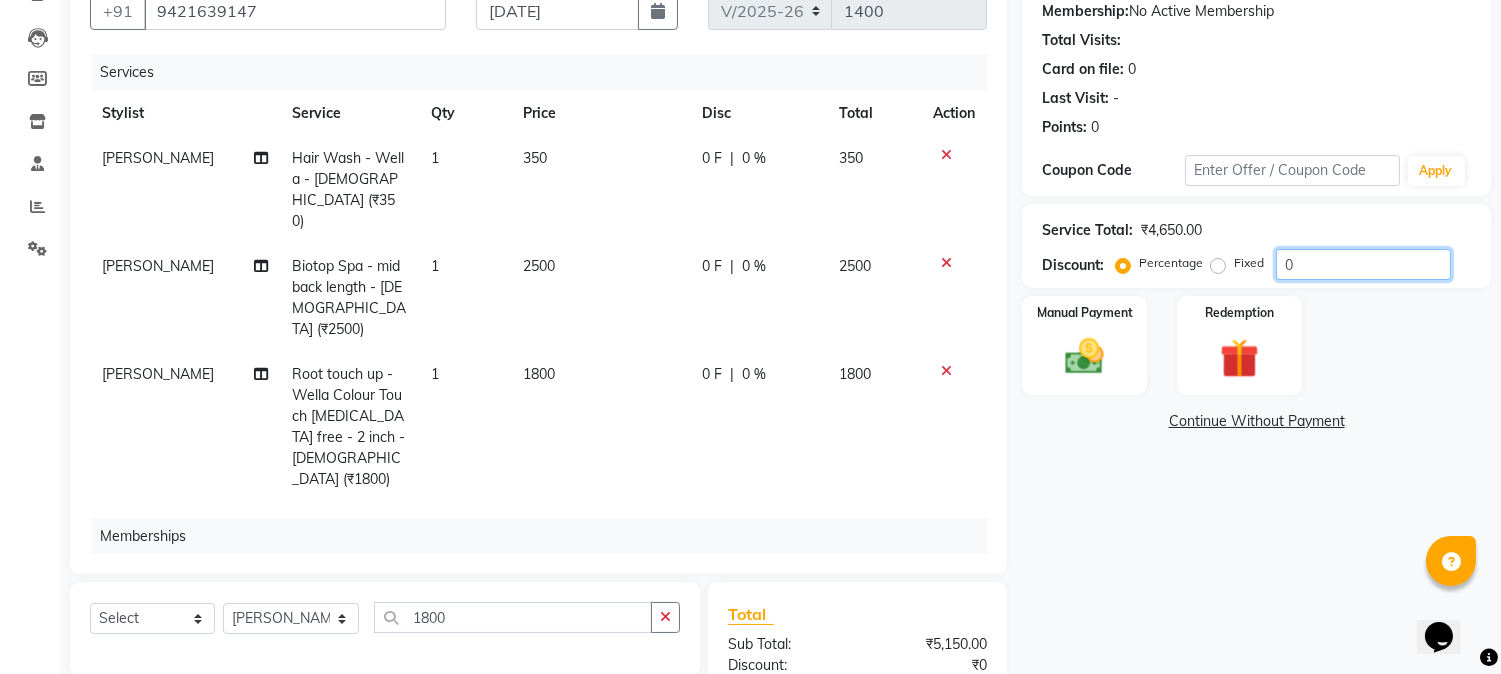 click on "Percentage   Fixed  0" 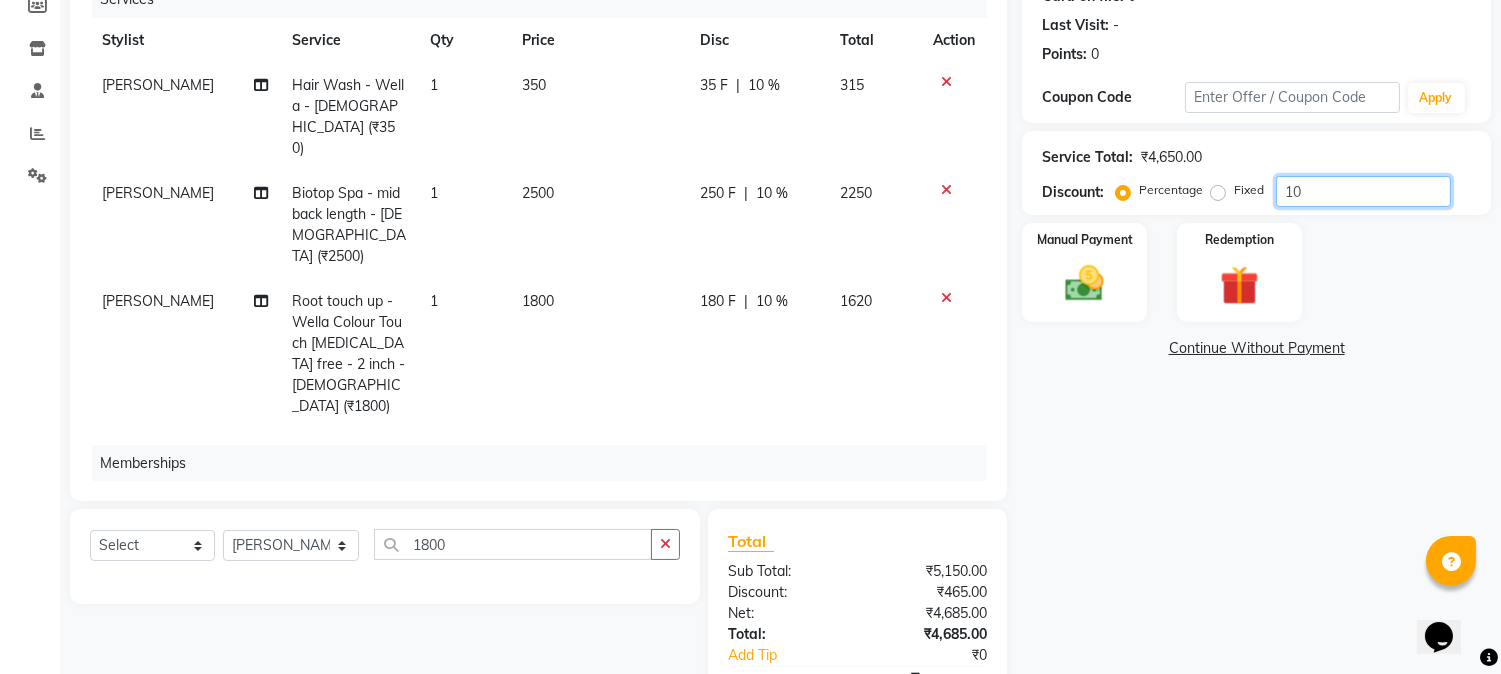 scroll, scrollTop: 384, scrollLeft: 0, axis: vertical 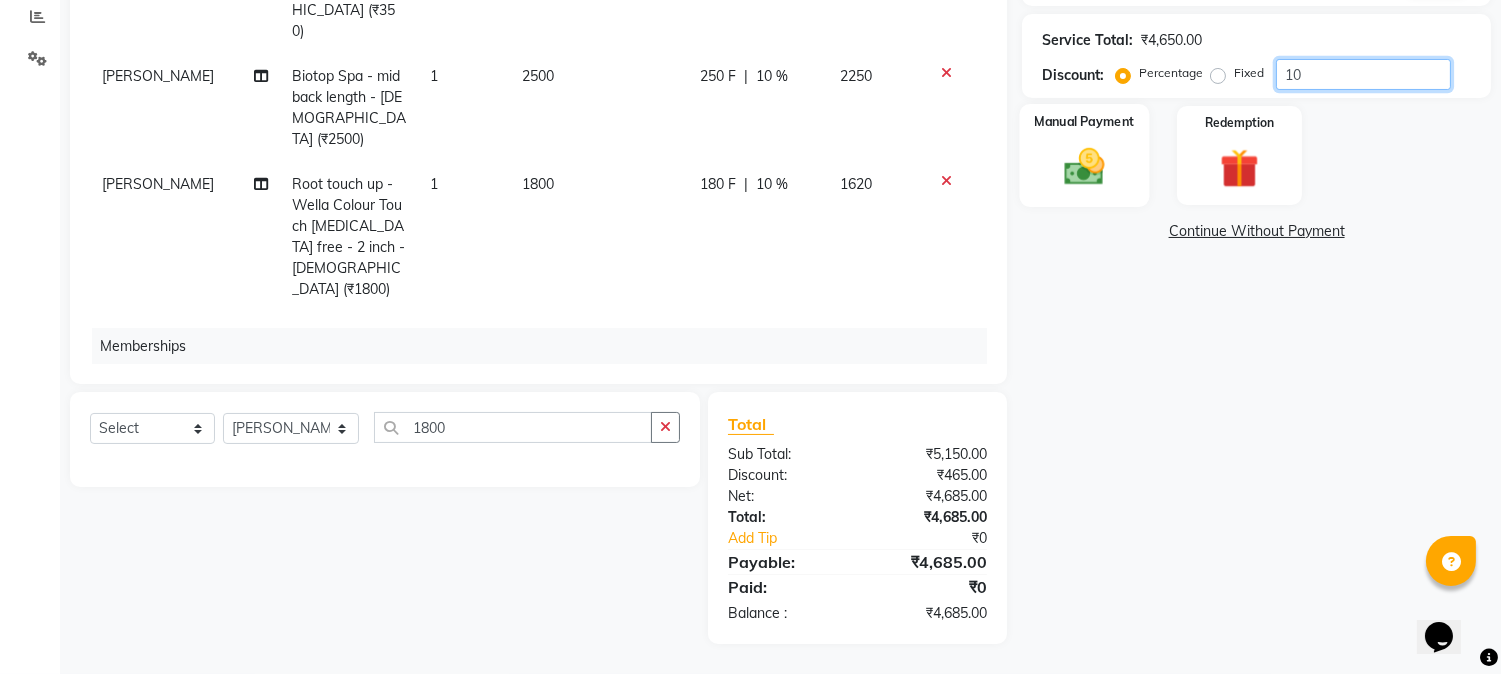 type on "10" 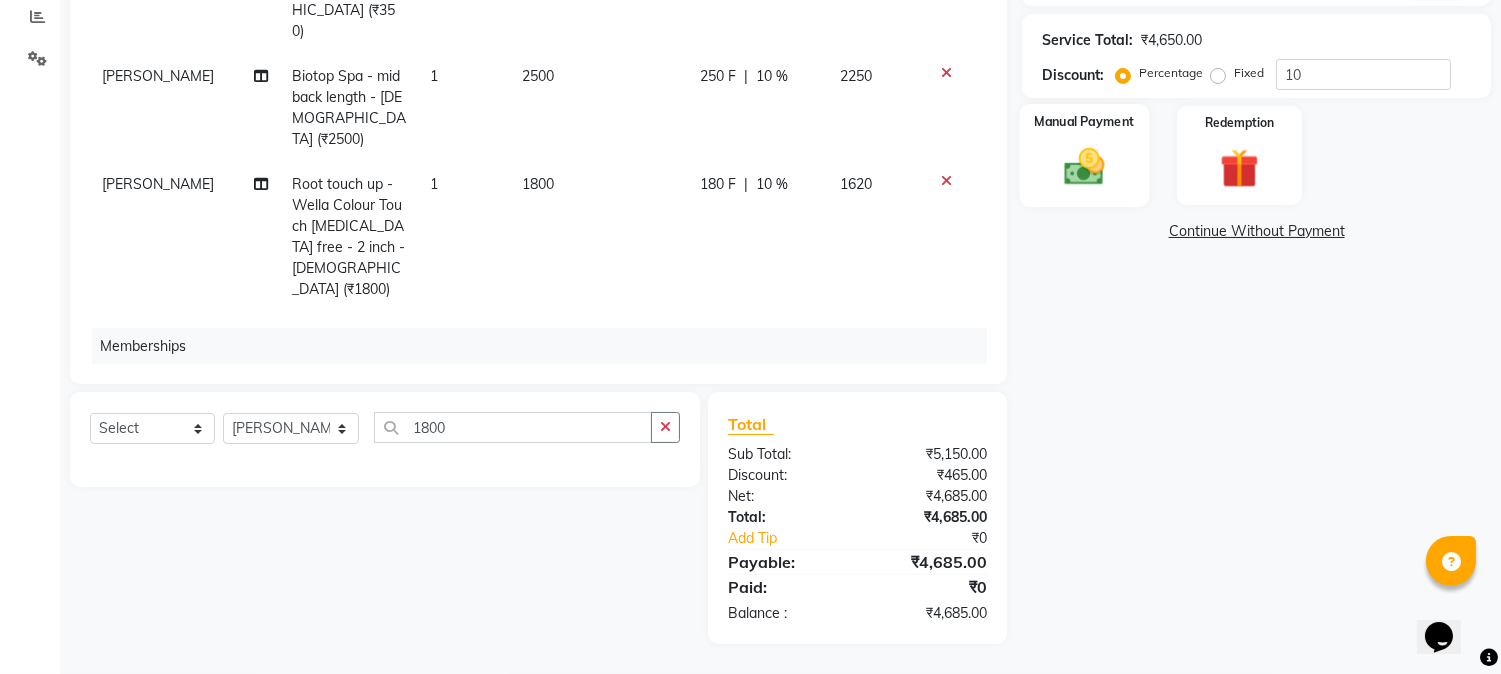 click 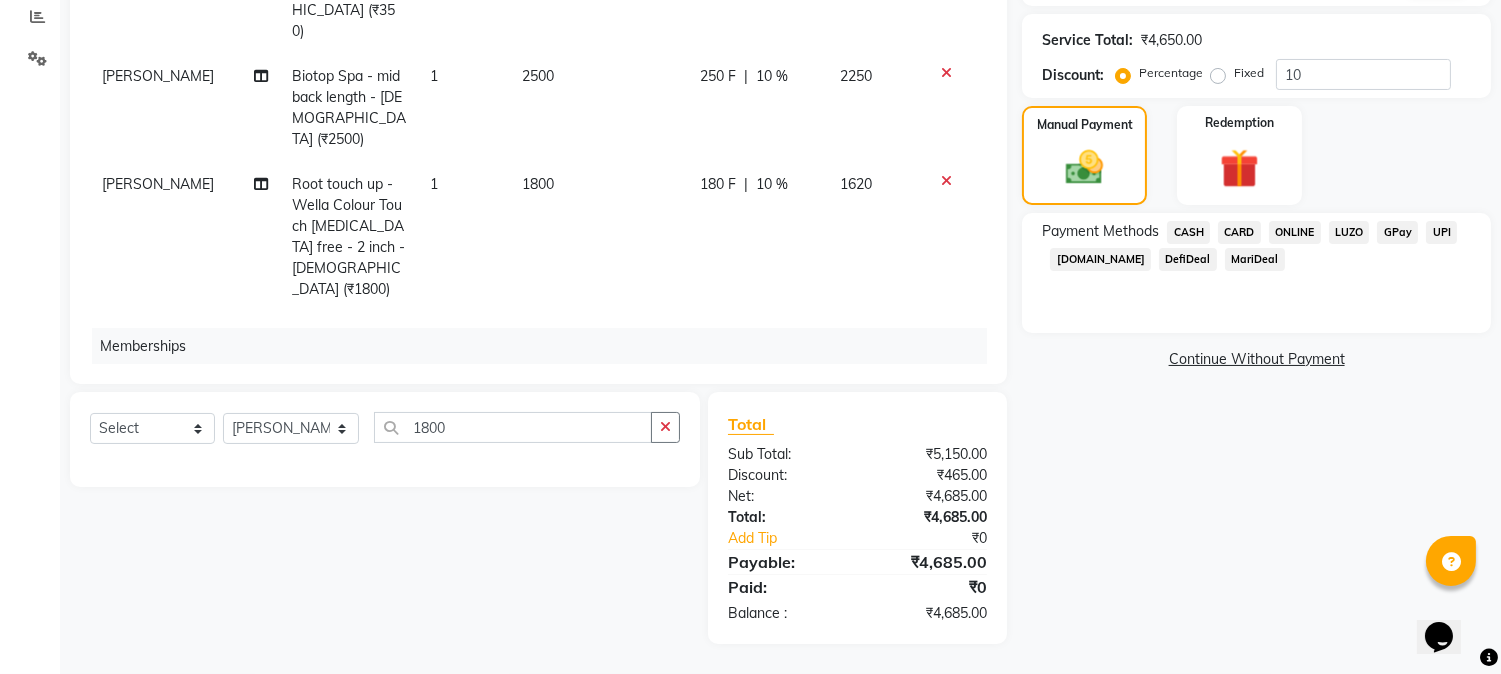 click on "ONLINE" 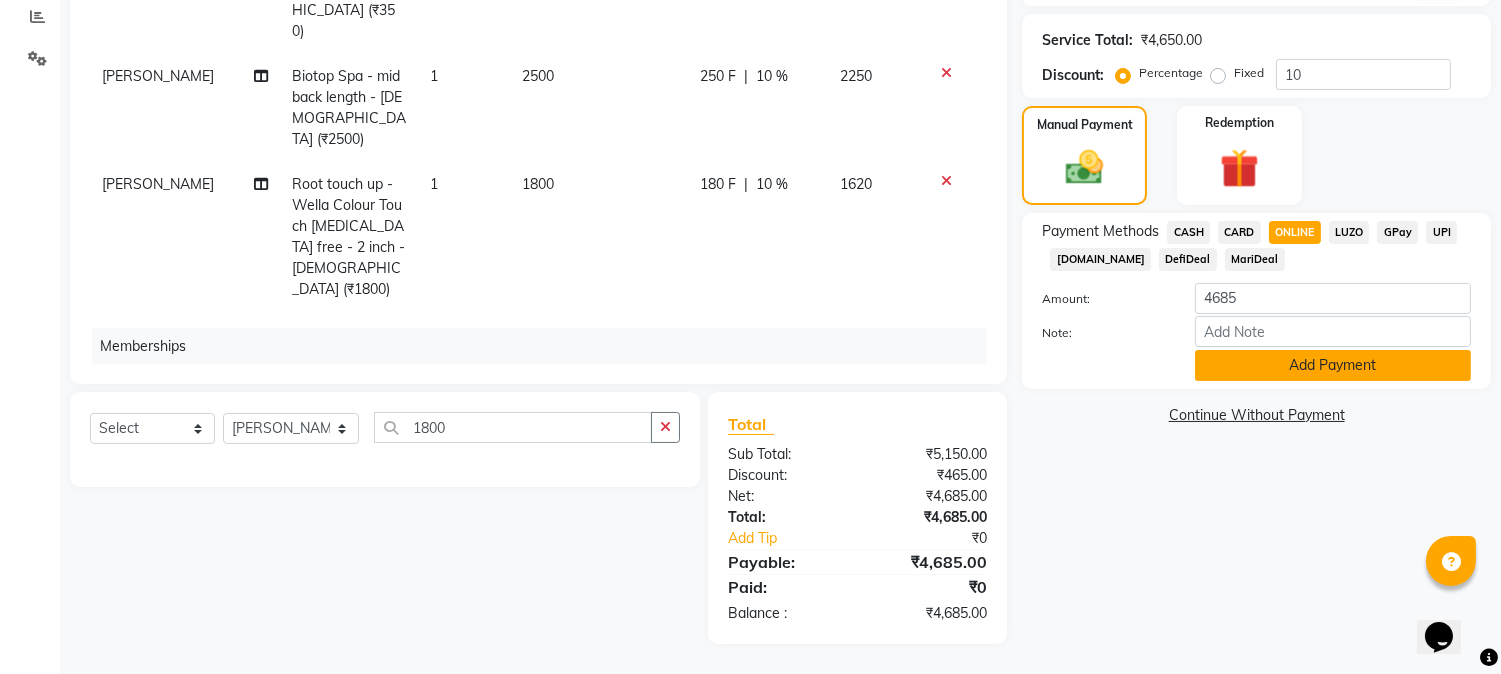 click on "Add Payment" 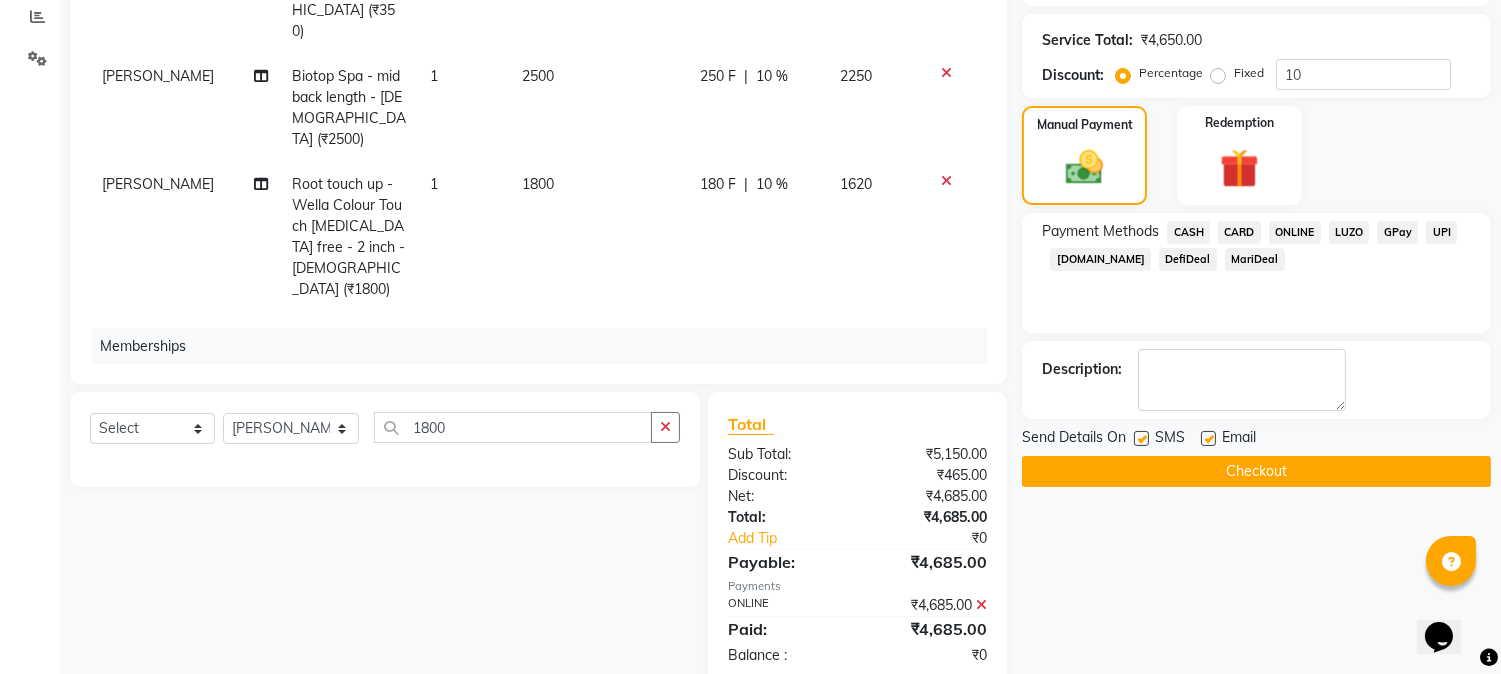 click on "Checkout" 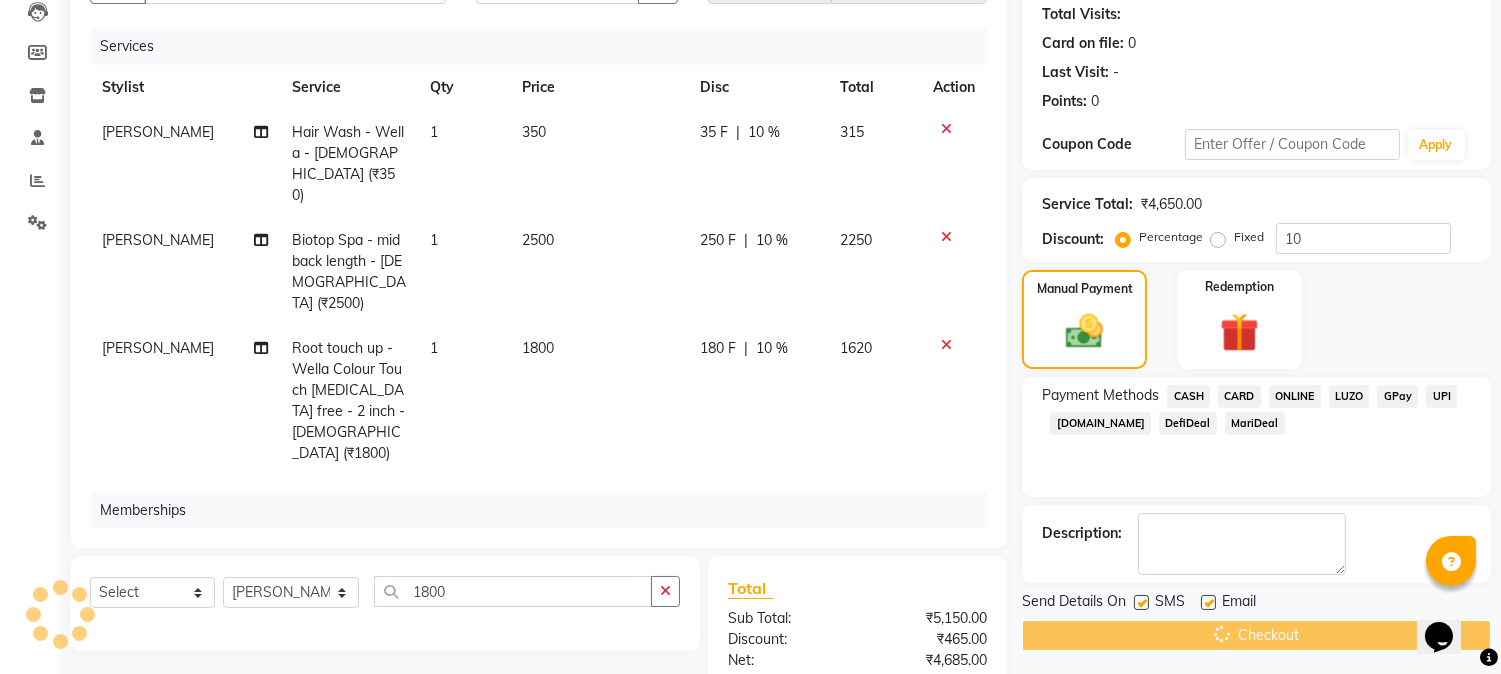 scroll, scrollTop: 51, scrollLeft: 0, axis: vertical 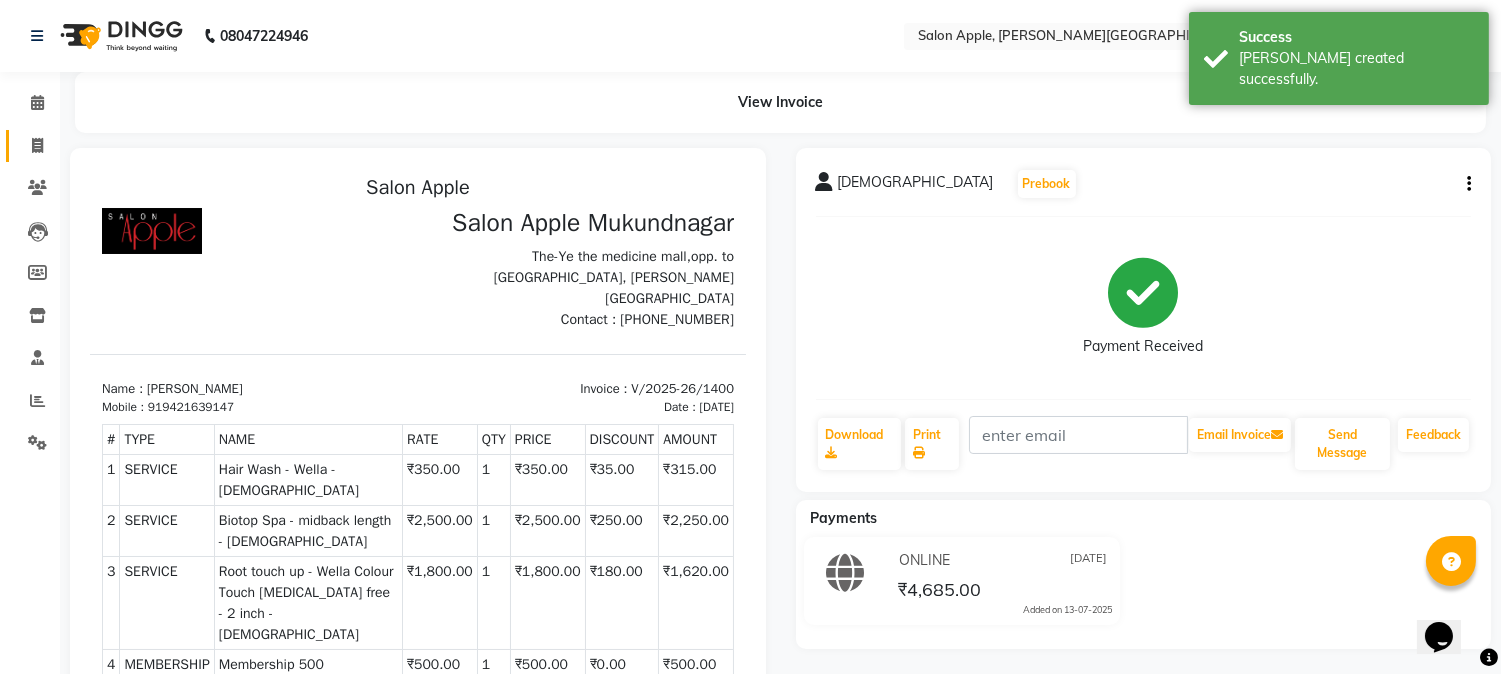 click on "Invoice" 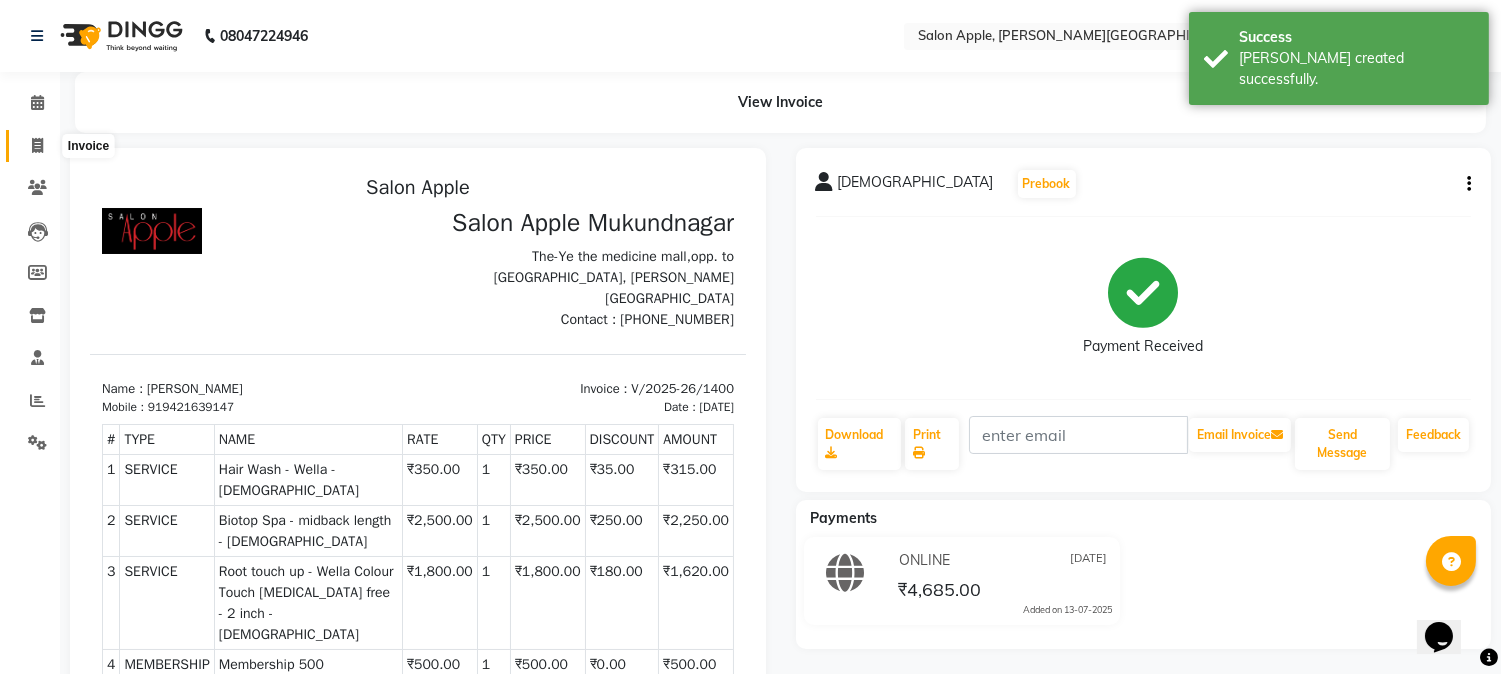 click 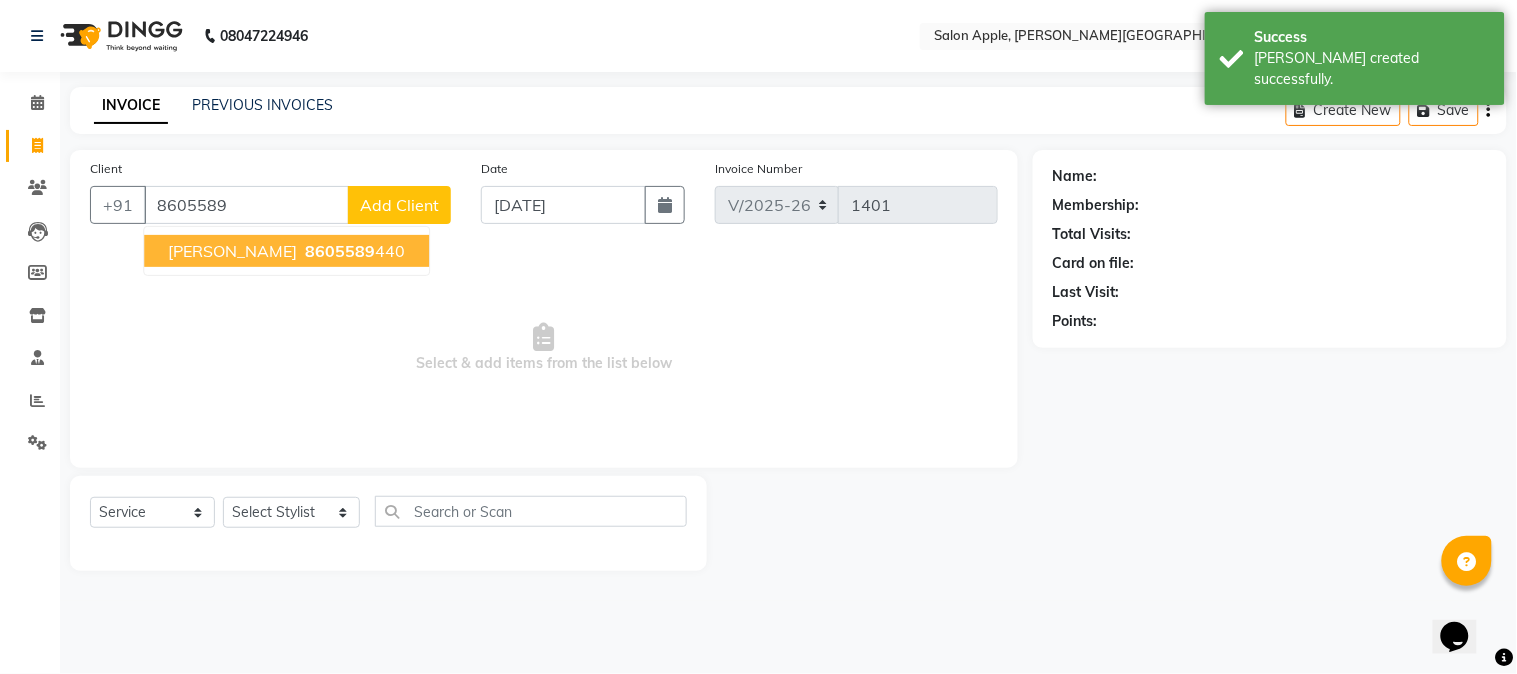click on "8605589" at bounding box center (340, 251) 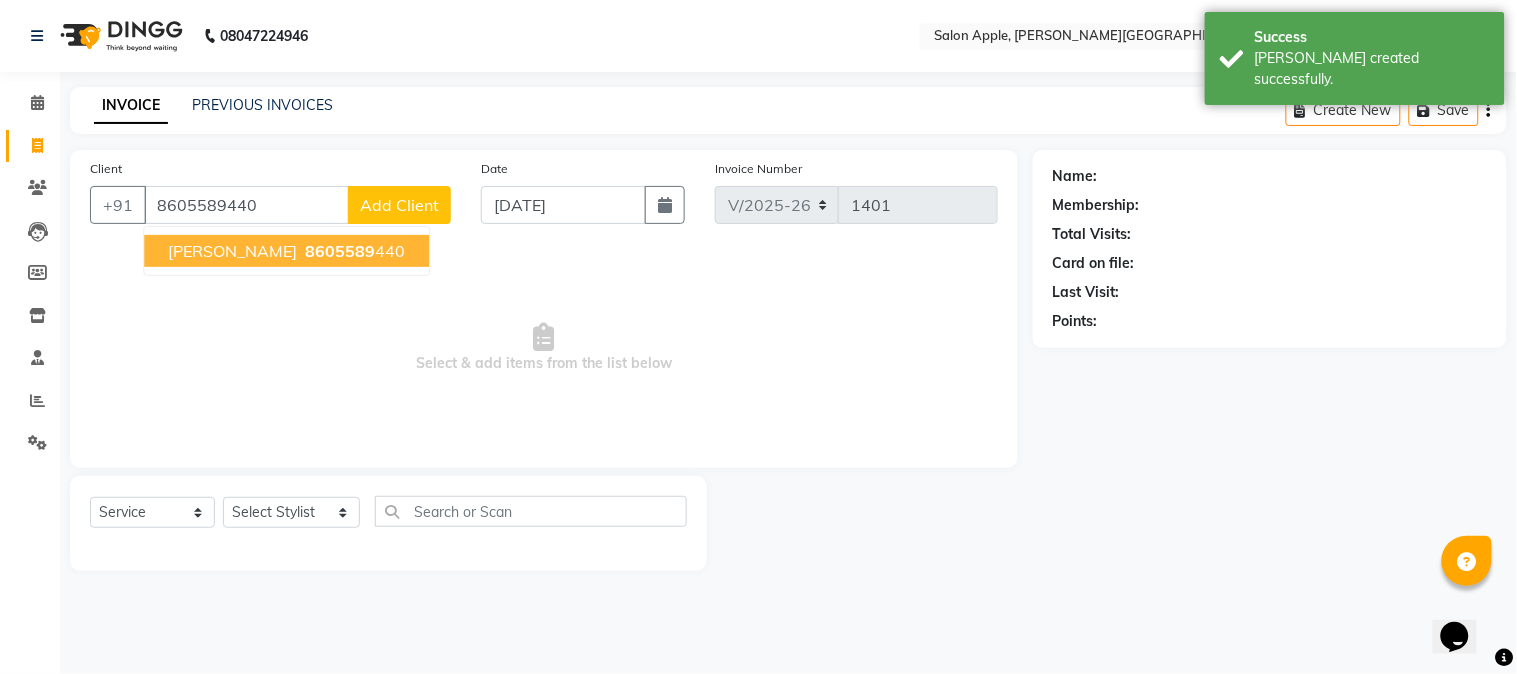 type on "8605589440" 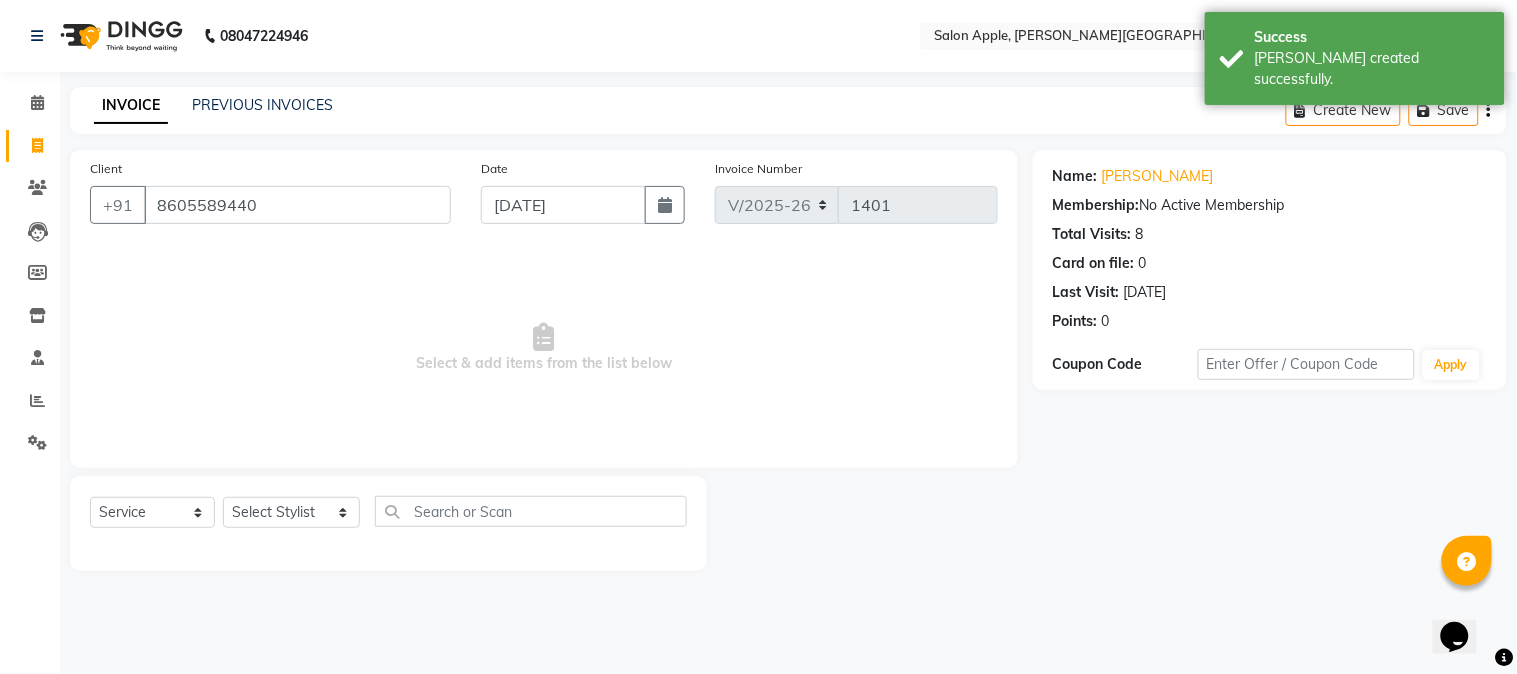 click on "Select  Service  Product  Membership  Package Voucher Prepaid Gift Card  Select Stylist Akshay Balaji Atkare  Arohi Kranti arun Vanakalas Nikita Harshawardhan Padekar  Payal Darekar Reception Rohan" 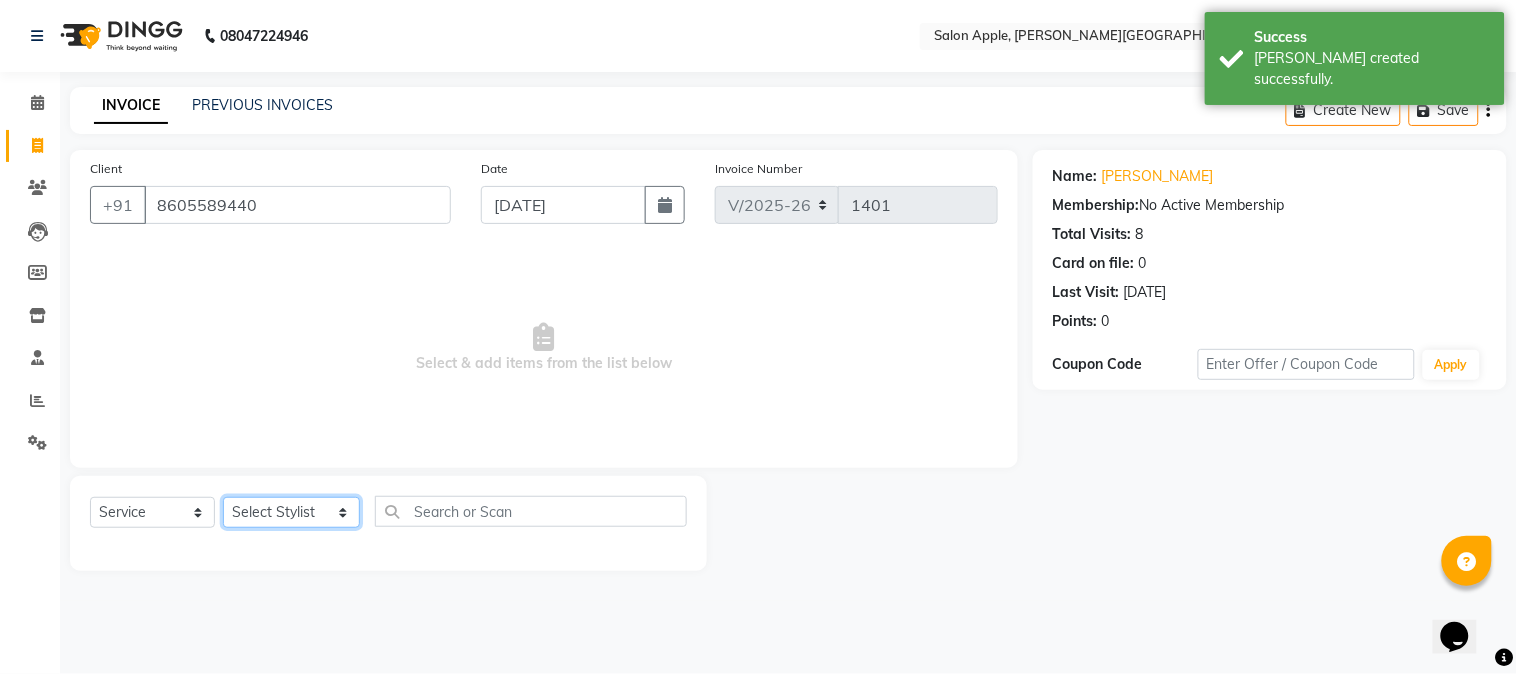 click on "Select Stylist [PERSON_NAME] [PERSON_NAME] Kranti arun Vanakalas [MEDICAL_DATA][PERSON_NAME]  [PERSON_NAME] Reception Rohan" 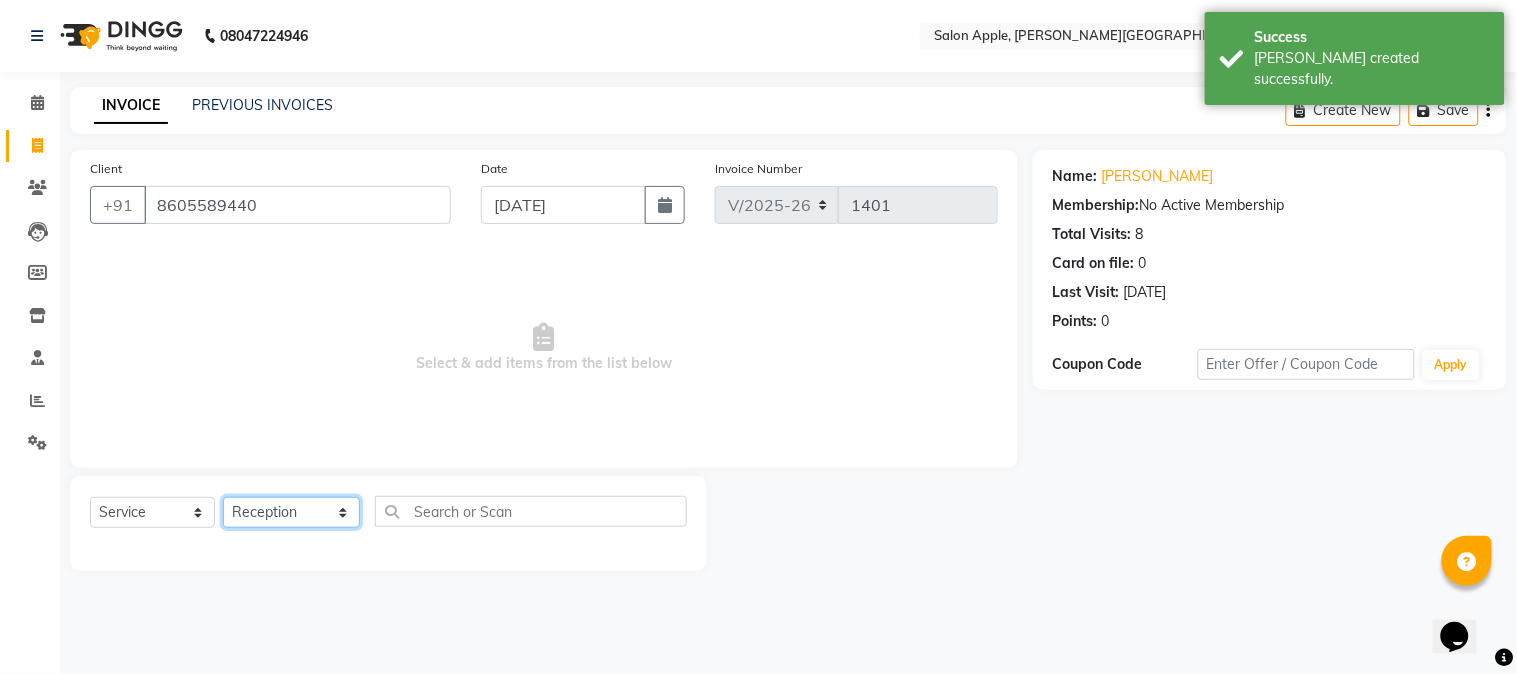 click on "Select Stylist [PERSON_NAME] [PERSON_NAME] Kranti arun Vanakalas [MEDICAL_DATA][PERSON_NAME]  [PERSON_NAME] Reception Rohan" 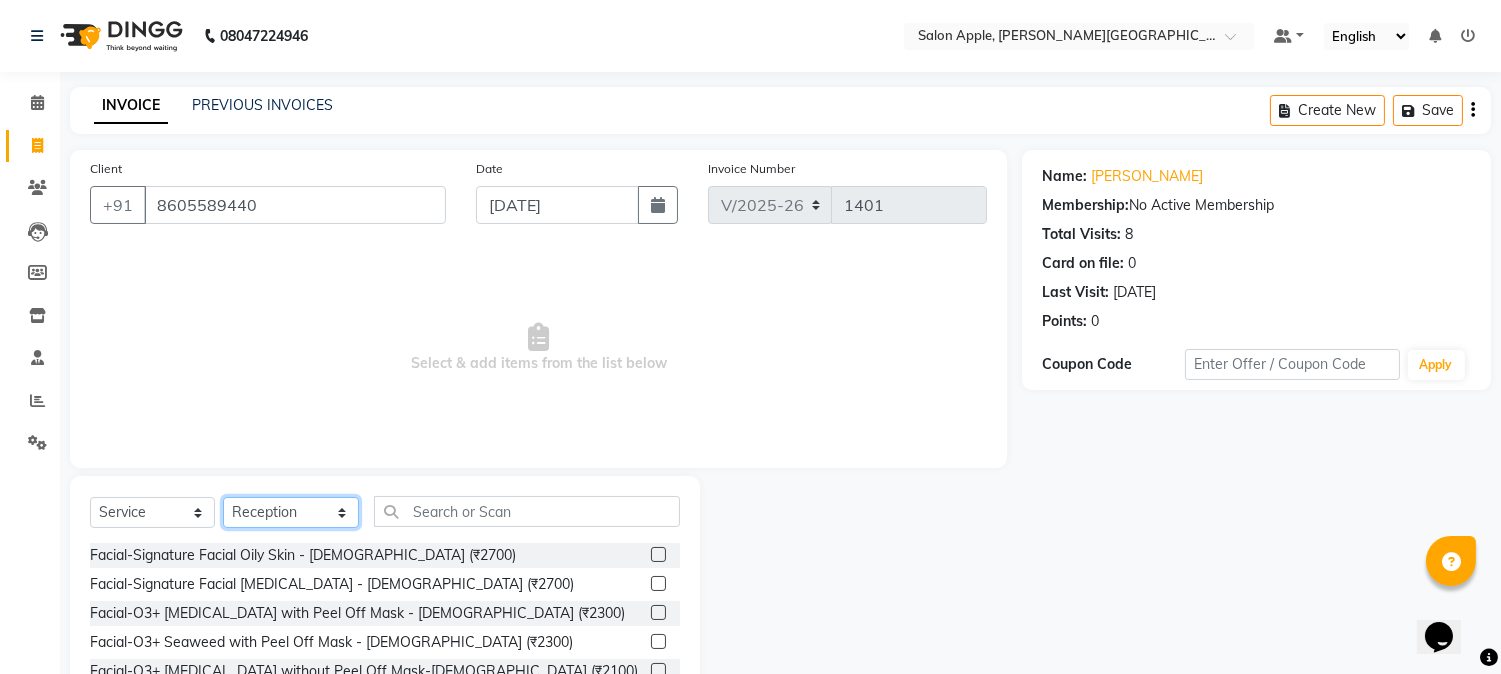 click on "Select Stylist [PERSON_NAME] [PERSON_NAME] Kranti arun Vanakalas [MEDICAL_DATA][PERSON_NAME]  [PERSON_NAME] Reception Rohan" 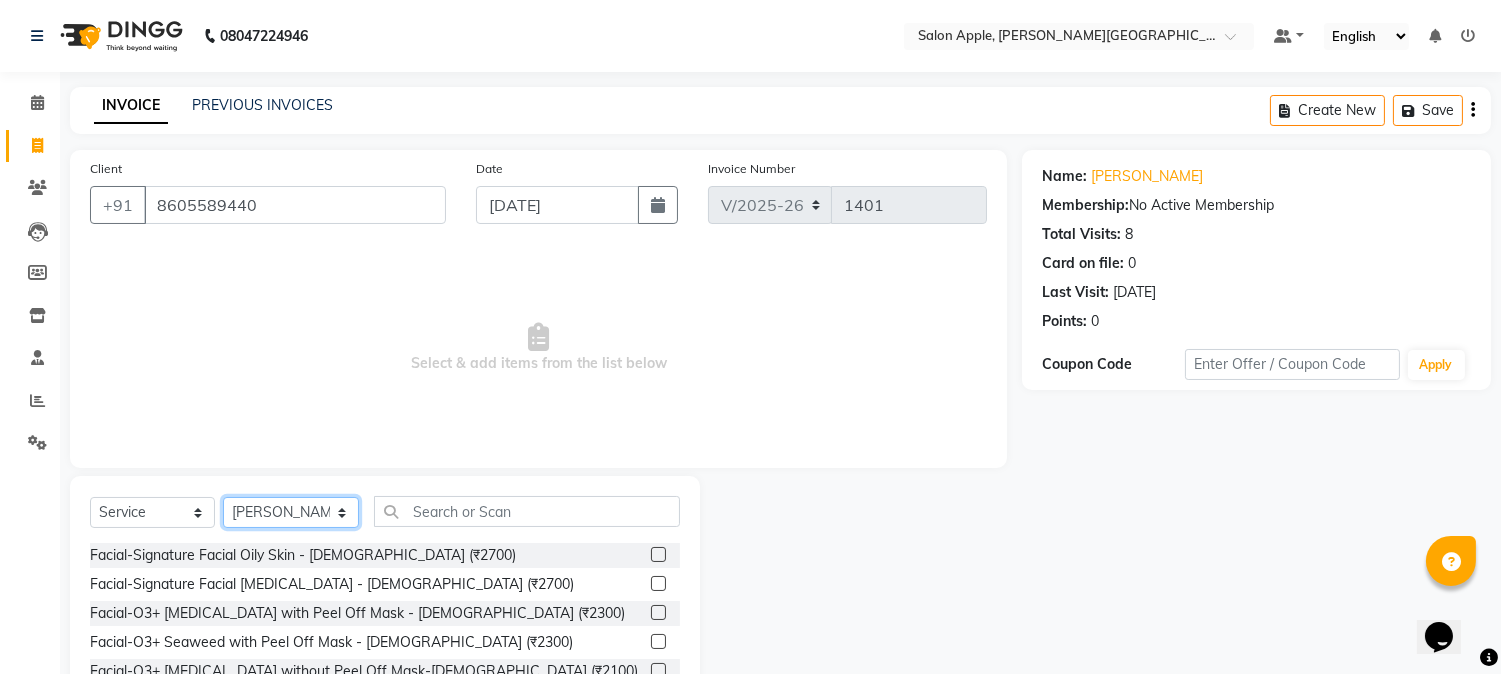 click on "Select Stylist [PERSON_NAME] [PERSON_NAME] Kranti arun Vanakalas [MEDICAL_DATA][PERSON_NAME]  [PERSON_NAME] Reception Rohan" 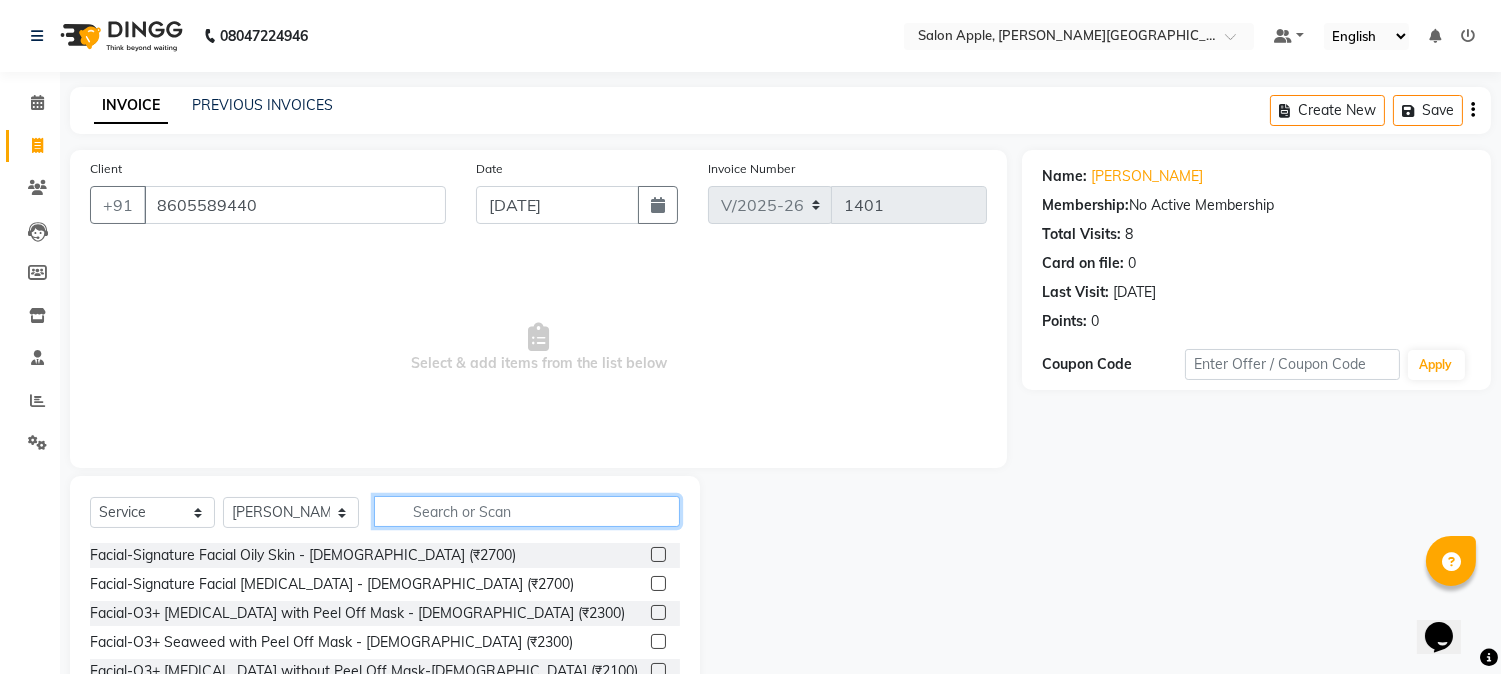 click 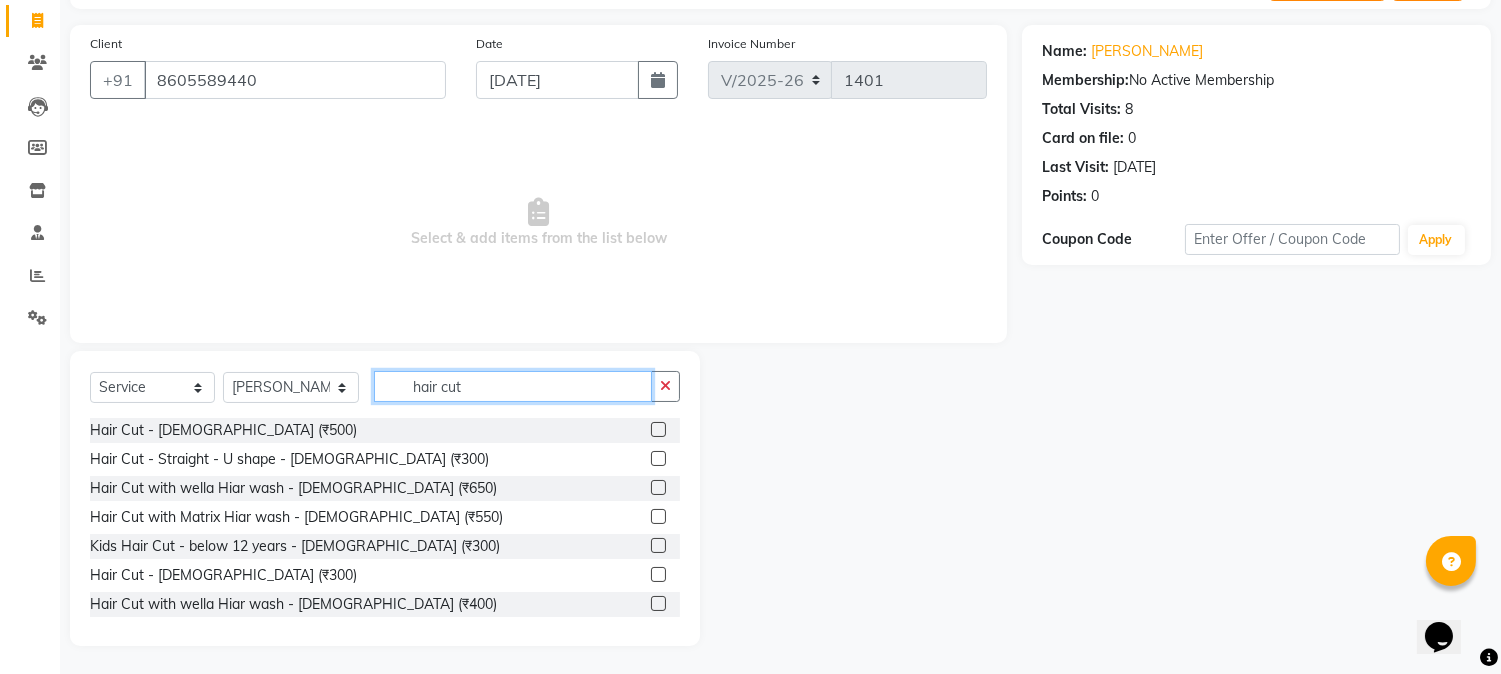 scroll, scrollTop: 126, scrollLeft: 0, axis: vertical 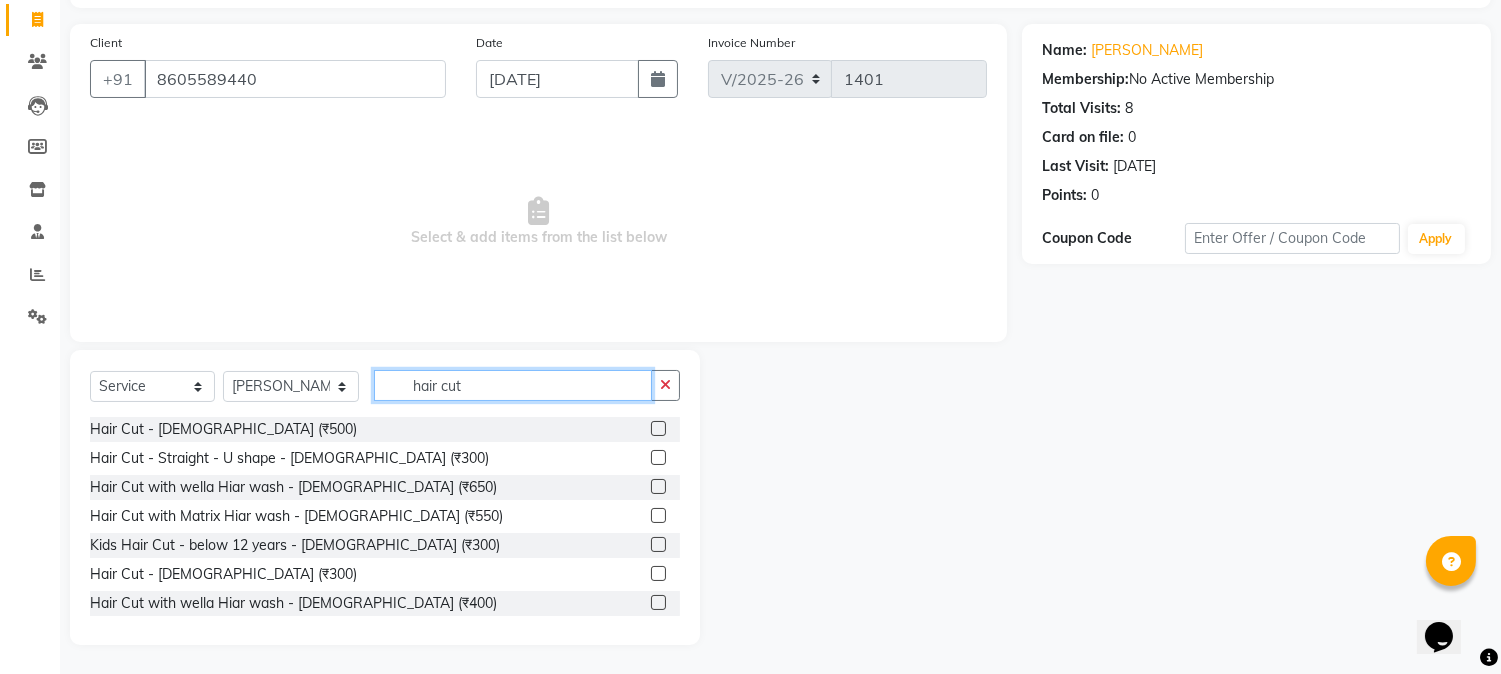 type on "hair cut" 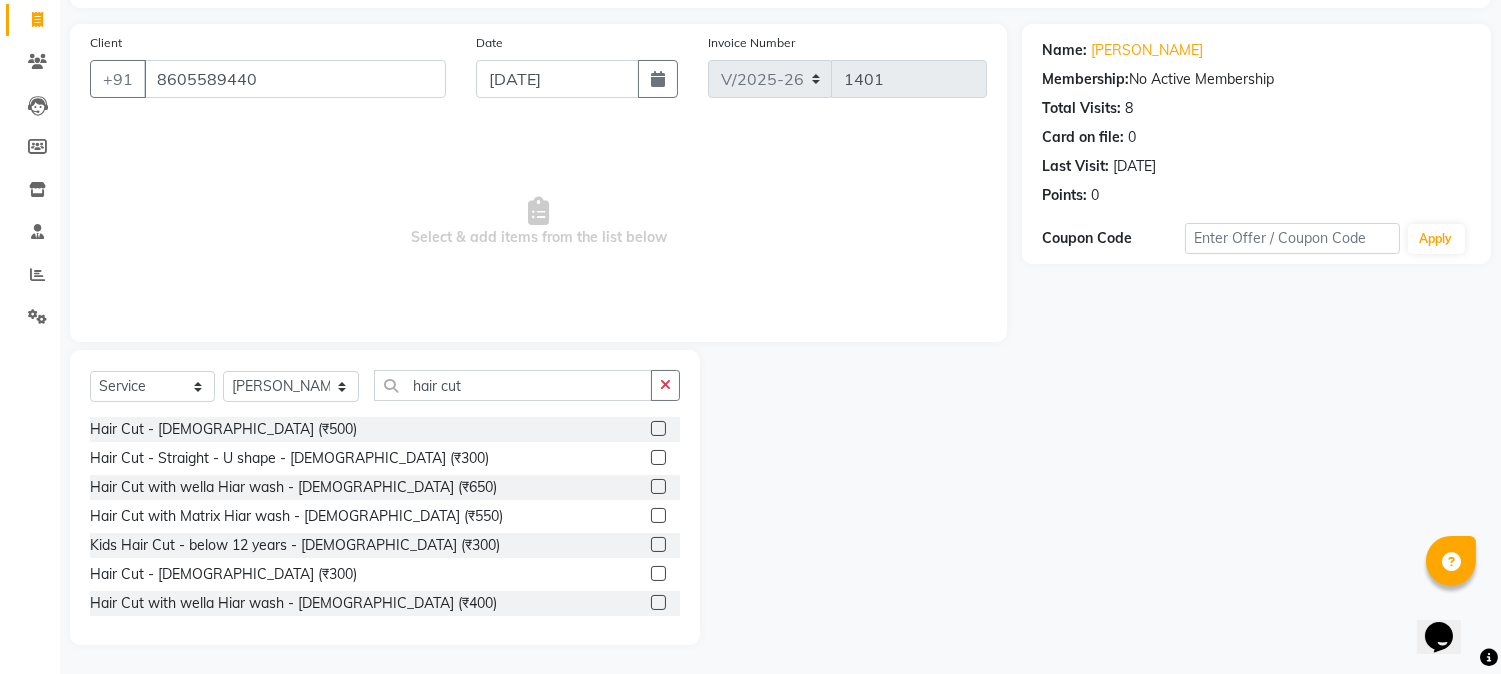 click 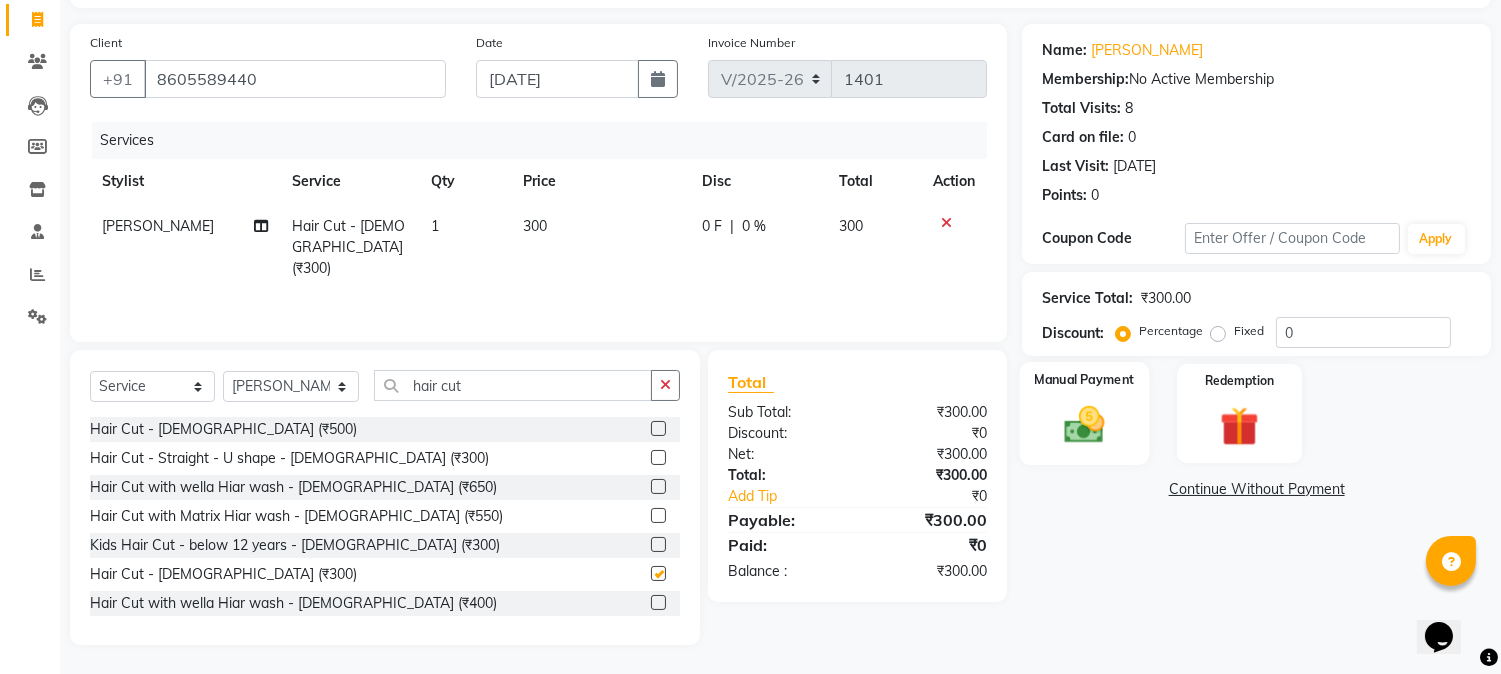 checkbox on "false" 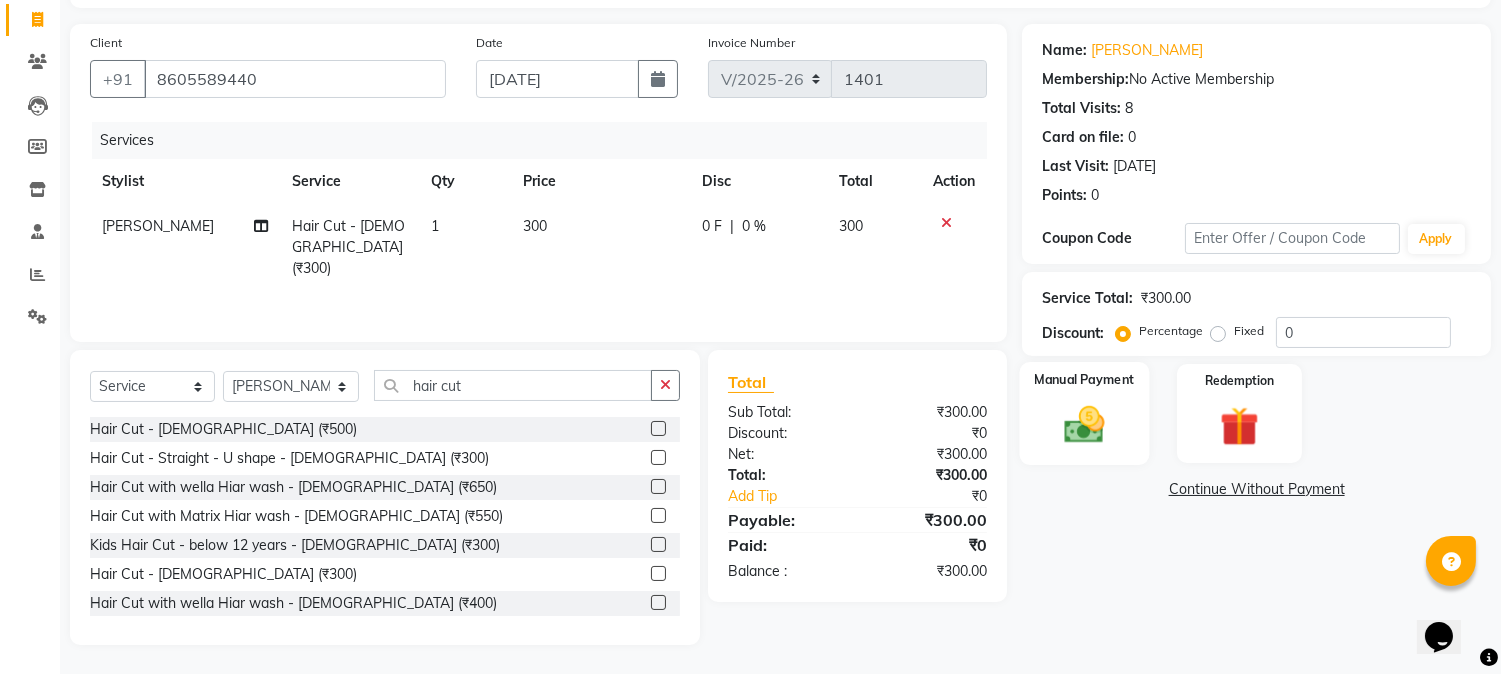 click on "Manual Payment" 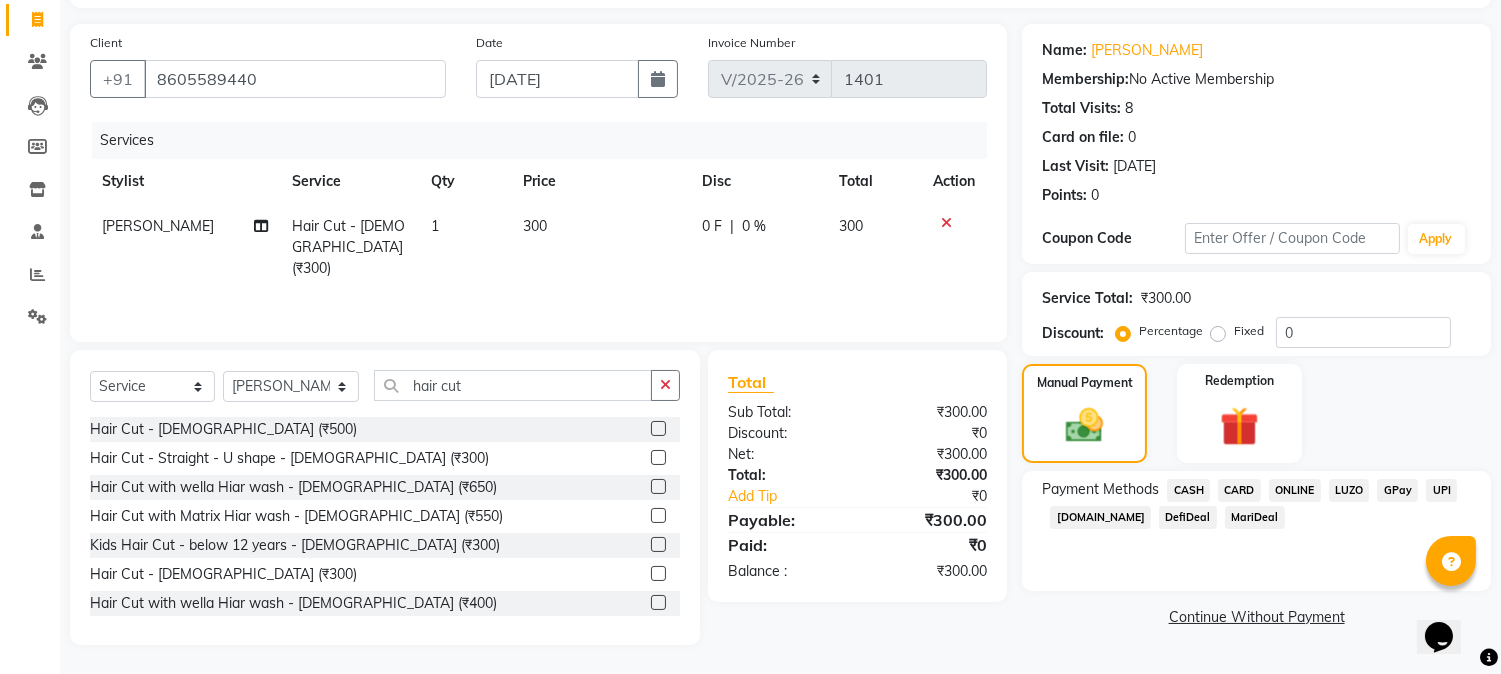 click on "CASH" 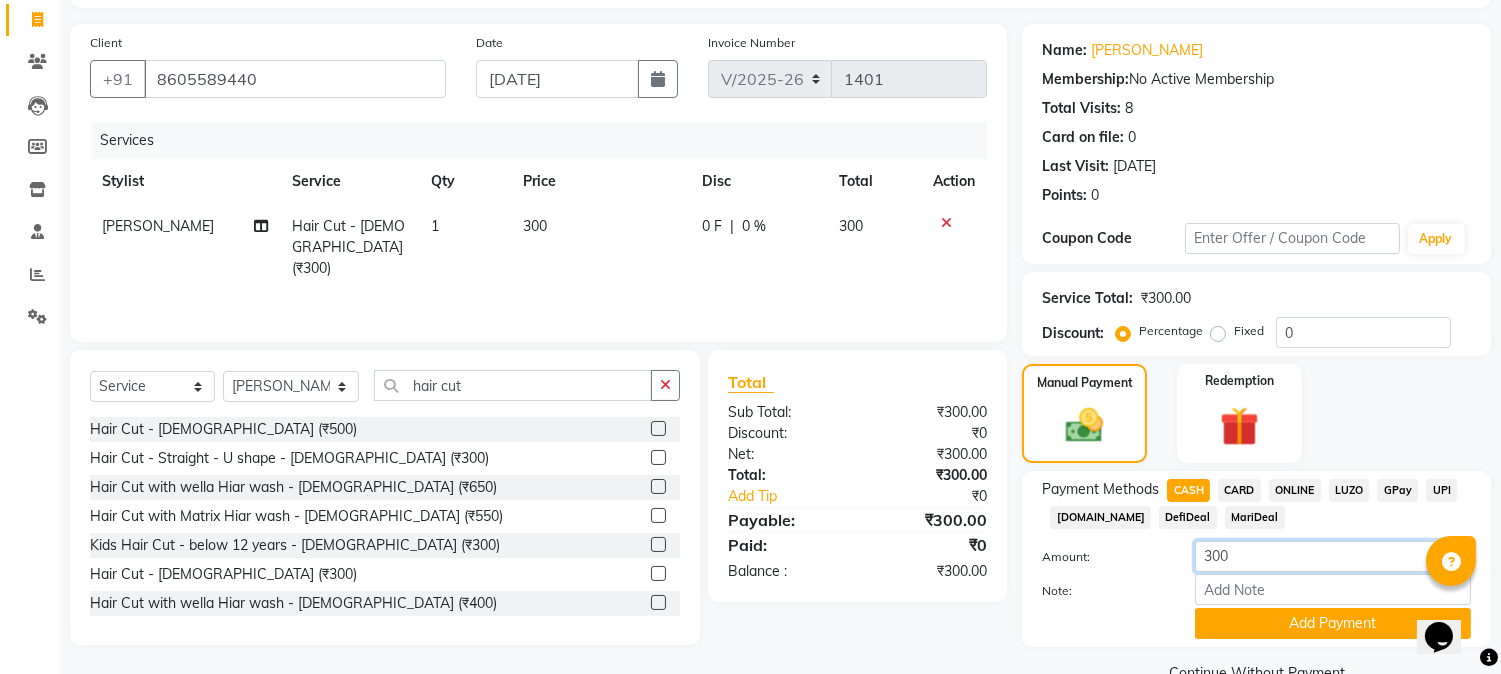 drag, startPoint x: 1214, startPoint y: 556, endPoint x: 1186, endPoint y: 552, distance: 28.284271 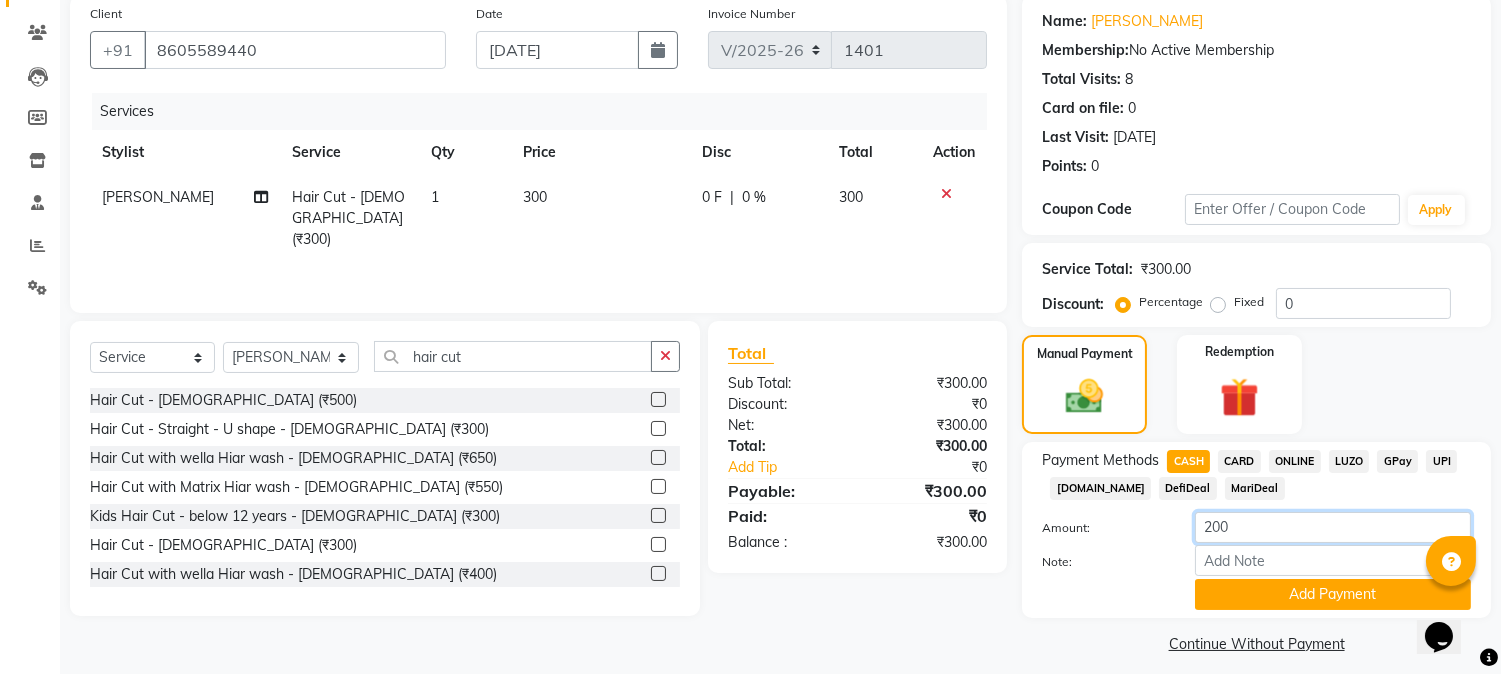 scroll, scrollTop: 170, scrollLeft: 0, axis: vertical 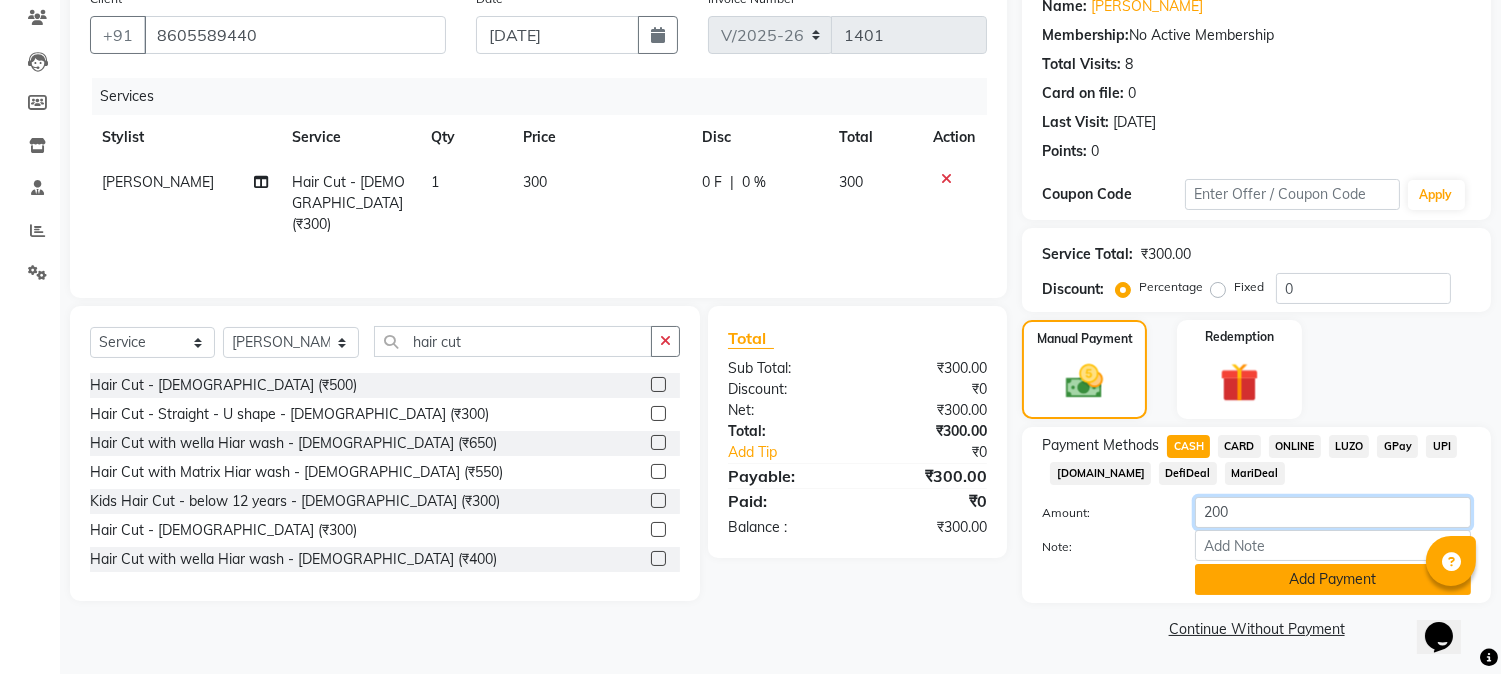 type on "200" 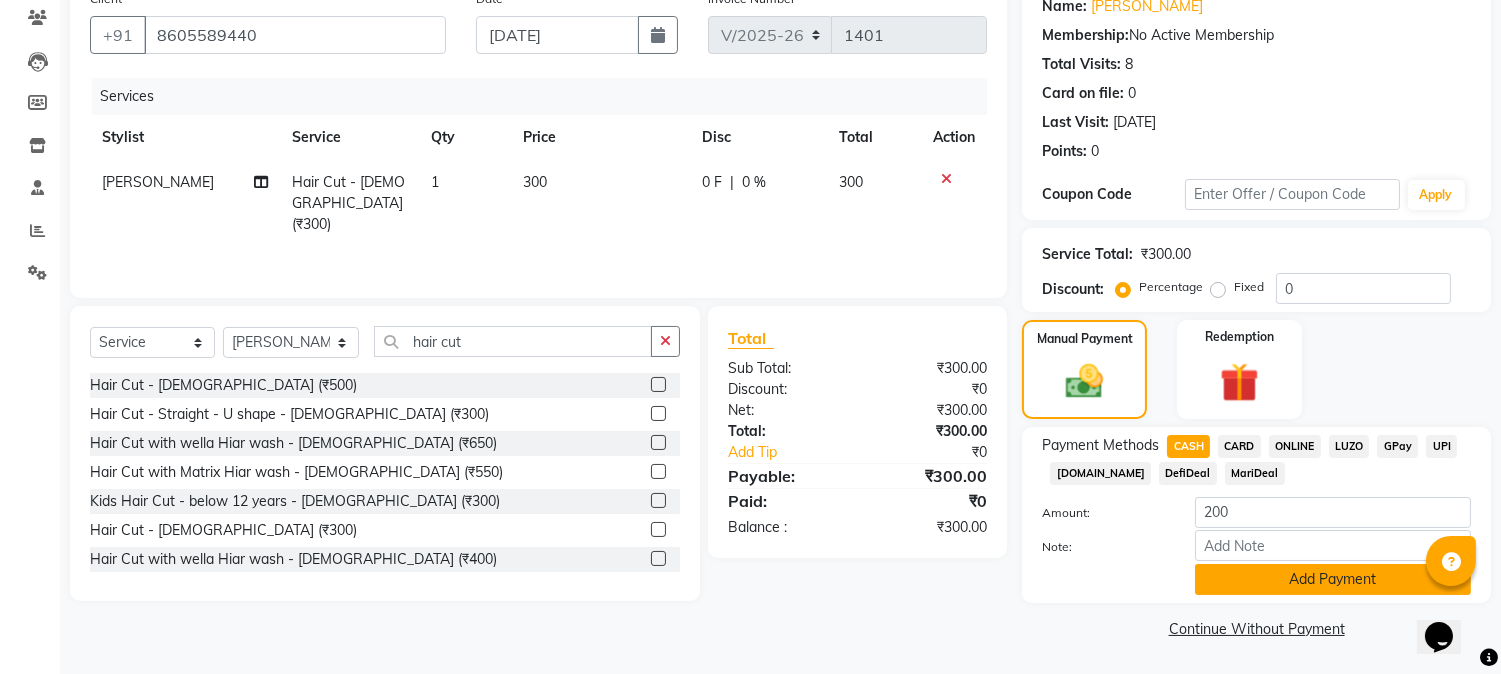click on "Add Payment" 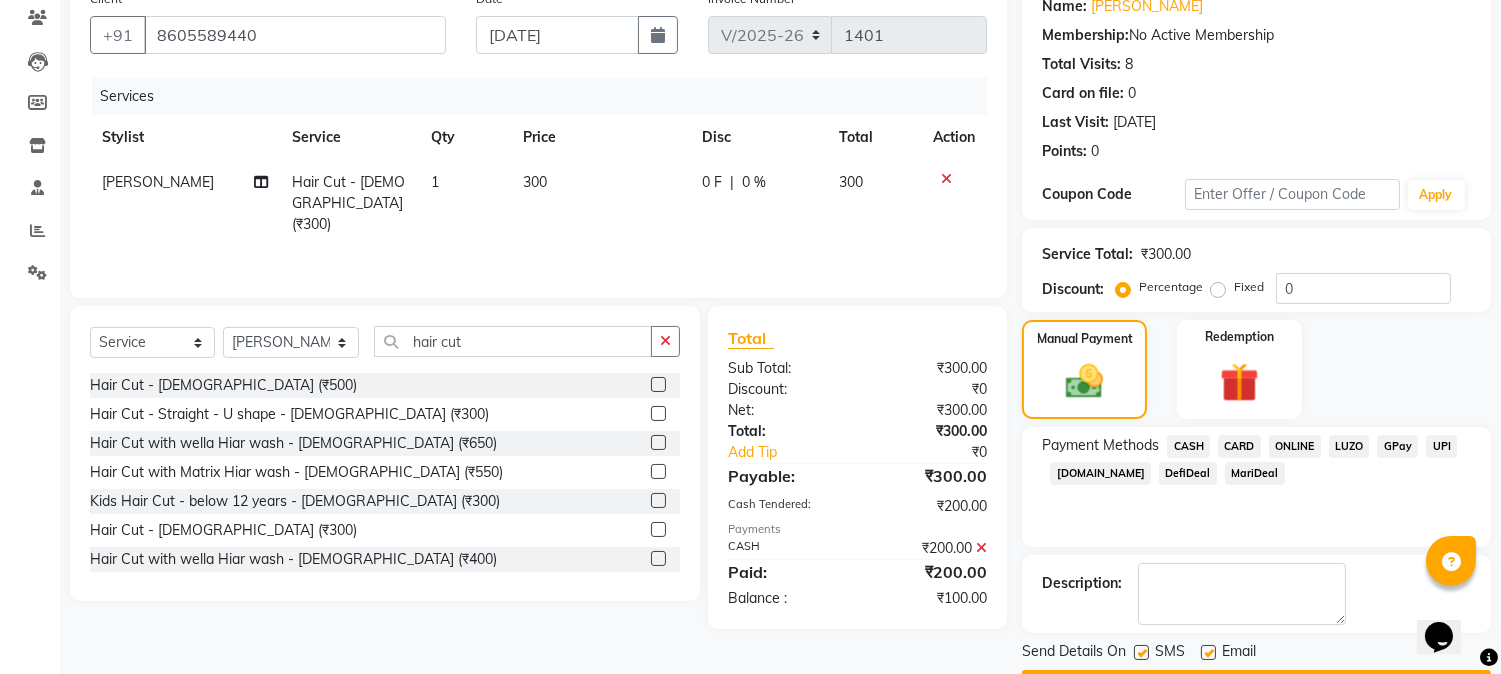 click on "ONLINE" 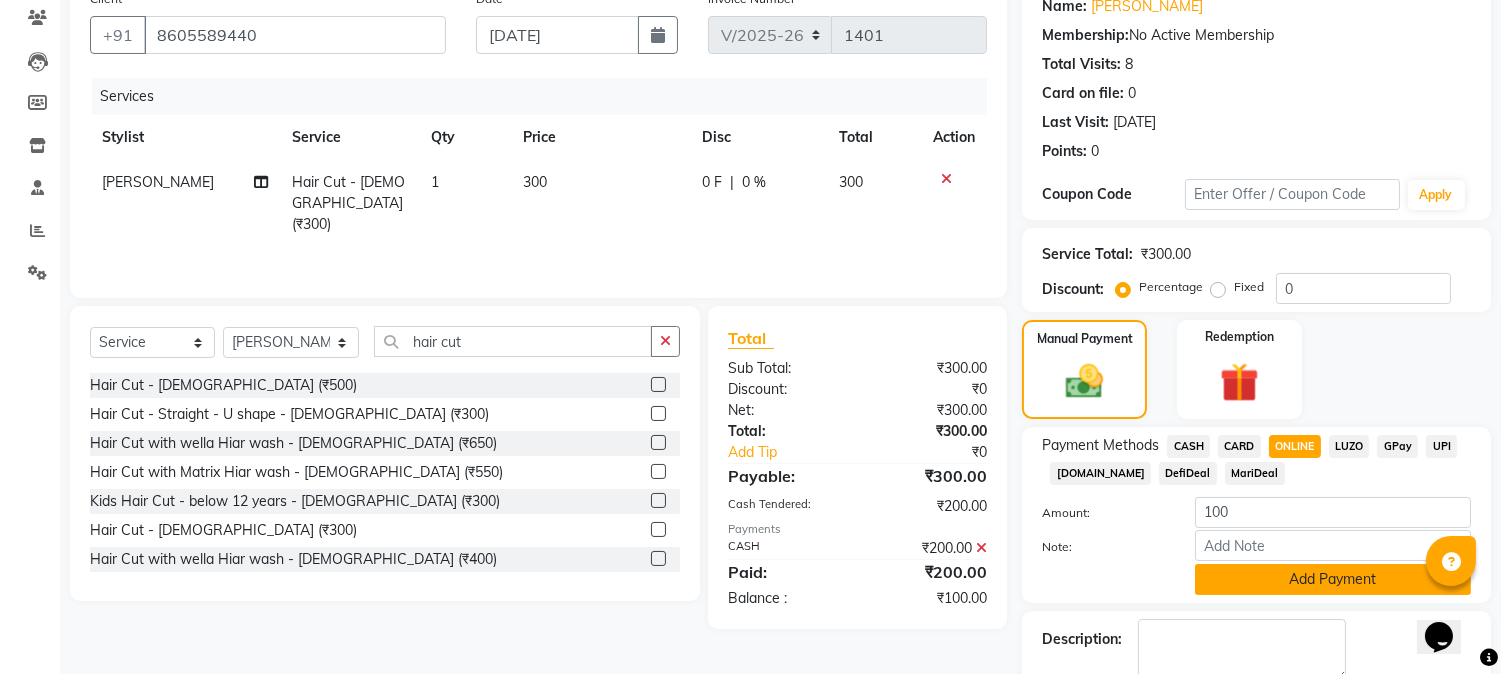 click on "Add Payment" 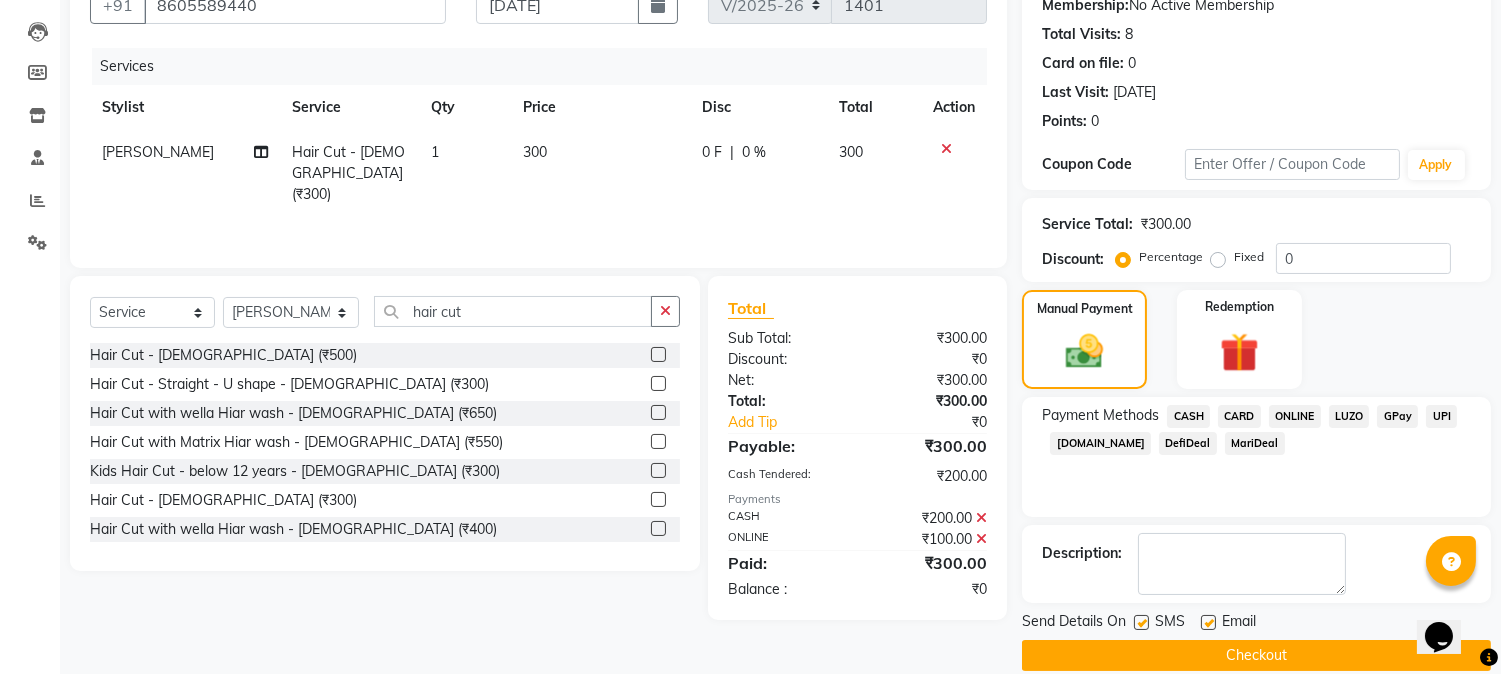 scroll, scrollTop: 225, scrollLeft: 0, axis: vertical 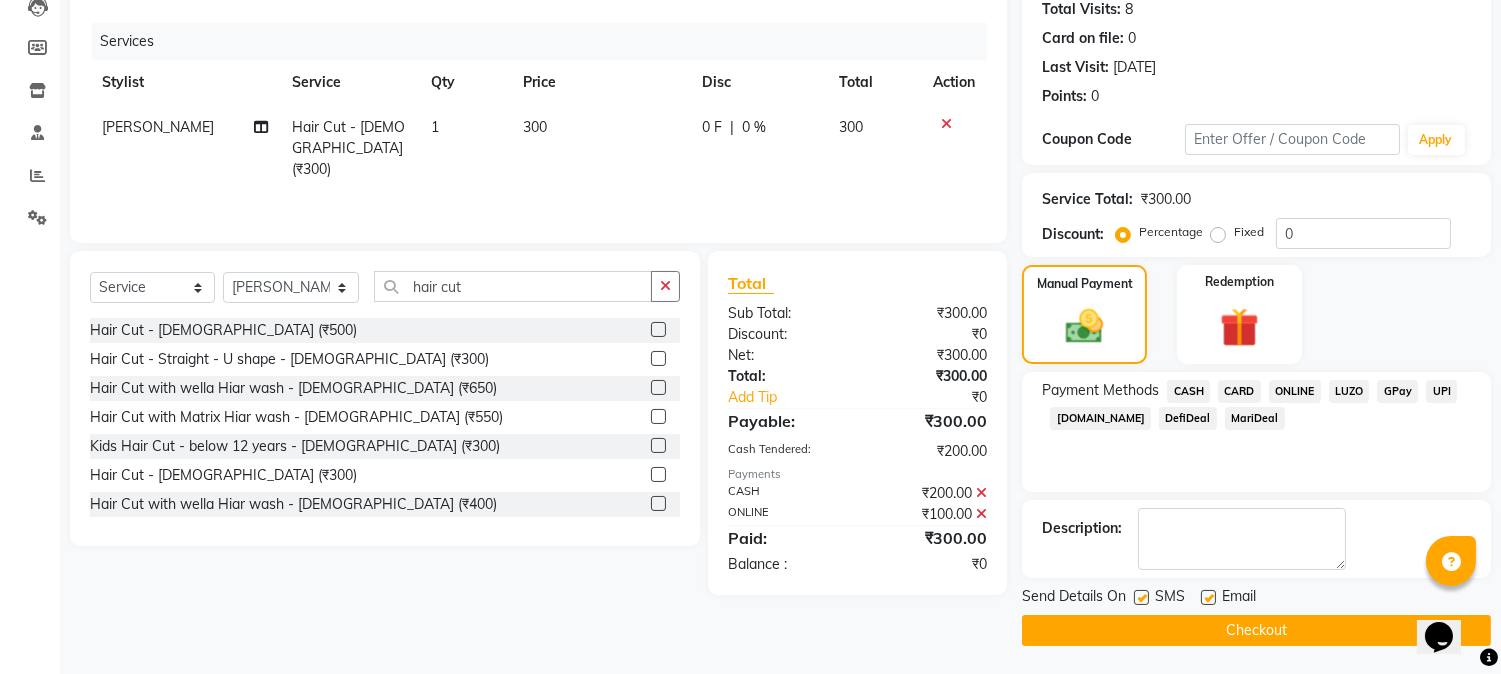 click on "Checkout" 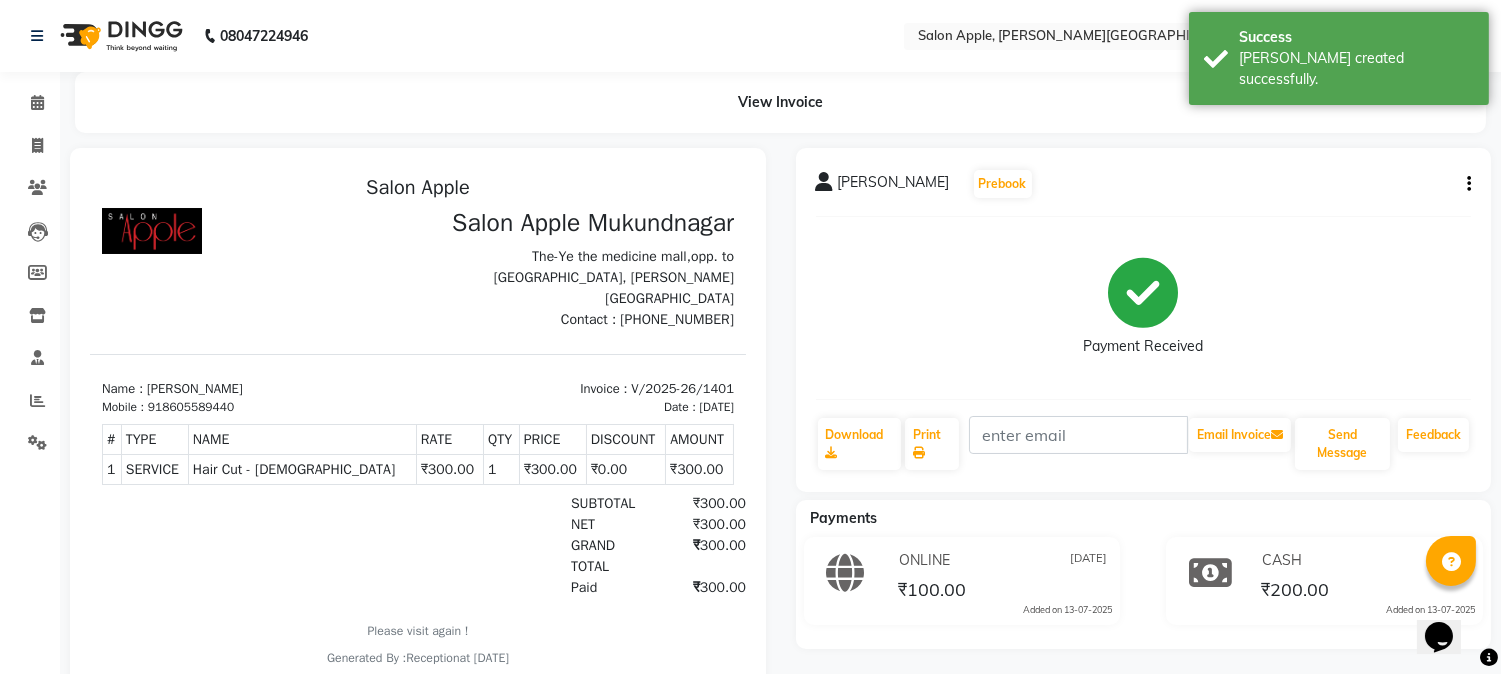 scroll, scrollTop: 0, scrollLeft: 0, axis: both 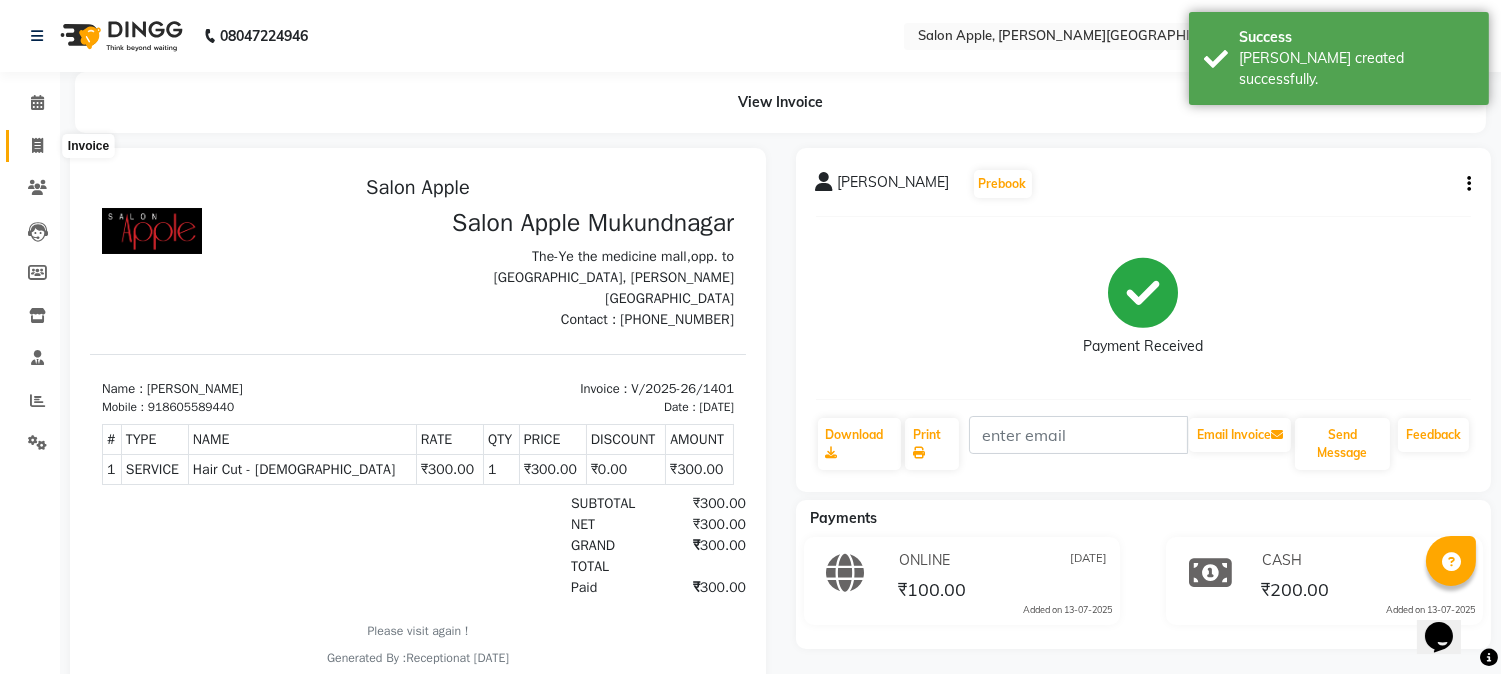 click 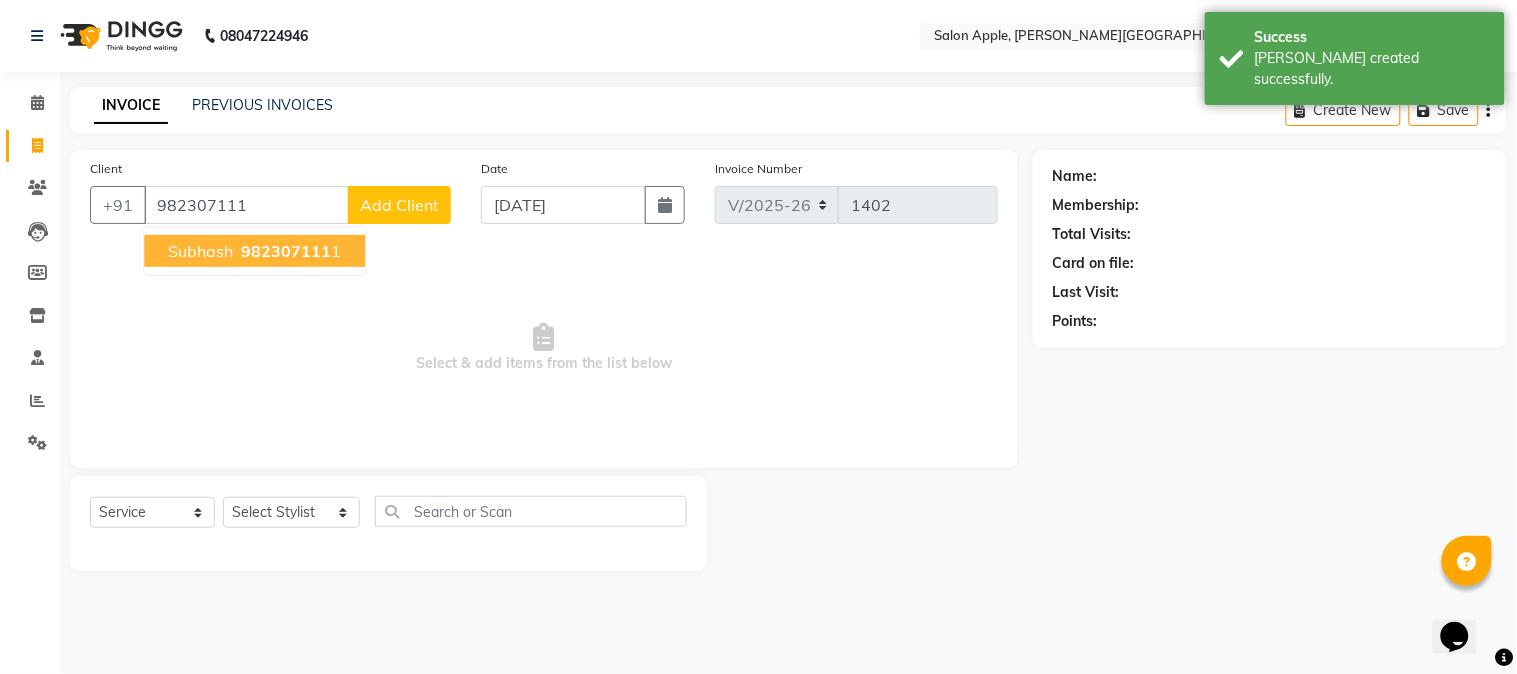 click on "subhash" at bounding box center [200, 251] 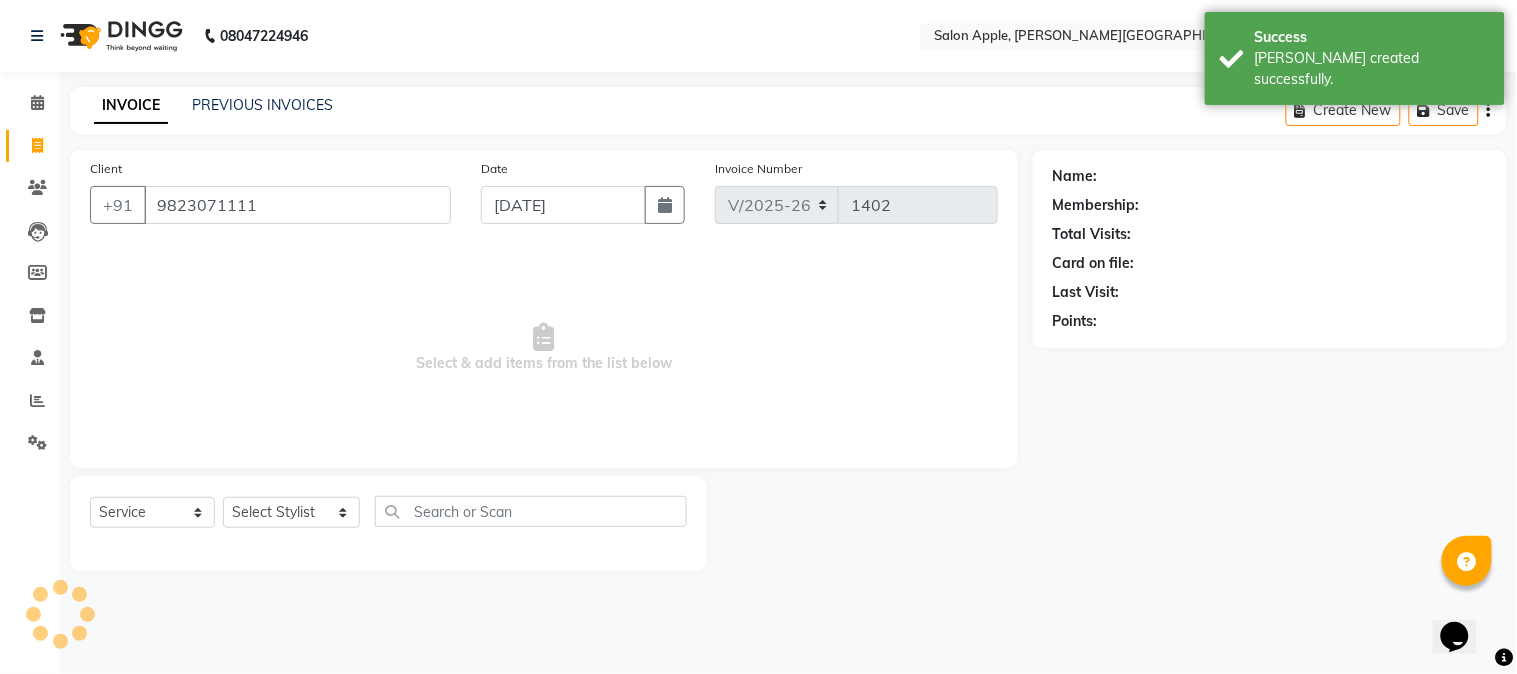 type on "9823071111" 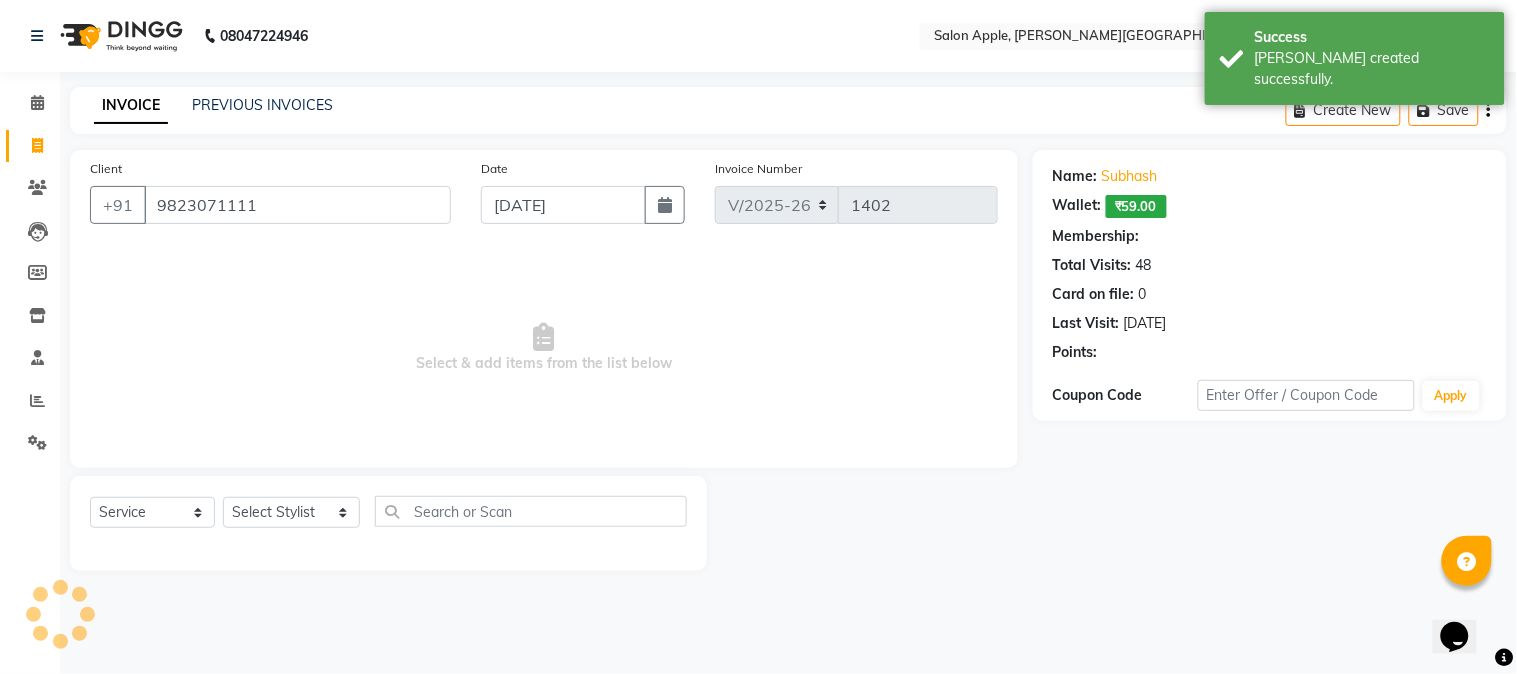 select on "1: Object" 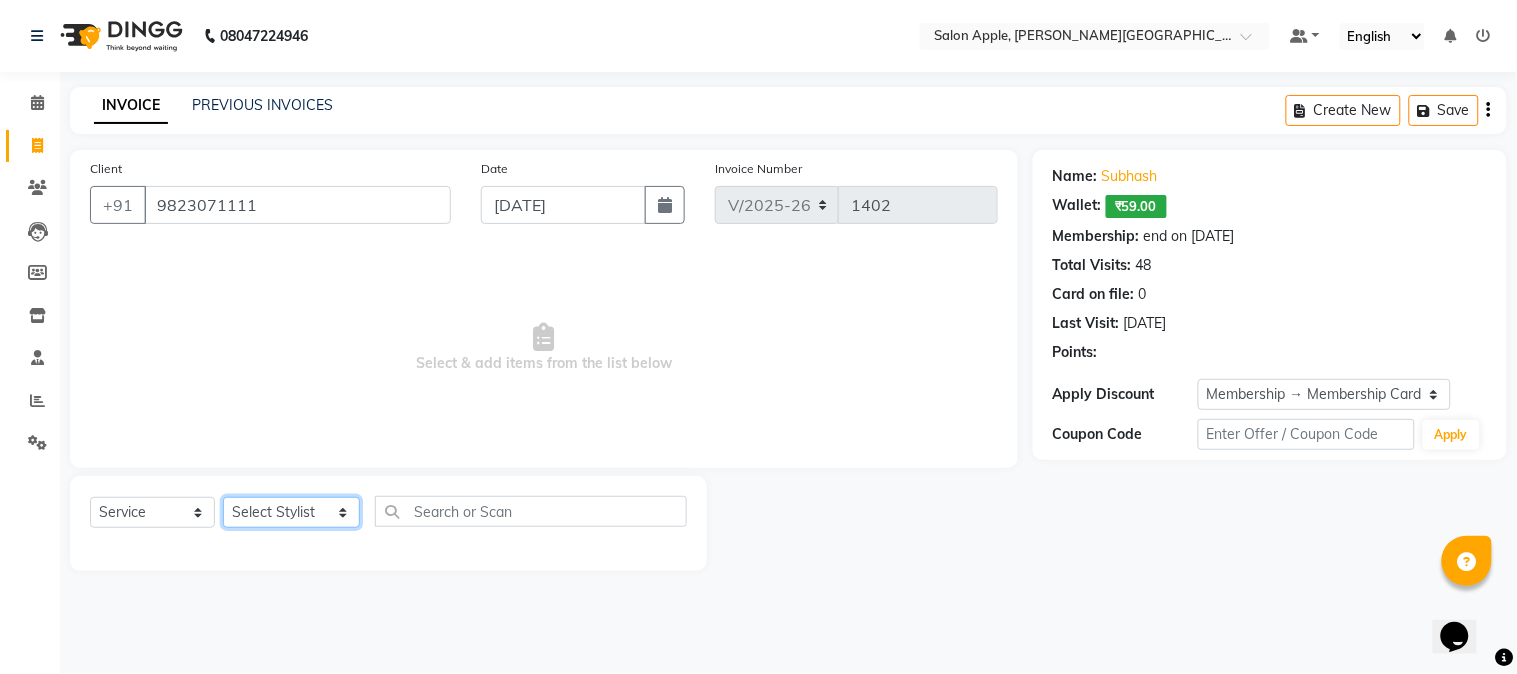 click on "Select Stylist [PERSON_NAME] [PERSON_NAME] Kranti arun Vanakalas [MEDICAL_DATA][PERSON_NAME]  [PERSON_NAME] Reception Rohan" 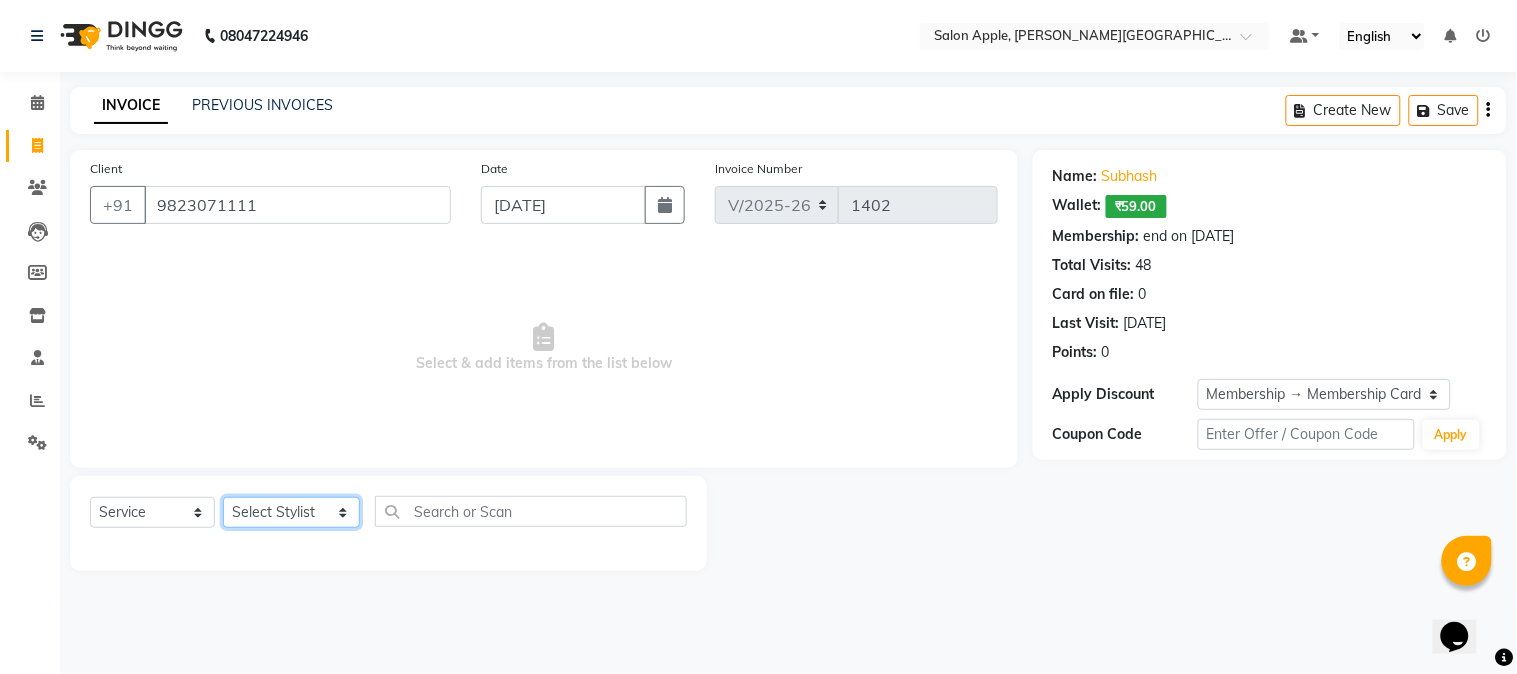 select on "21401" 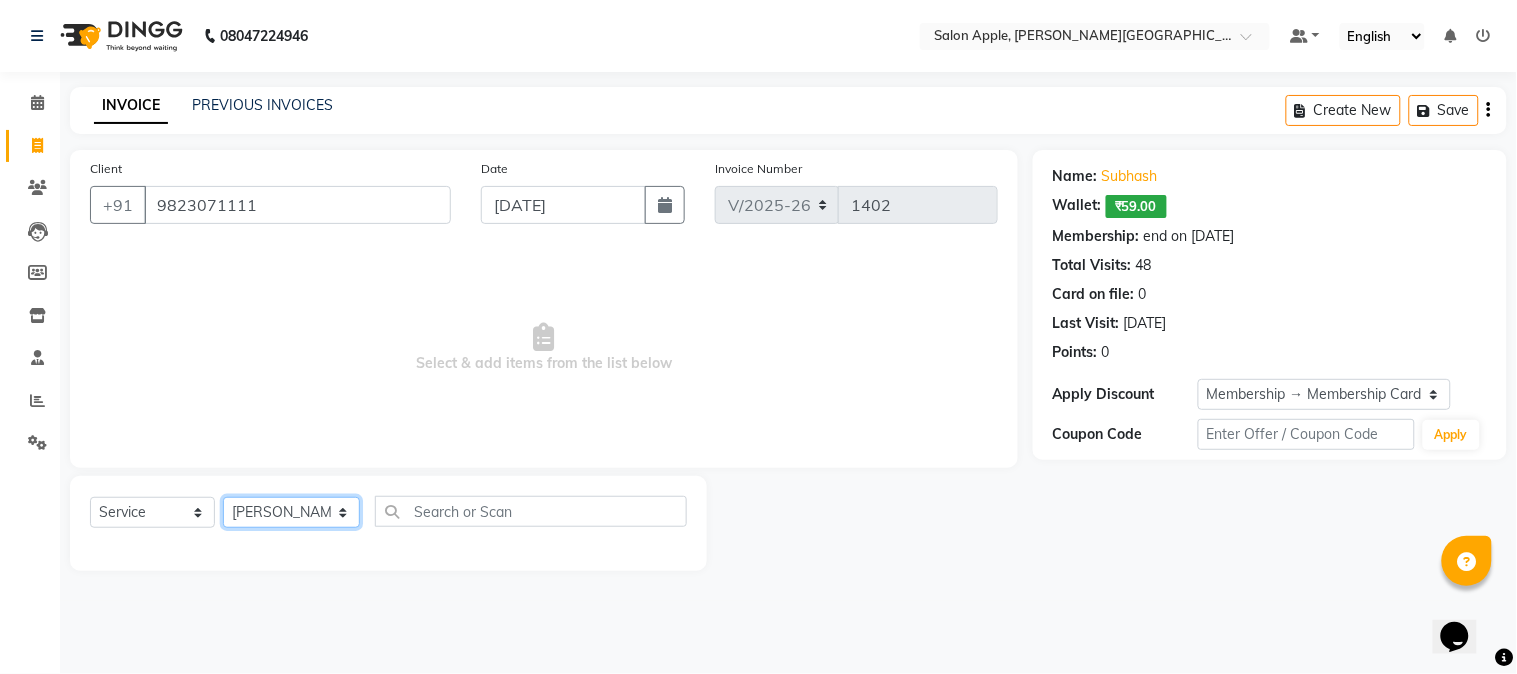 click on "Select Stylist [PERSON_NAME] [PERSON_NAME] Kranti arun Vanakalas [MEDICAL_DATA][PERSON_NAME]  [PERSON_NAME] Reception Rohan" 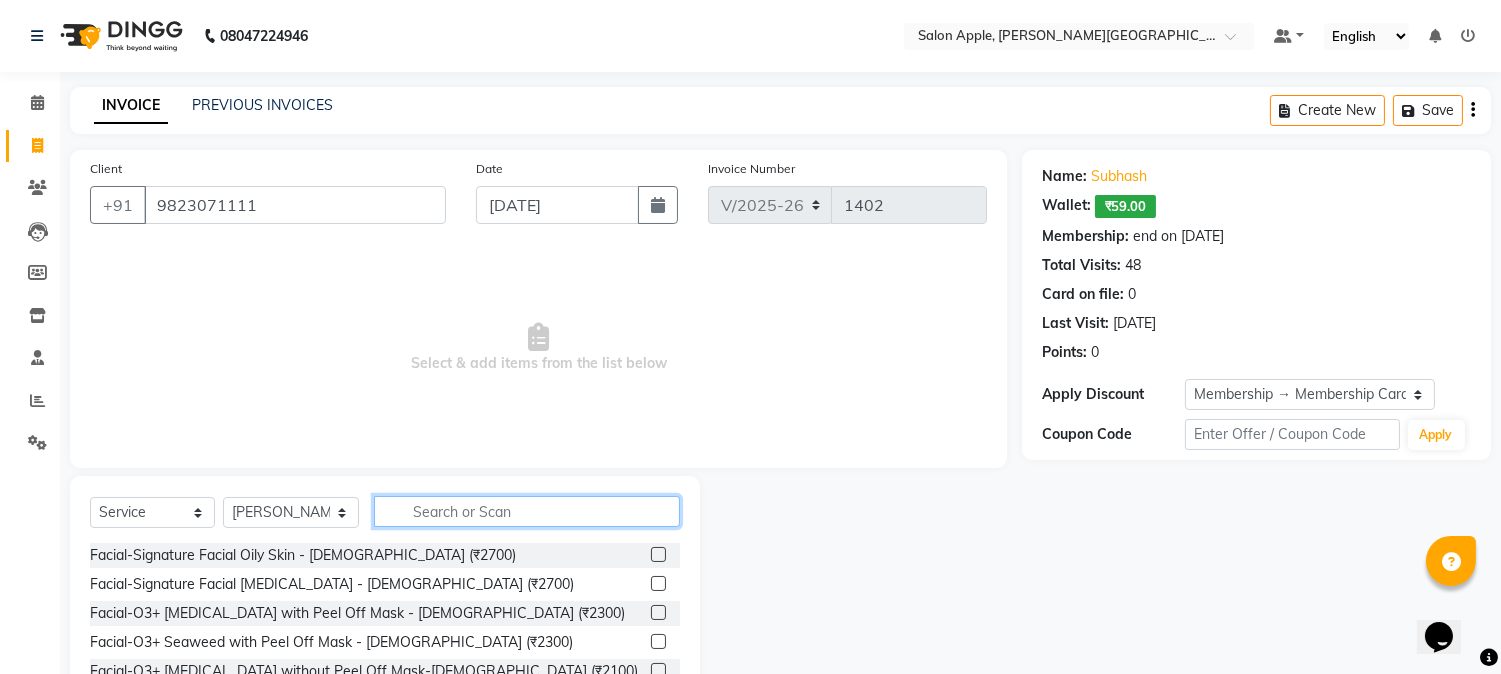 click 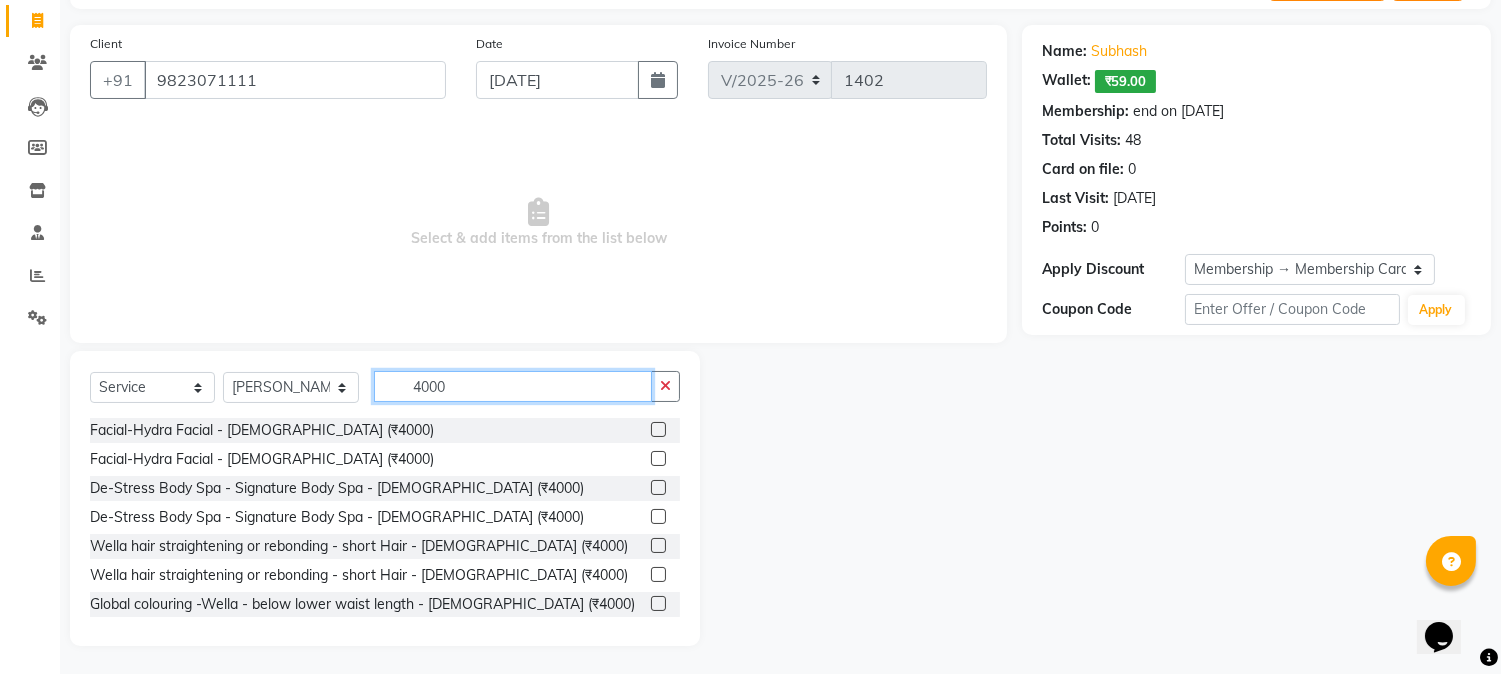 scroll, scrollTop: 126, scrollLeft: 0, axis: vertical 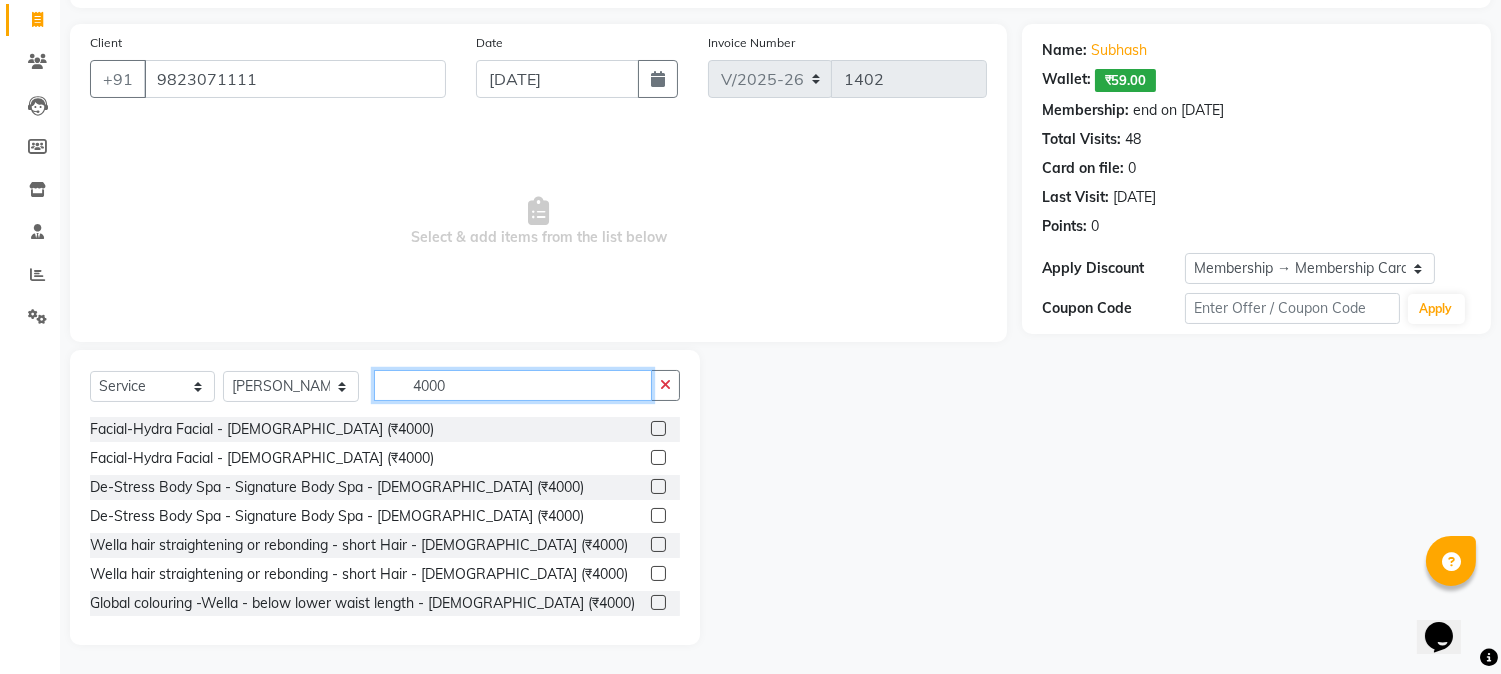 type on "4000" 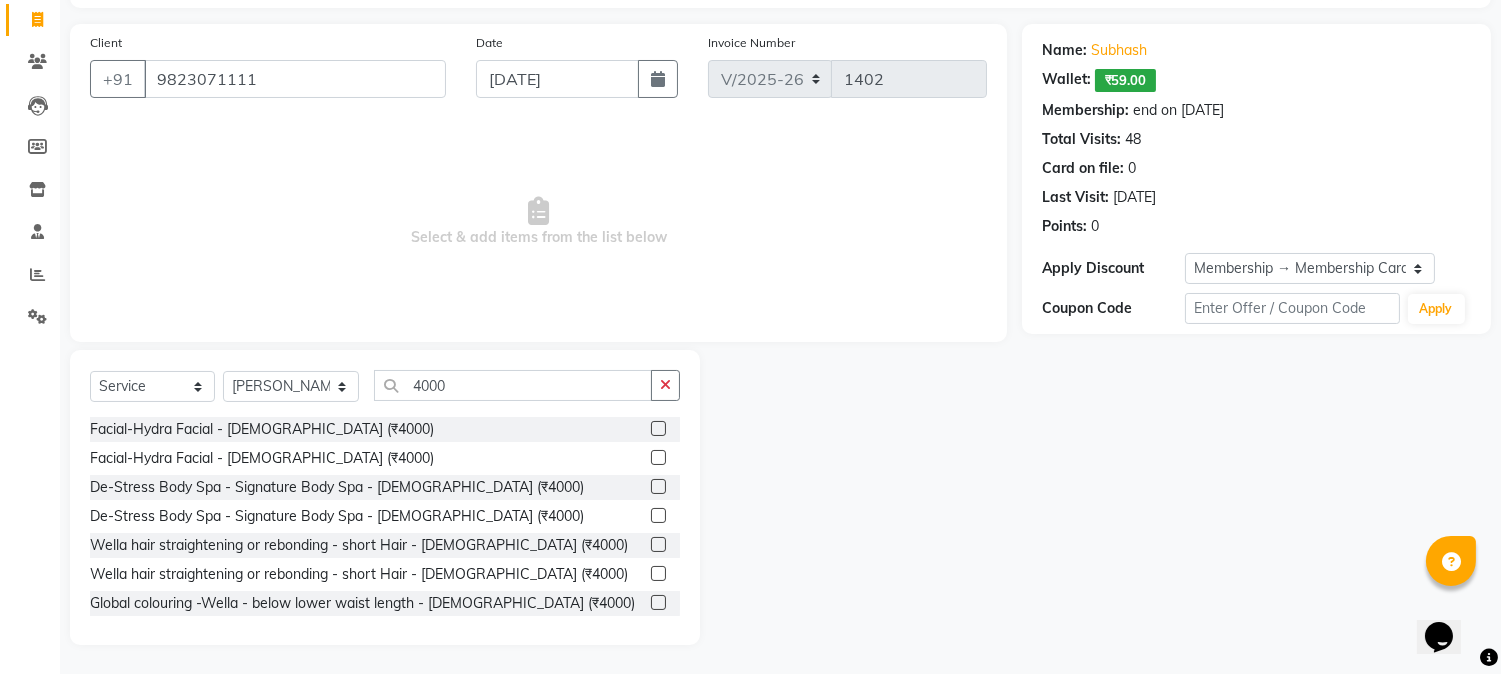 click 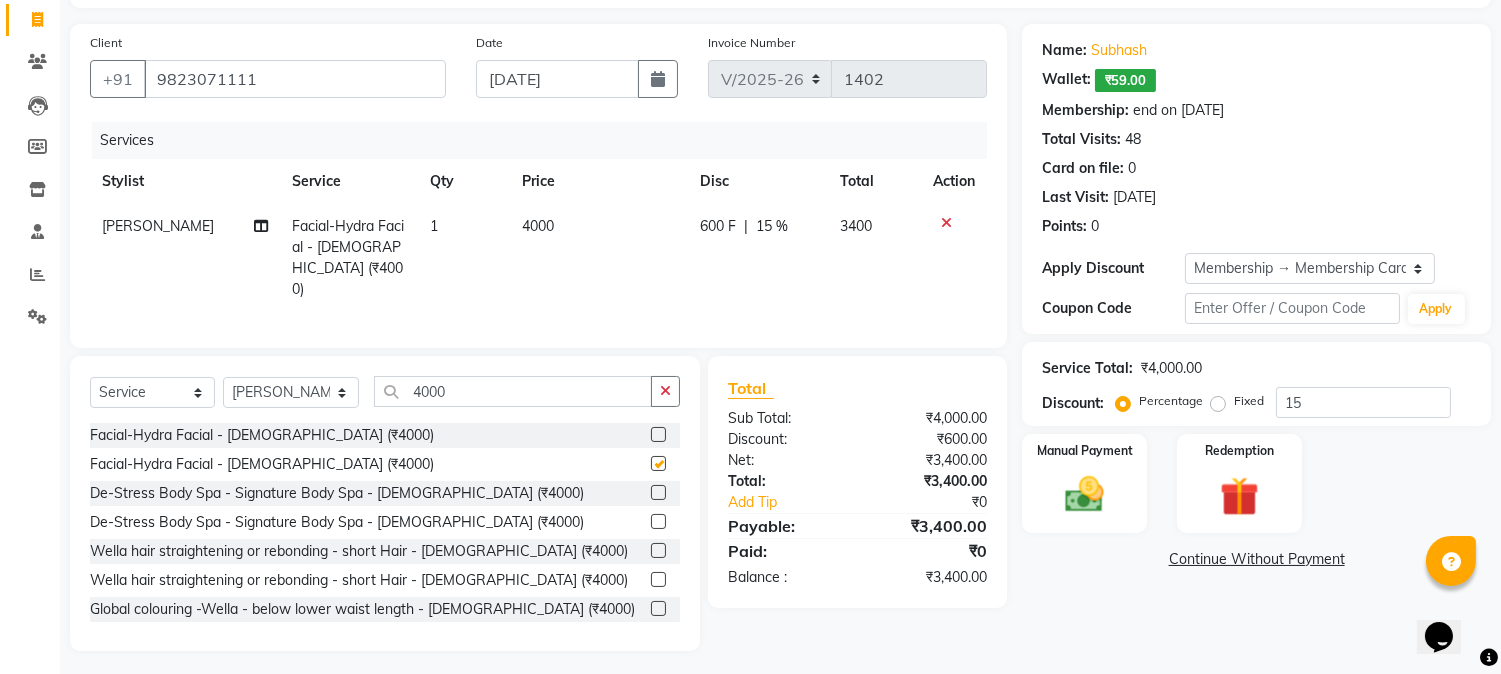 checkbox on "false" 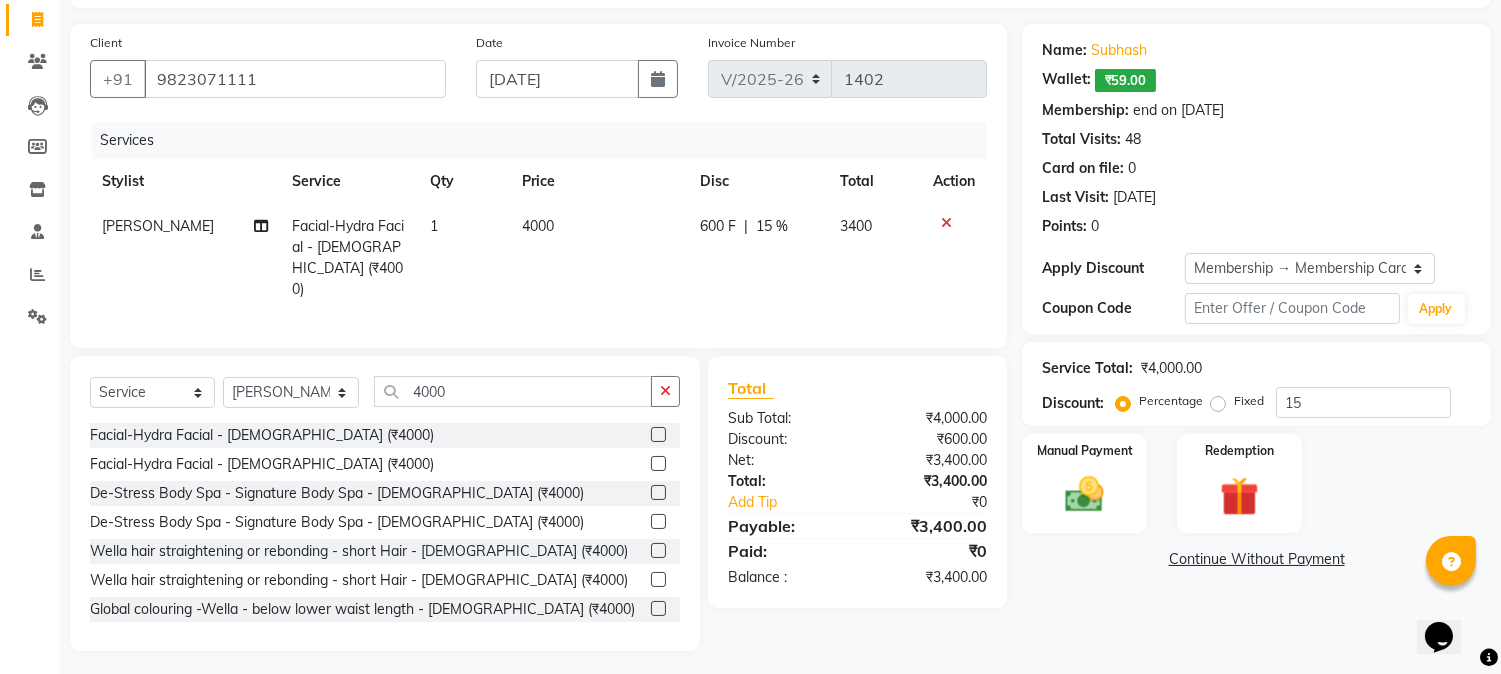 click on "Select  Service  Product  Membership  Package Voucher Prepaid Gift Card  Select Stylist Akshay Balaji Atkare  Arohi Kranti arun Vanakalas Nikita Harshawardhan Padekar  Payal Darekar Reception Rohan 4000 Facial-Hydra Facial - Female (₹4000)  Facial-Hydra Facial - Male (₹4000)  De-Stress Body Spa - Signature Body Spa - Female (₹4000)  De-Stress Body Spa - Signature Body Spa - Male (₹4000)  Wella hair straightening or rebonding - short Hair - Female (₹4000)  Wella hair straightening or rebonding - short Hair - Male (₹4000)  Global colouring -Wella -  below lower waist length - Female (₹4000)  Advance colouring-balayage/ ombre with only colour  - wist length and more - Female (₹4000)  Advance colouring-balayage/ ombre with  pre-lightener/ blonder & colour - Sholder length - Female (₹4000)  Hair protein treatment - Nanogel - short Hair - Male (₹4000)  WEDDING / RECEPTION MAKEUP - INCLUDES ADVANCE HAIRSTYLE + DRAPING - Touch up - Female (₹4000)  Male grooming package 5 (₹4000)" 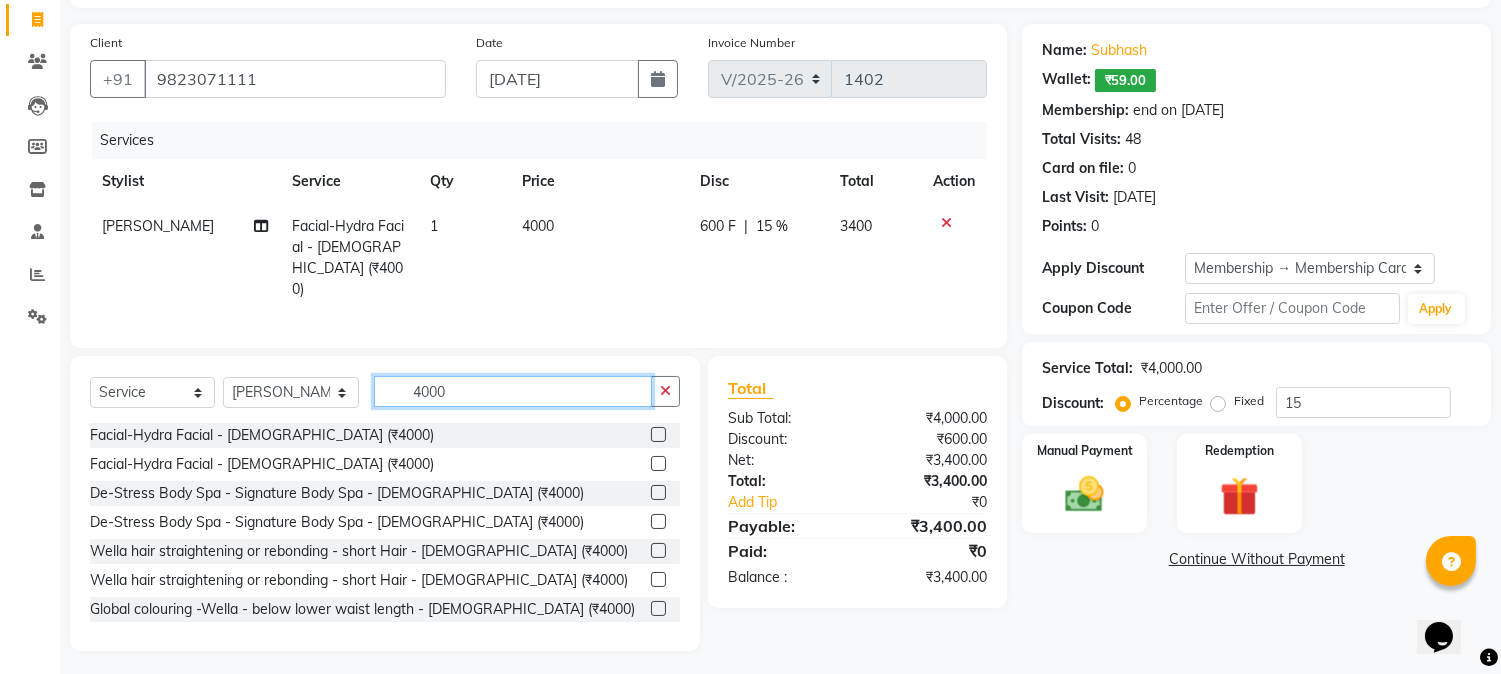 drag, startPoint x: 451, startPoint y: 368, endPoint x: 327, endPoint y: 368, distance: 124 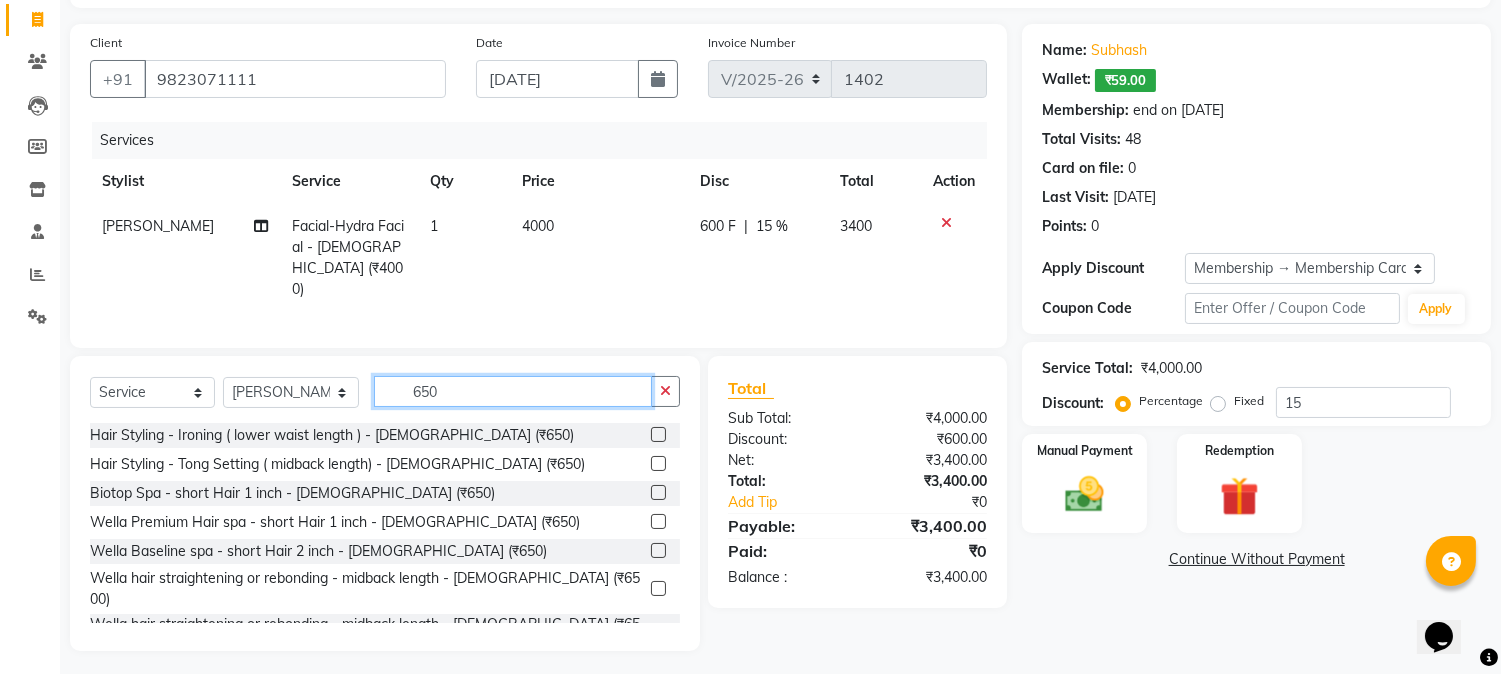 type on "650" 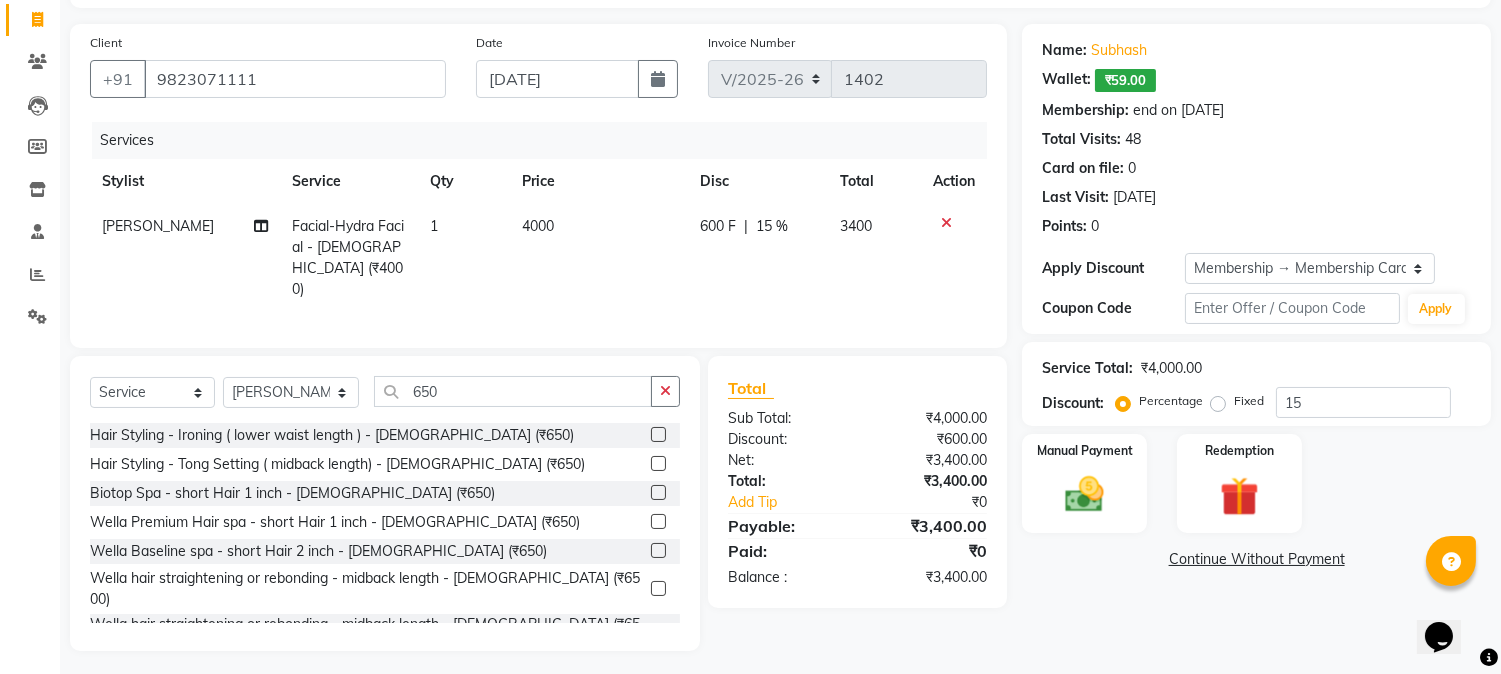 click 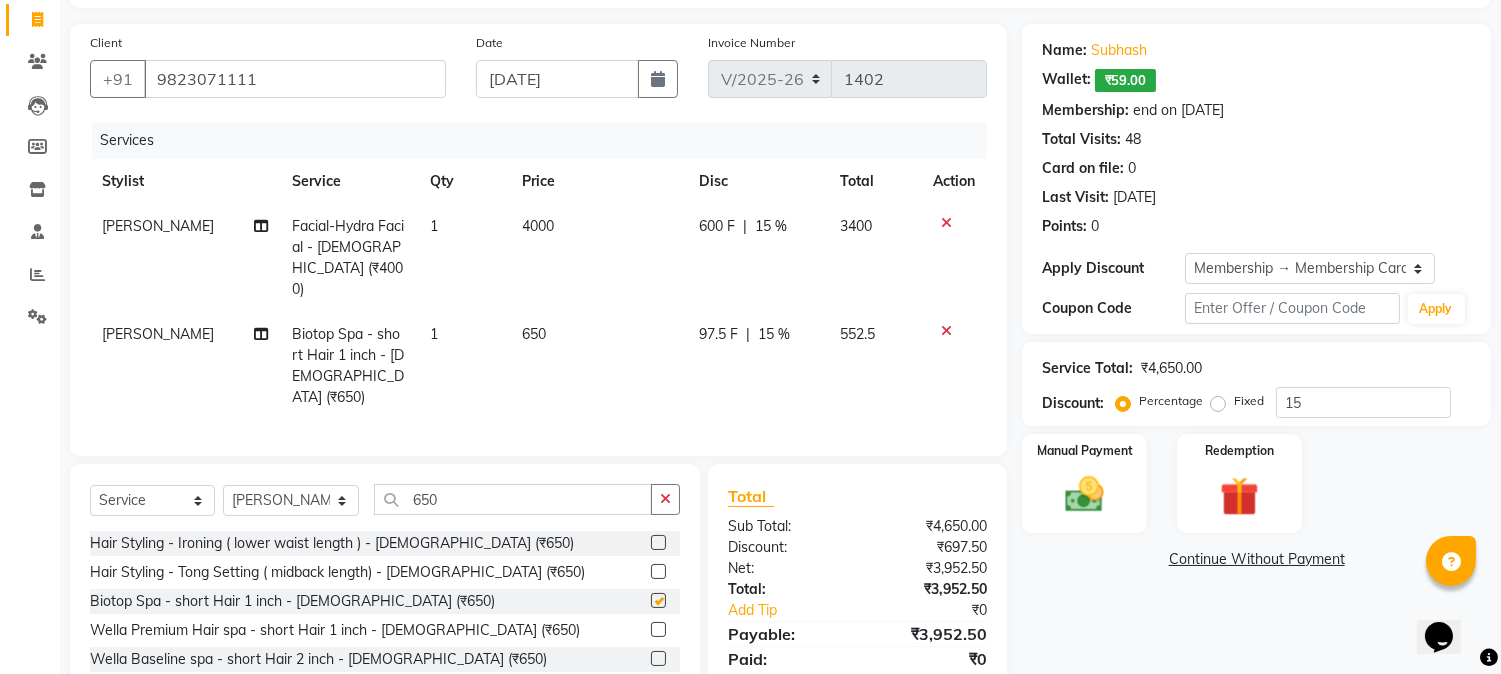checkbox on "false" 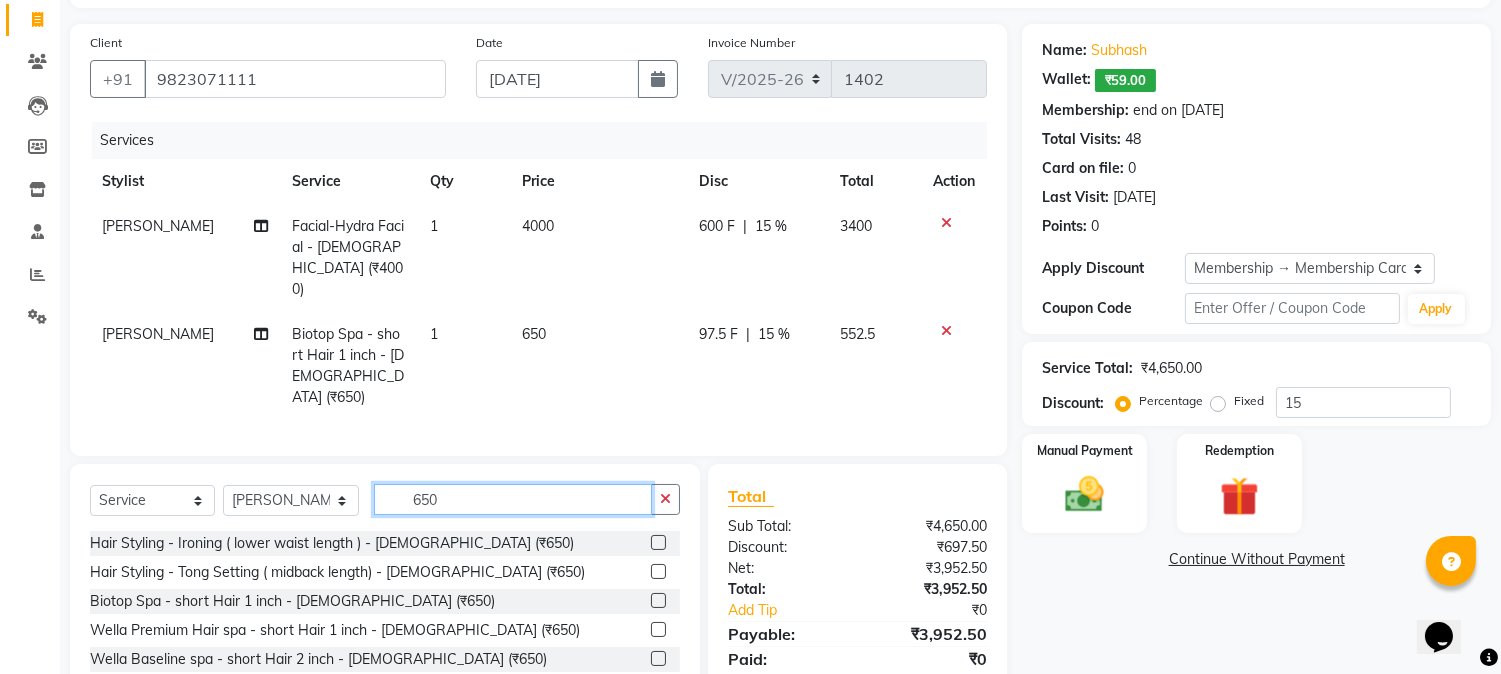 drag, startPoint x: 435, startPoint y: 458, endPoint x: 357, endPoint y: 452, distance: 78.23043 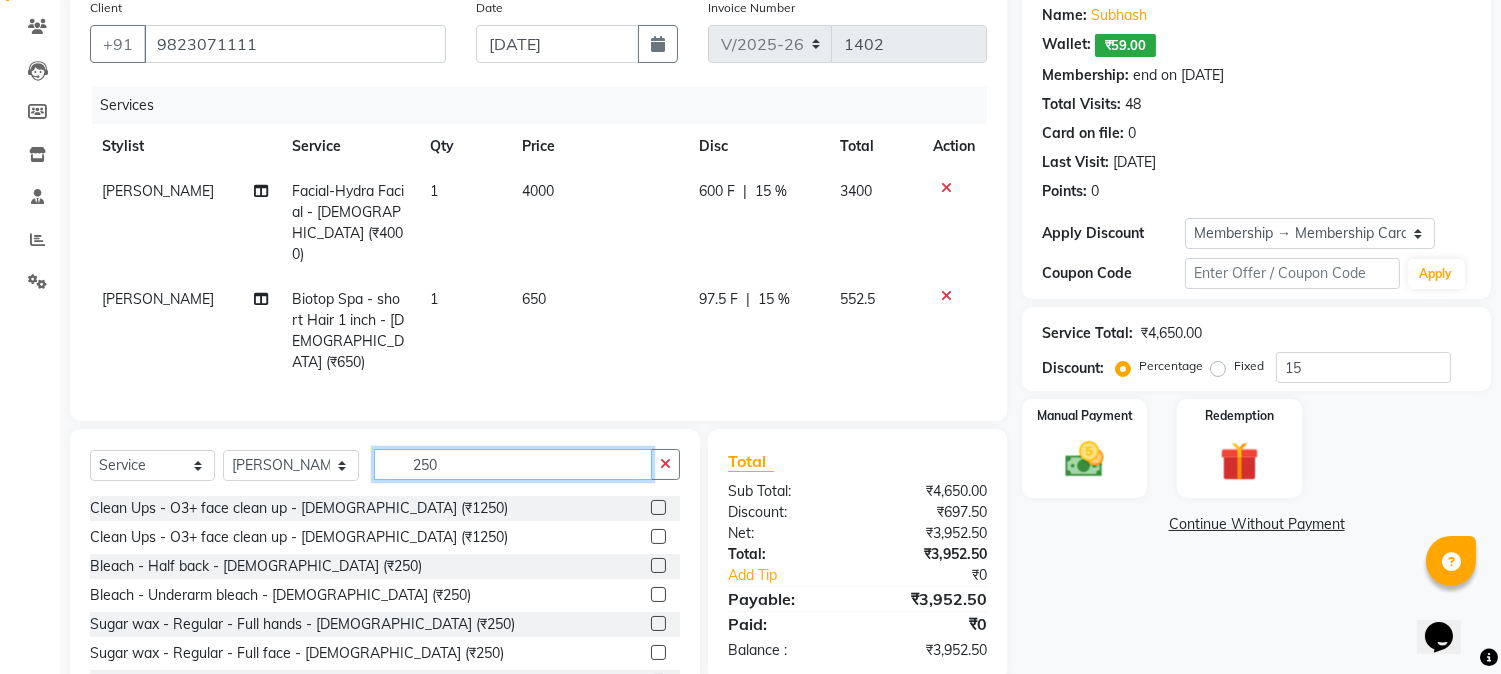 scroll, scrollTop: 194, scrollLeft: 0, axis: vertical 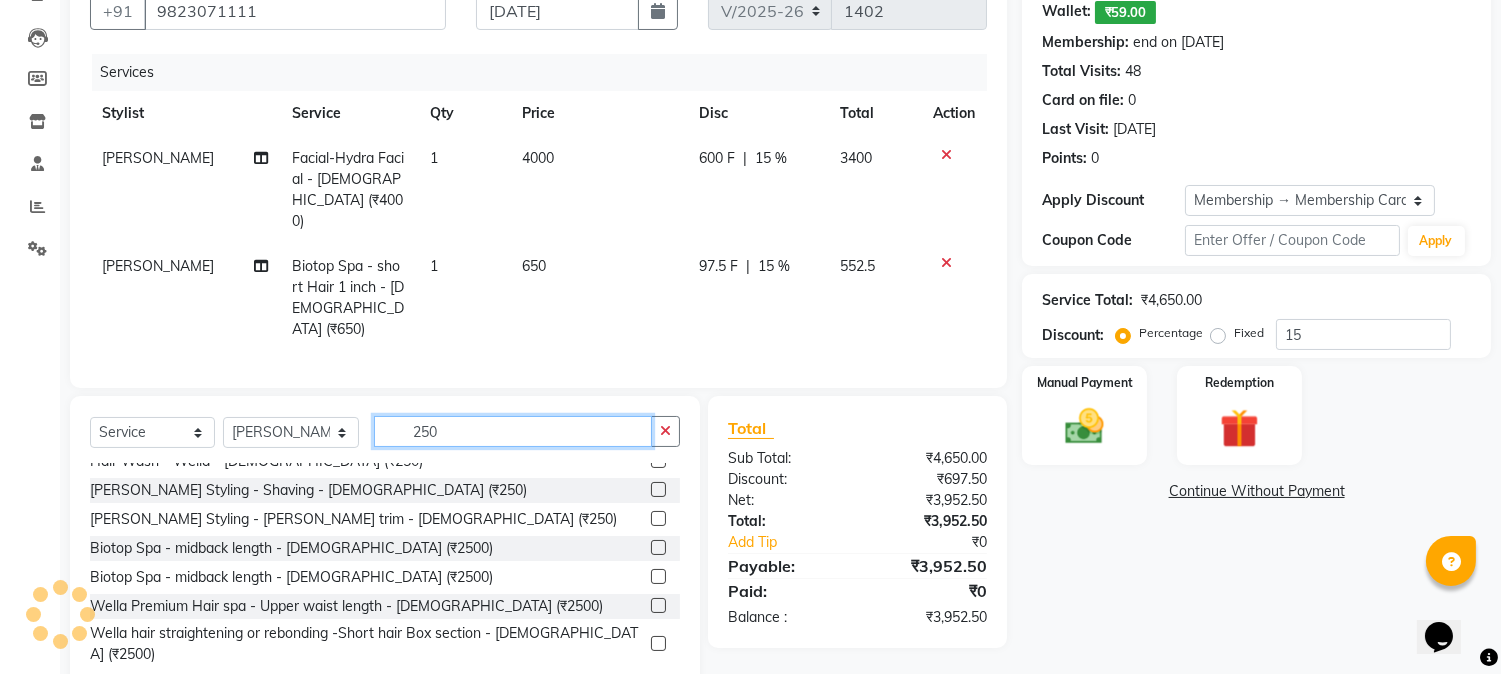 type on "250" 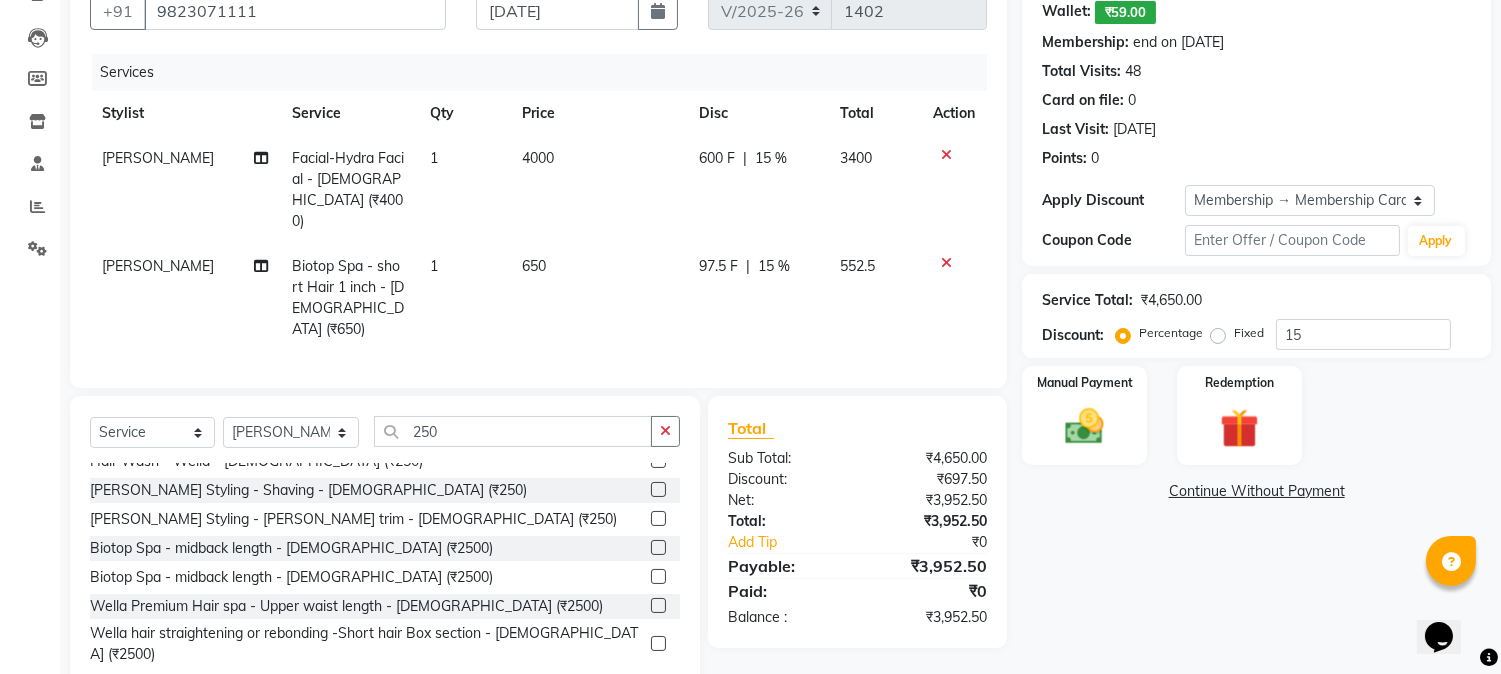 click 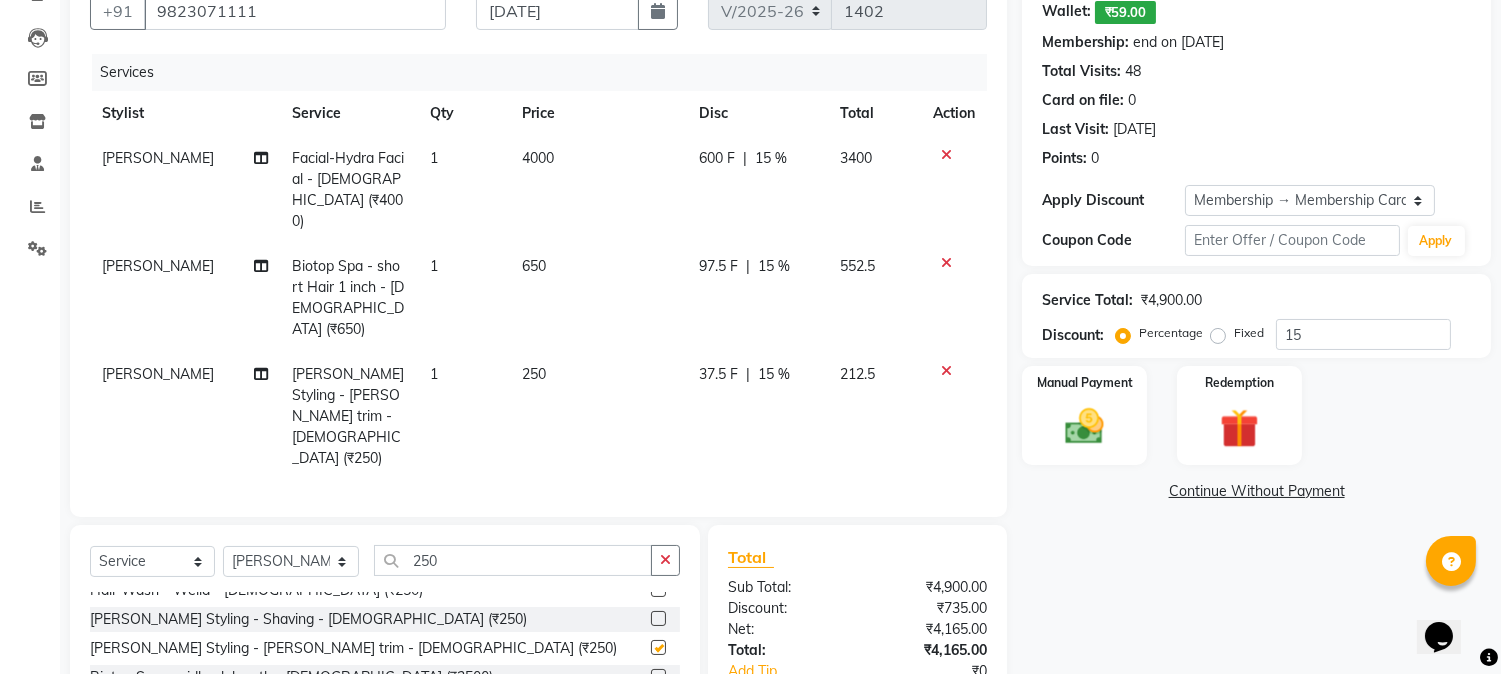 checkbox on "false" 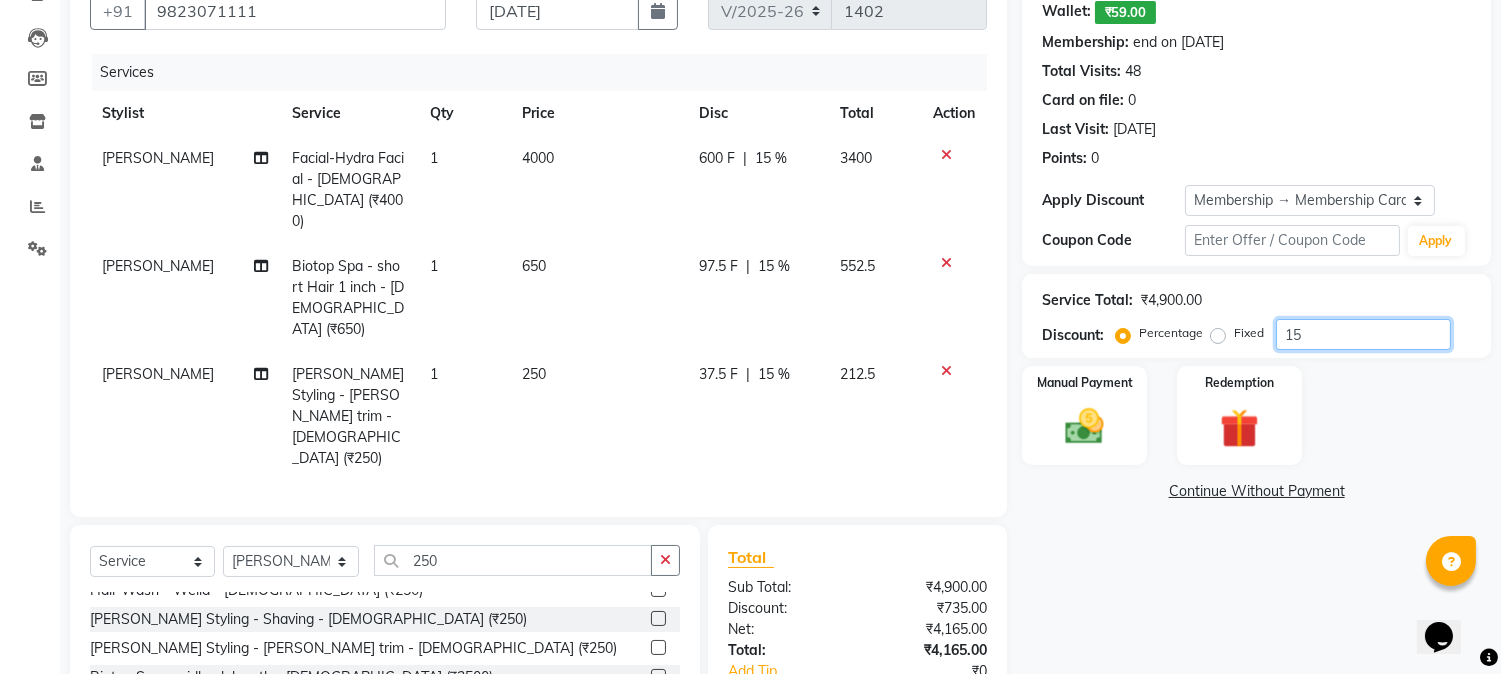 click on "15" 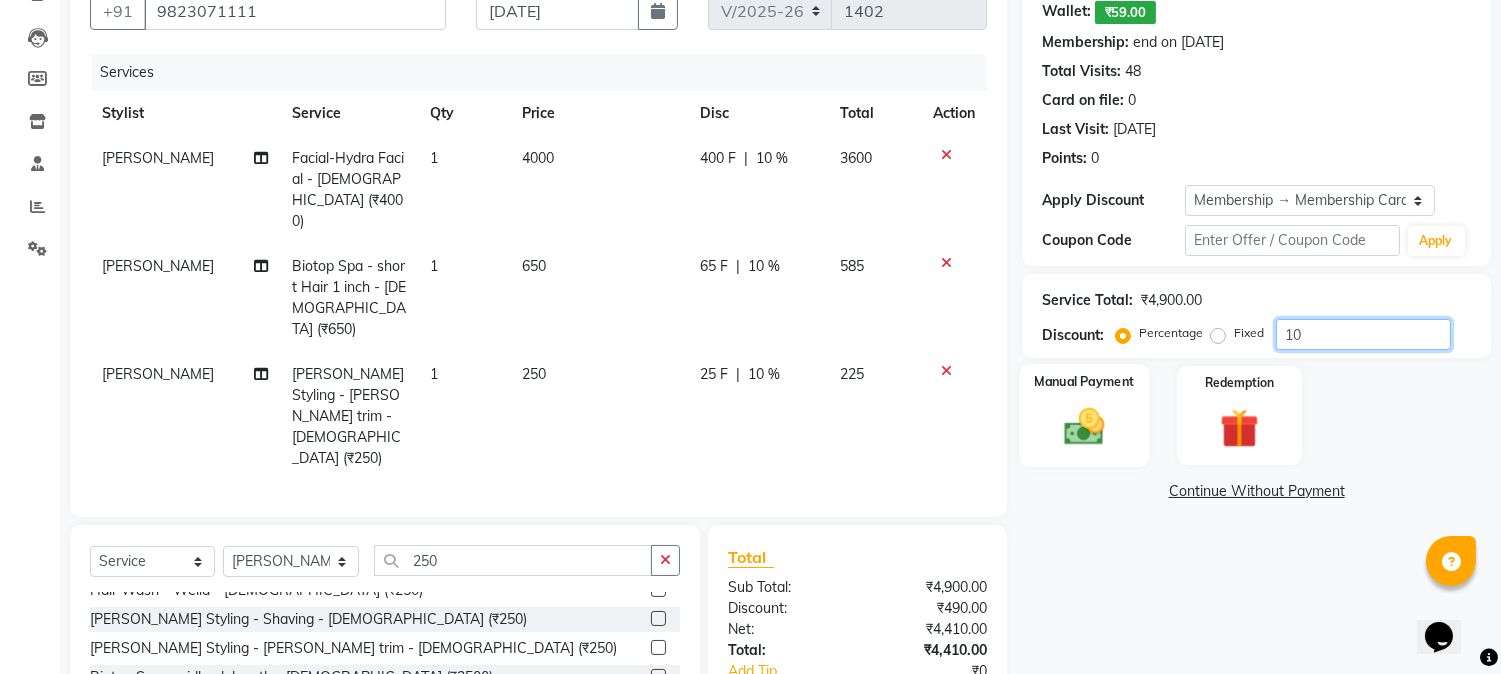 type on "10" 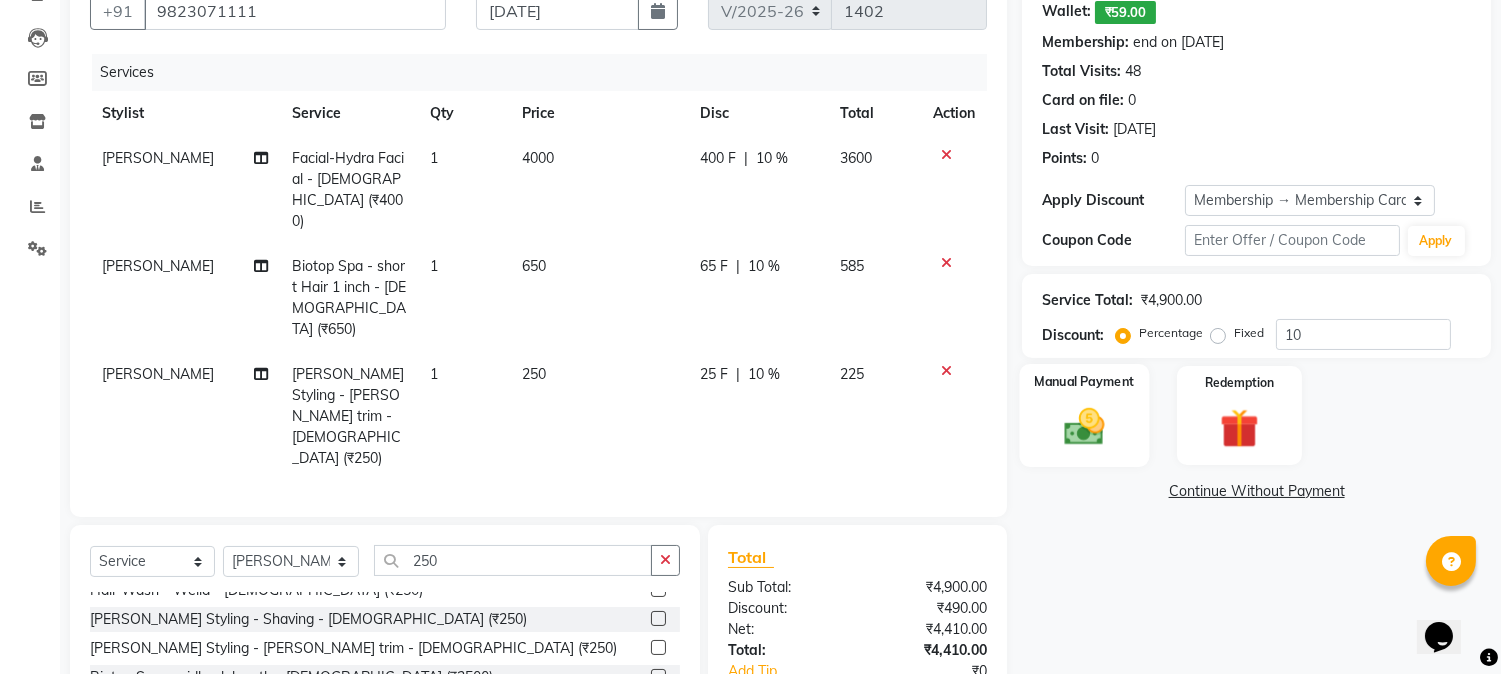 click 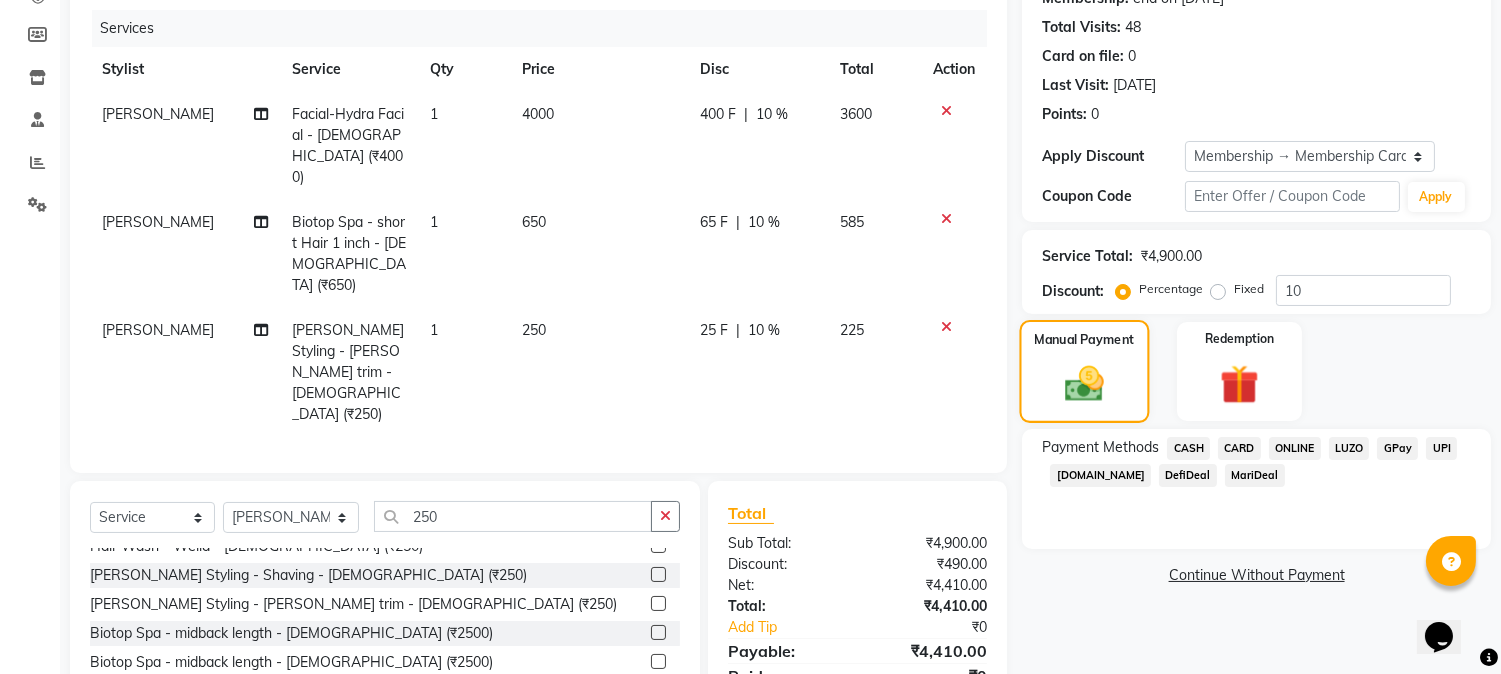 scroll, scrollTop: 281, scrollLeft: 0, axis: vertical 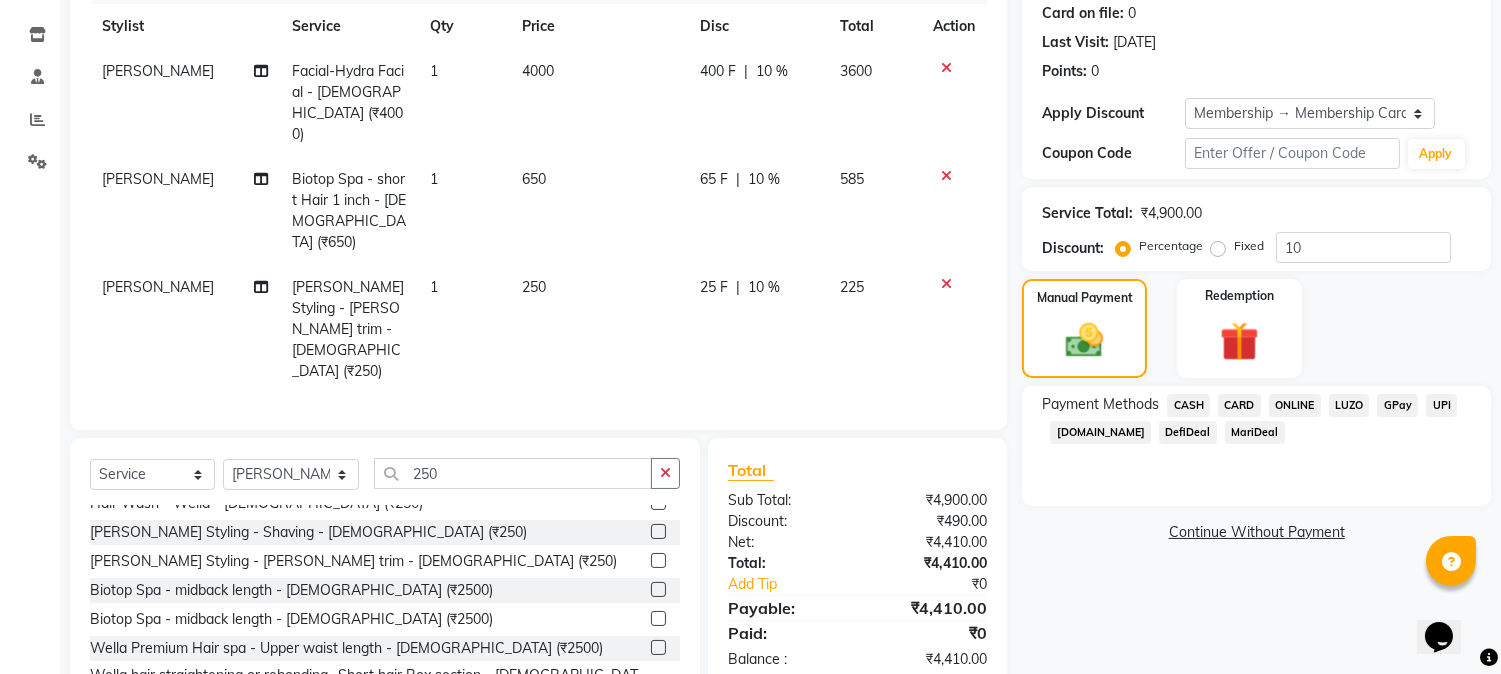 click on "CASH" 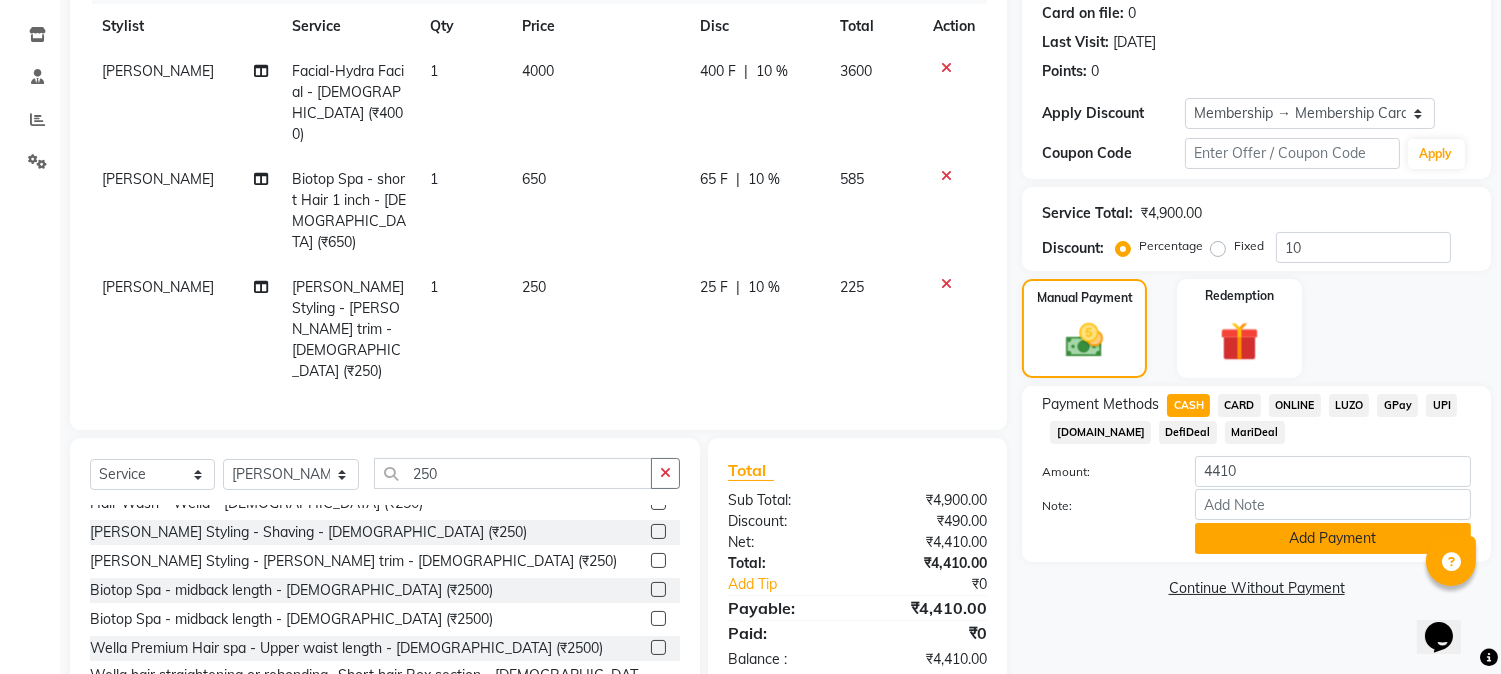 click on "Add Payment" 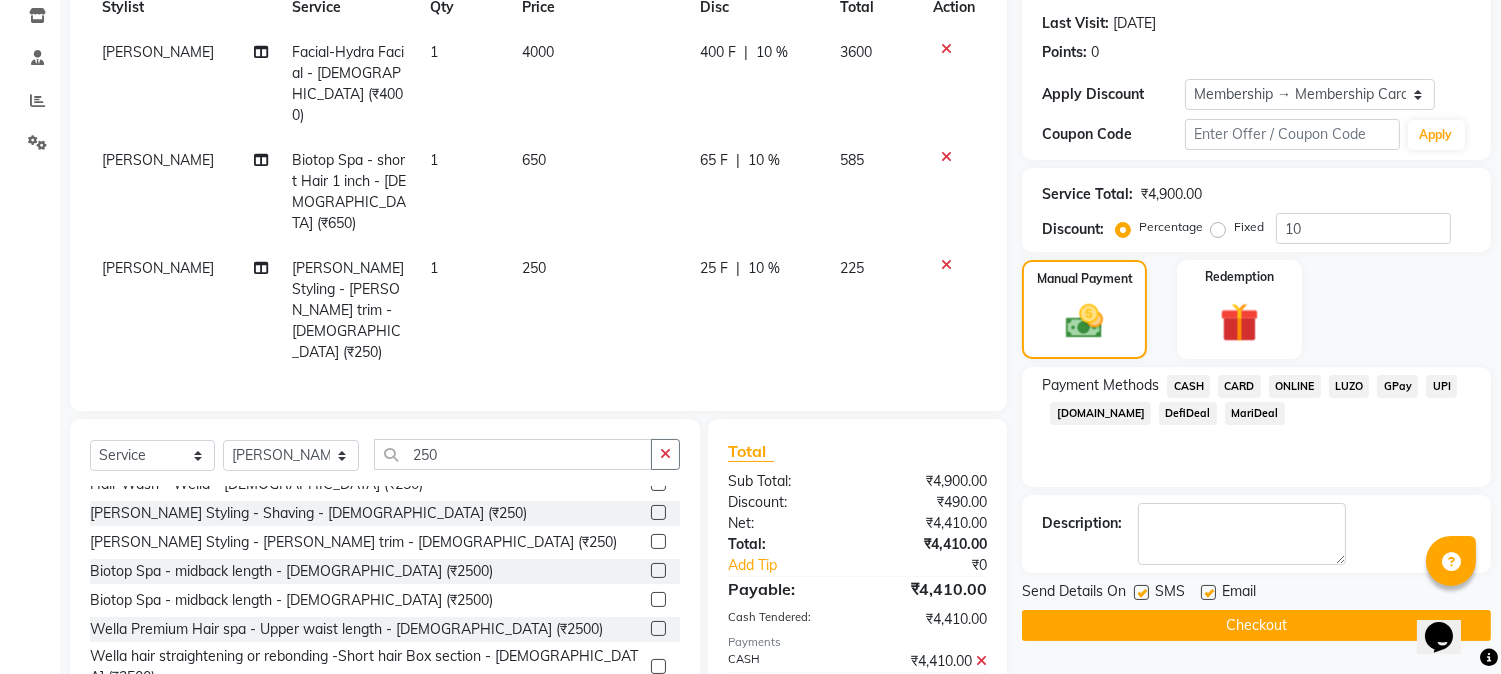 scroll, scrollTop: 308, scrollLeft: 0, axis: vertical 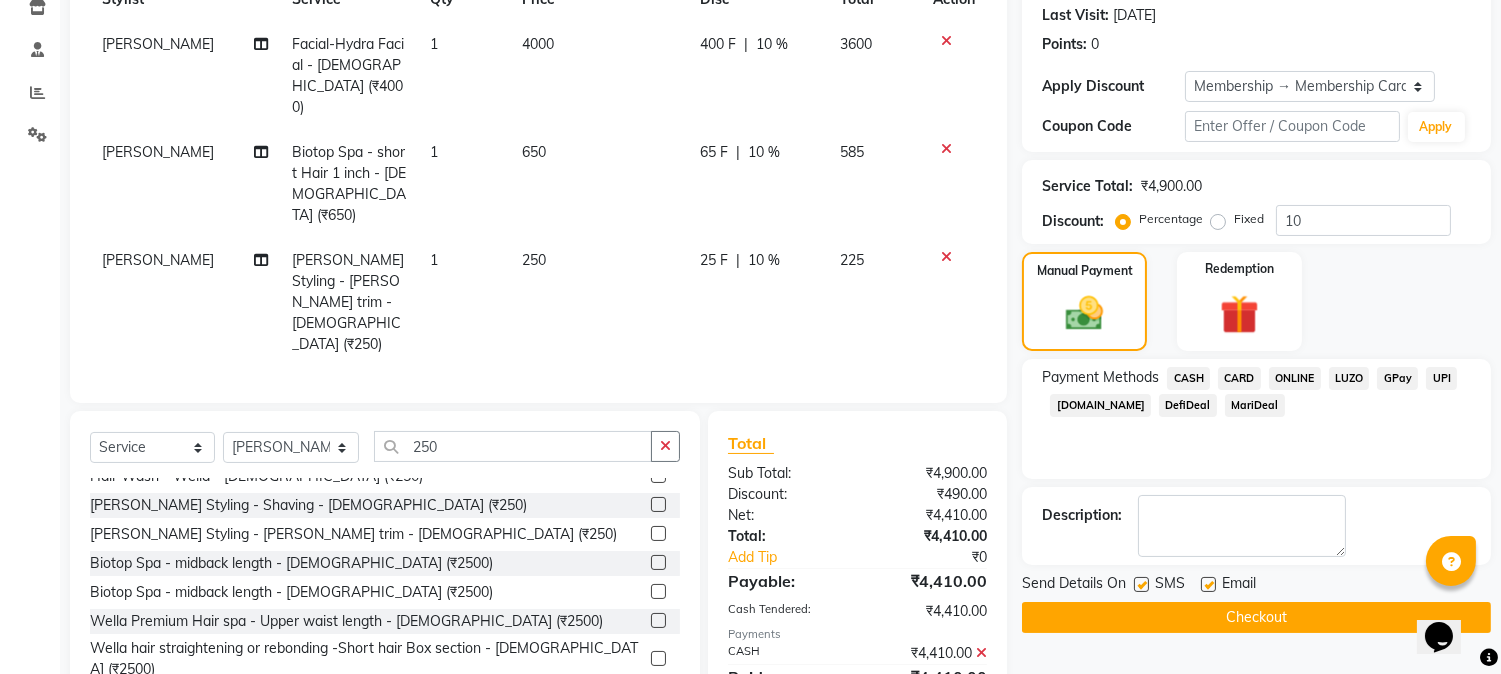 click 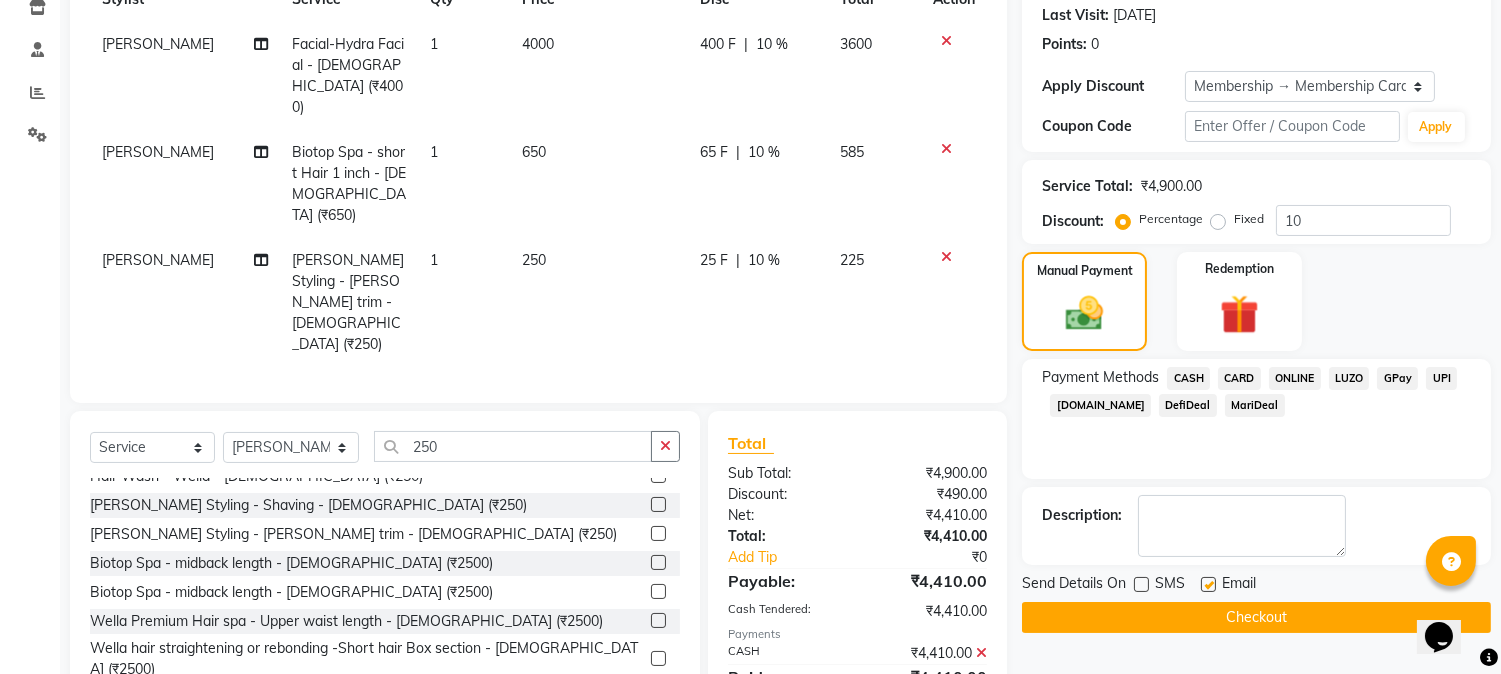 click 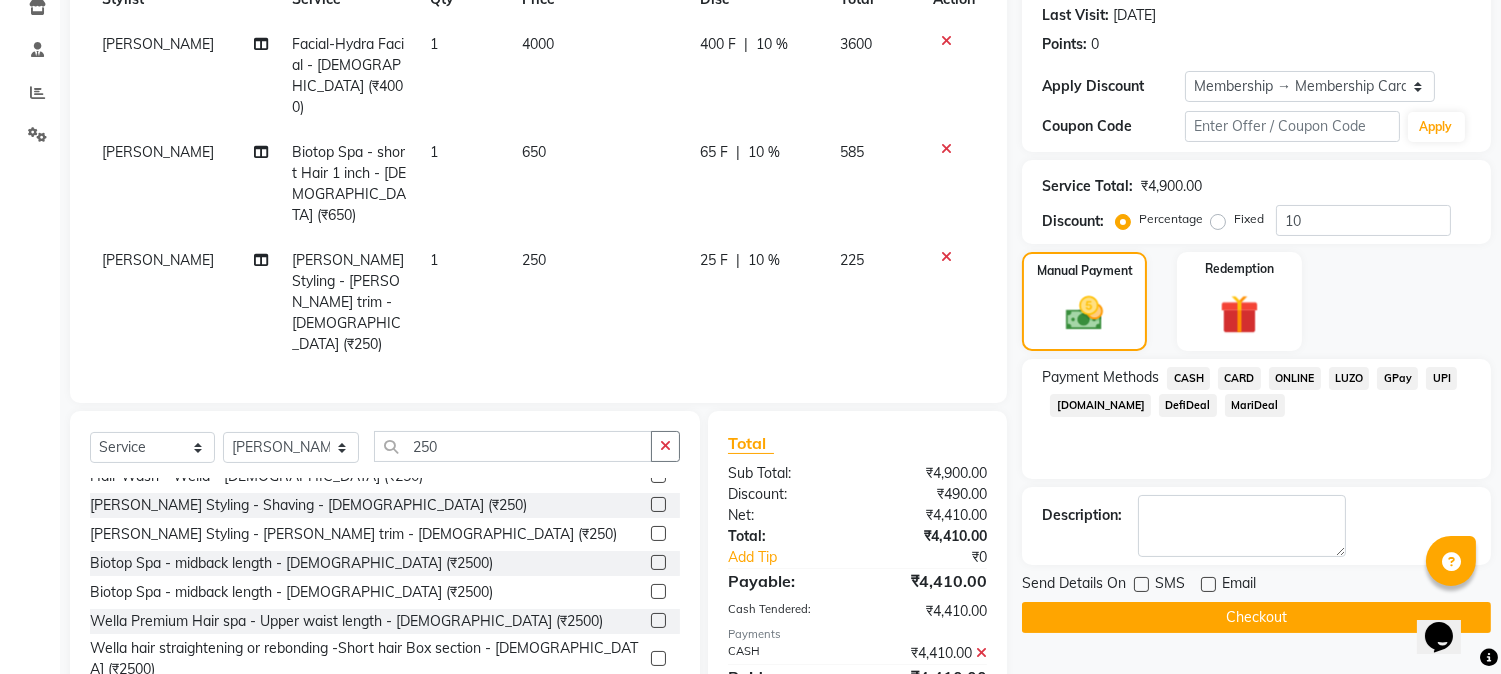 click 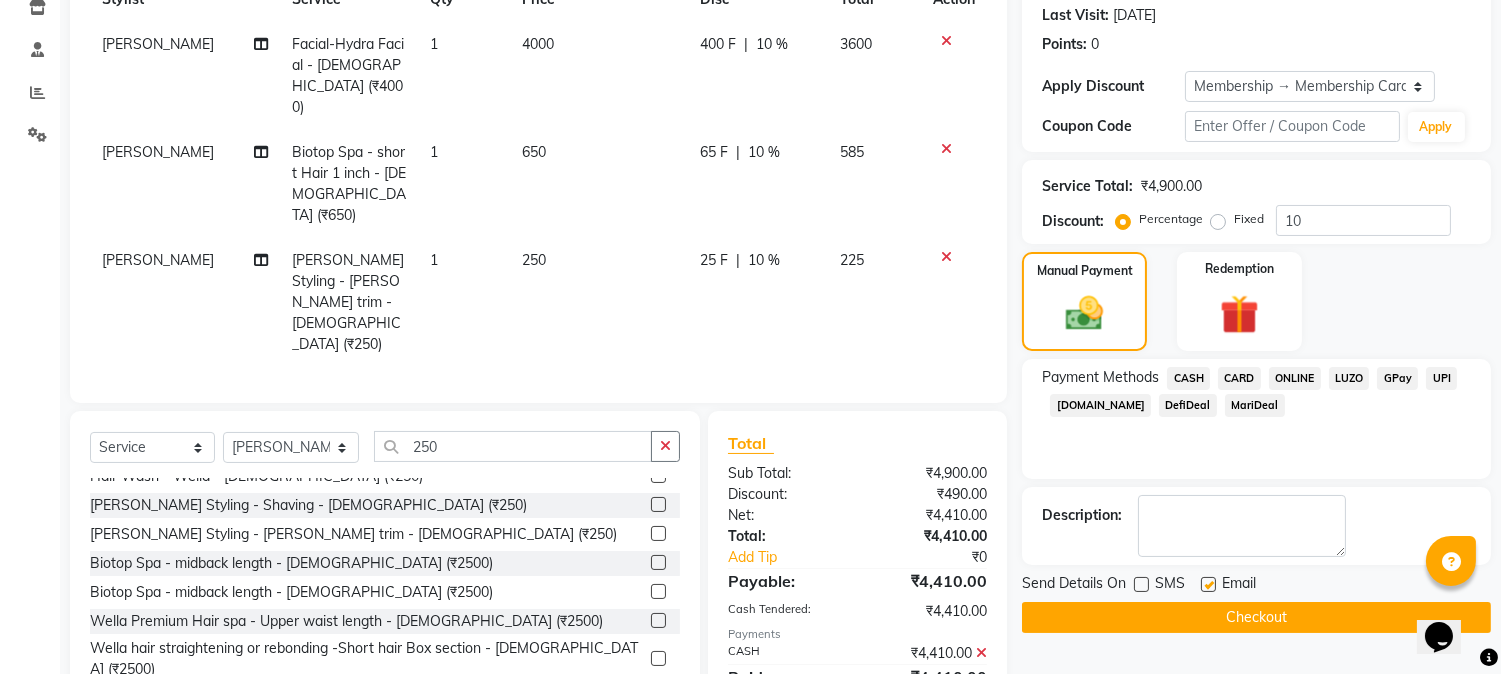 click 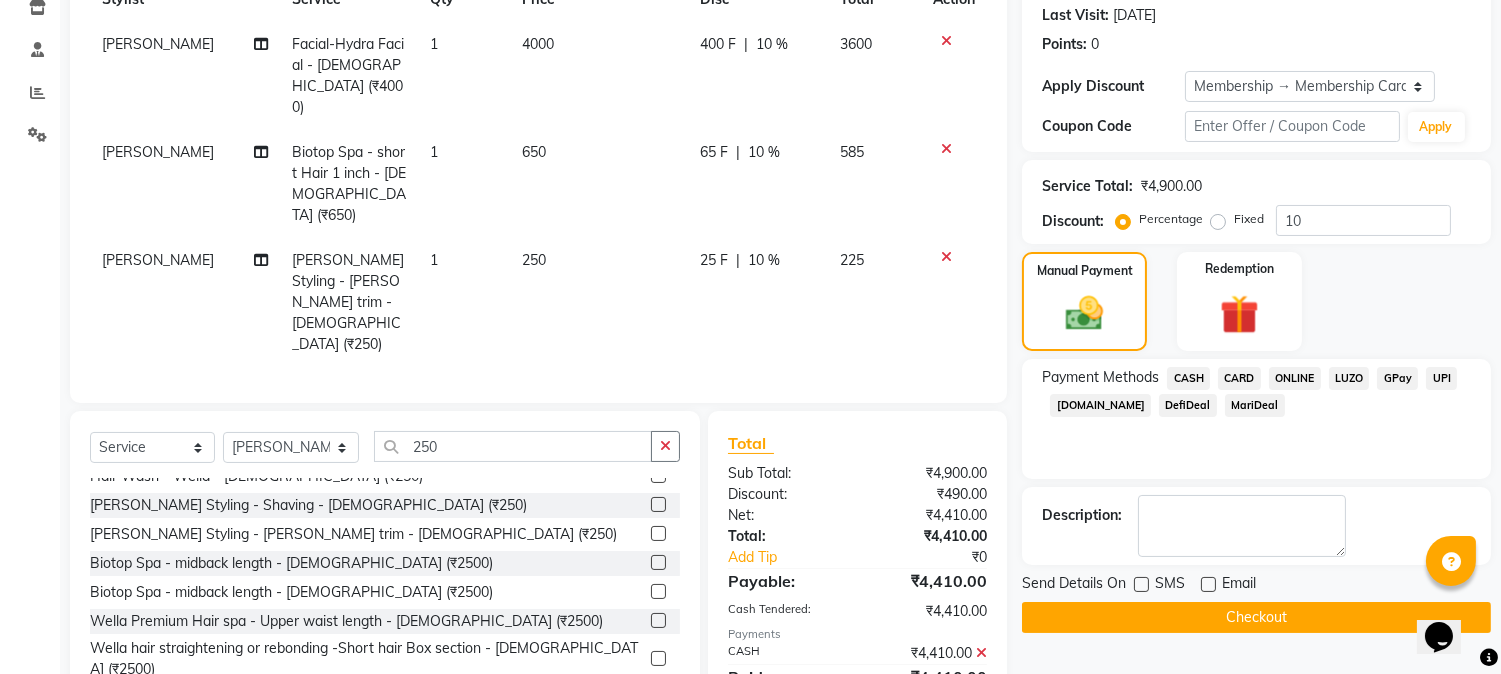 drag, startPoint x: 1207, startPoint y: 611, endPoint x: 980, endPoint y: 454, distance: 276.00363 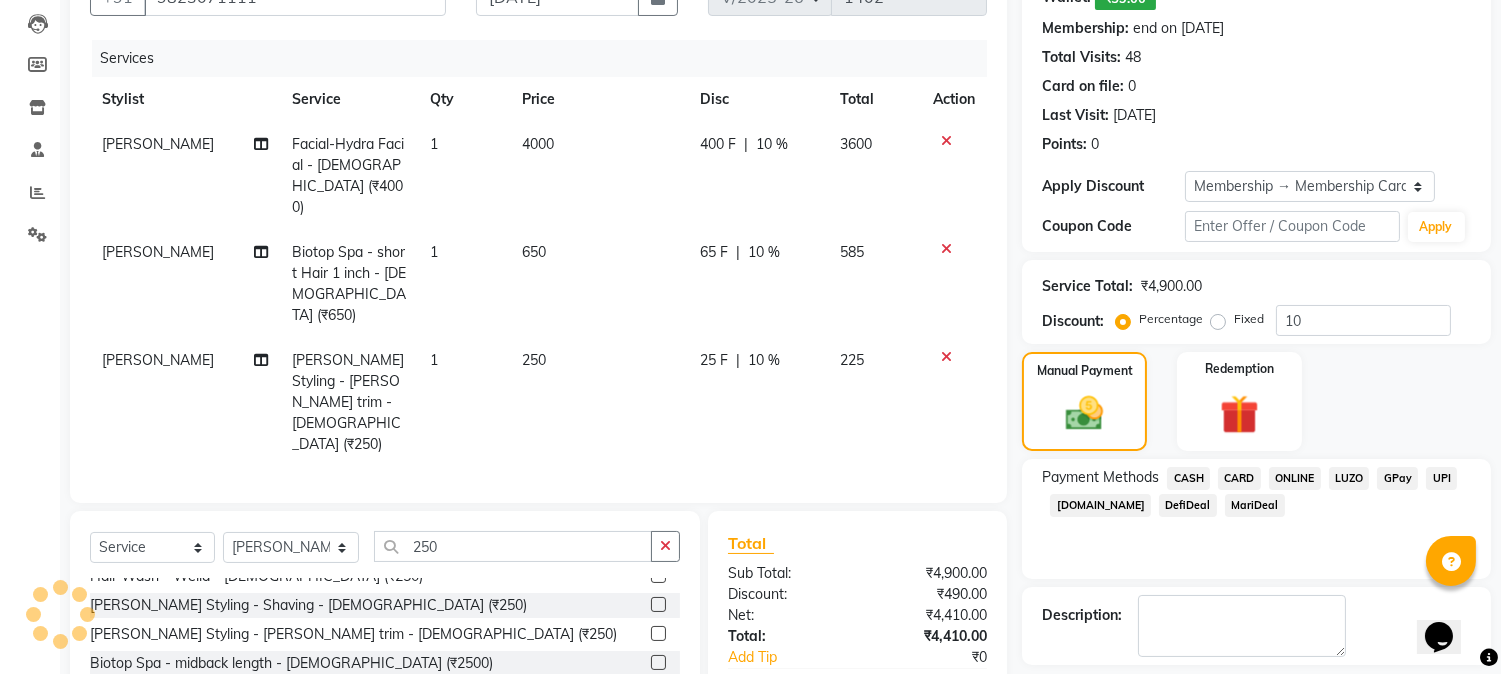 scroll, scrollTop: 86, scrollLeft: 0, axis: vertical 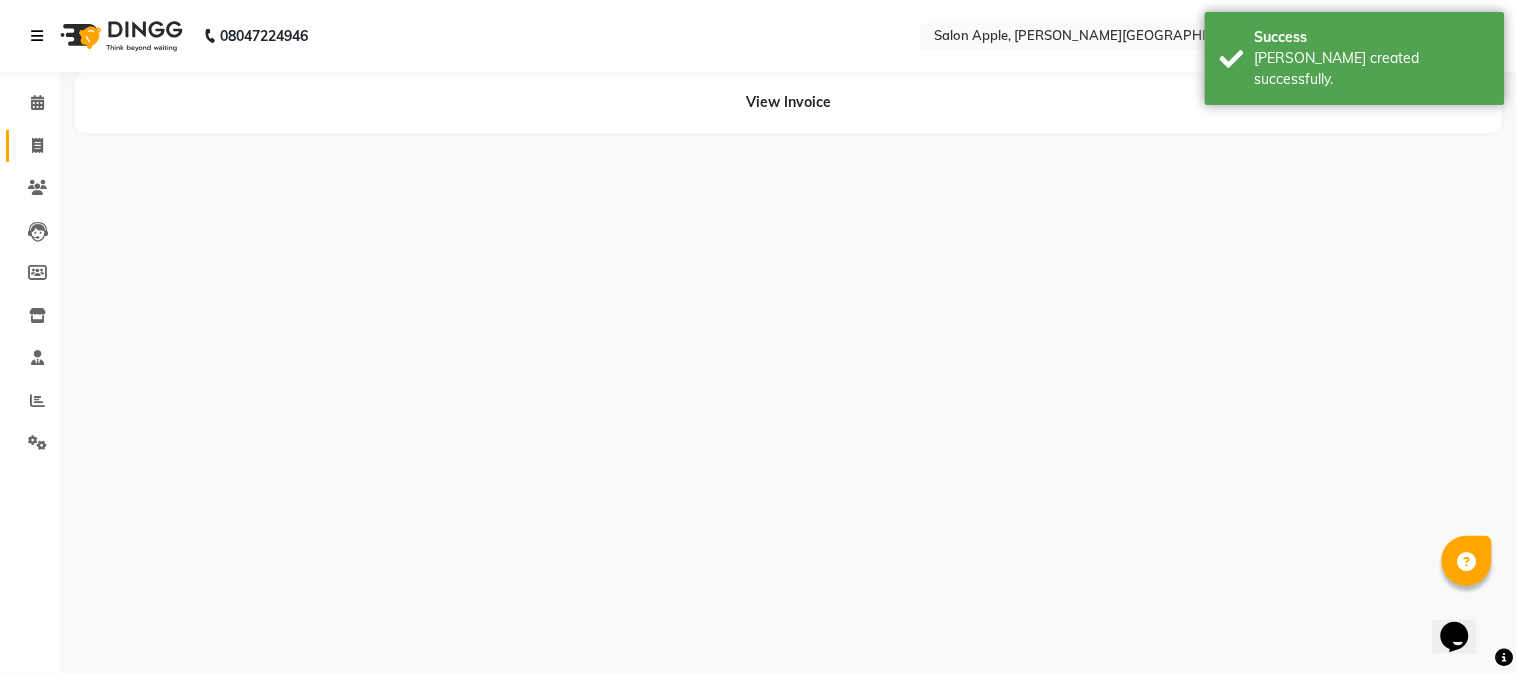 click at bounding box center (41, 36) 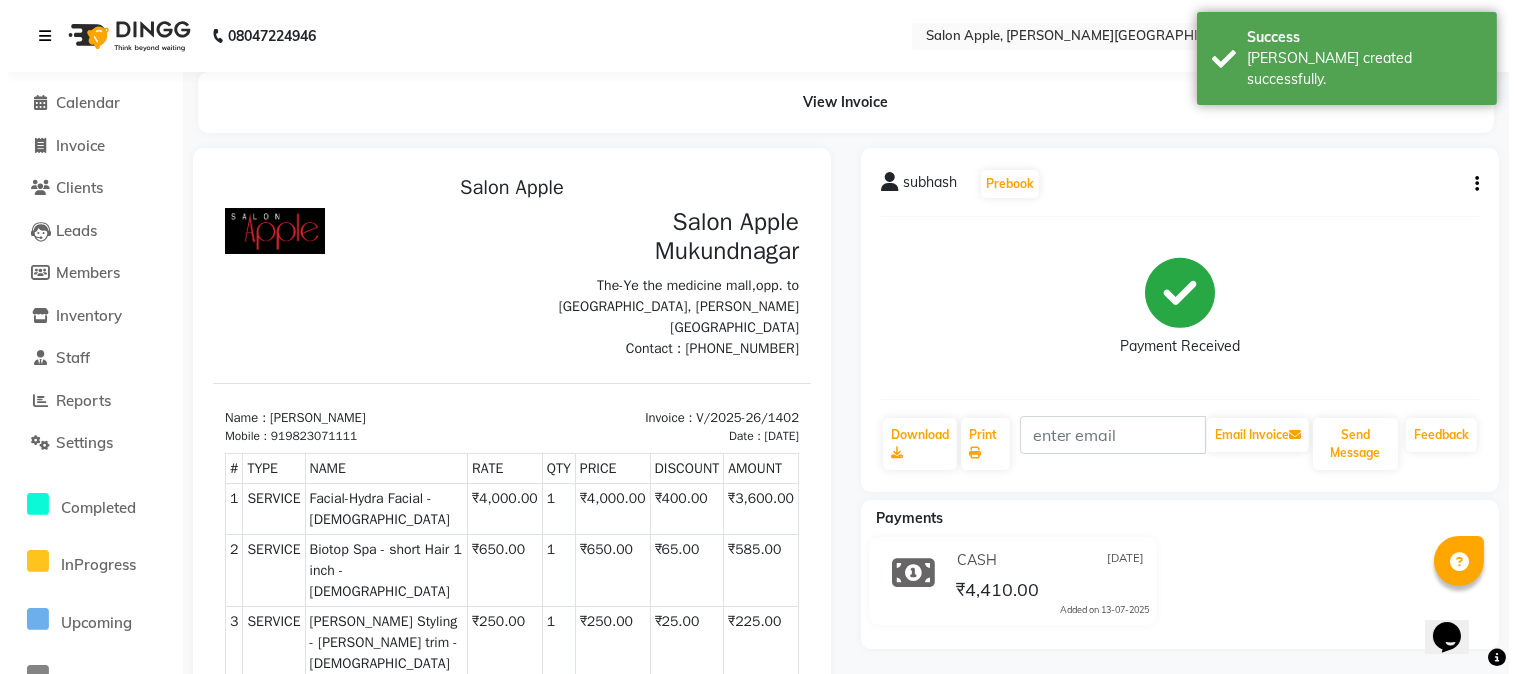 scroll, scrollTop: 0, scrollLeft: 0, axis: both 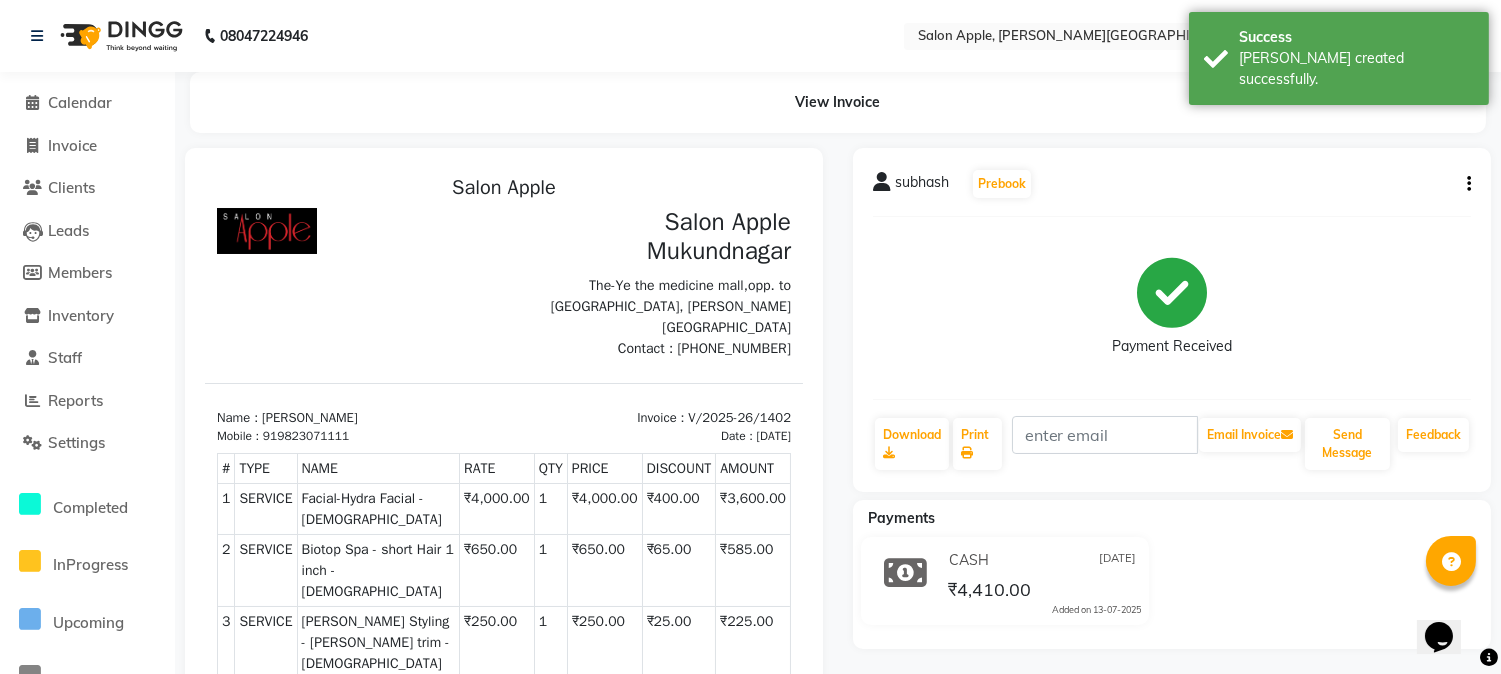 click on "Invoice" 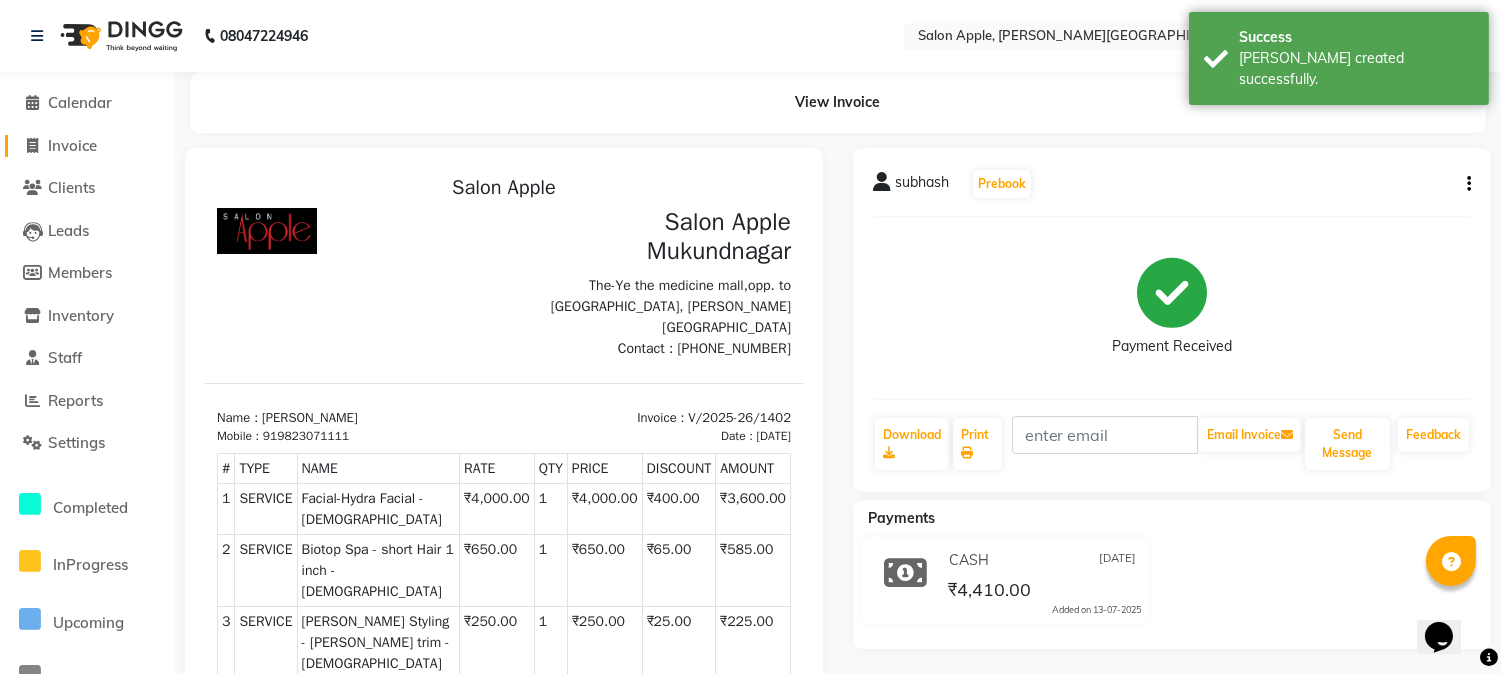 click on "Invoice" 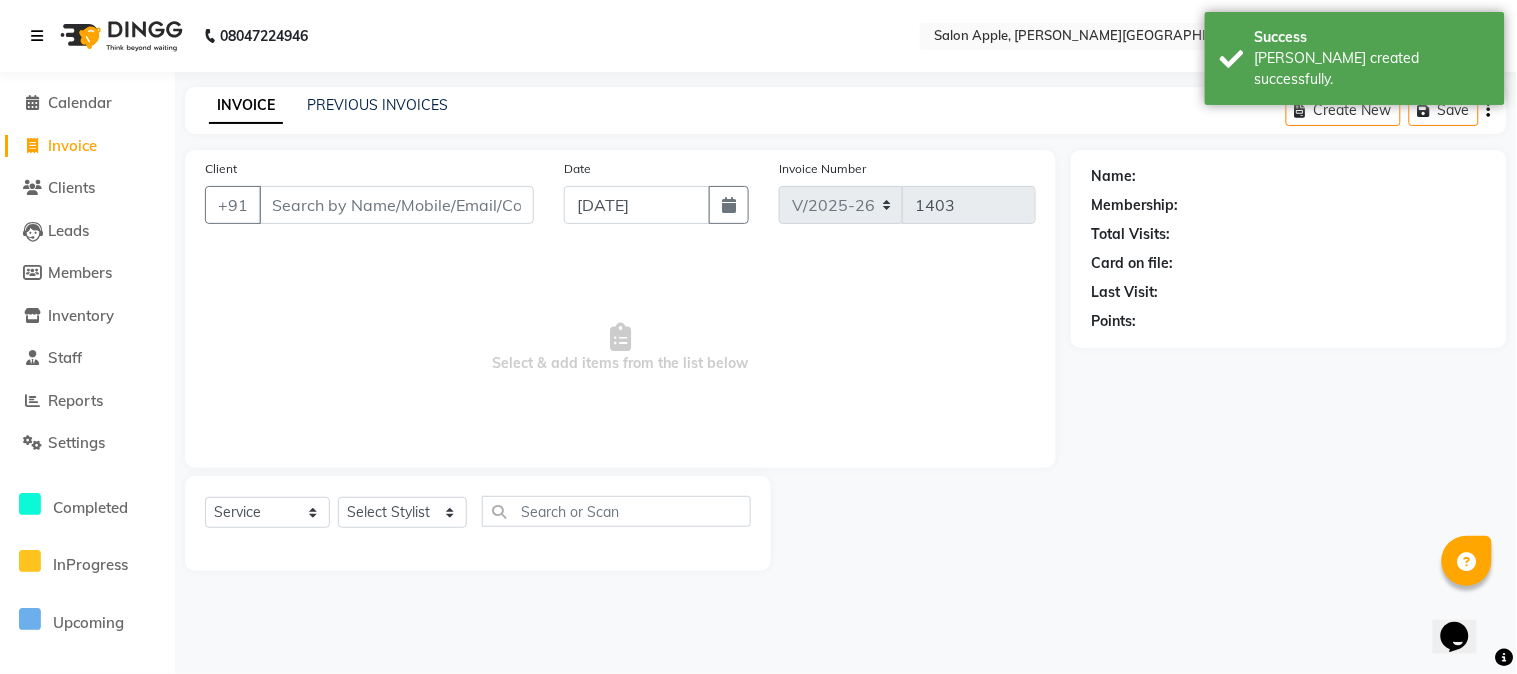 click at bounding box center [41, 36] 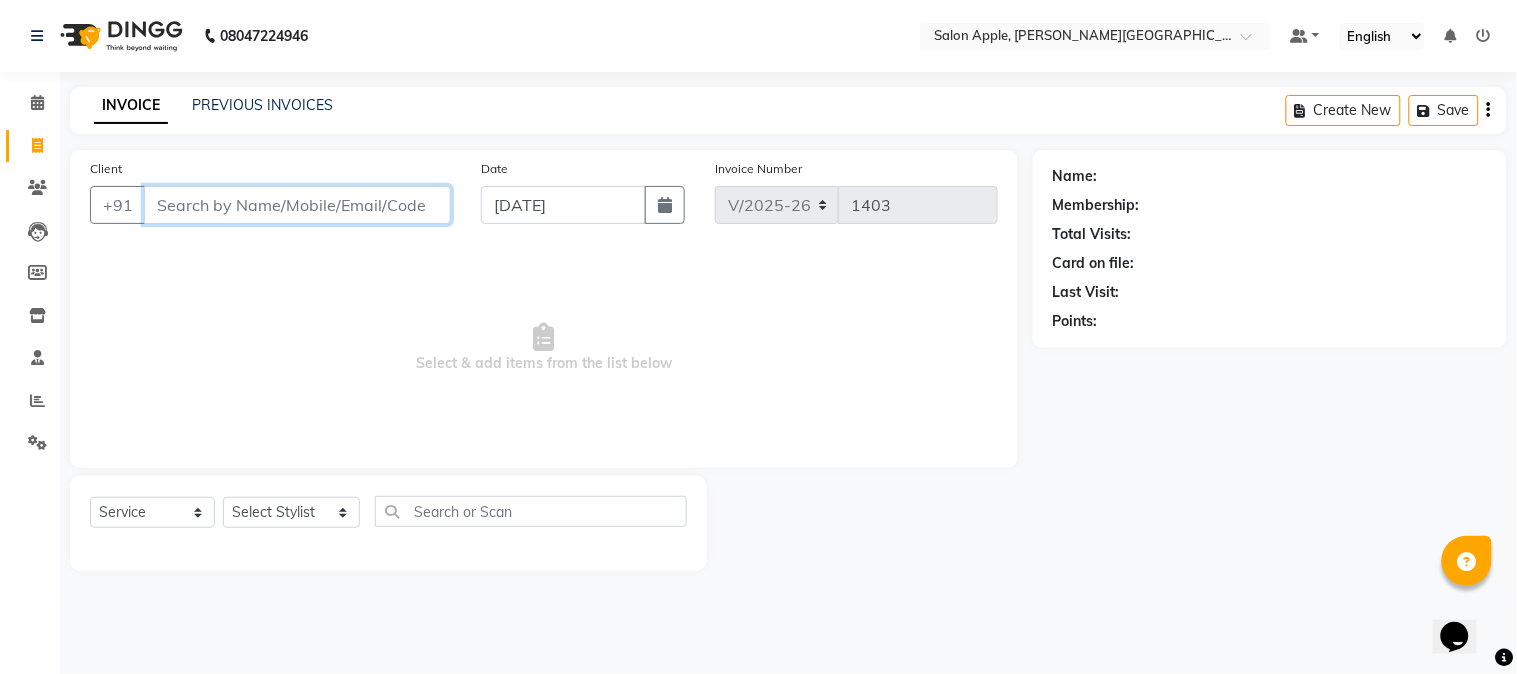 click on "Client" at bounding box center [297, 205] 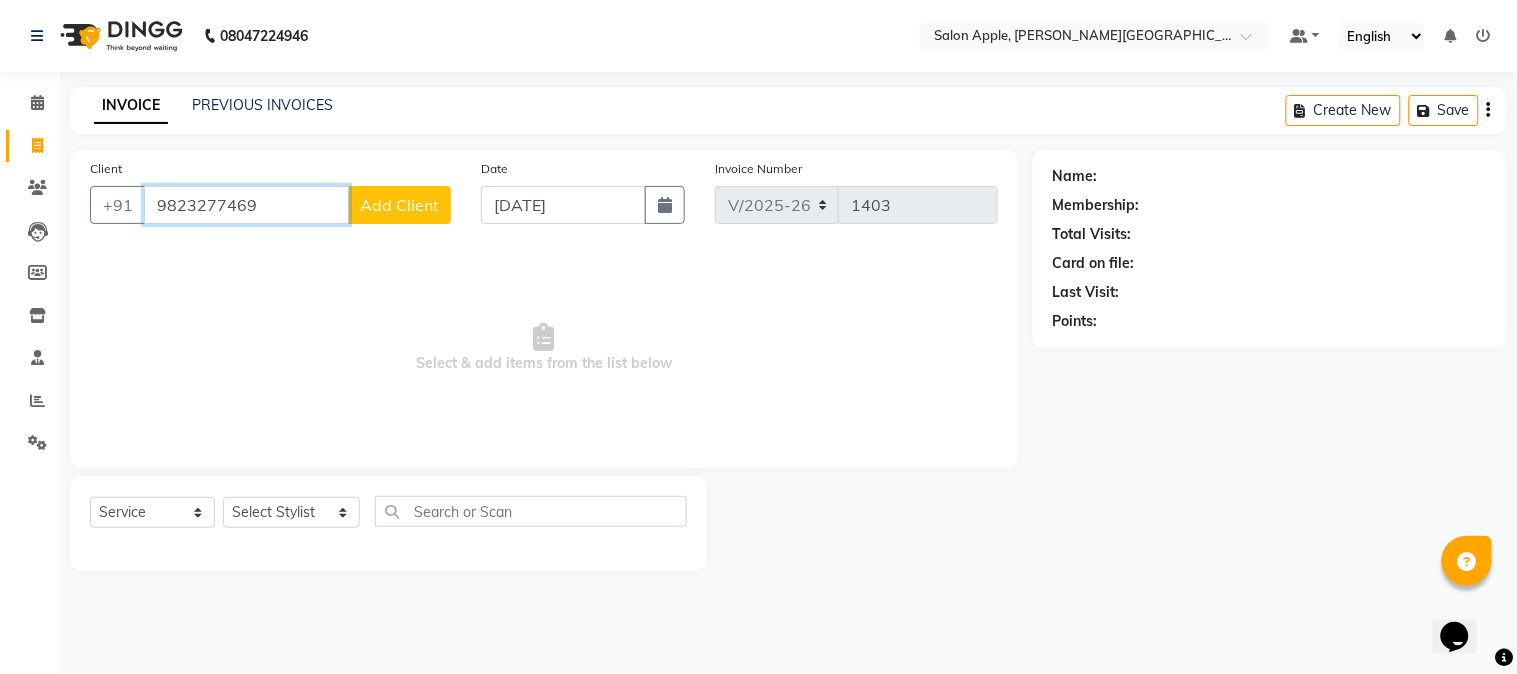 click on "9823277469" at bounding box center (246, 205) 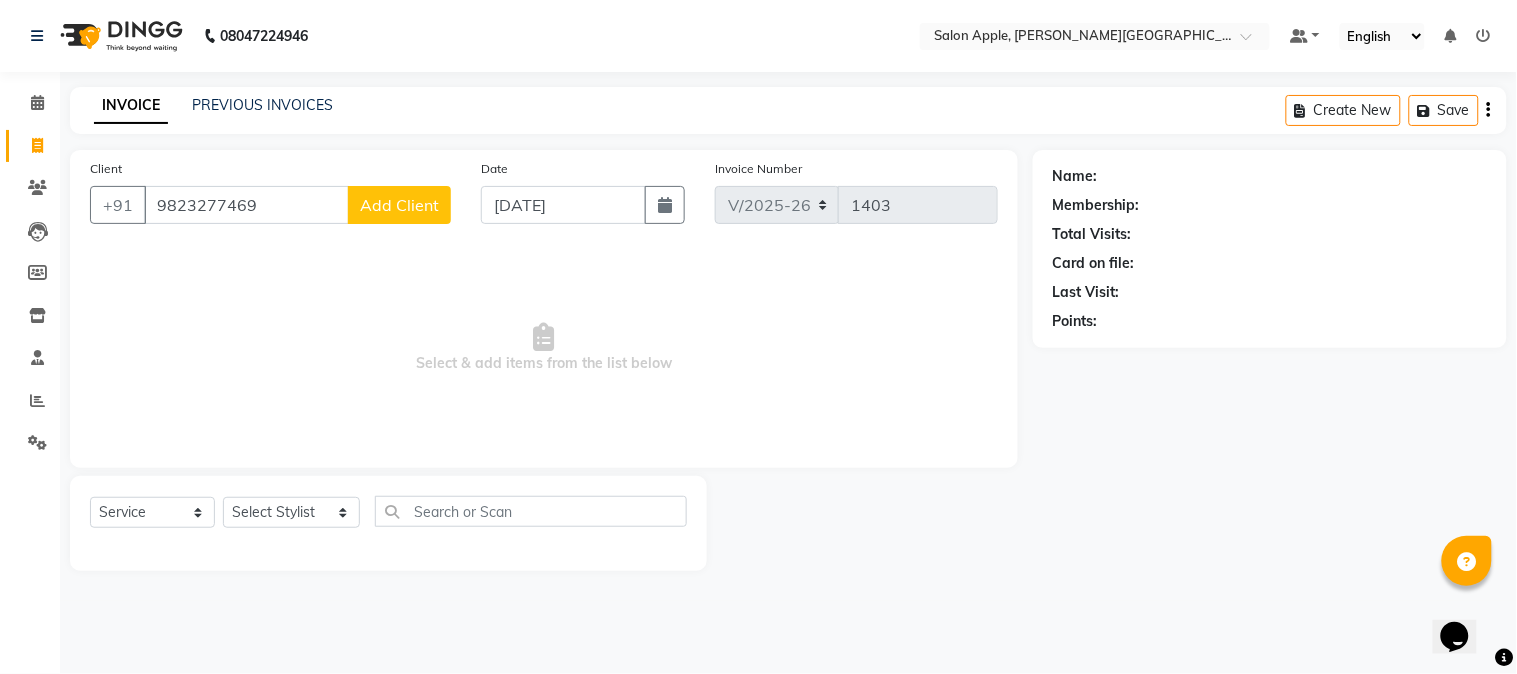 drag, startPoint x: 372, startPoint y: 203, endPoint x: 386, endPoint y: 200, distance: 14.3178215 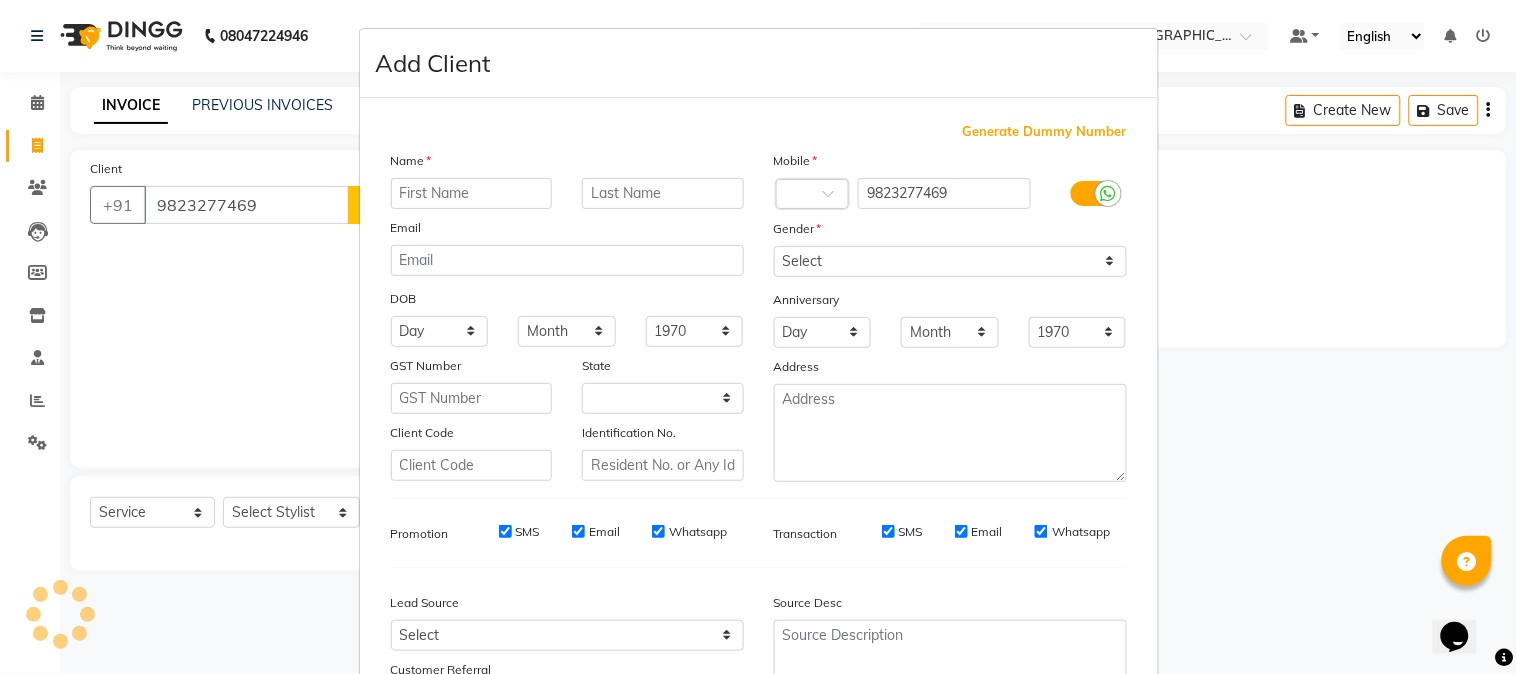 select on "22" 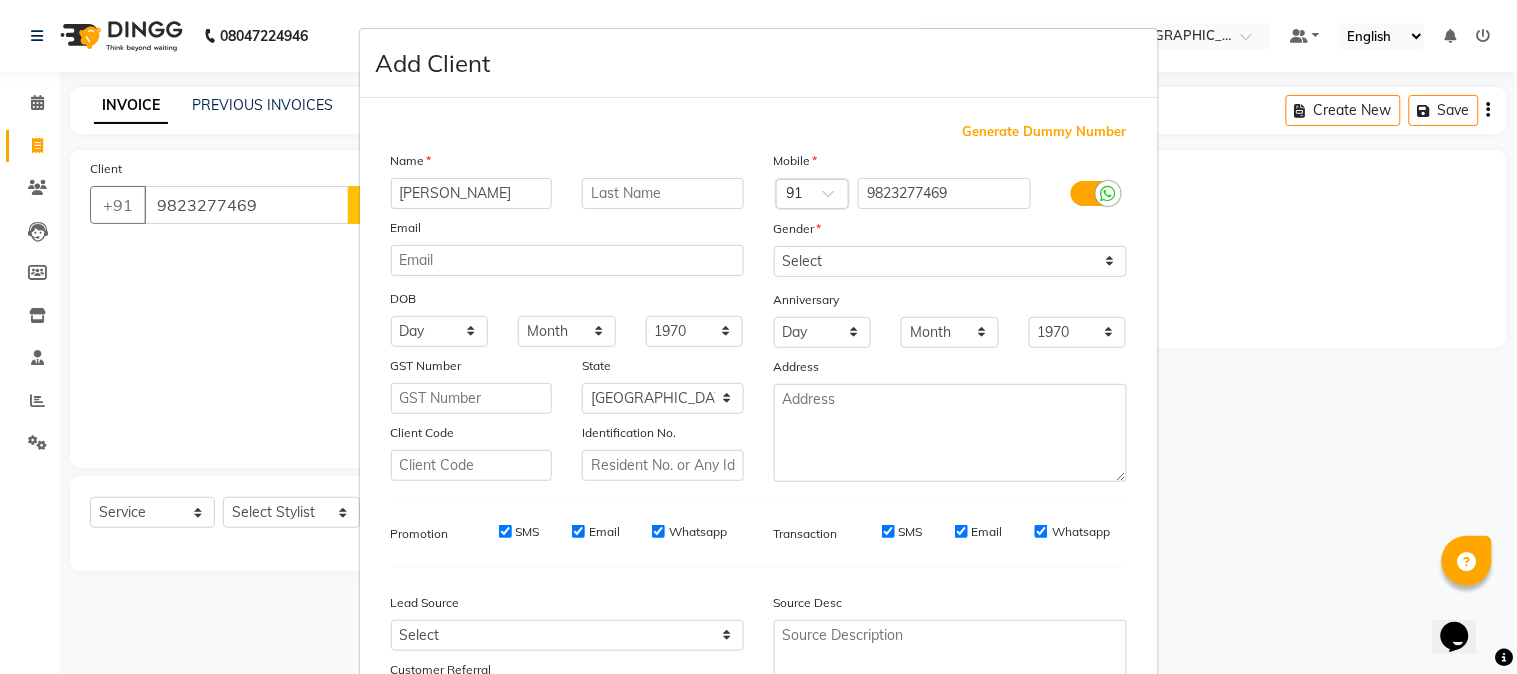 type on "[PERSON_NAME]" 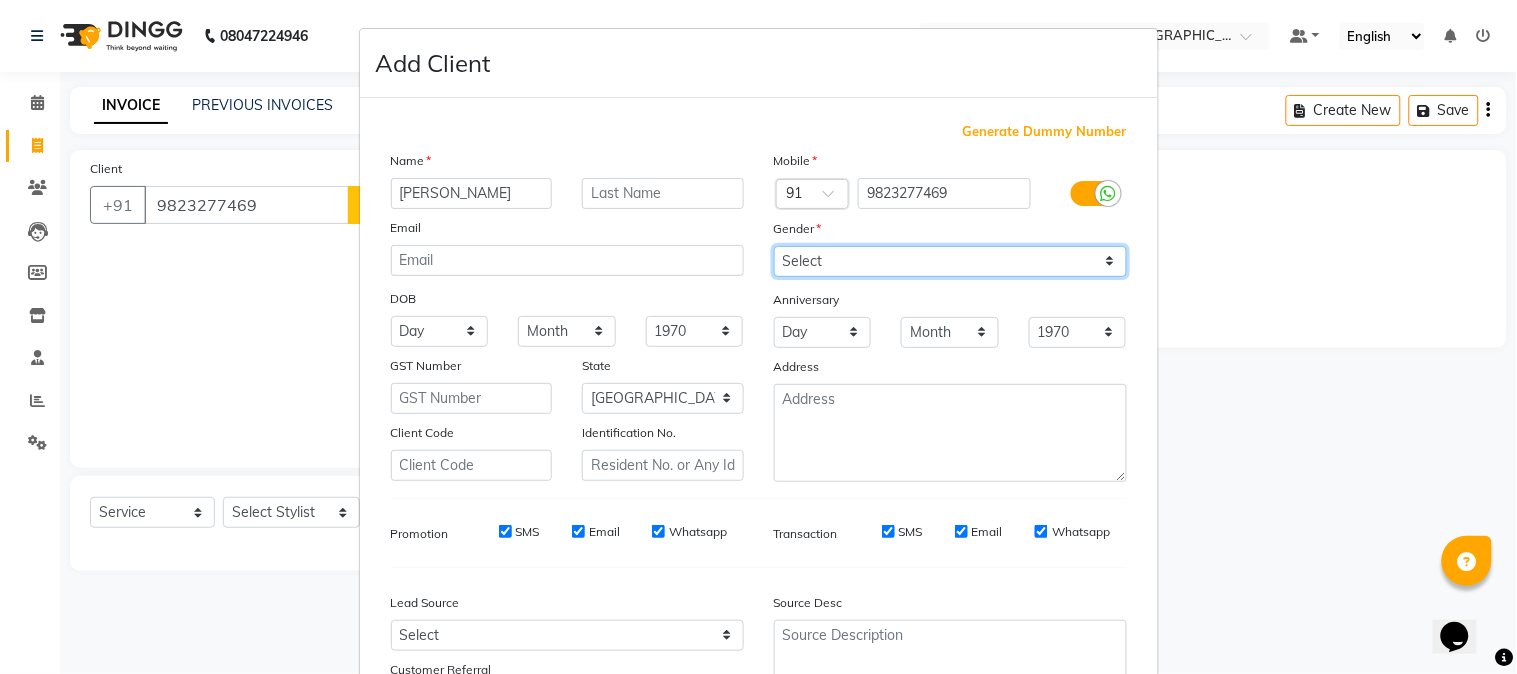 click on "Select Male Female Other Prefer Not To Say" at bounding box center [950, 261] 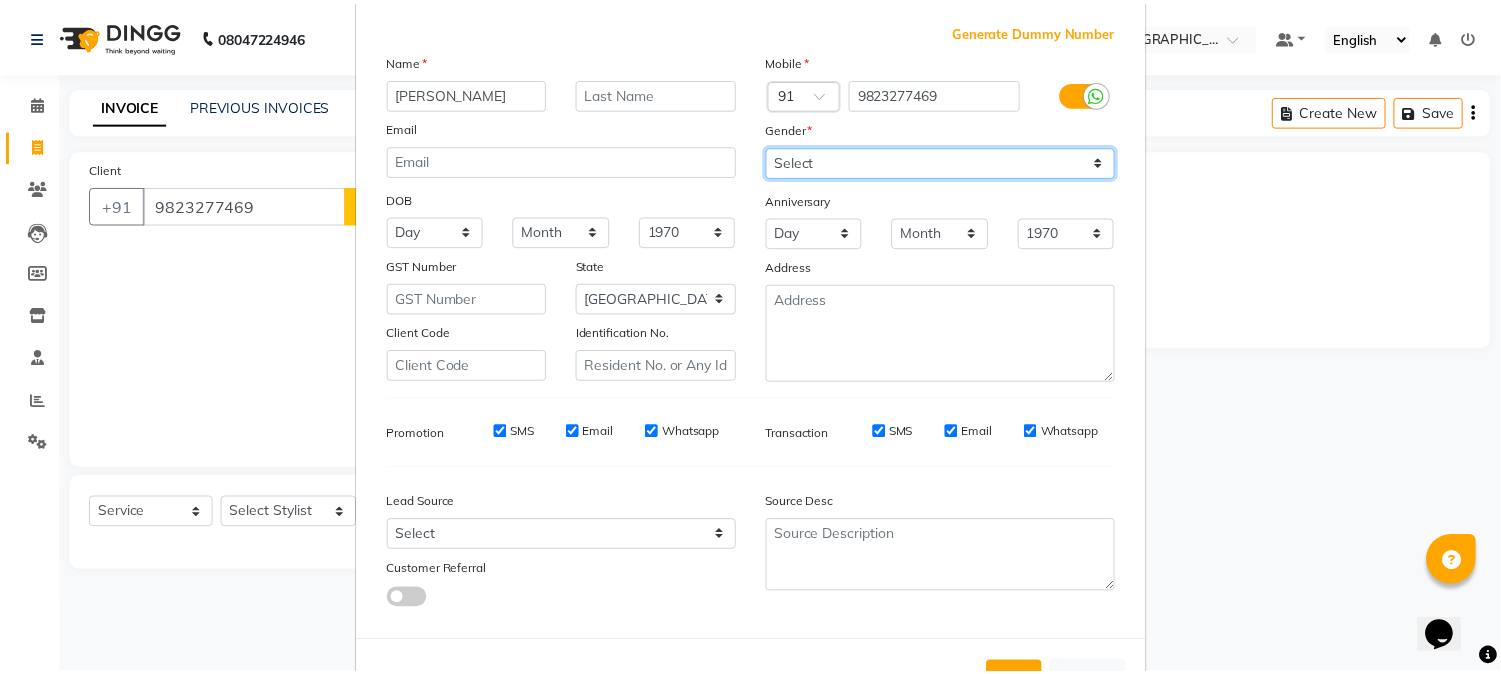 scroll, scrollTop: 176, scrollLeft: 0, axis: vertical 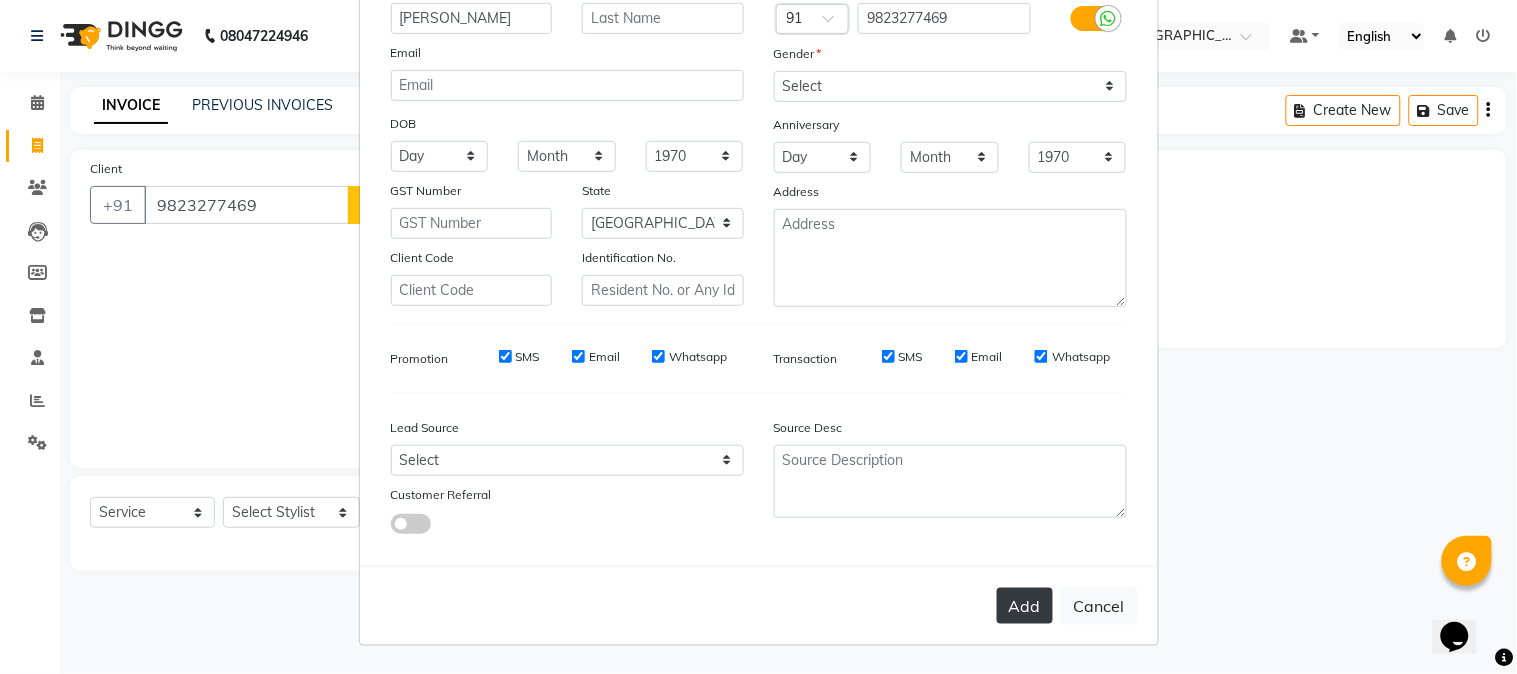 click on "Add" at bounding box center (1025, 606) 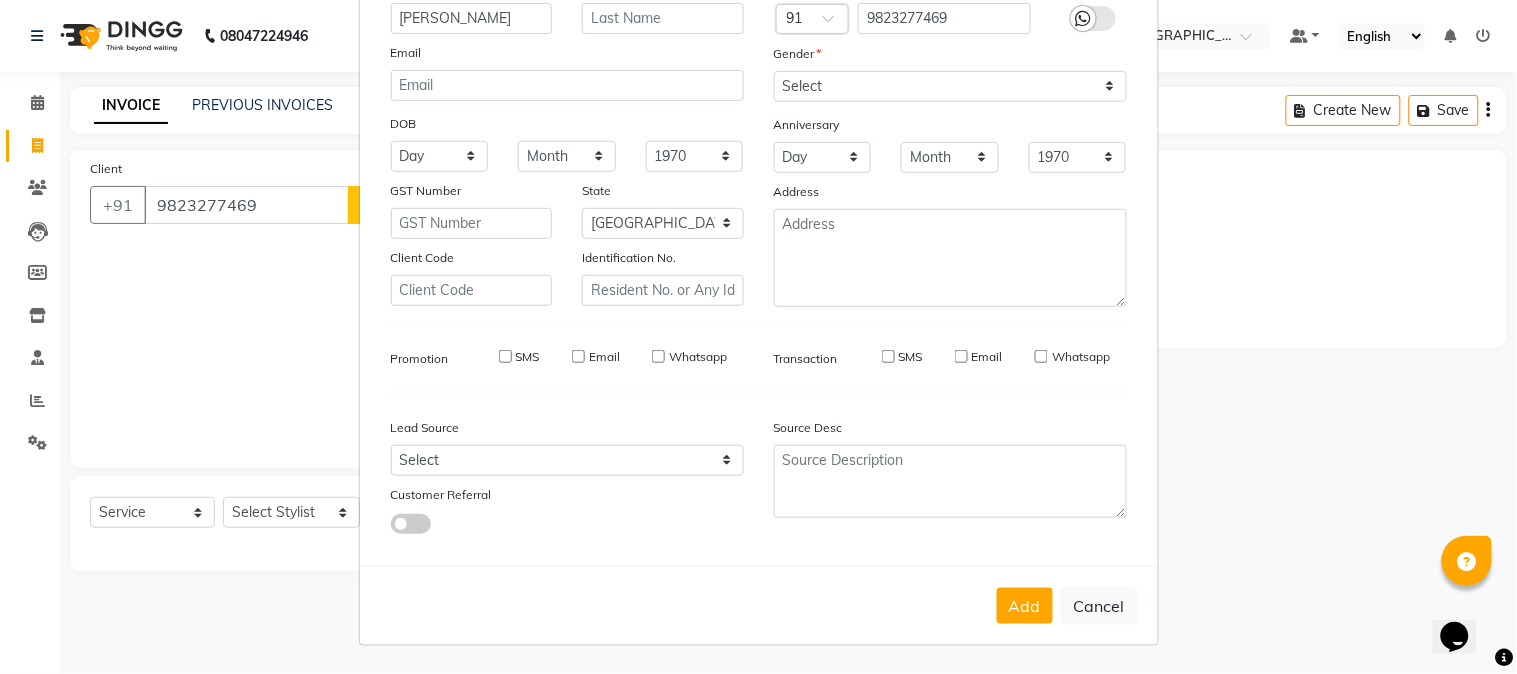 type 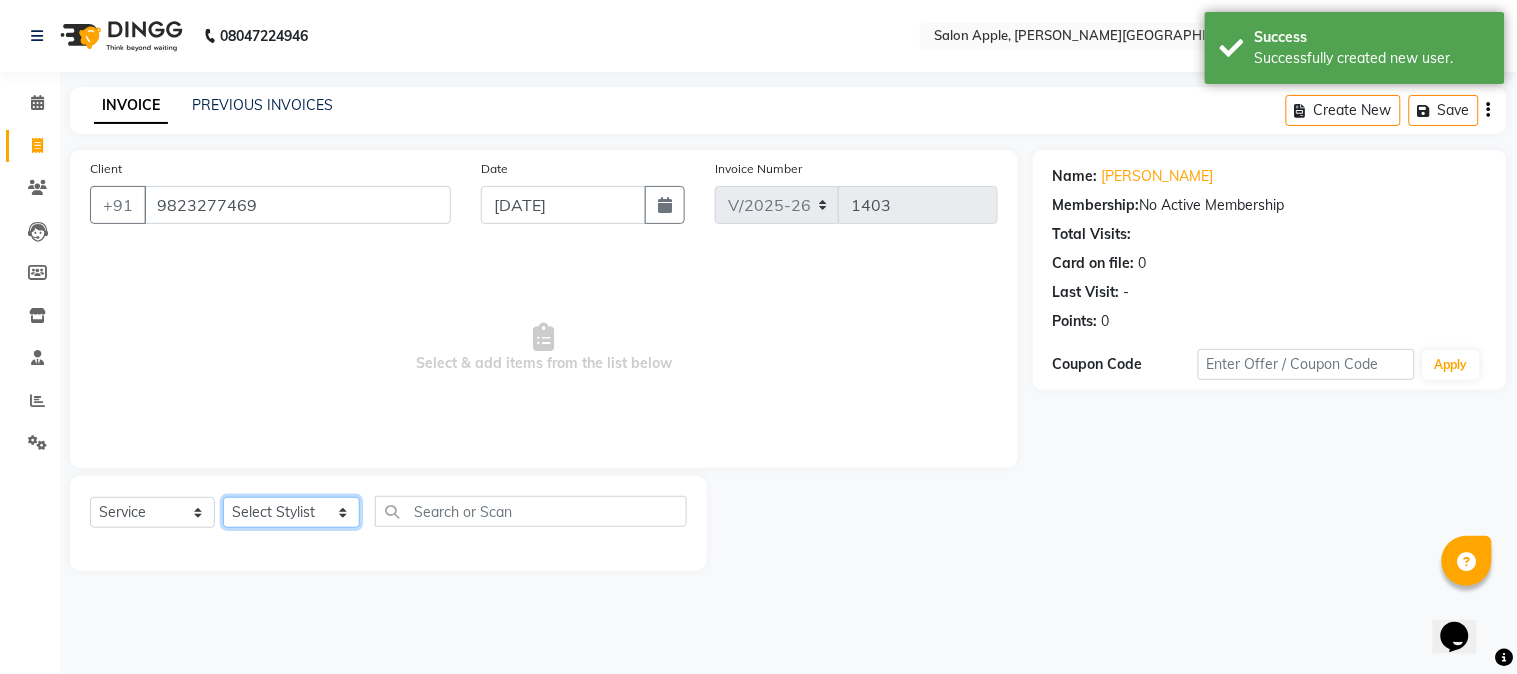 click on "Select Stylist [PERSON_NAME] [PERSON_NAME] Kranti arun Vanakalas [MEDICAL_DATA][PERSON_NAME]  [PERSON_NAME] Reception Rohan" 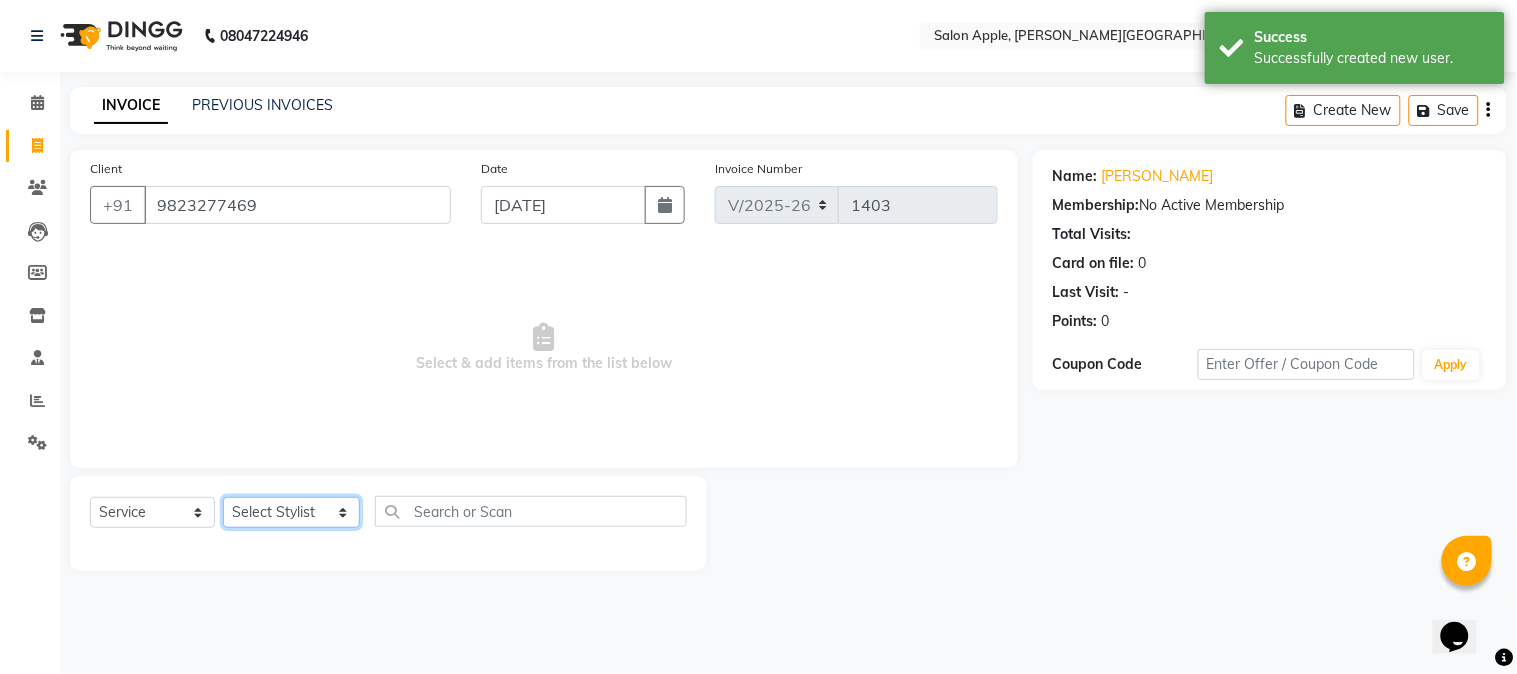 select on "21399" 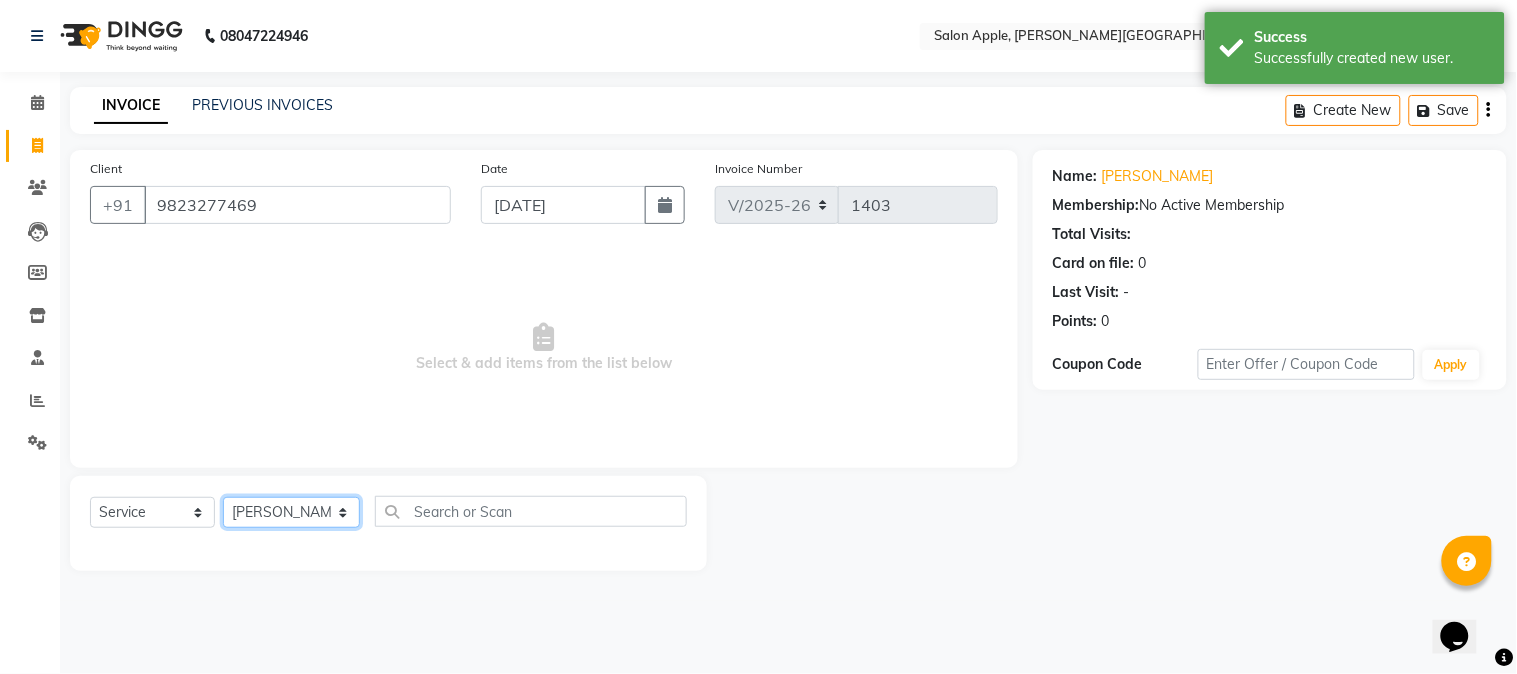 click on "Select Stylist [PERSON_NAME] [PERSON_NAME] Kranti arun Vanakalas [MEDICAL_DATA][PERSON_NAME]  [PERSON_NAME] Reception Rohan" 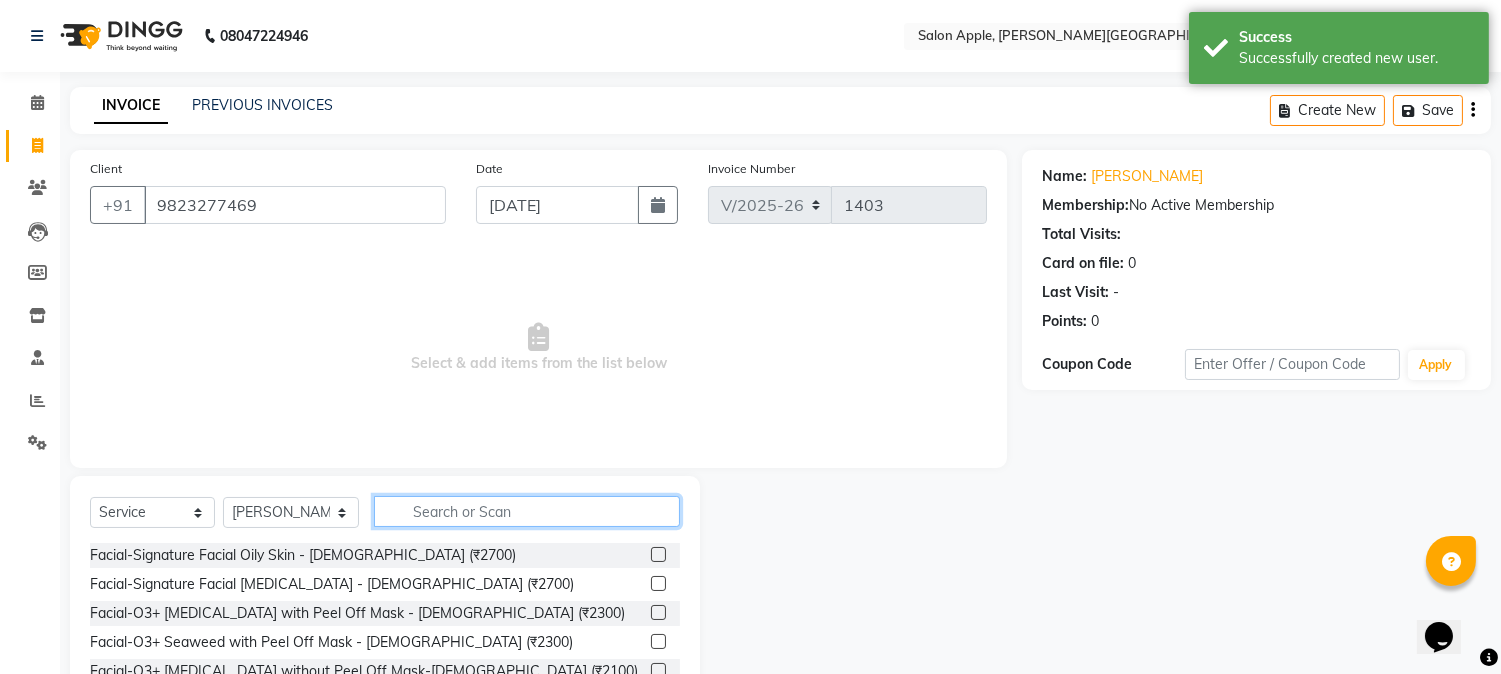 click 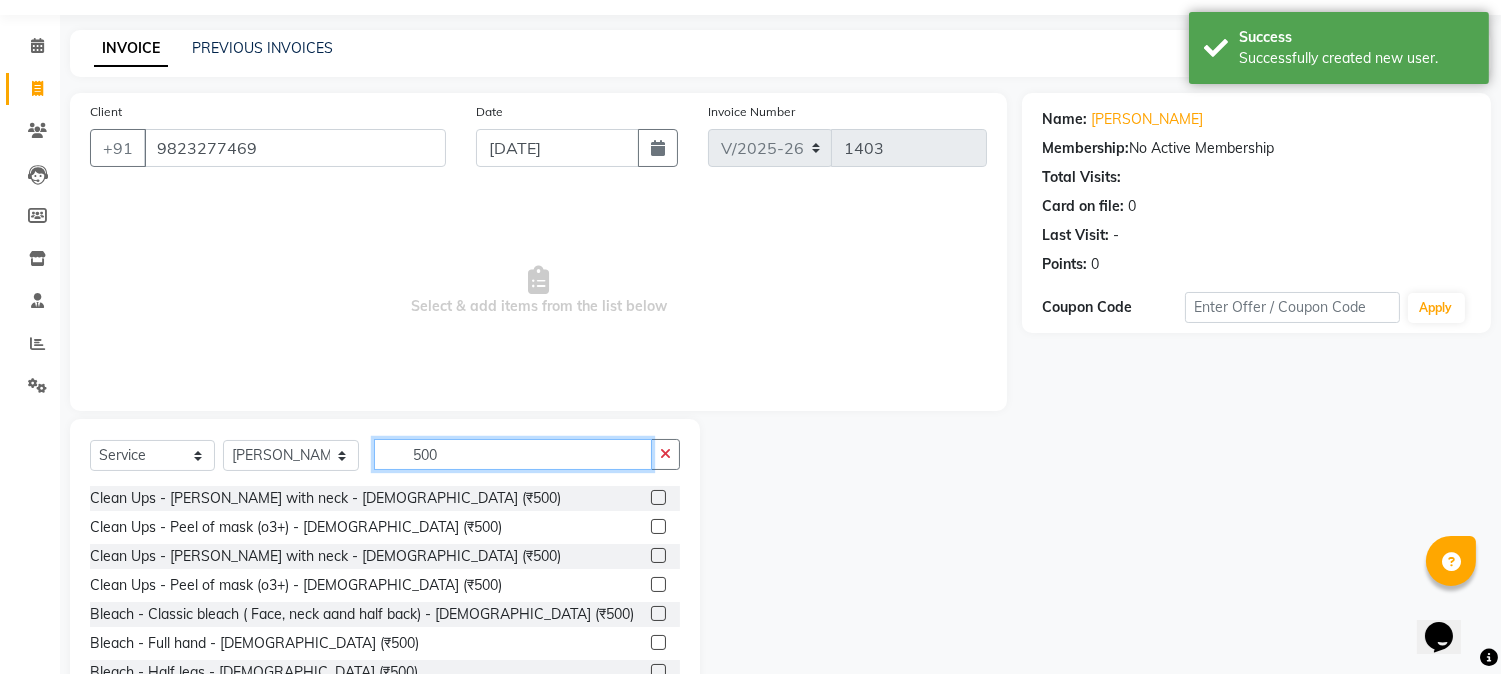 scroll, scrollTop: 126, scrollLeft: 0, axis: vertical 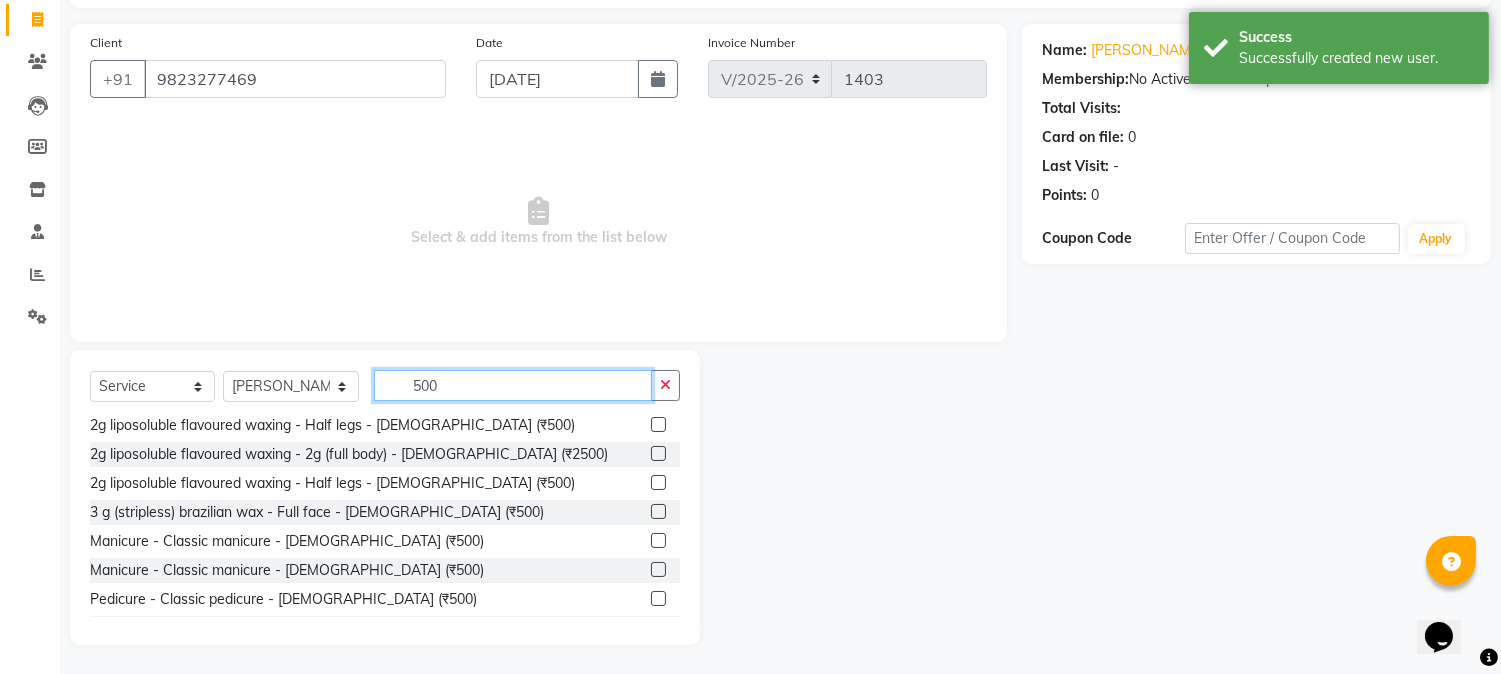 type on "500" 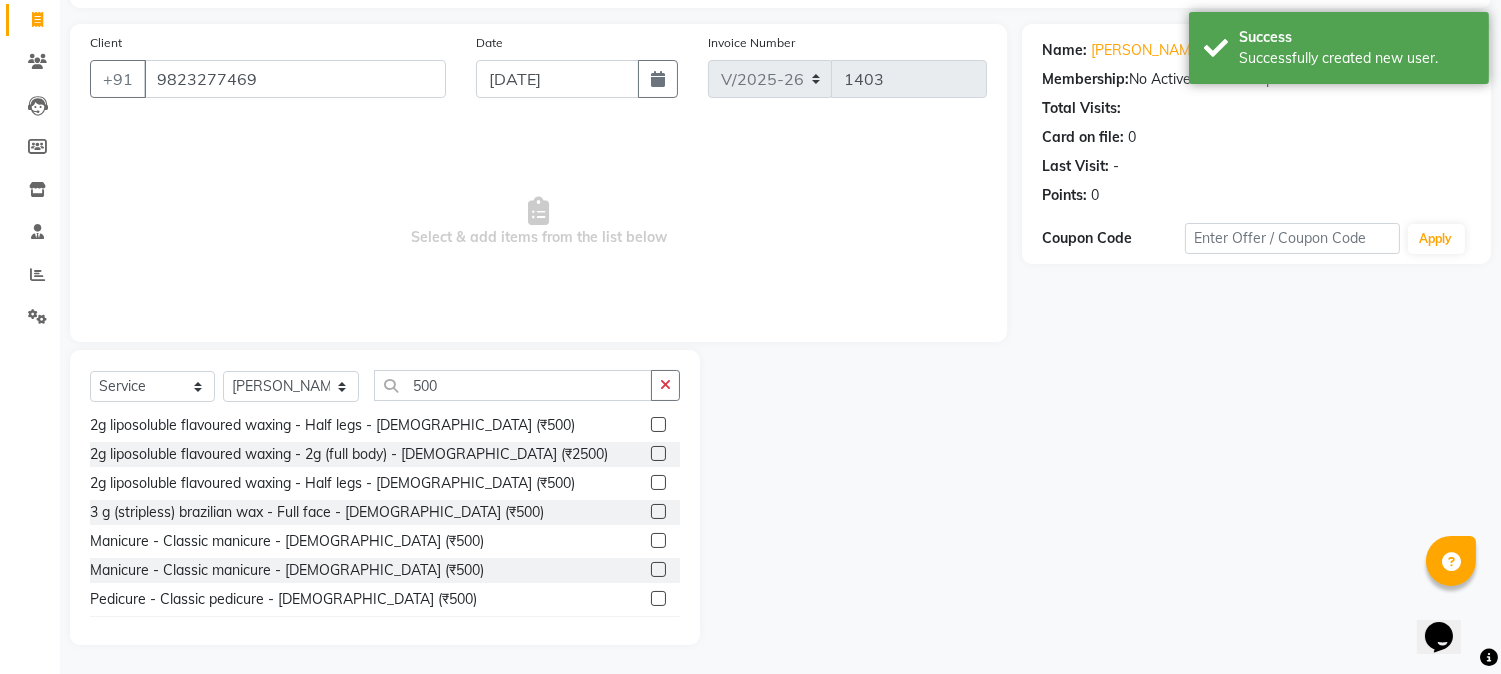 click 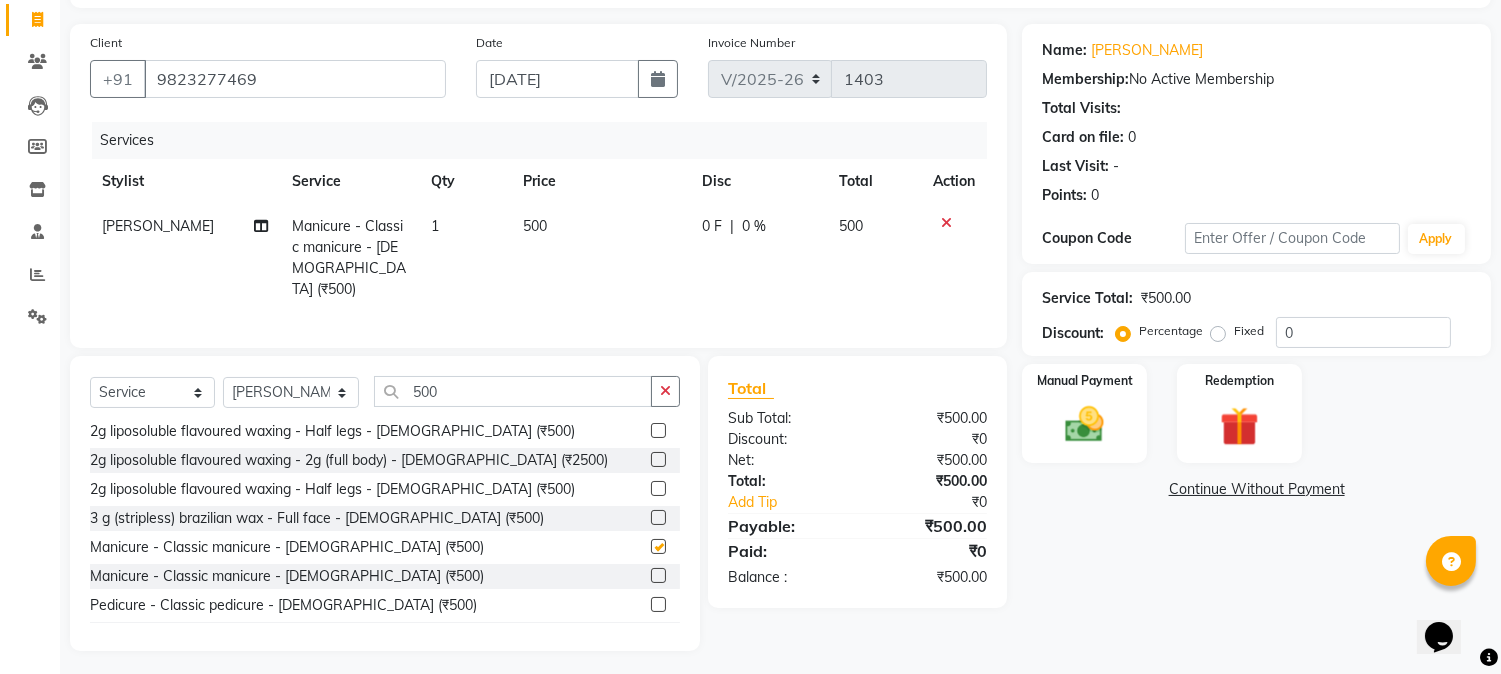 checkbox on "false" 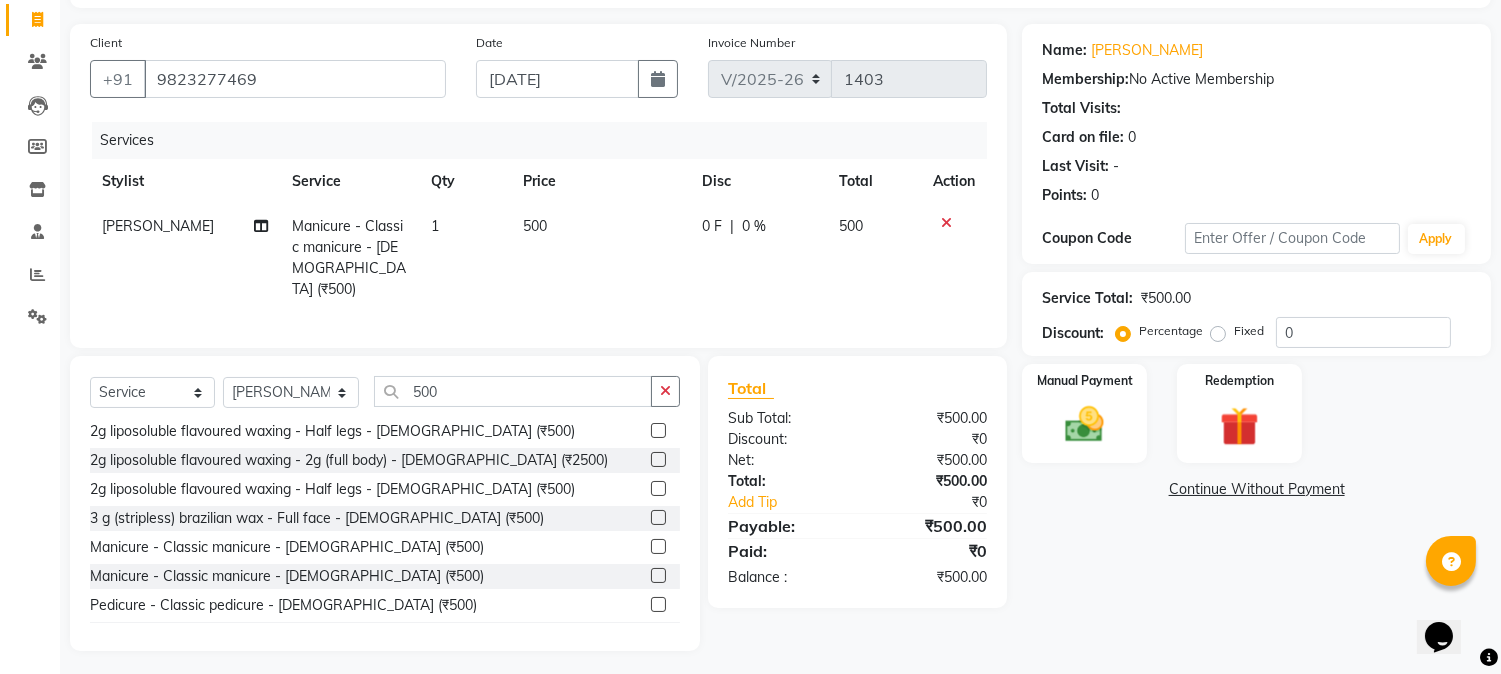 click 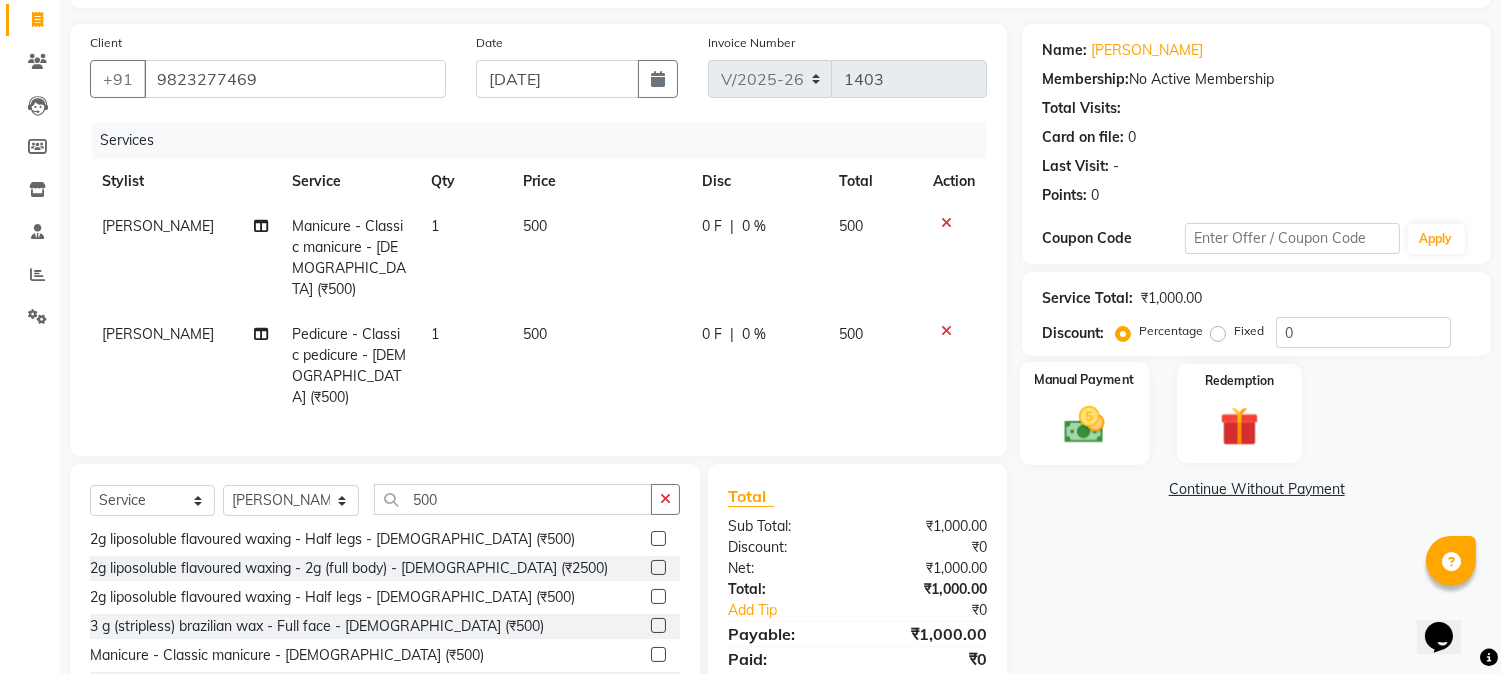 checkbox on "false" 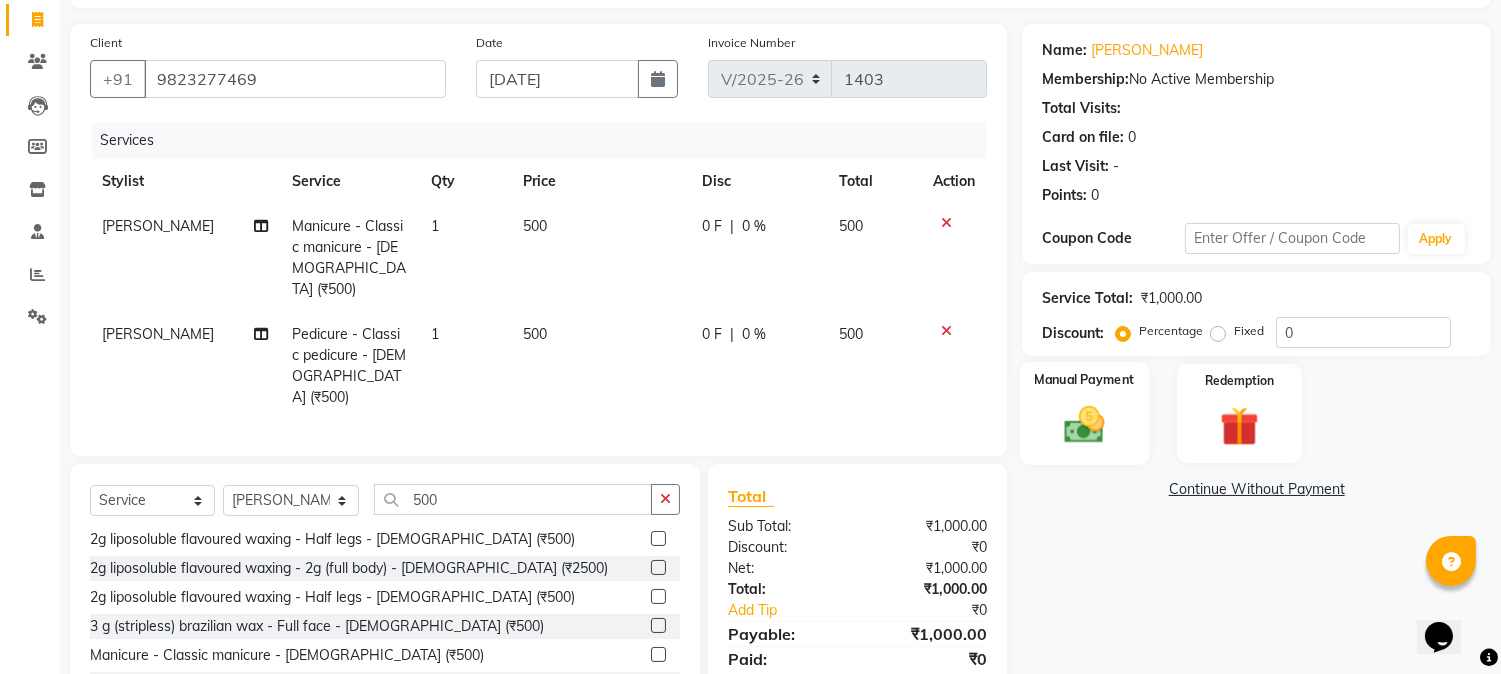 click 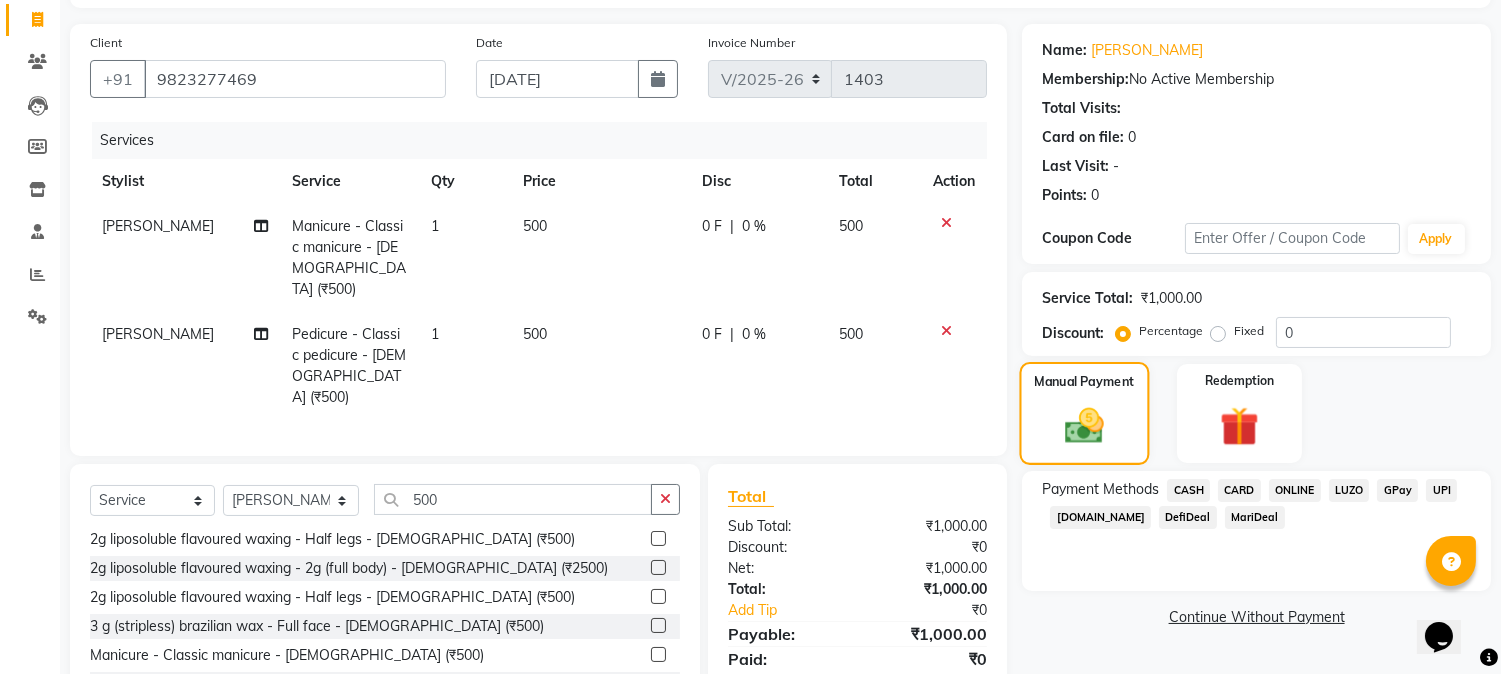 scroll, scrollTop: 215, scrollLeft: 0, axis: vertical 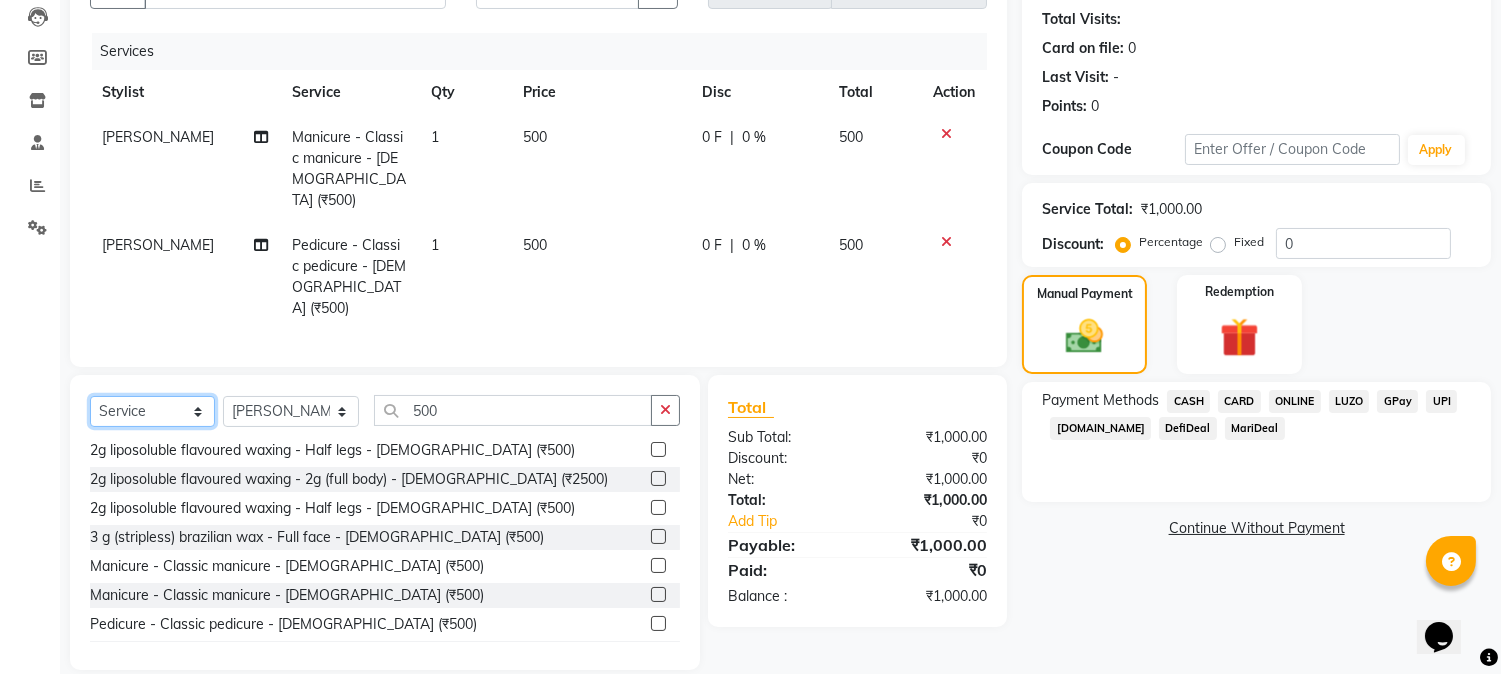 click on "Select  Service  Product  Membership  Package Voucher Prepaid Gift Card" 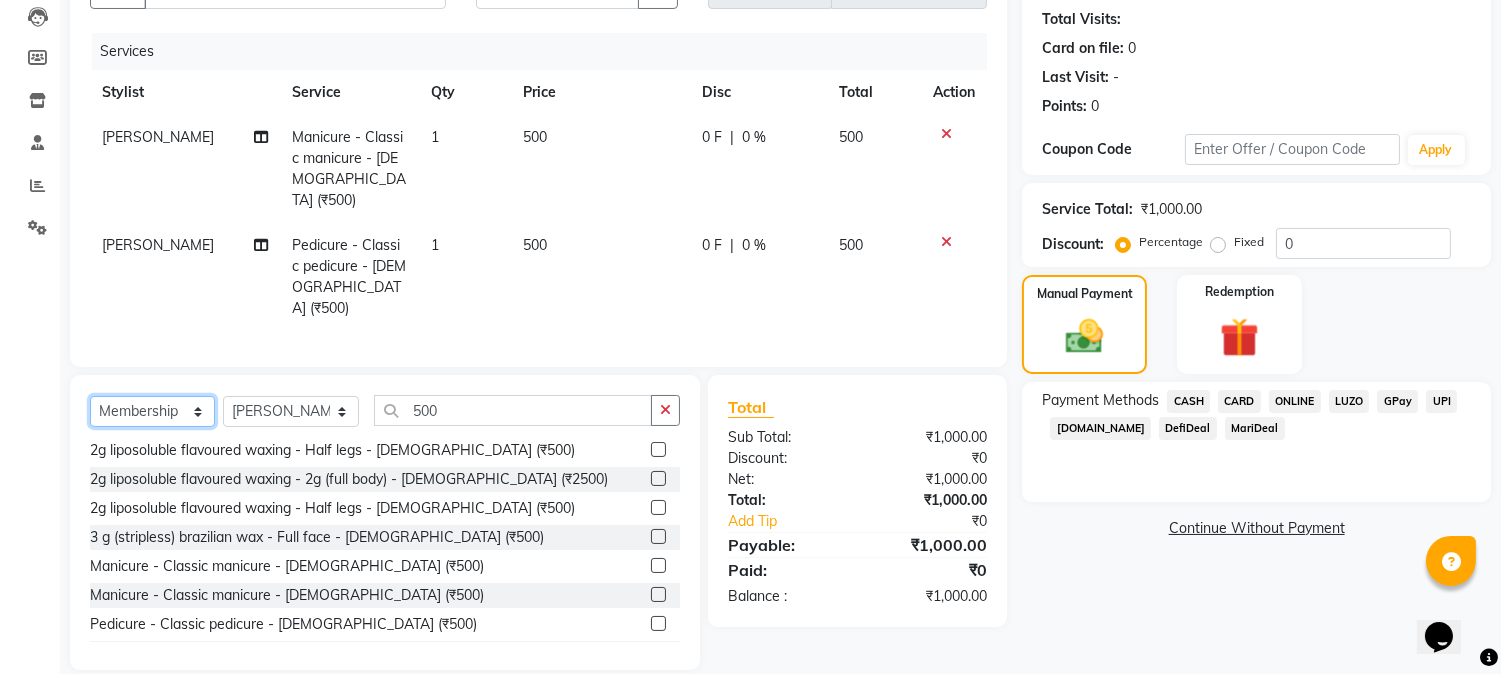 click on "Select  Service  Product  Membership  Package Voucher Prepaid Gift Card" 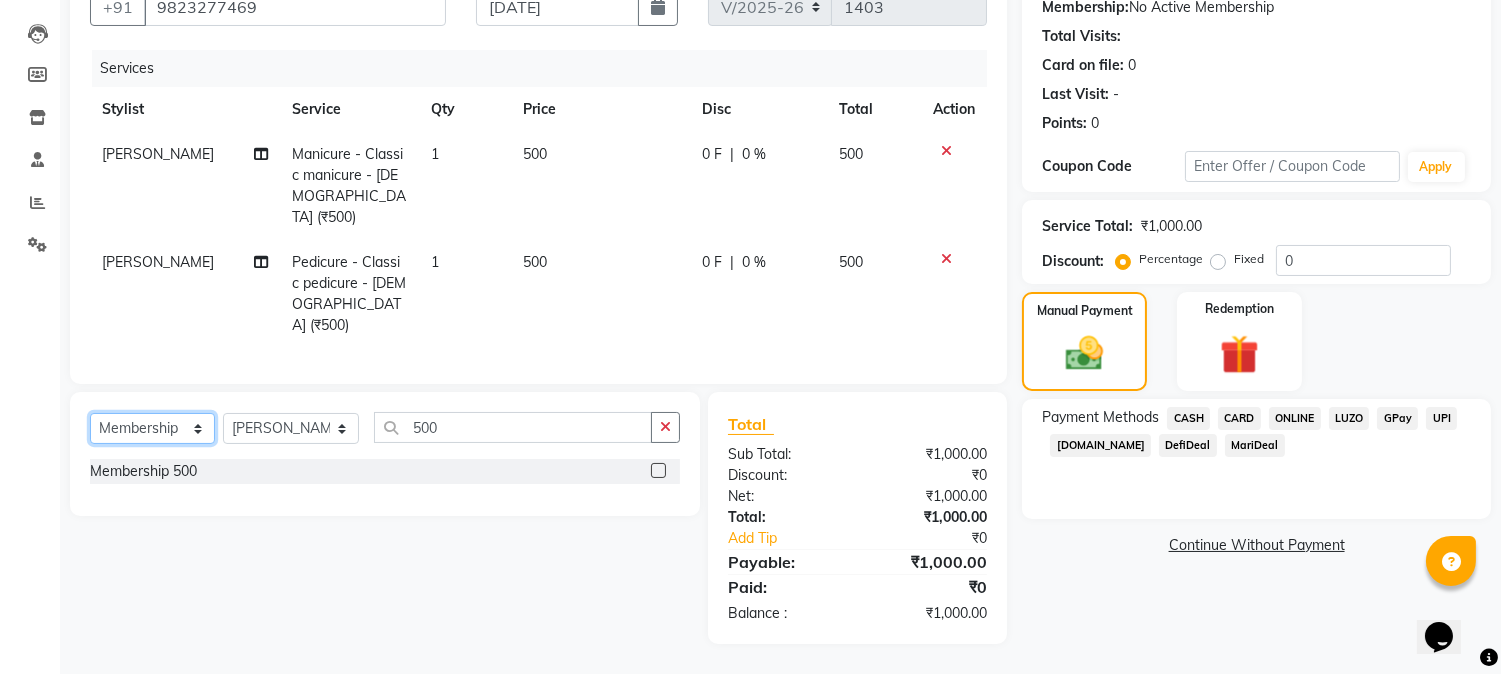 scroll, scrollTop: 172, scrollLeft: 0, axis: vertical 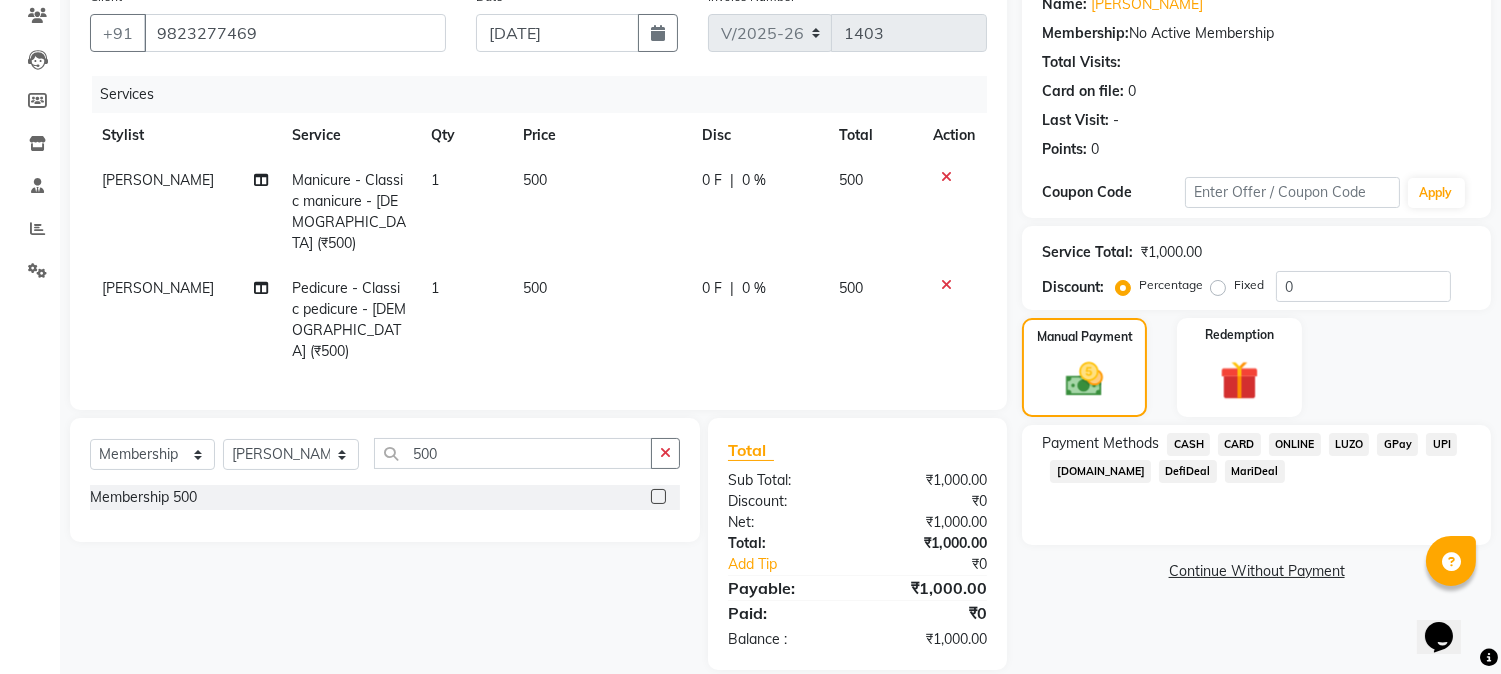 click 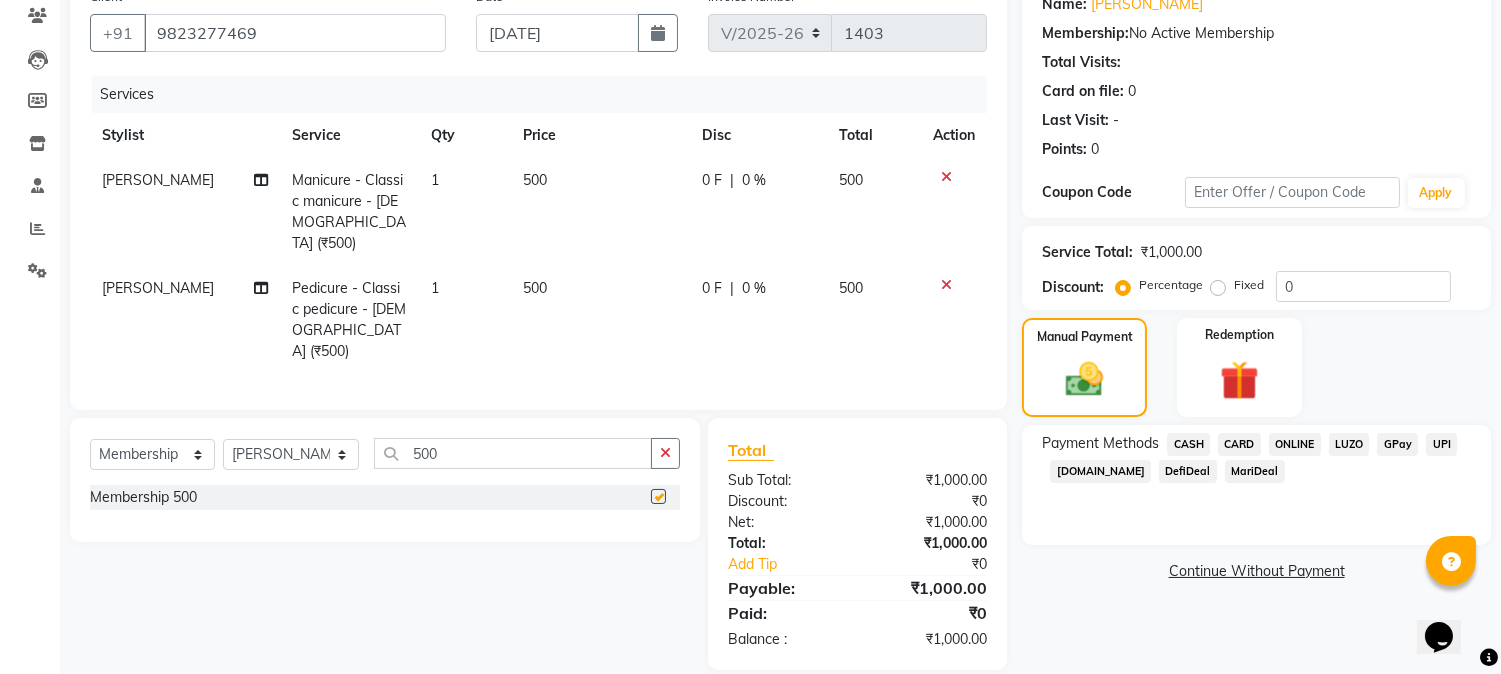 select on "select" 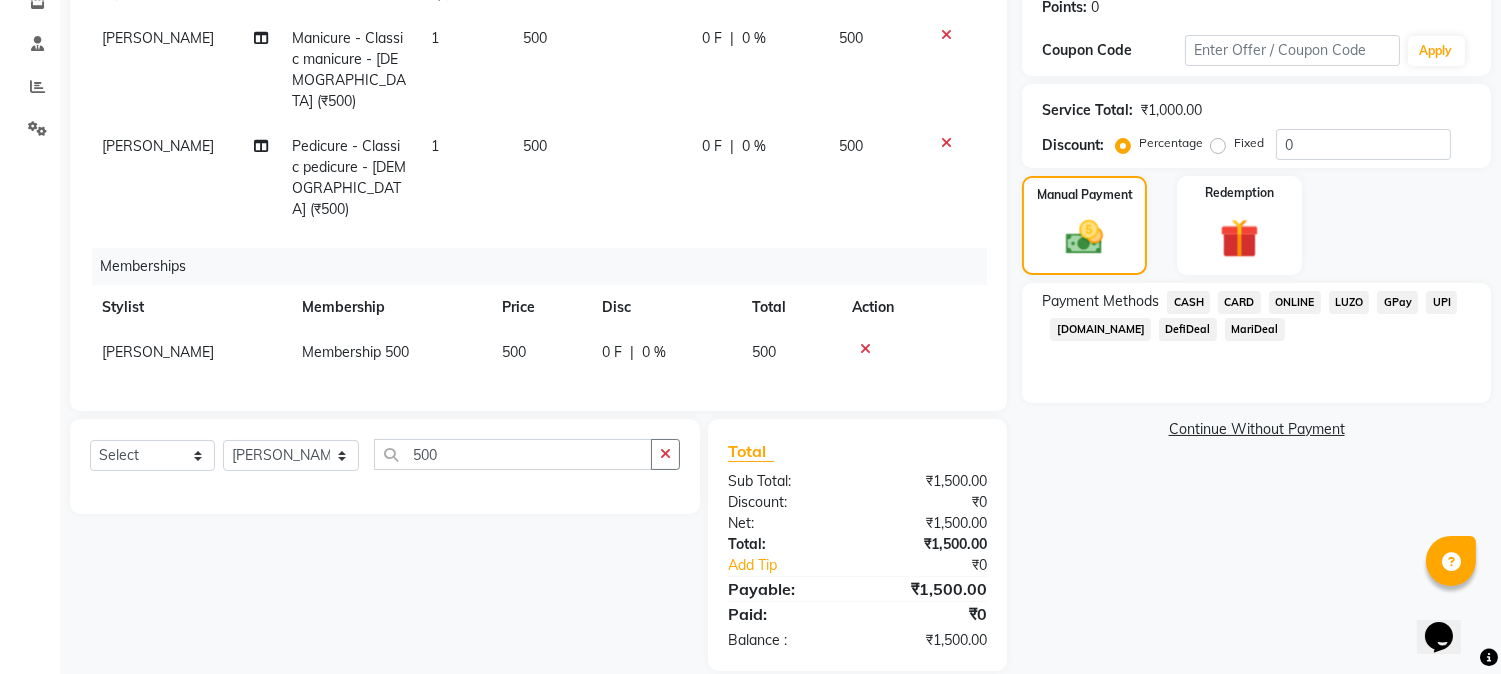scroll, scrollTop: 315, scrollLeft: 0, axis: vertical 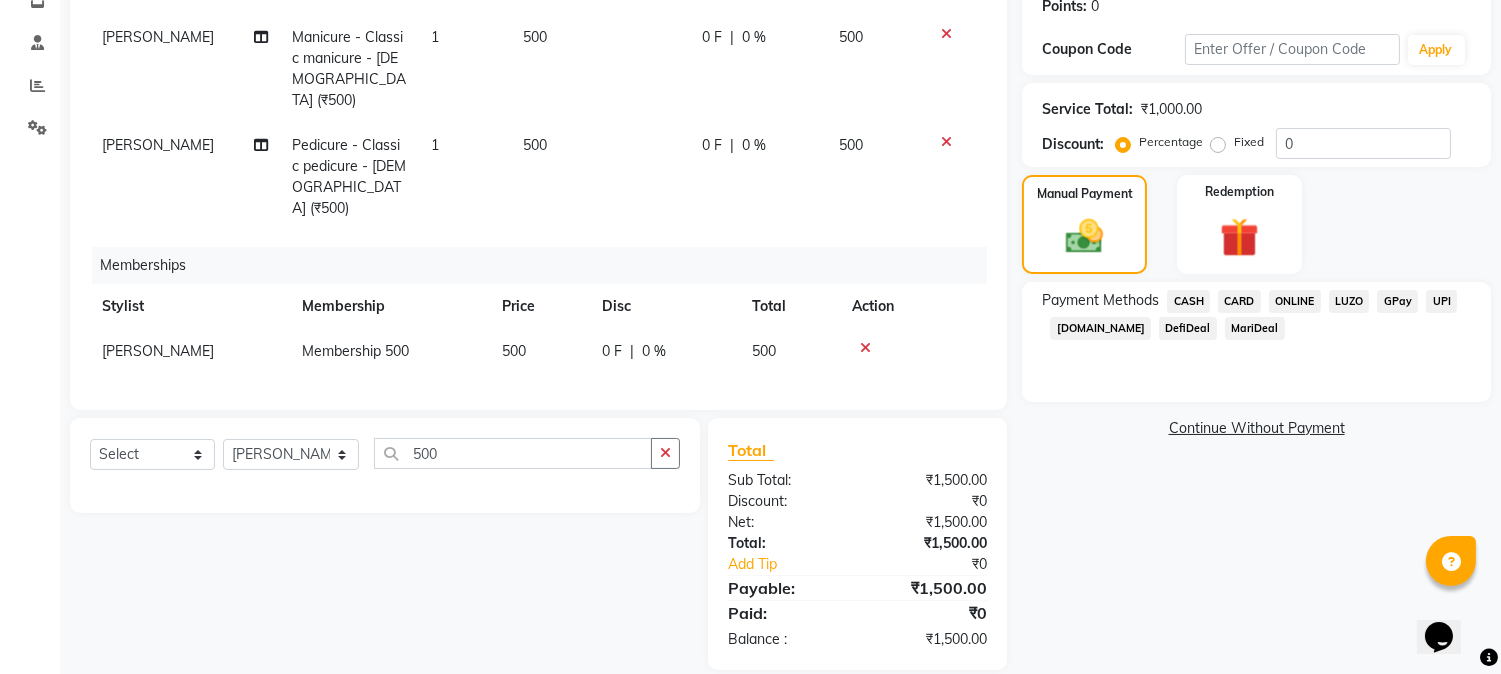 drag, startPoint x: 1320, startPoint y: 86, endPoint x: 1286, endPoint y: 167, distance: 87.84646 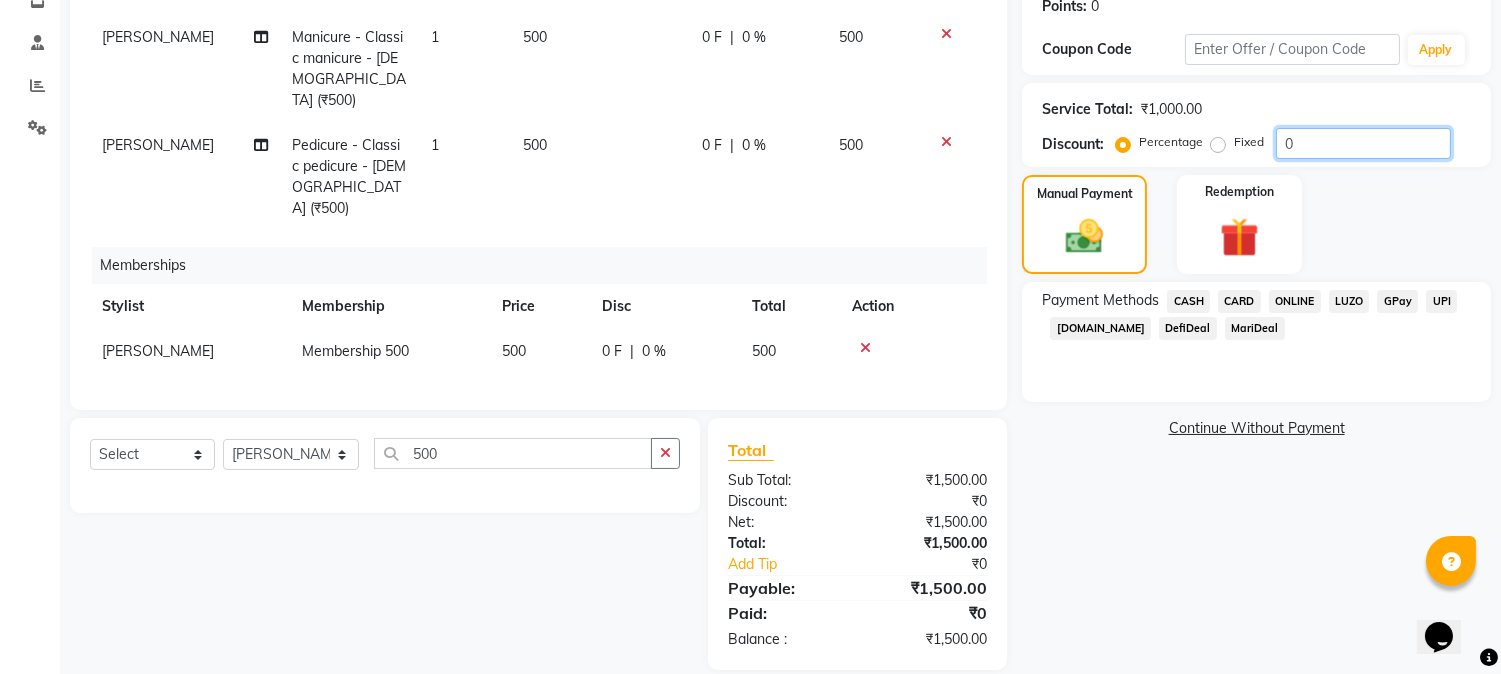 drag, startPoint x: 1291, startPoint y: 131, endPoint x: 1240, endPoint y: 106, distance: 56.797886 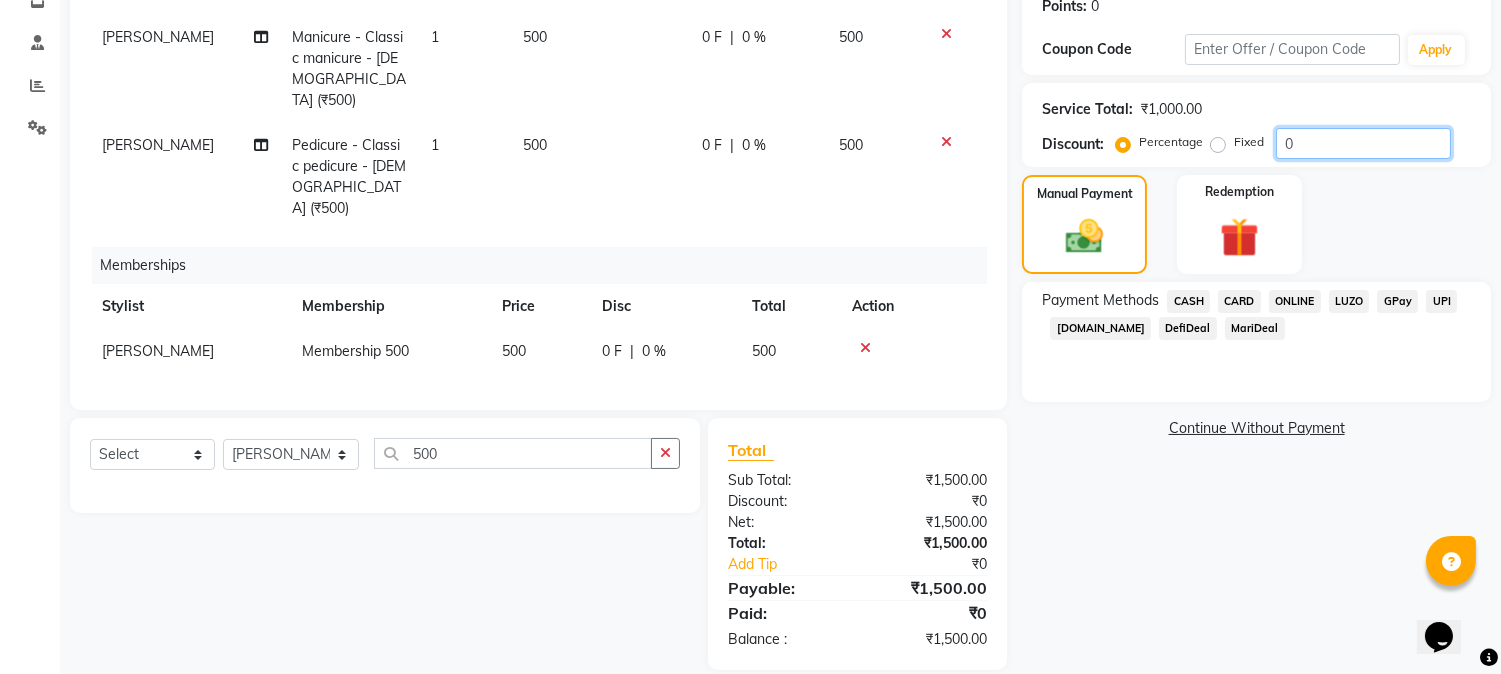 click on "Service Total:  ₹1,000.00  Discount:  Percentage   Fixed  0" 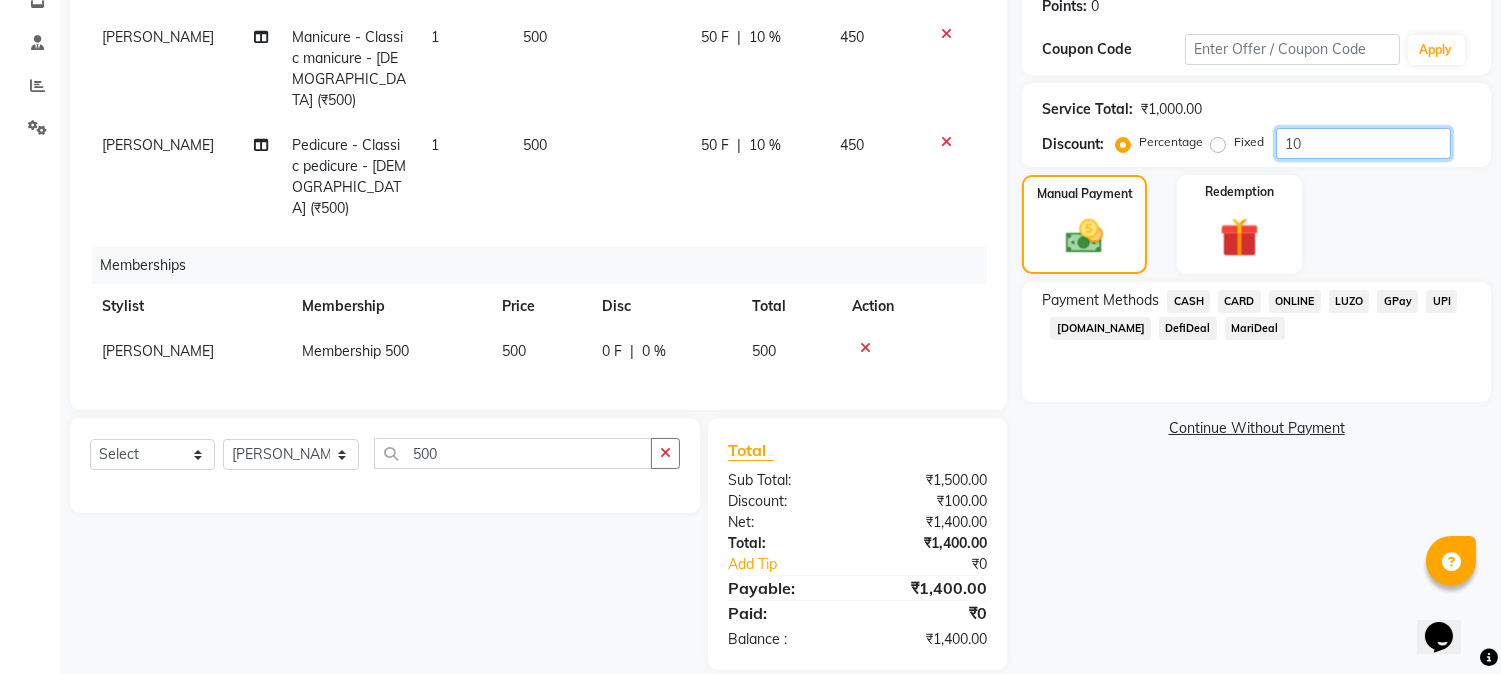 type on "10" 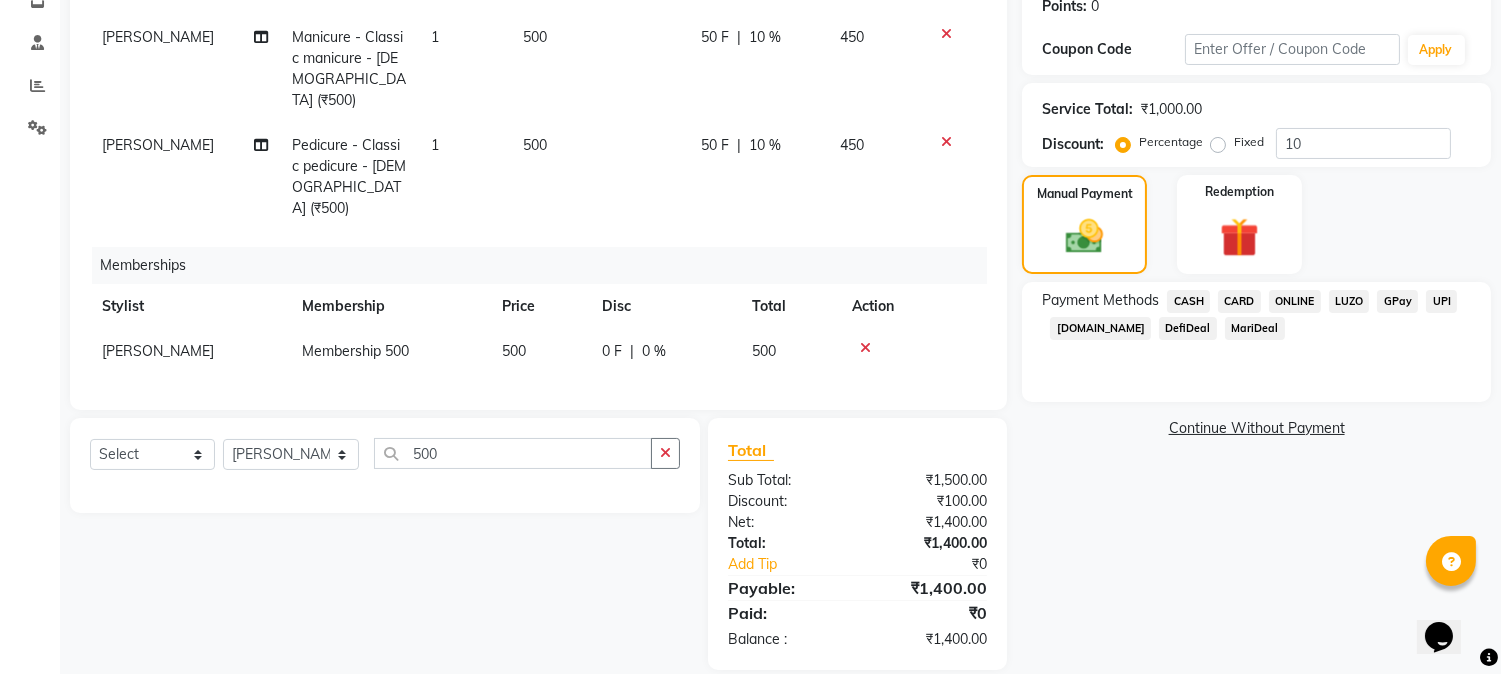 click on "ONLINE" 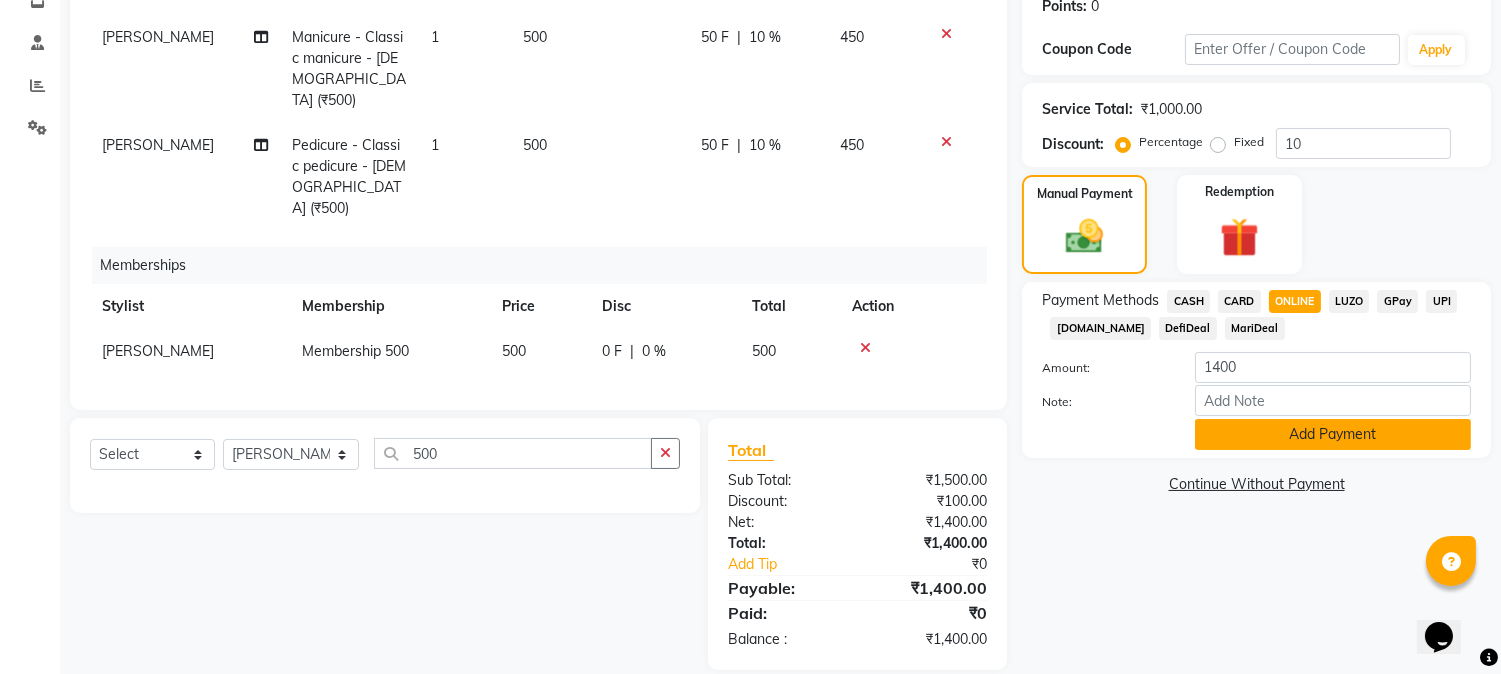 click on "Add Payment" 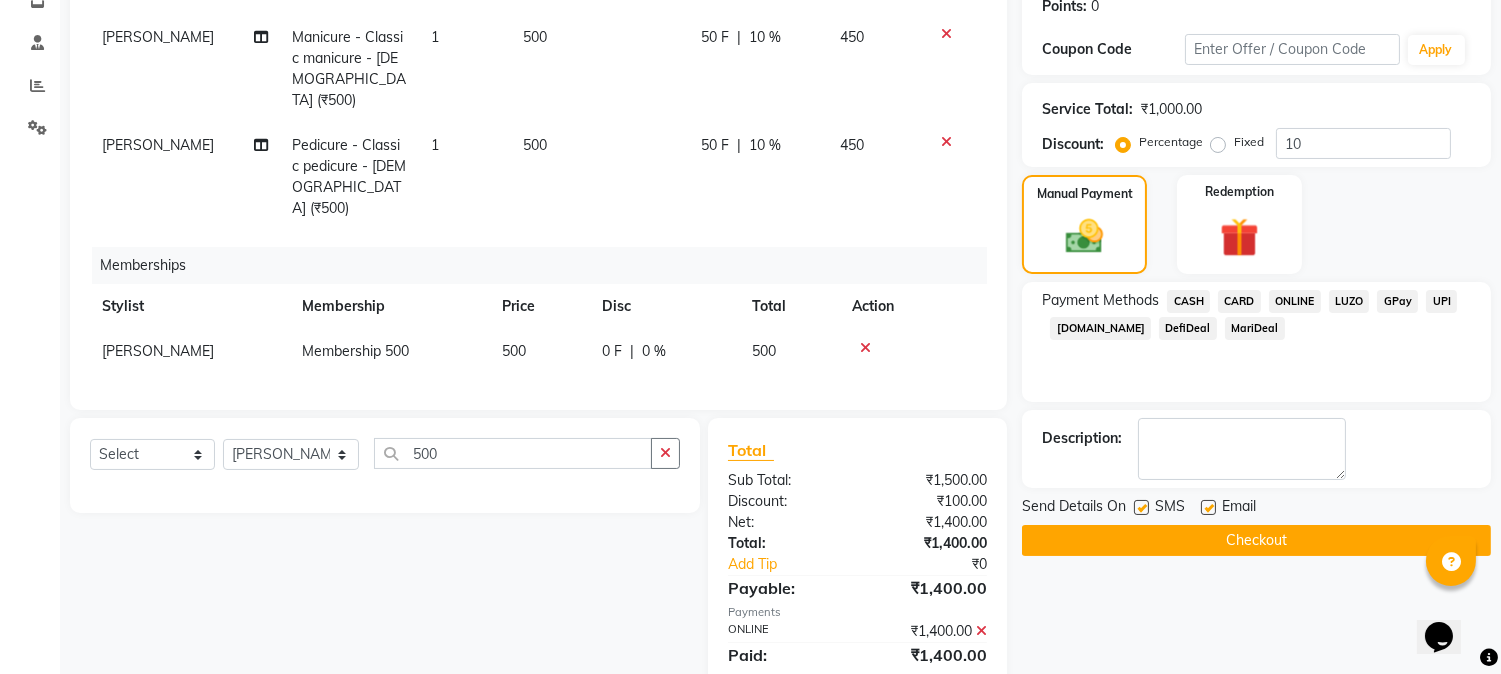 click on "Send Details On" 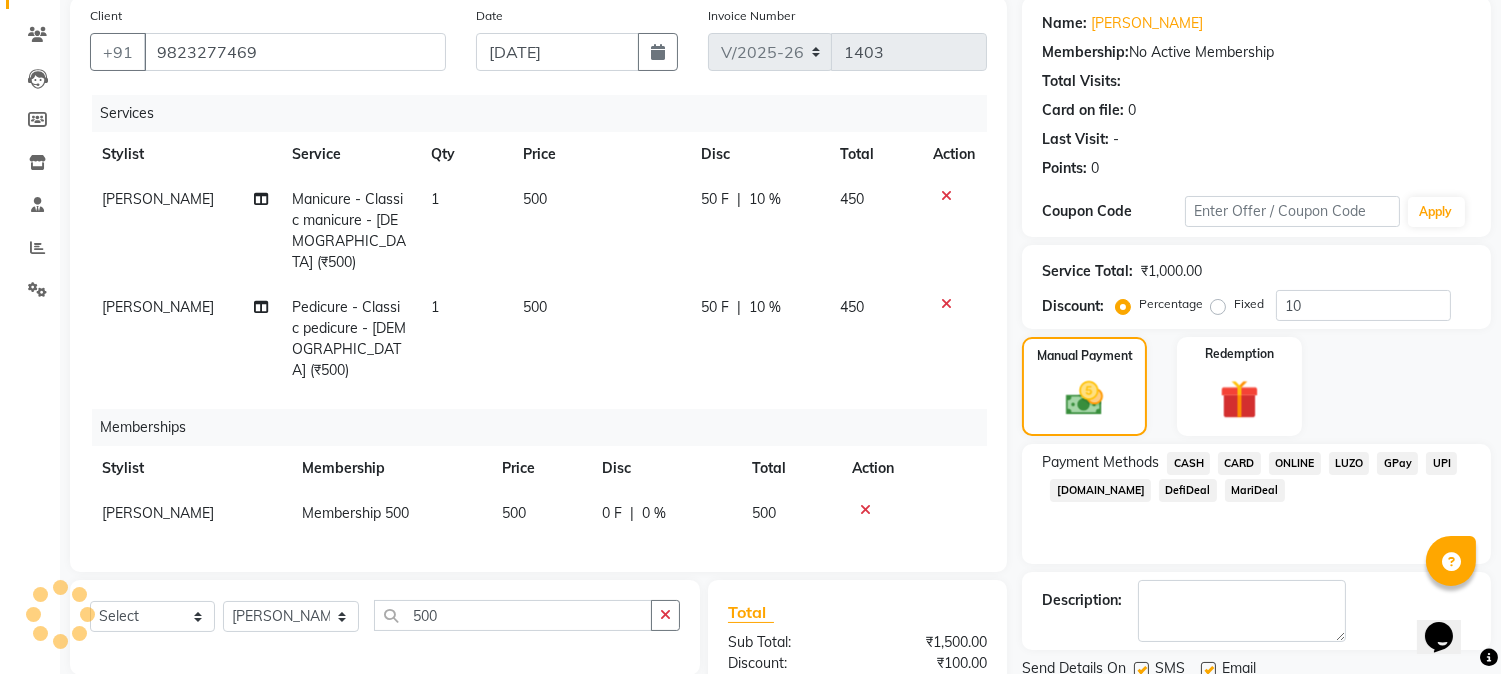 scroll, scrollTop: 0, scrollLeft: 0, axis: both 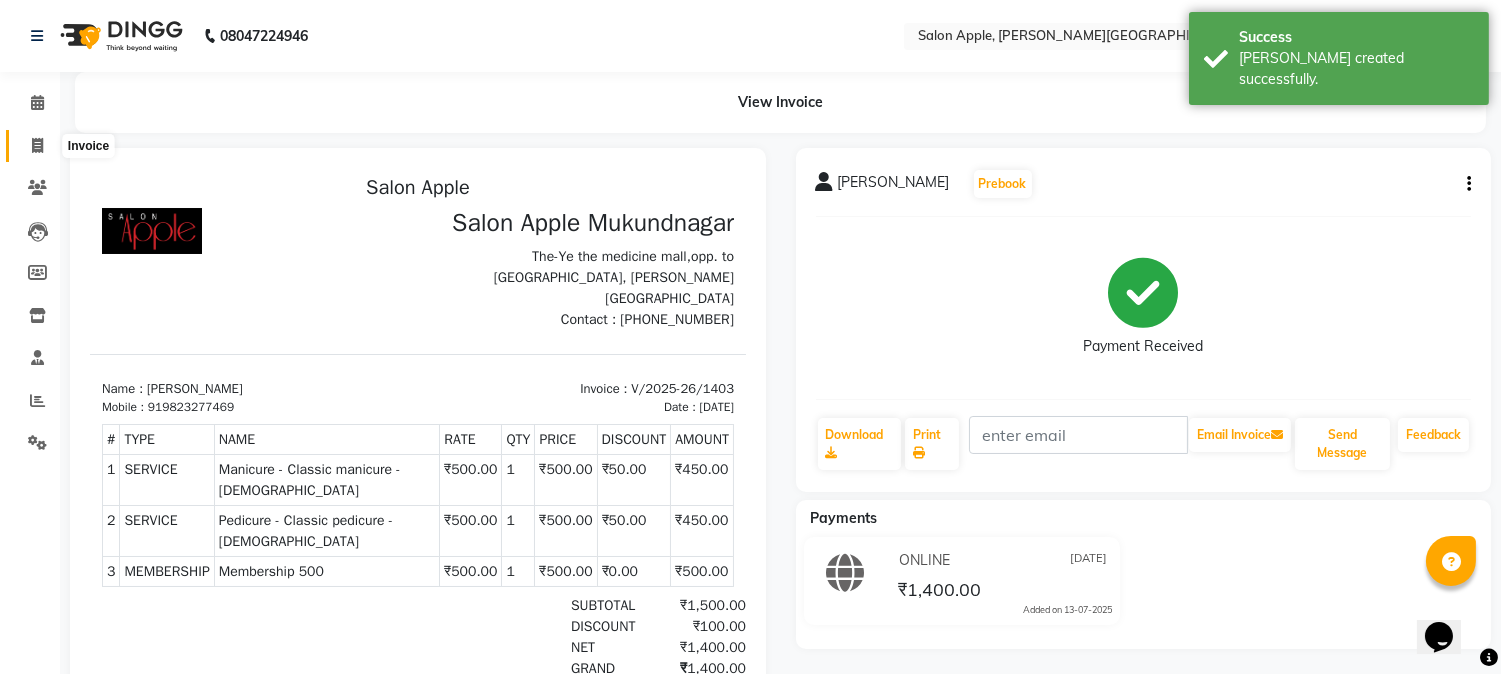 click 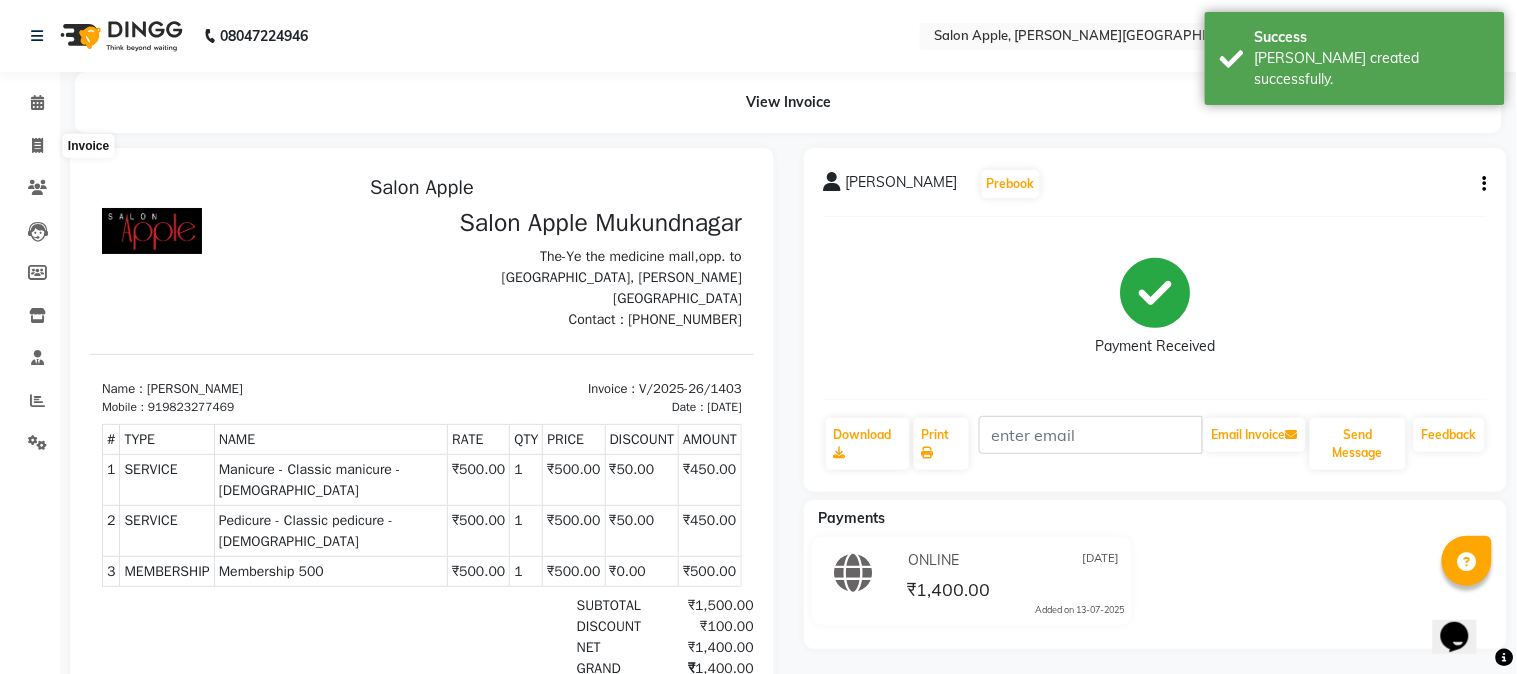 select on "4128" 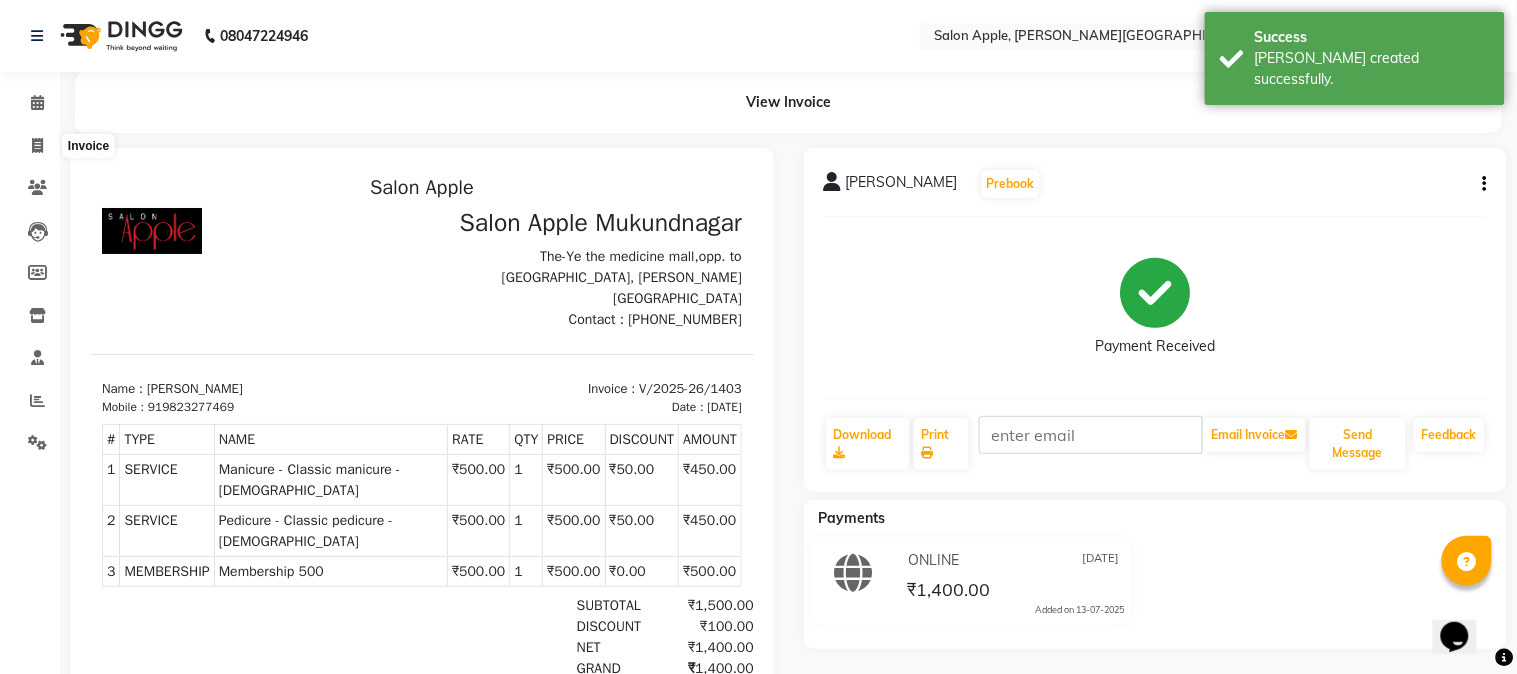 select on "service" 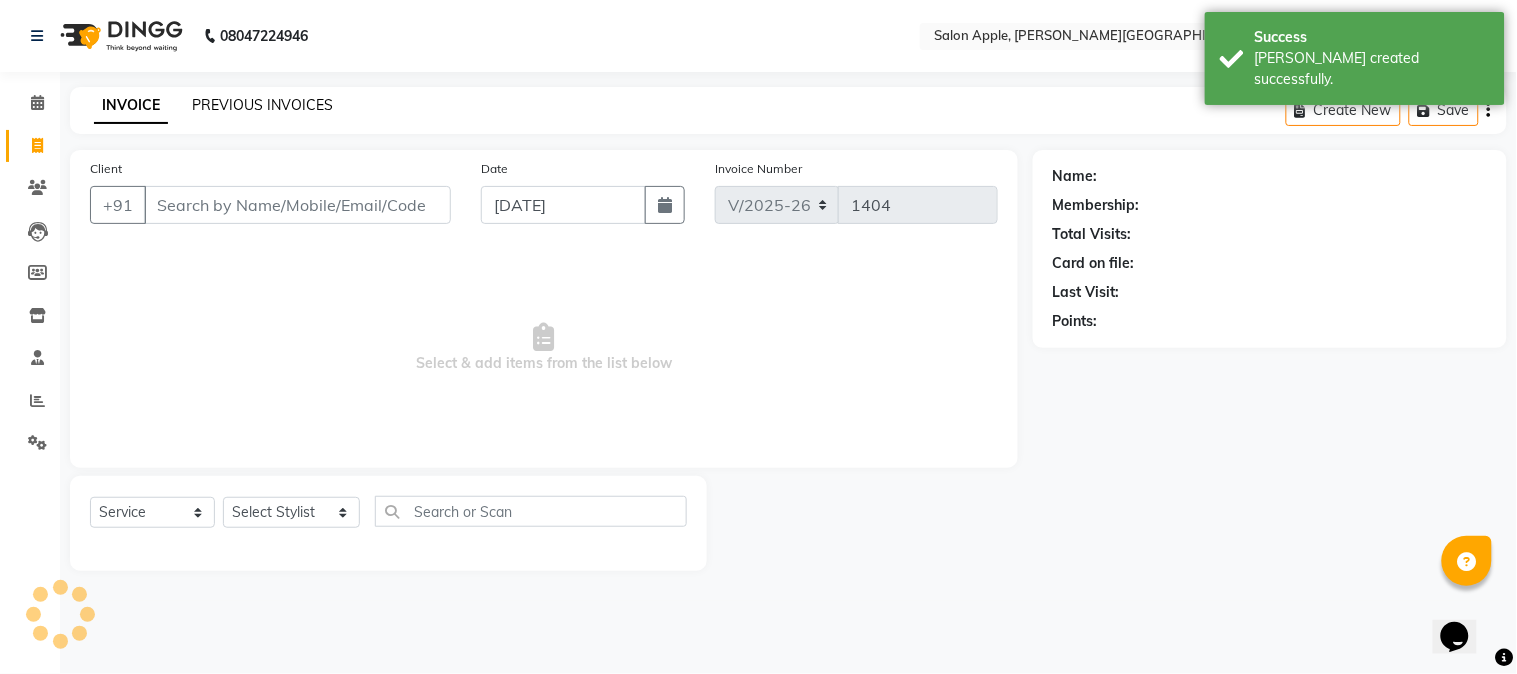 click on "PREVIOUS INVOICES" 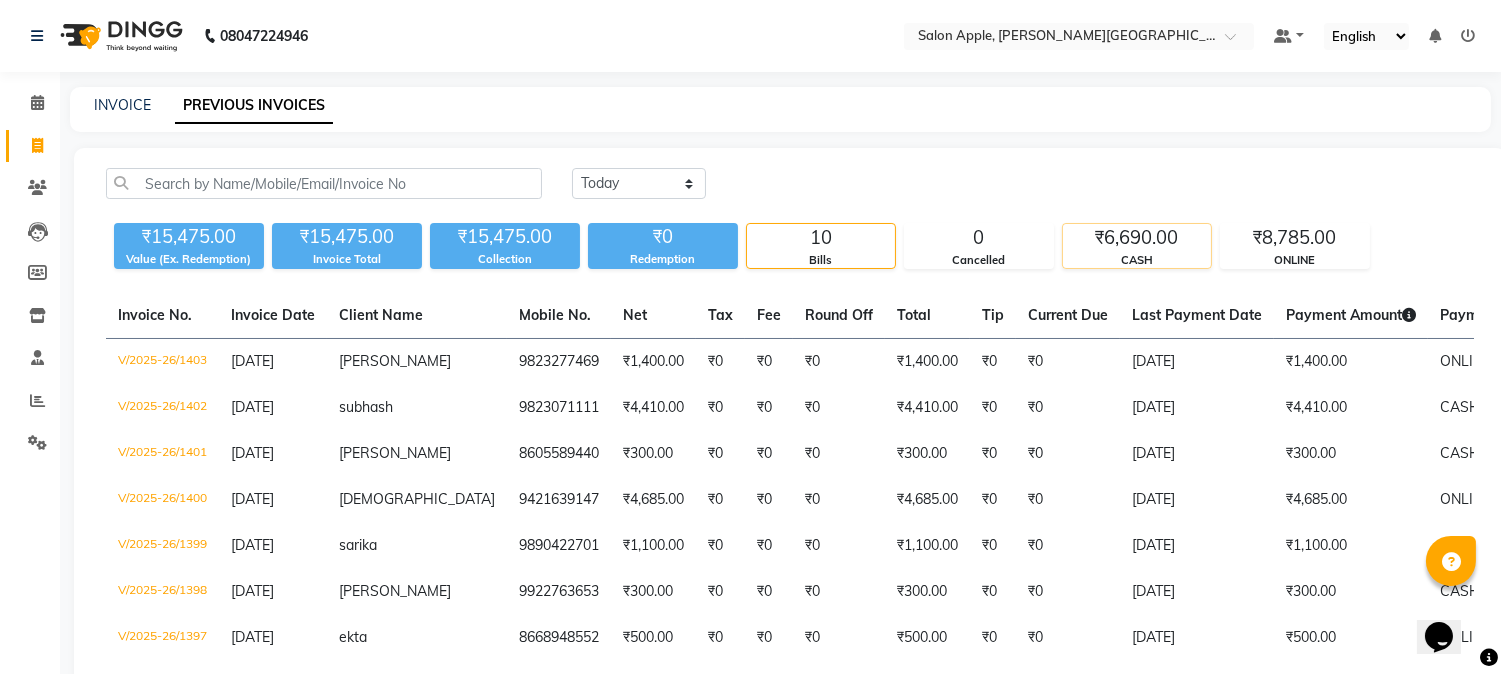 click on "CASH" 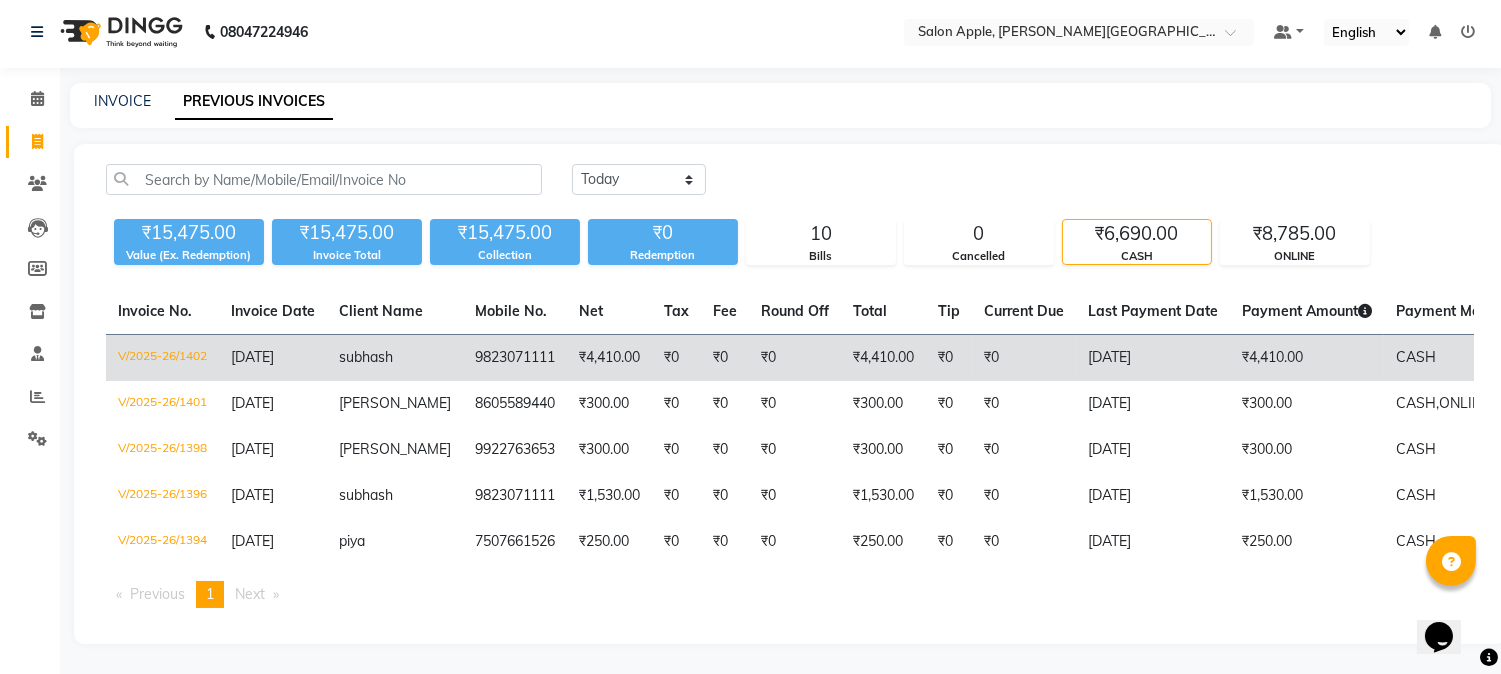 scroll, scrollTop: 18, scrollLeft: 0, axis: vertical 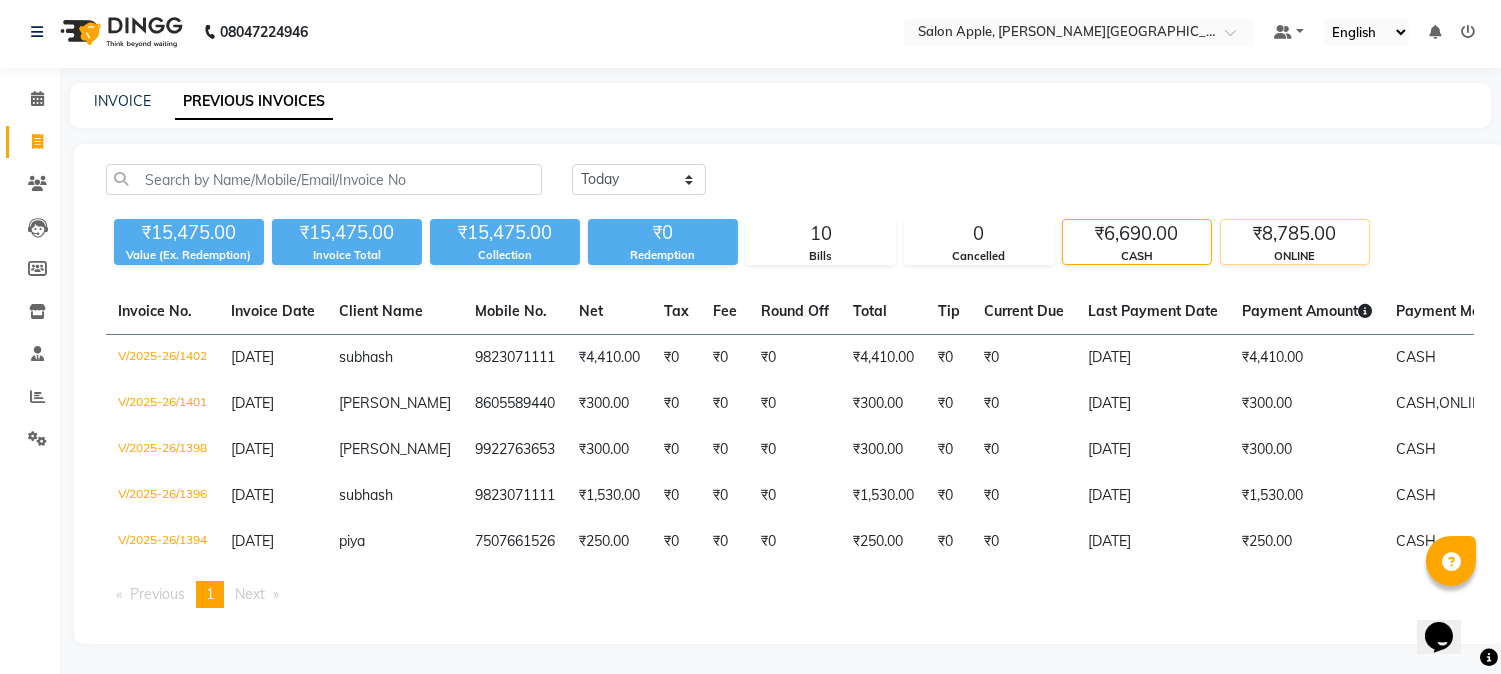 click on "₹8,785.00" 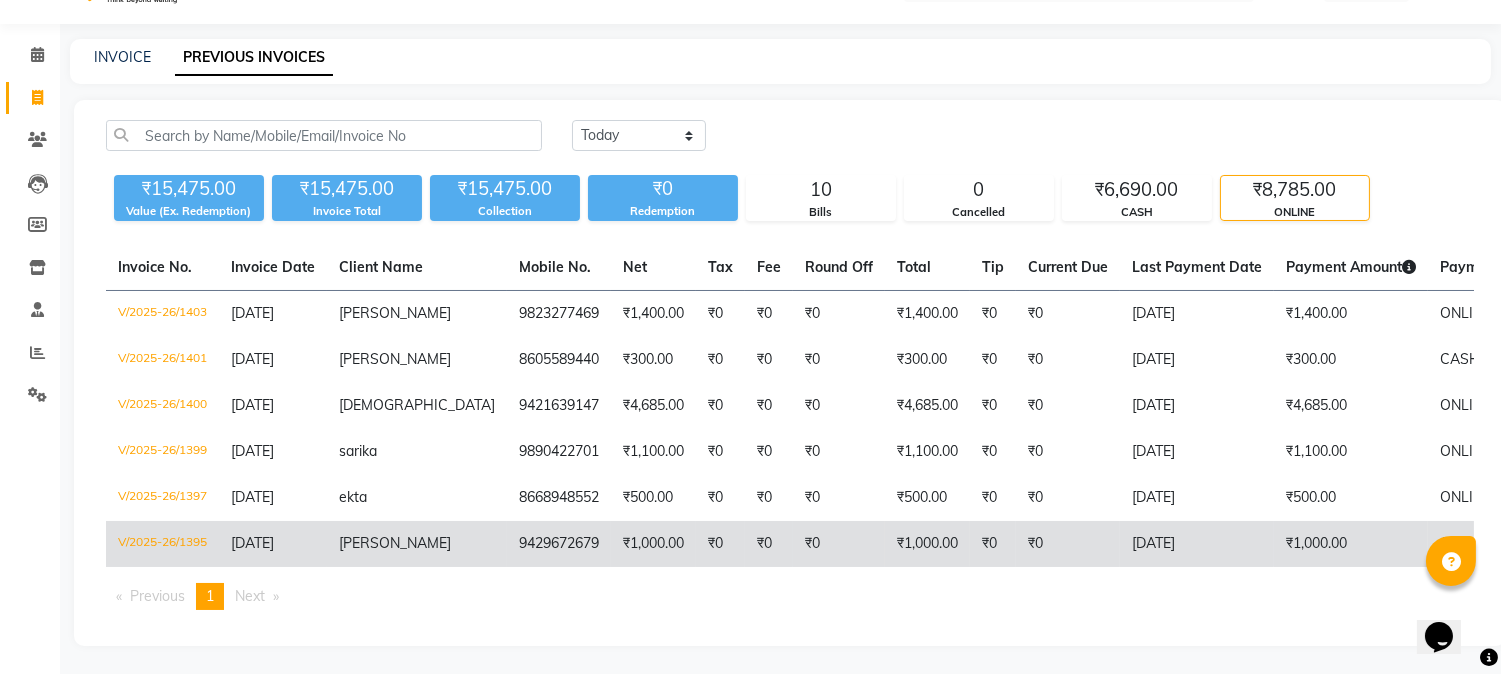 scroll, scrollTop: 64, scrollLeft: 0, axis: vertical 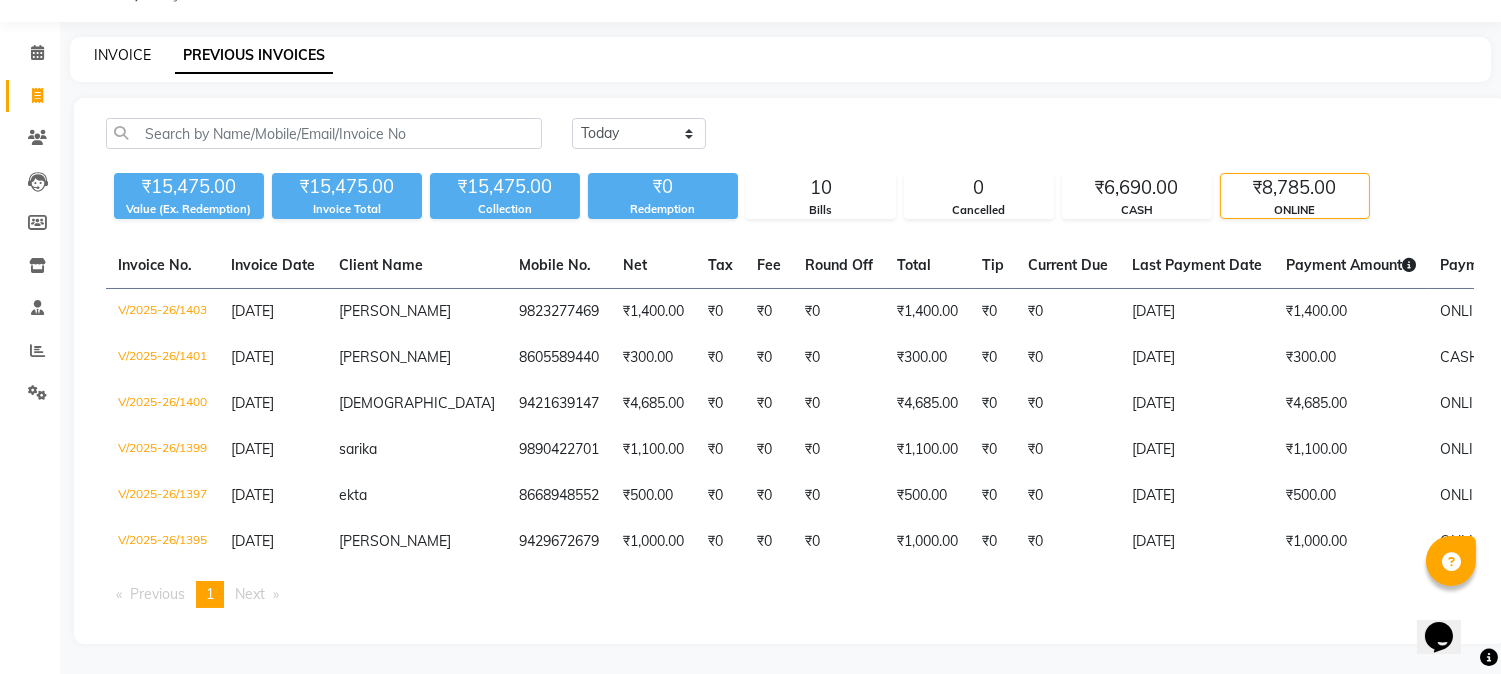 click on "INVOICE" 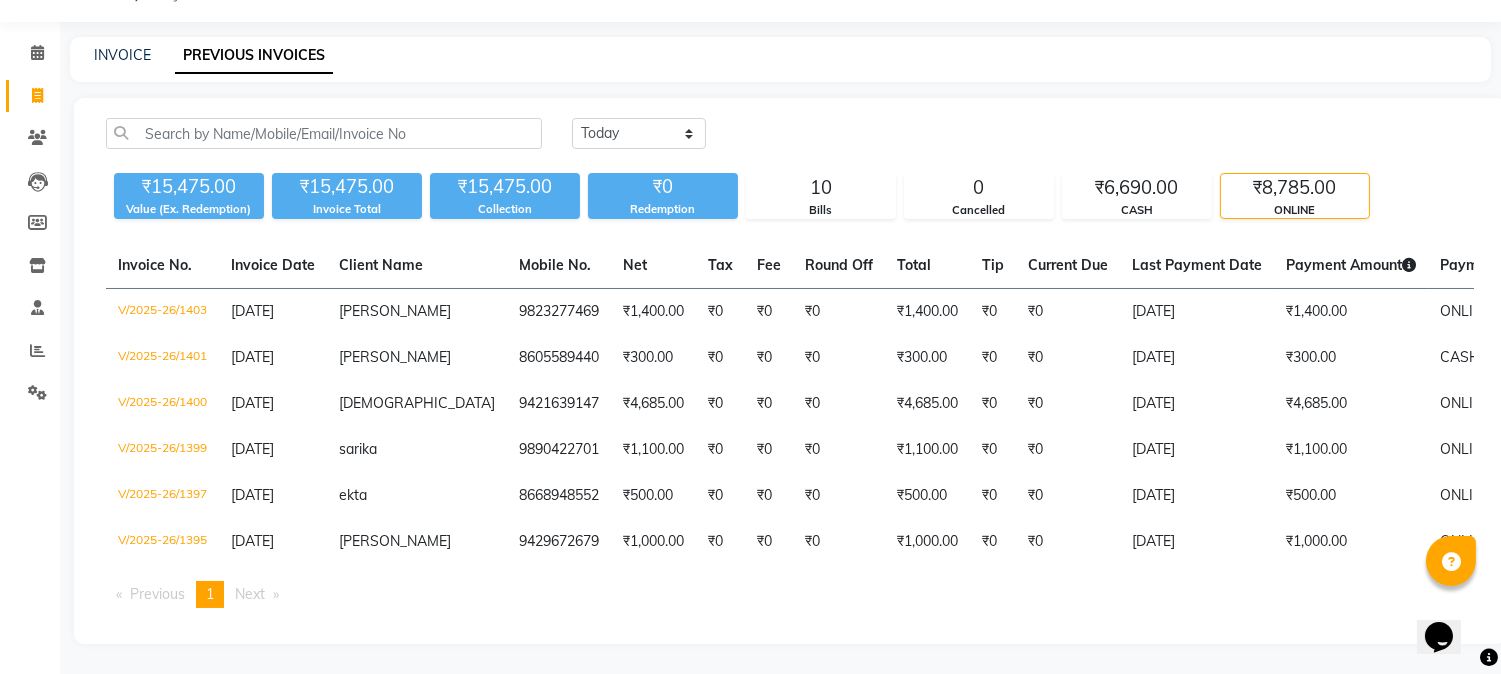 scroll, scrollTop: 0, scrollLeft: 0, axis: both 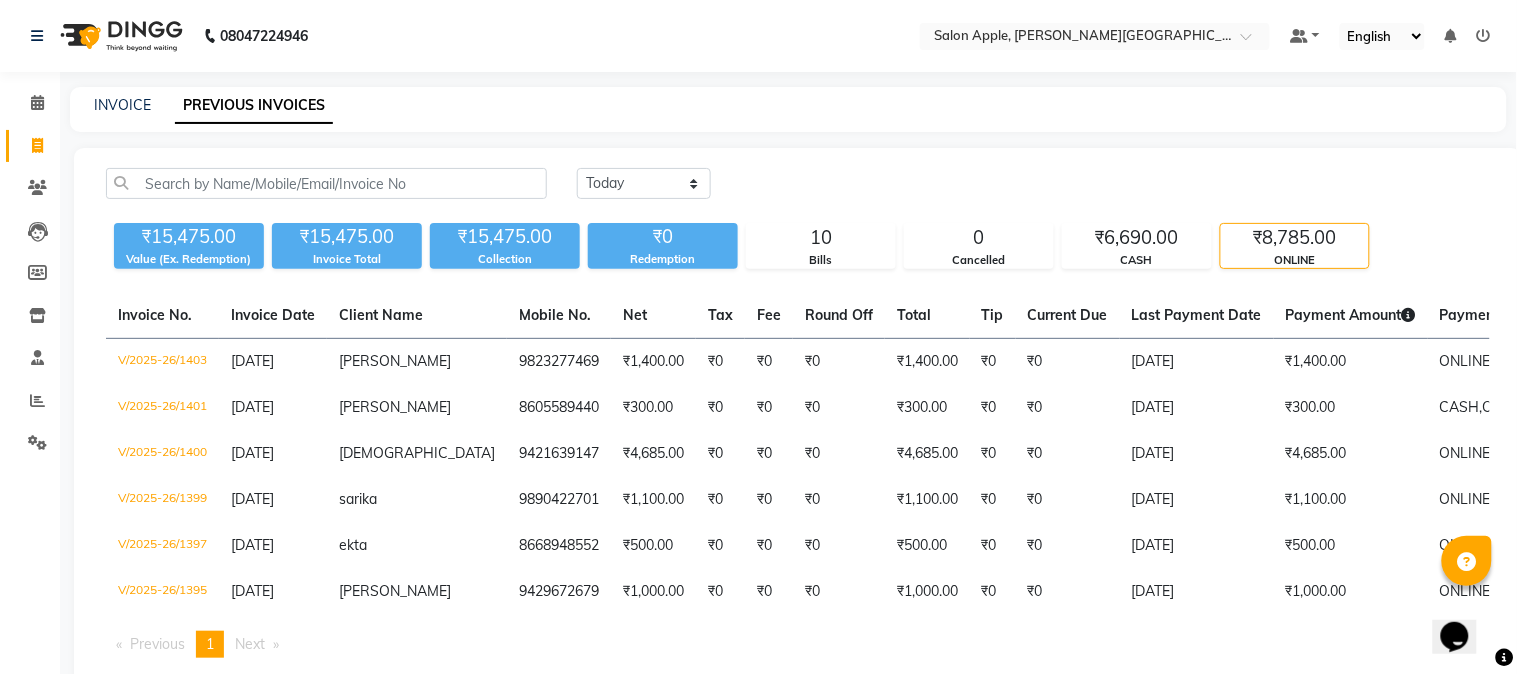 select on "4128" 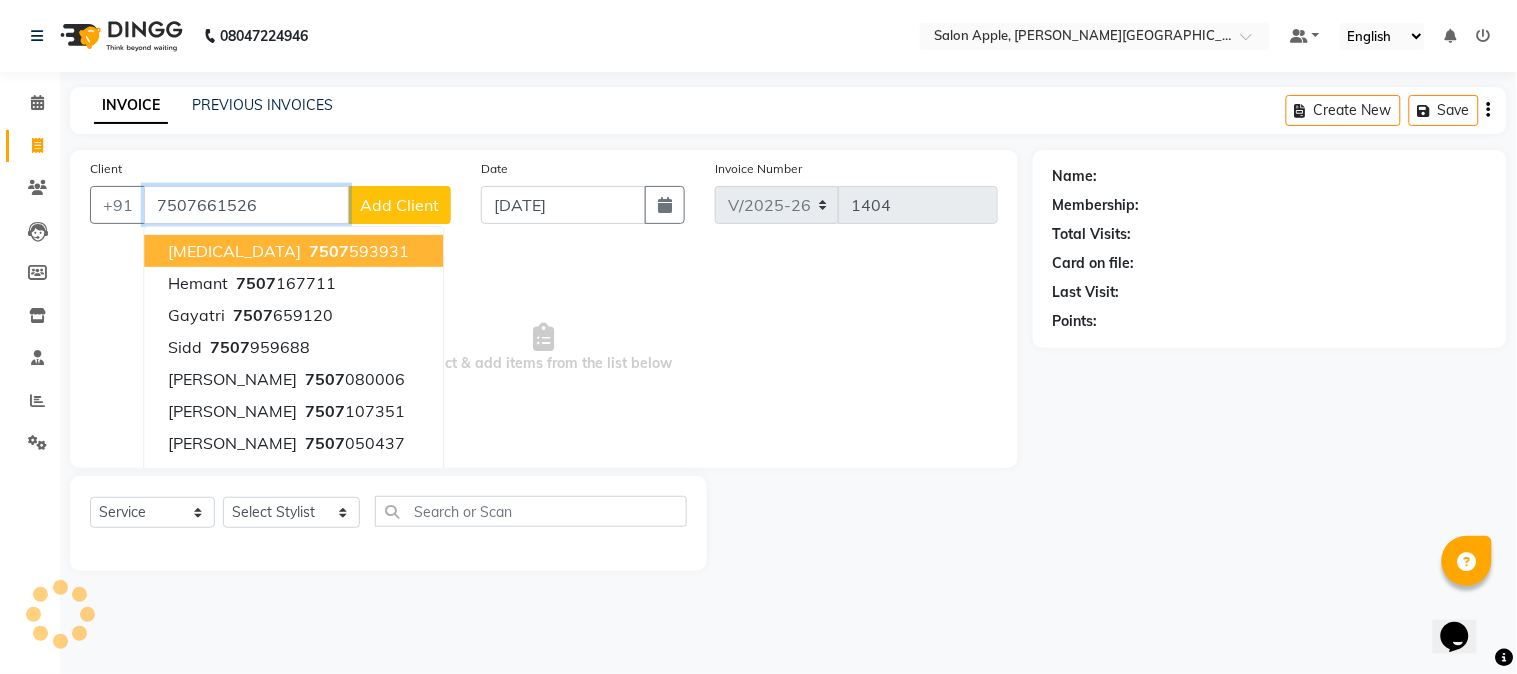 type on "7507661526" 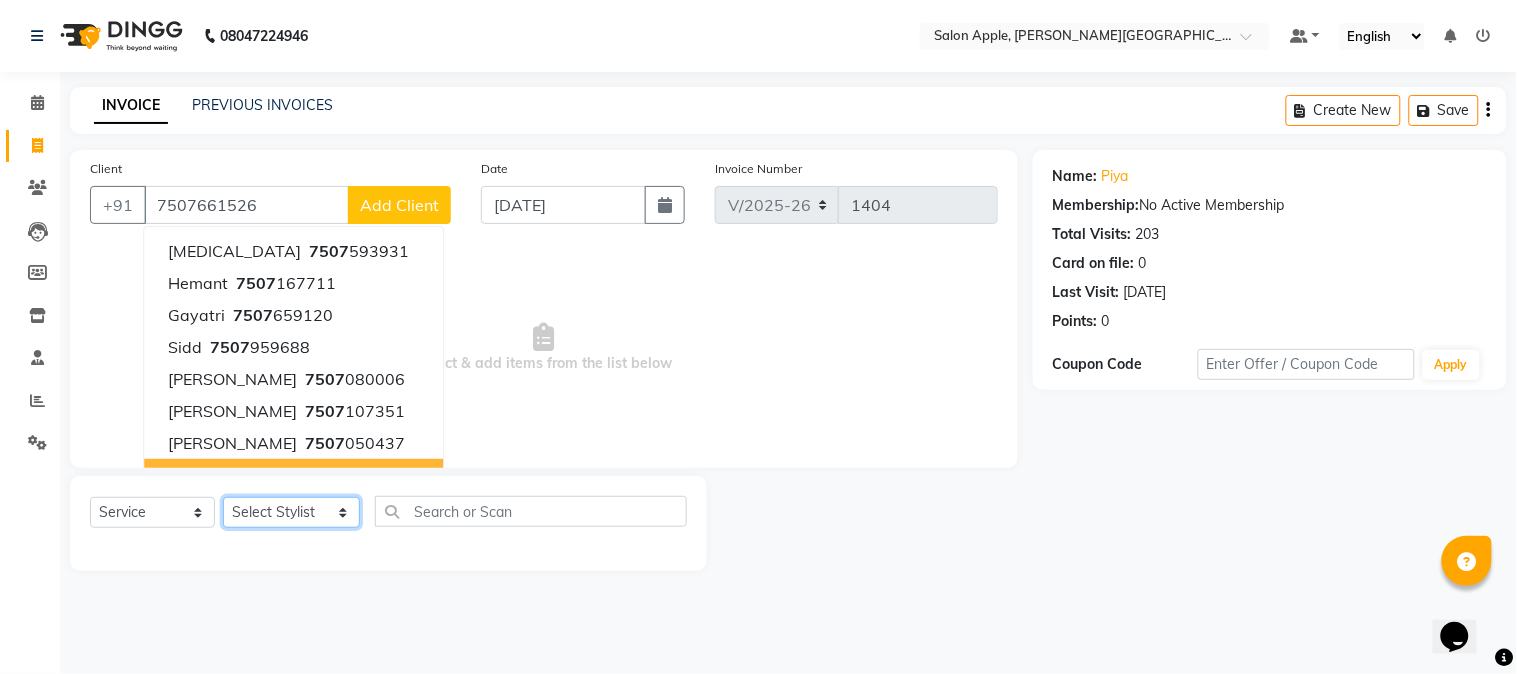 click on "Select Stylist [PERSON_NAME] [PERSON_NAME] Kranti arun Vanakalas [MEDICAL_DATA][PERSON_NAME]  [PERSON_NAME] Reception Rohan" 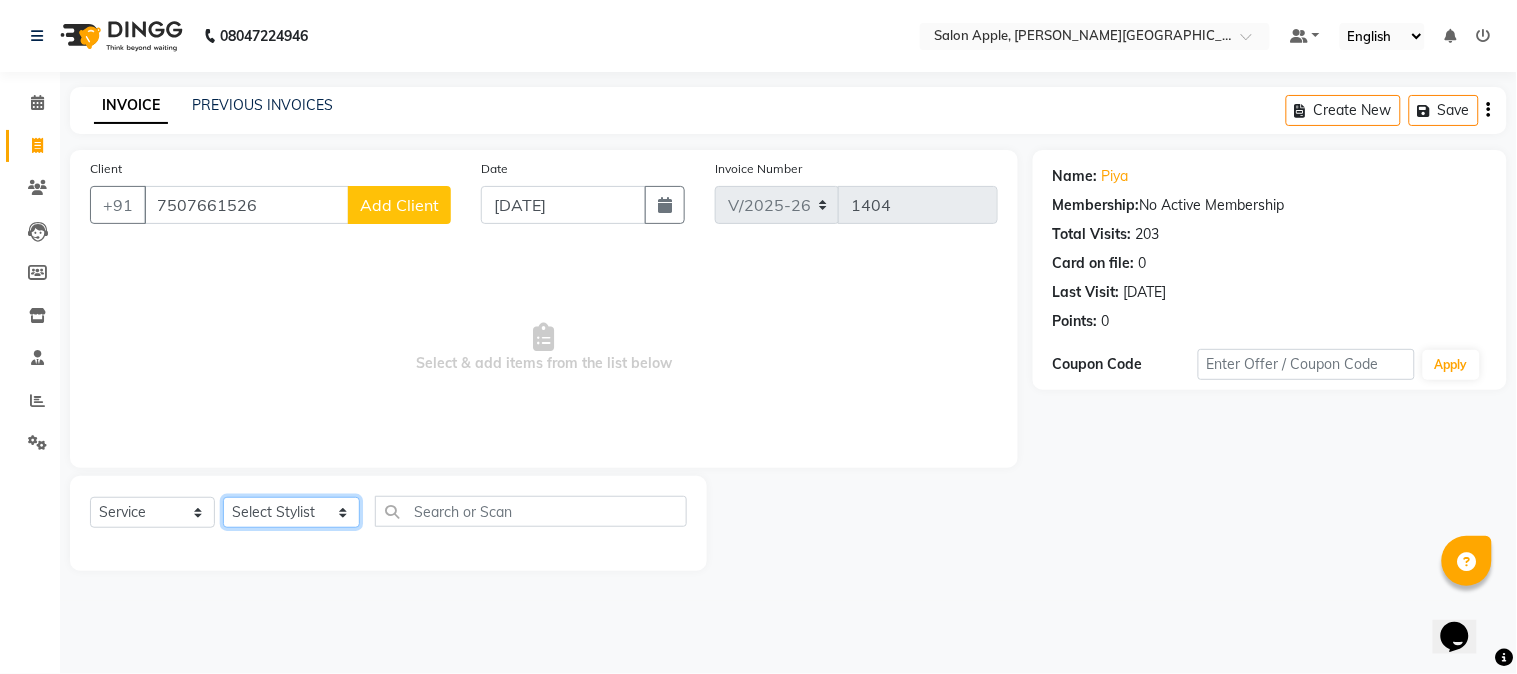 select on "46529" 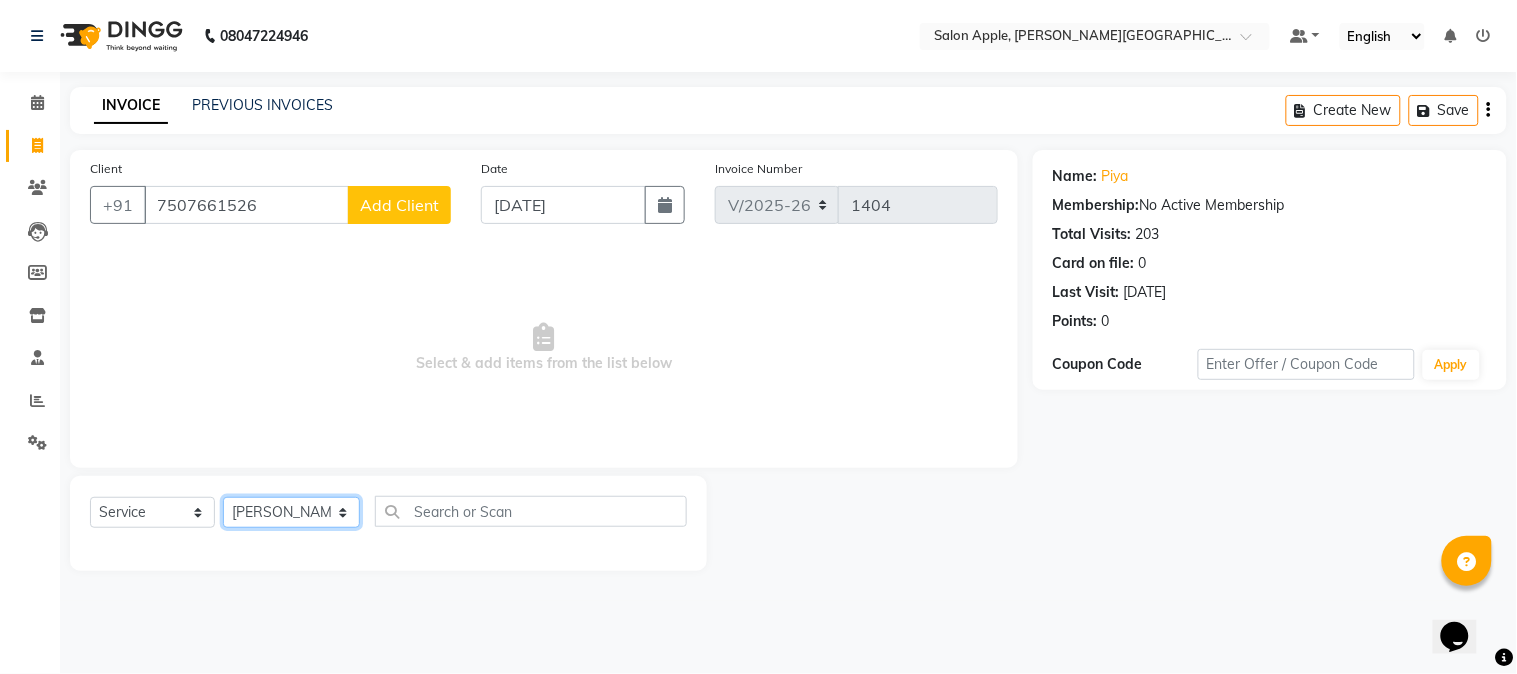 click on "Select Stylist [PERSON_NAME] [PERSON_NAME] Kranti arun Vanakalas [MEDICAL_DATA][PERSON_NAME]  [PERSON_NAME] Reception Rohan" 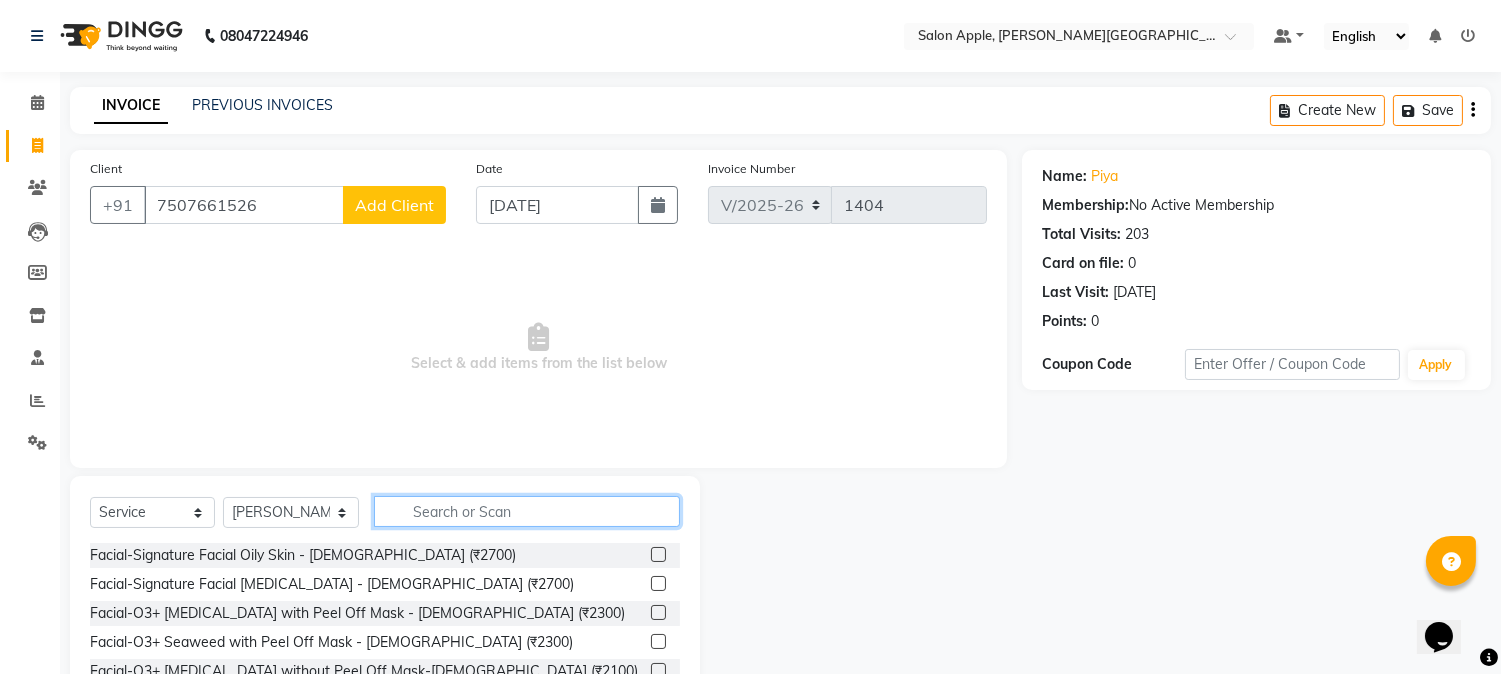 click 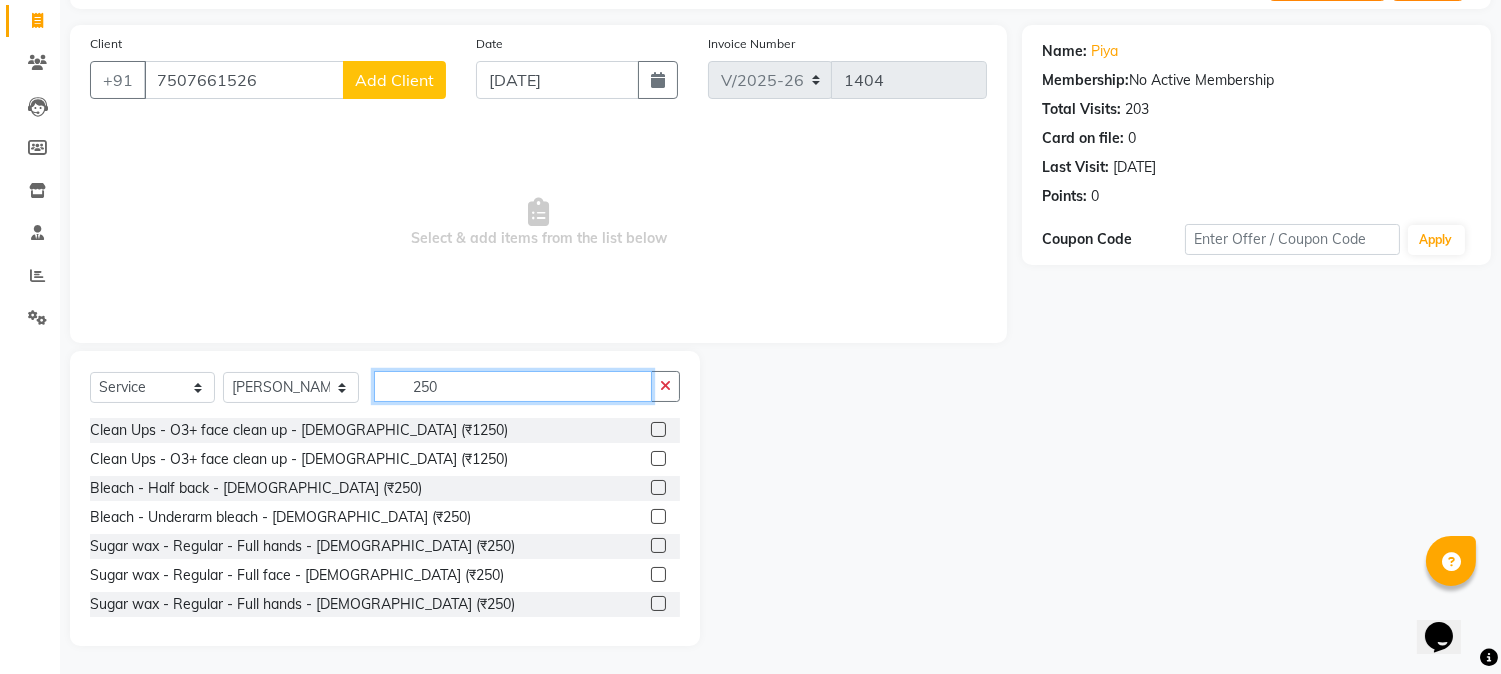 scroll, scrollTop: 126, scrollLeft: 0, axis: vertical 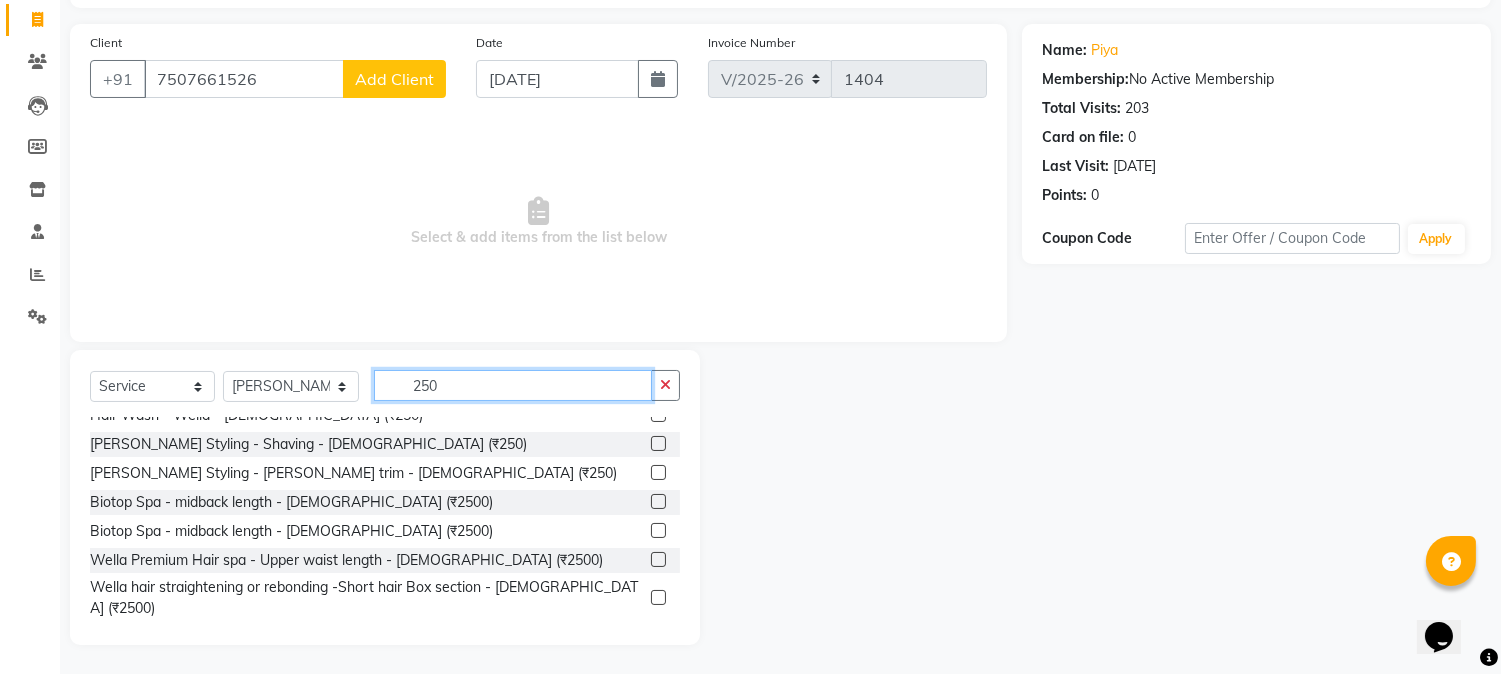type on "250" 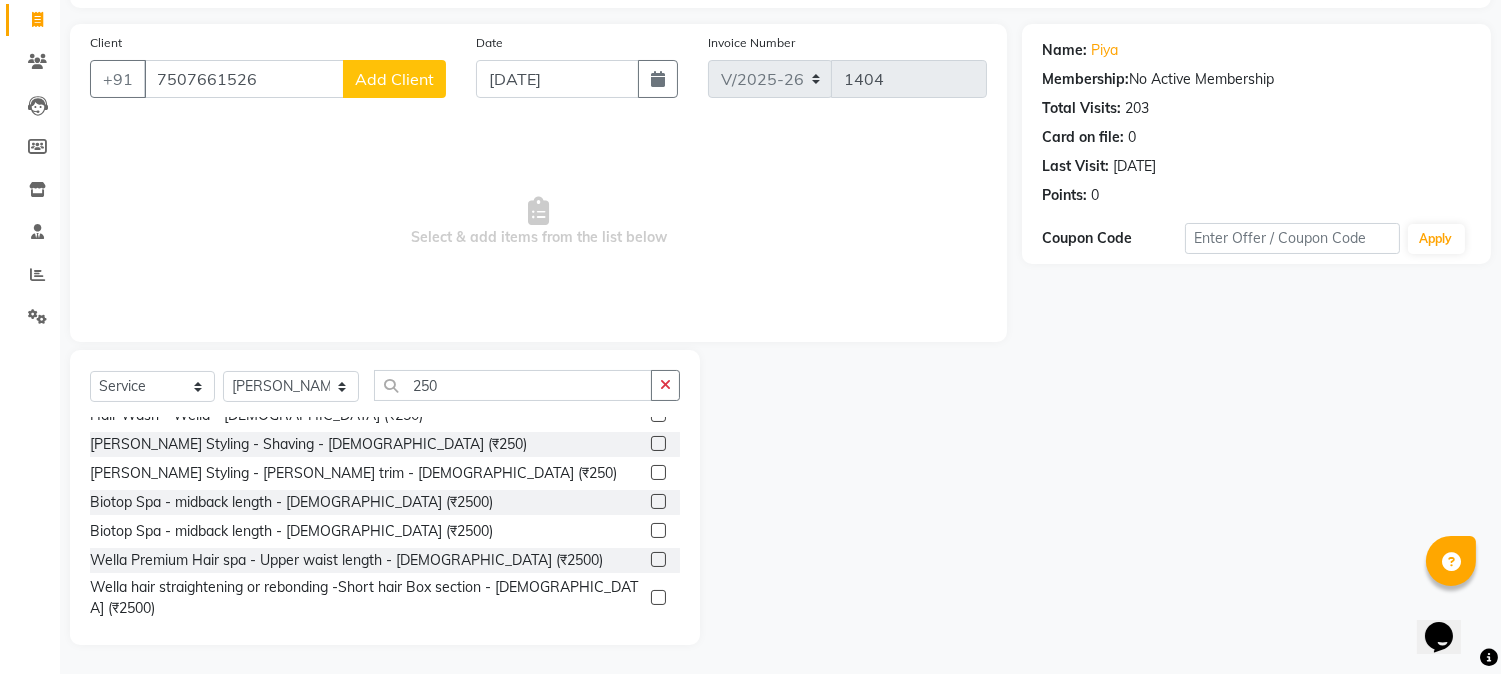 click 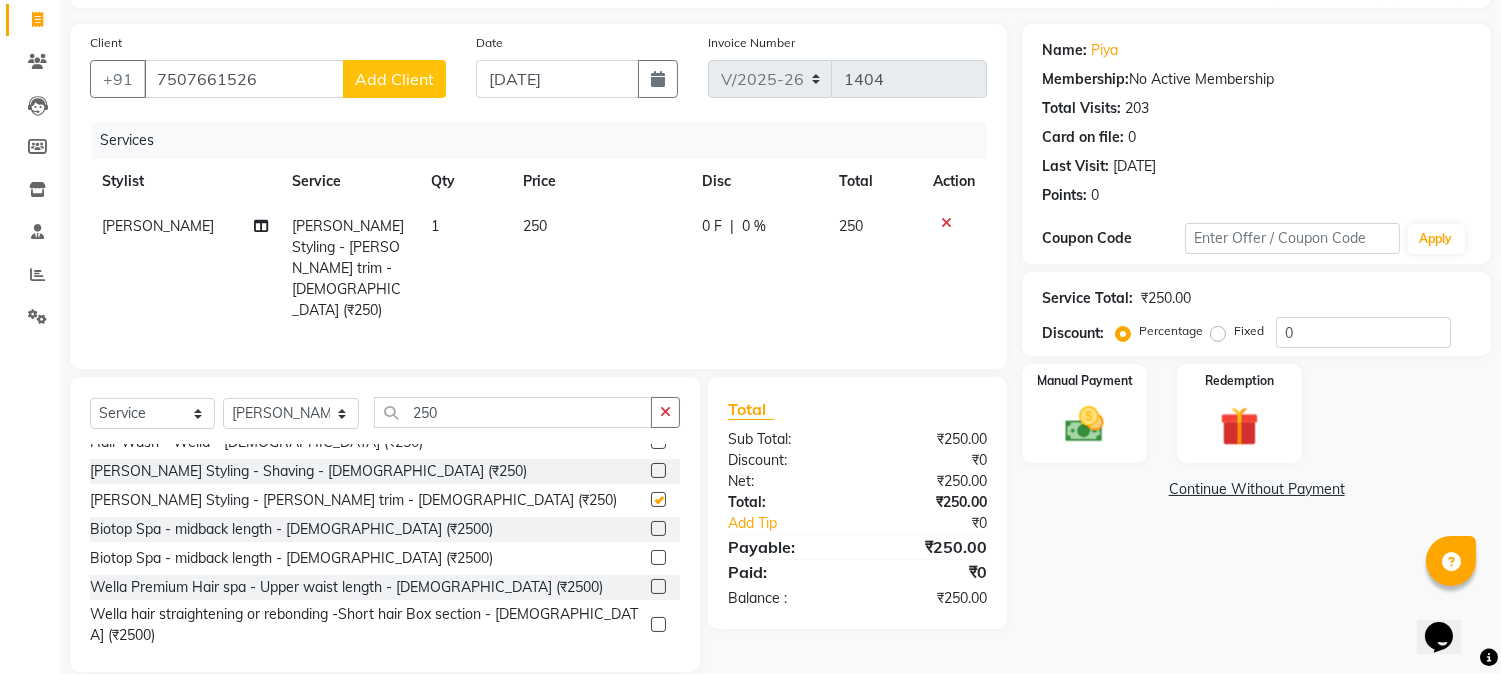 checkbox on "false" 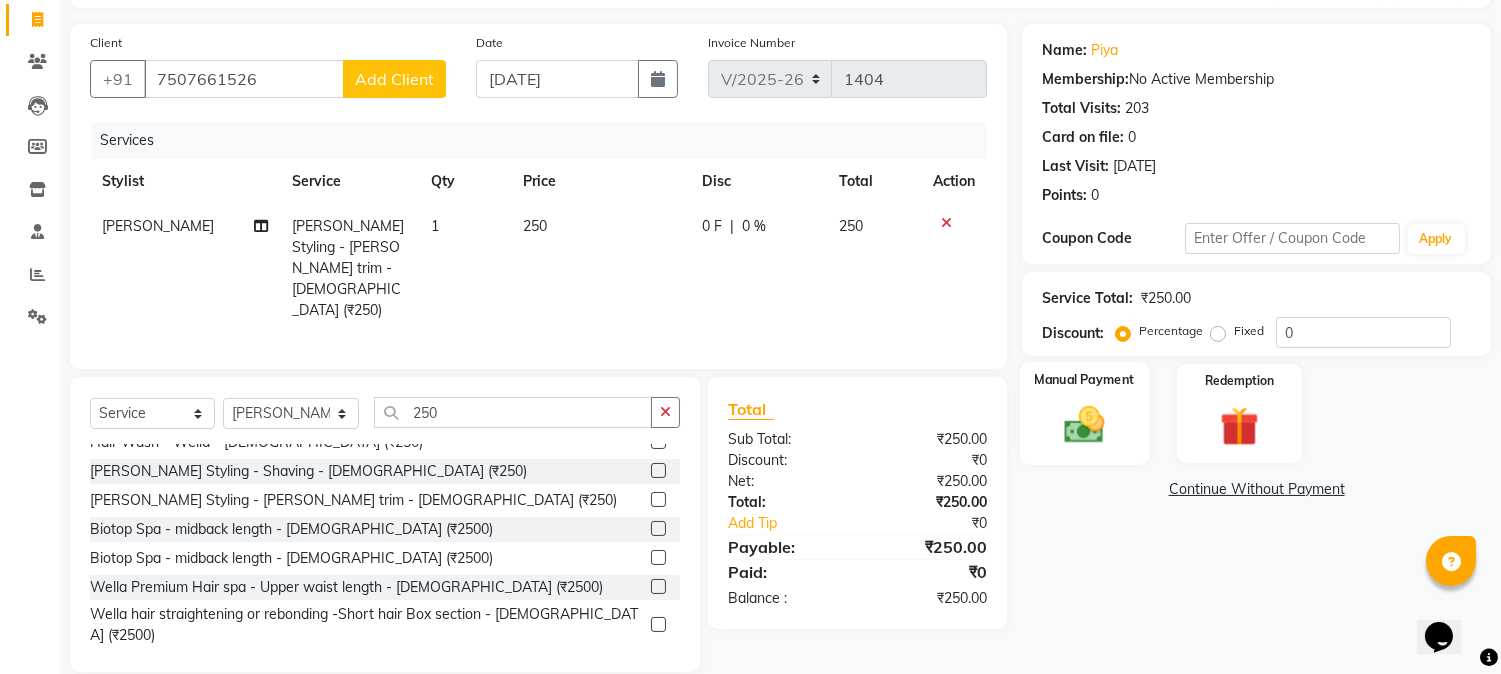 click on "Manual Payment" 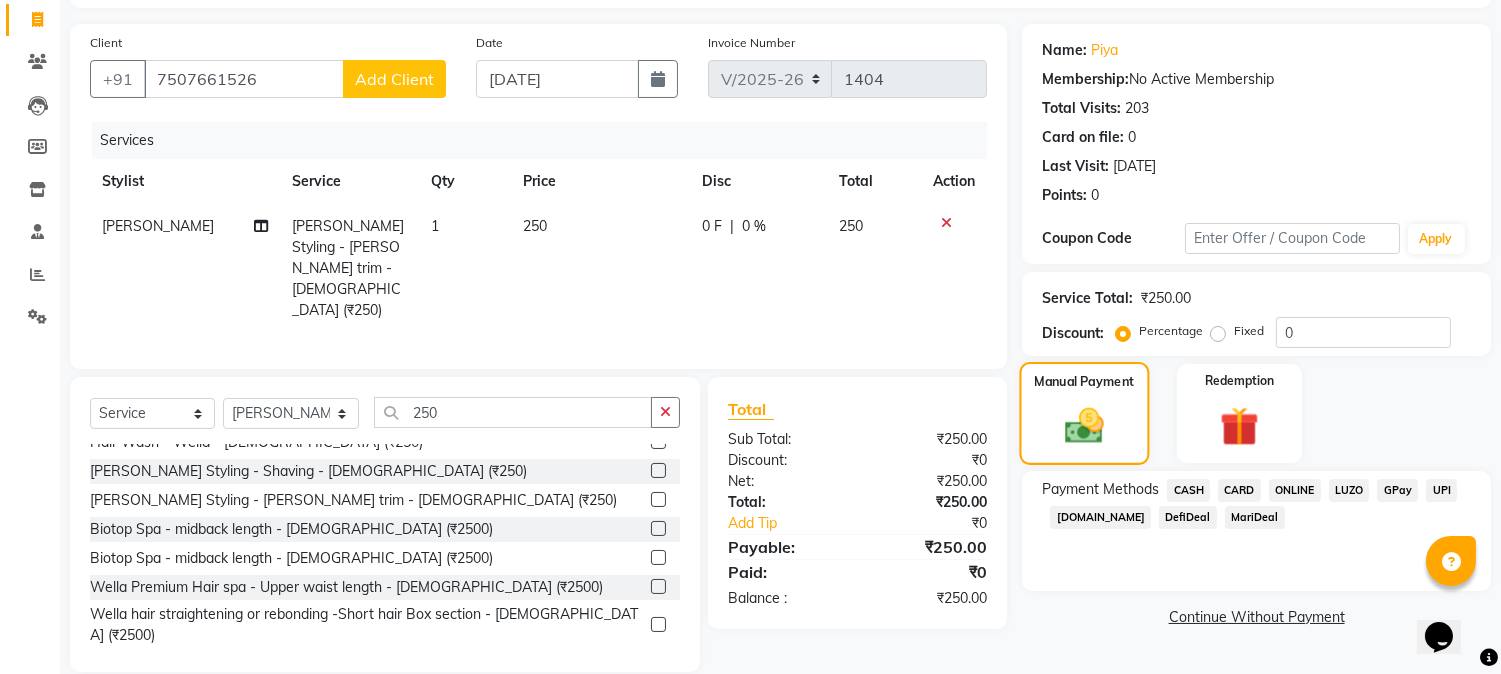 scroll, scrollTop: 128, scrollLeft: 0, axis: vertical 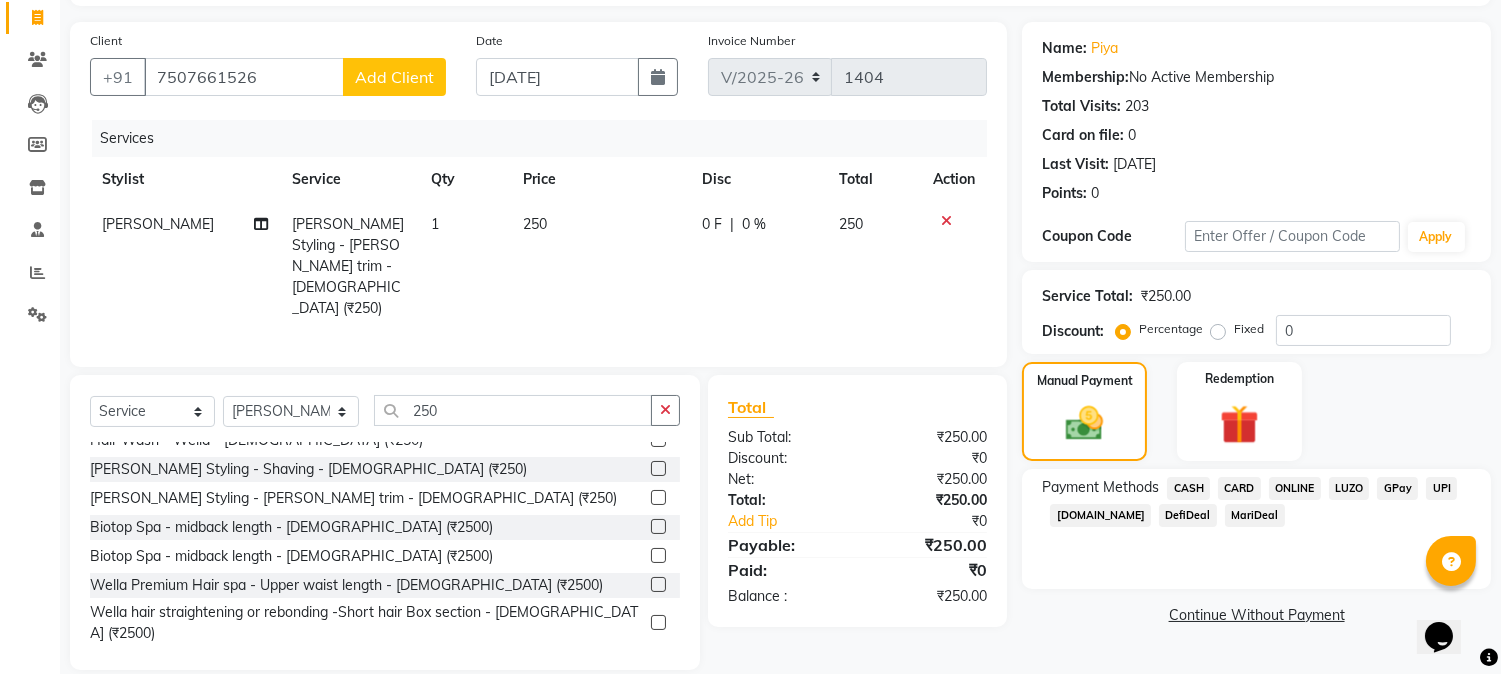 click on "CASH" 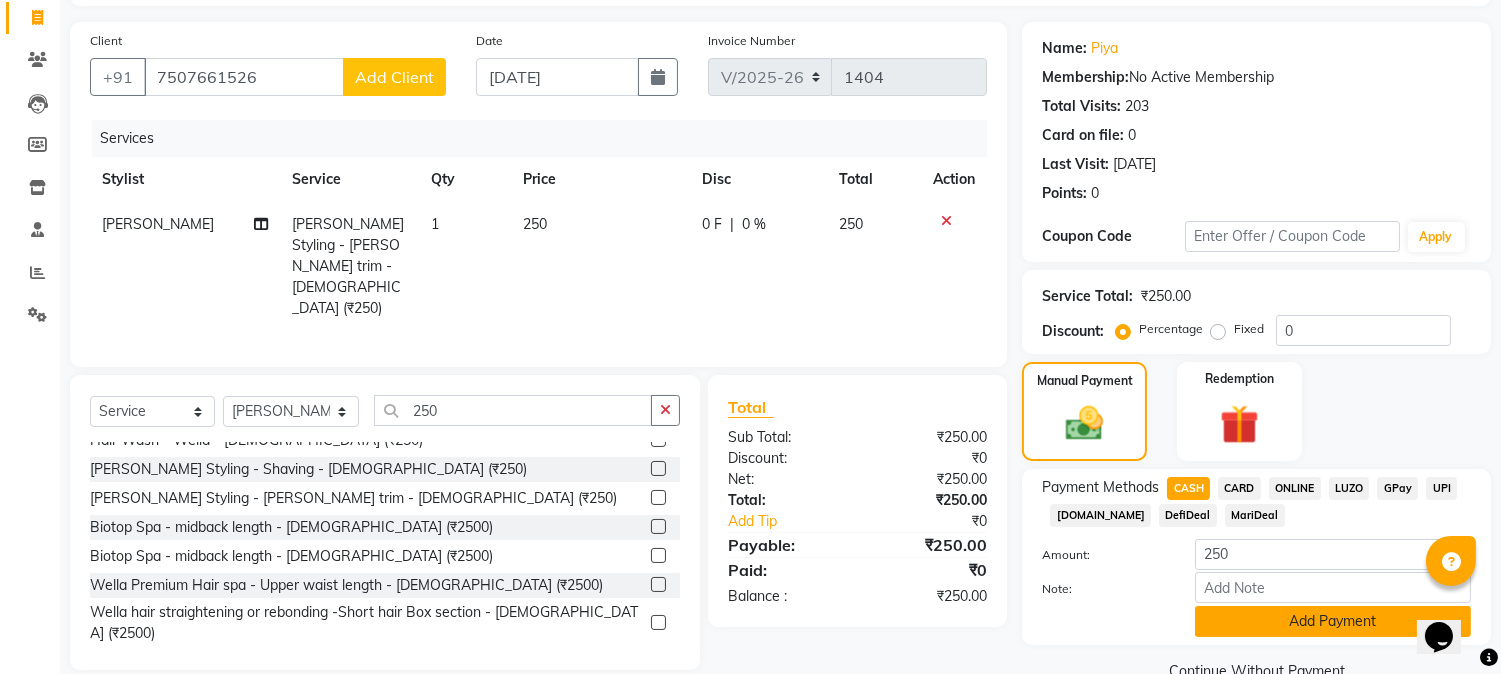 click on "Add Payment" 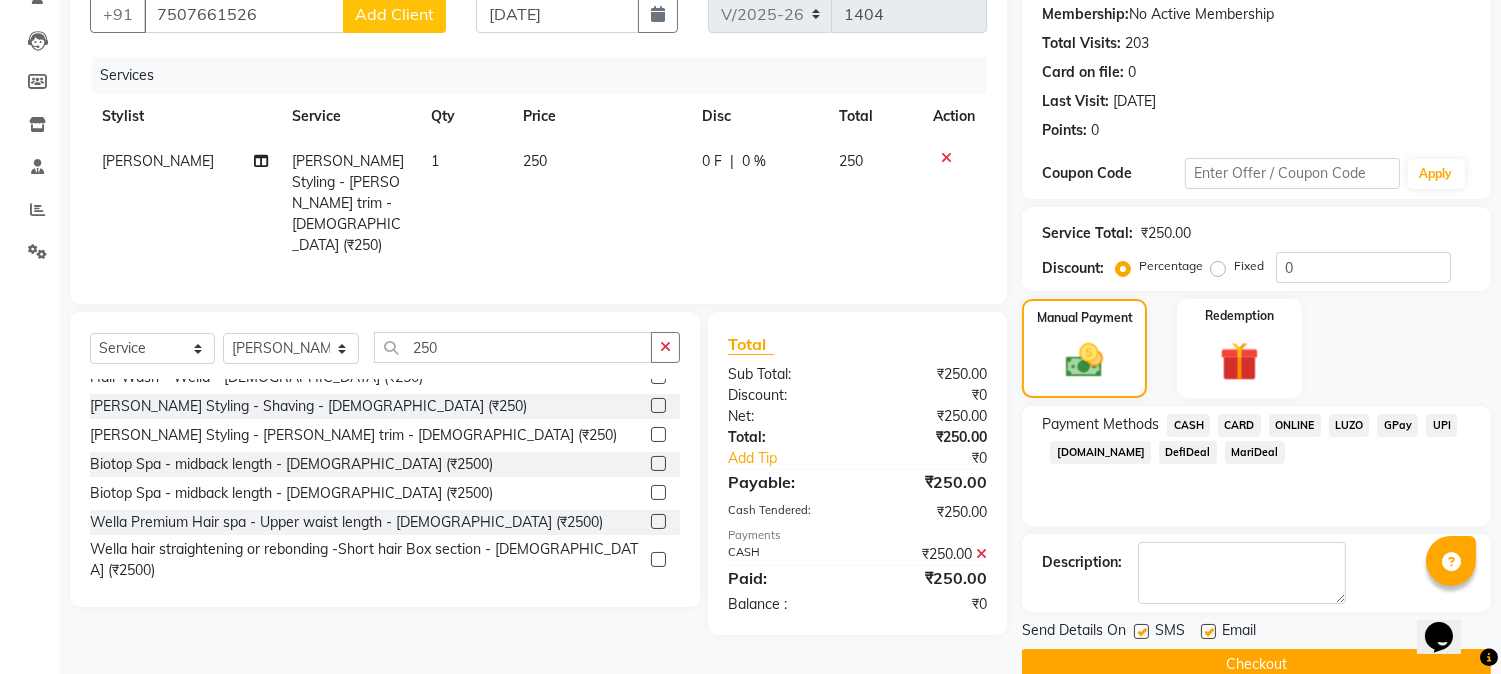 scroll, scrollTop: 225, scrollLeft: 0, axis: vertical 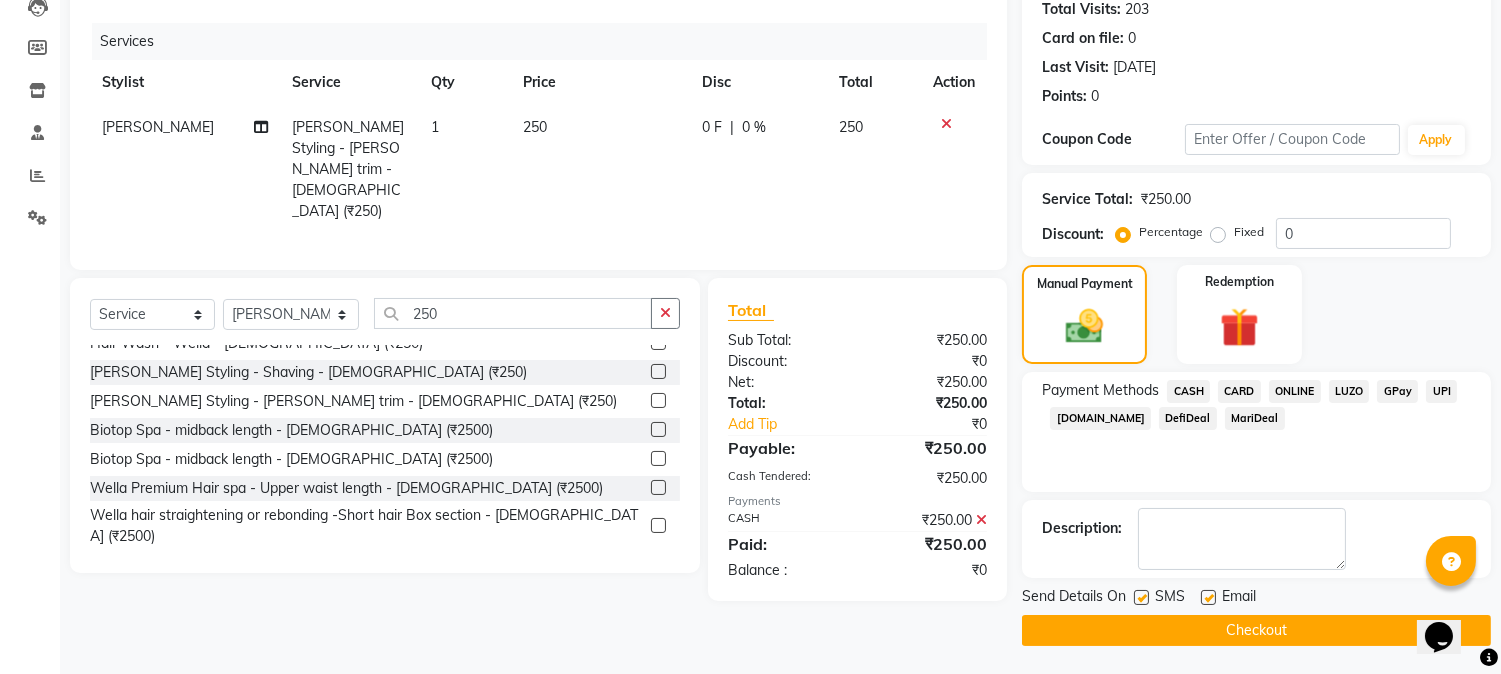 click 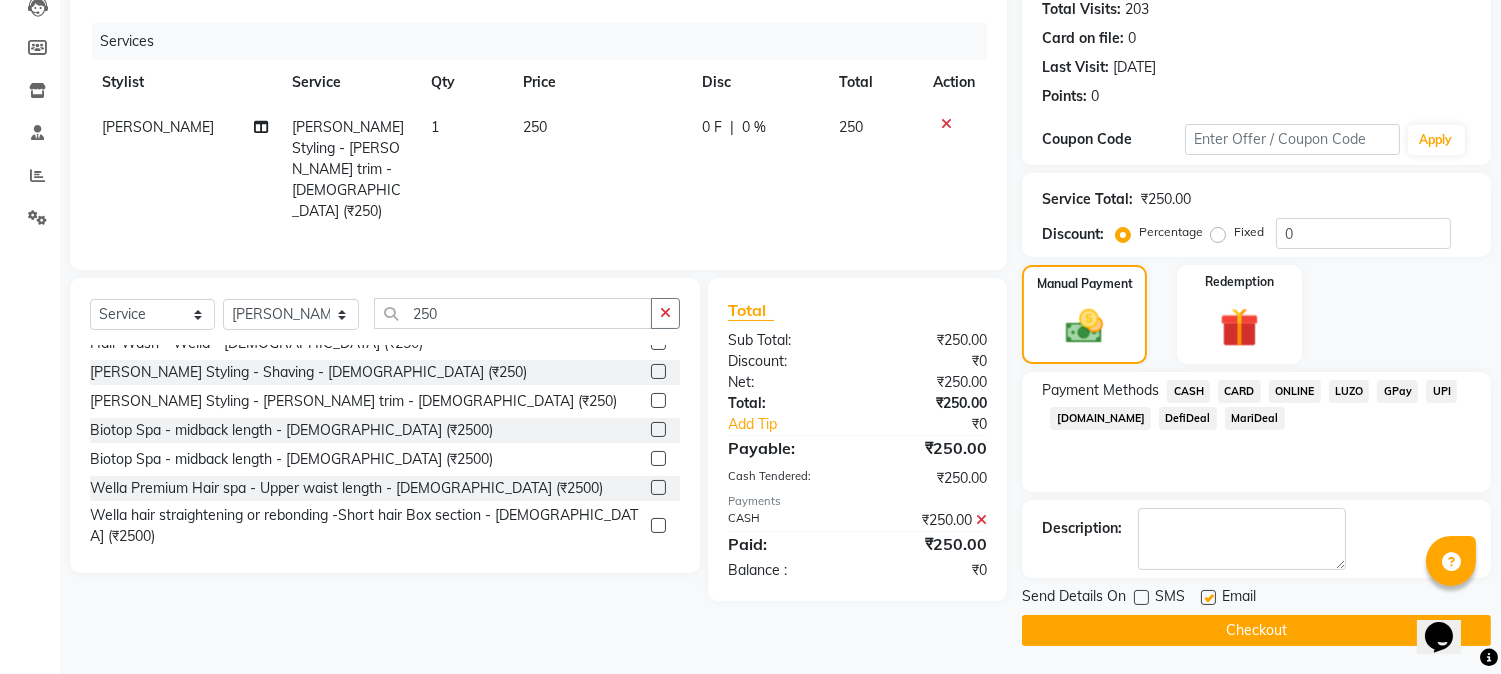 click 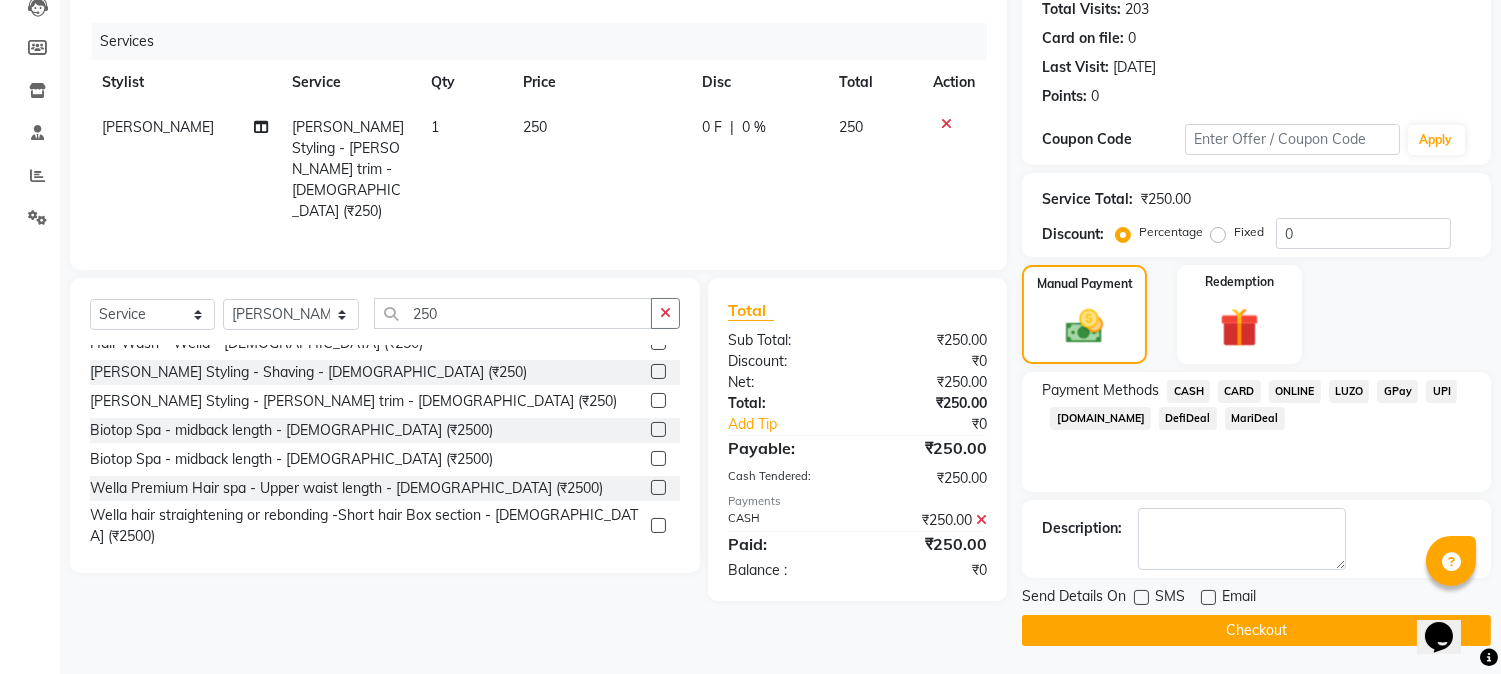click on "INVOICE PREVIOUS INVOICES Create New   Save  Client +91 7507661526 Add Client Date 13-07-2025 Invoice Number V/2025 V/2025-26 1404 Services Stylist Service Qty Price Disc Total Action Rohan Beard Styling - Beard trim - Male (₹250) 1 250 0 F | 0 % 250 Select  Service  Product  Membership  Package Voucher Prepaid Gift Card  Select Stylist Akshay Balaji Atkare  Arohi Kranti arun Vanakalas Nikita Harshawardhan Padekar  Payal Darekar Reception Rohan 250 Clean Ups - O3+ face clean up - Female (₹1250)  Clean Ups - O3+ face clean up - Male (₹1250)  Bleach - Half back - Female (₹250)  Bleach - Underarm bleach - Female (₹250)  Sugar wax - Regular - Full hands - Female (₹250)  Sugar wax - Regular - Full face - Female (₹250)  Sugar wax - Regular - Full hands - Male (₹250)  2g liposoluble flavoured waxing - 2g (full body) - Female (₹2500)  2g liposoluble flavoured waxing - 2g (full body) - Male (₹2500)  3 g (stripless) brazilian wax - Under arms - Female (₹250)  Hair Wash - Wella - Male (₹250)   :" 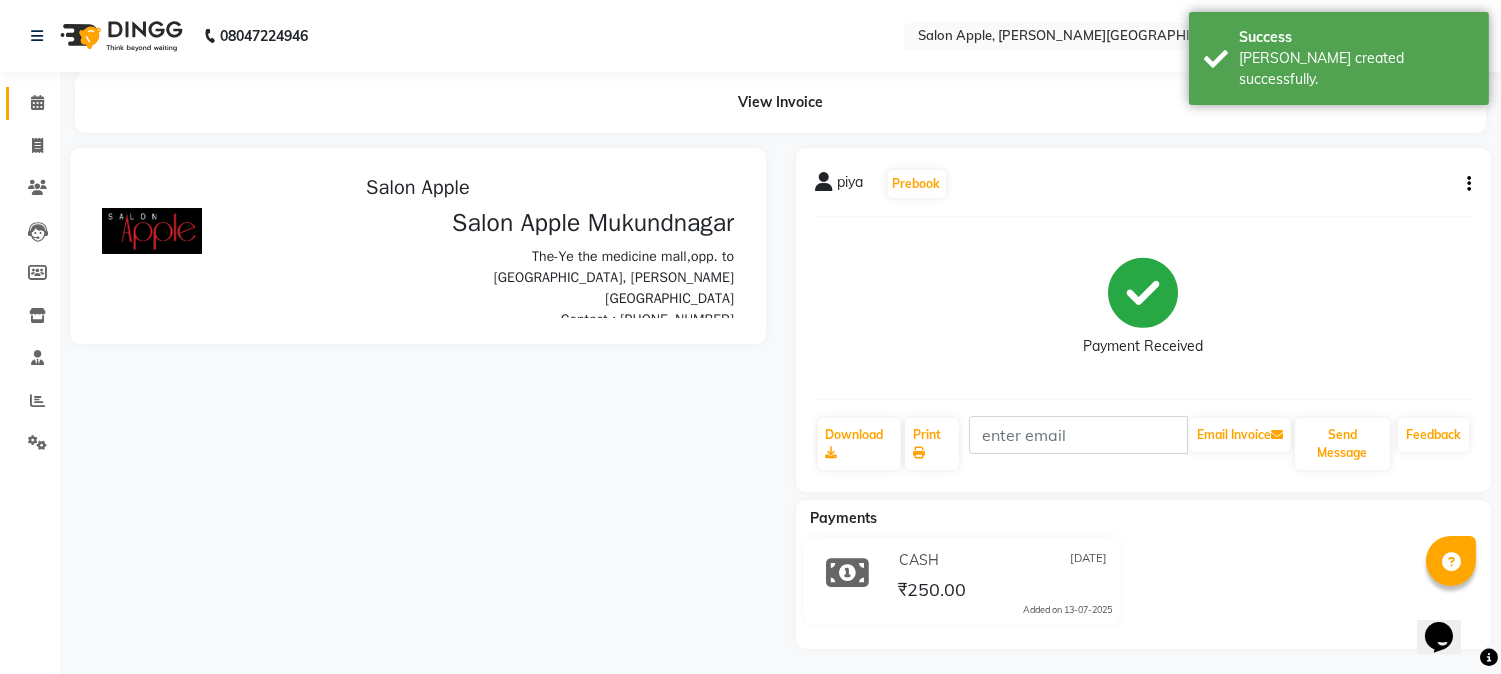 scroll, scrollTop: 0, scrollLeft: 0, axis: both 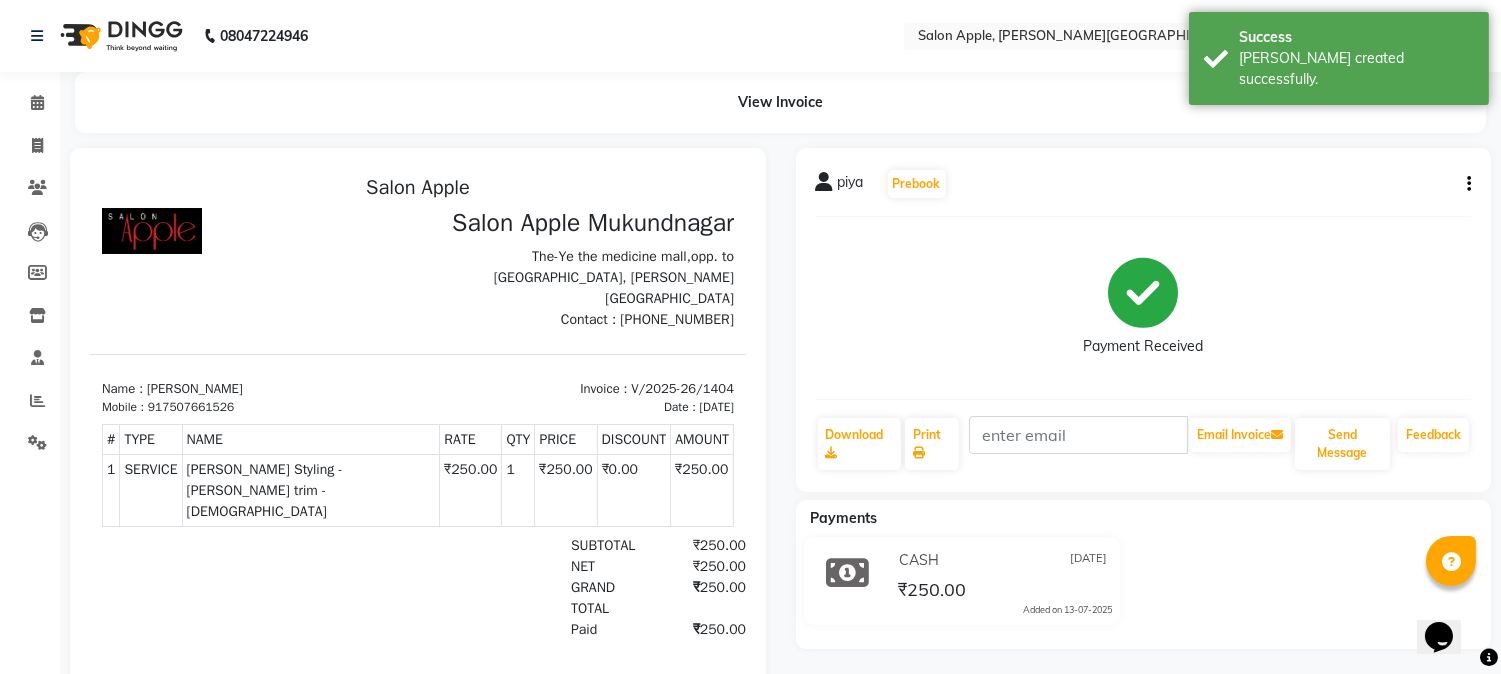 click on "Invoice" 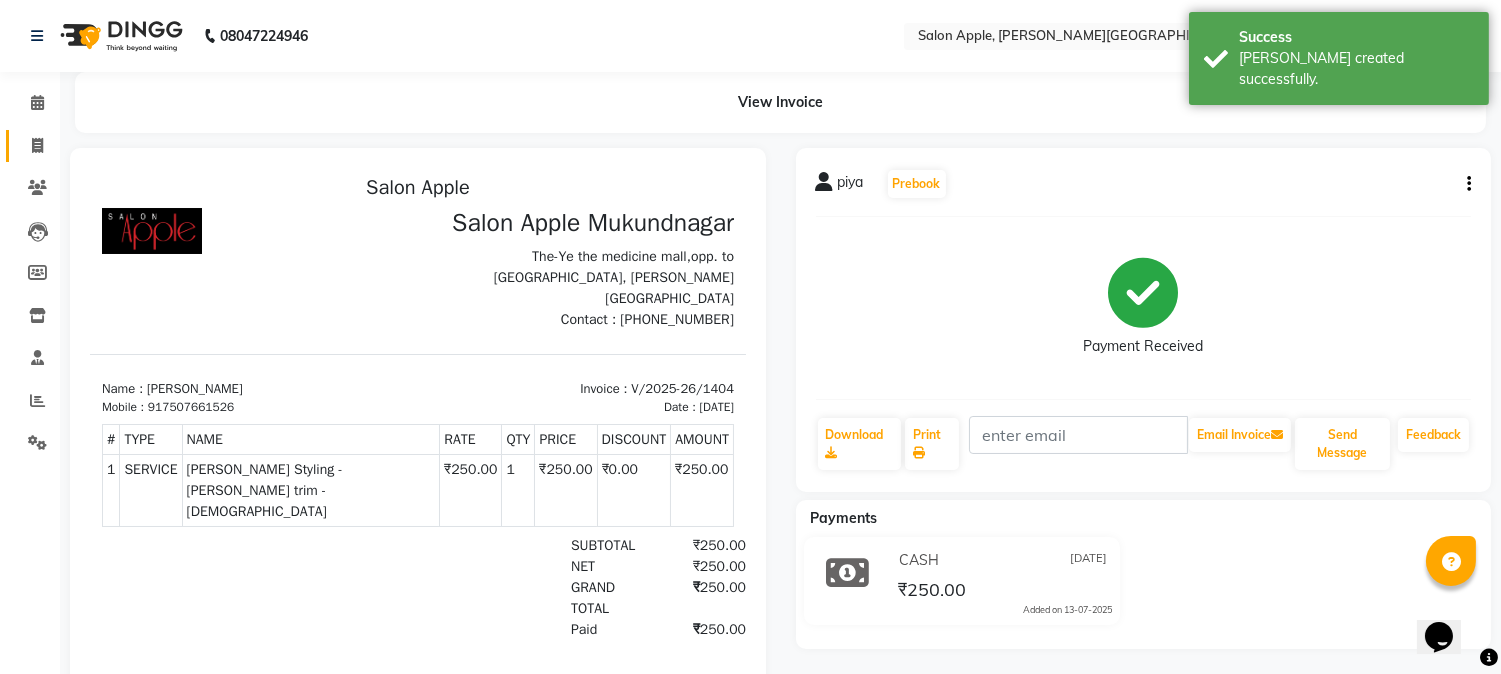 click on "Invoice" 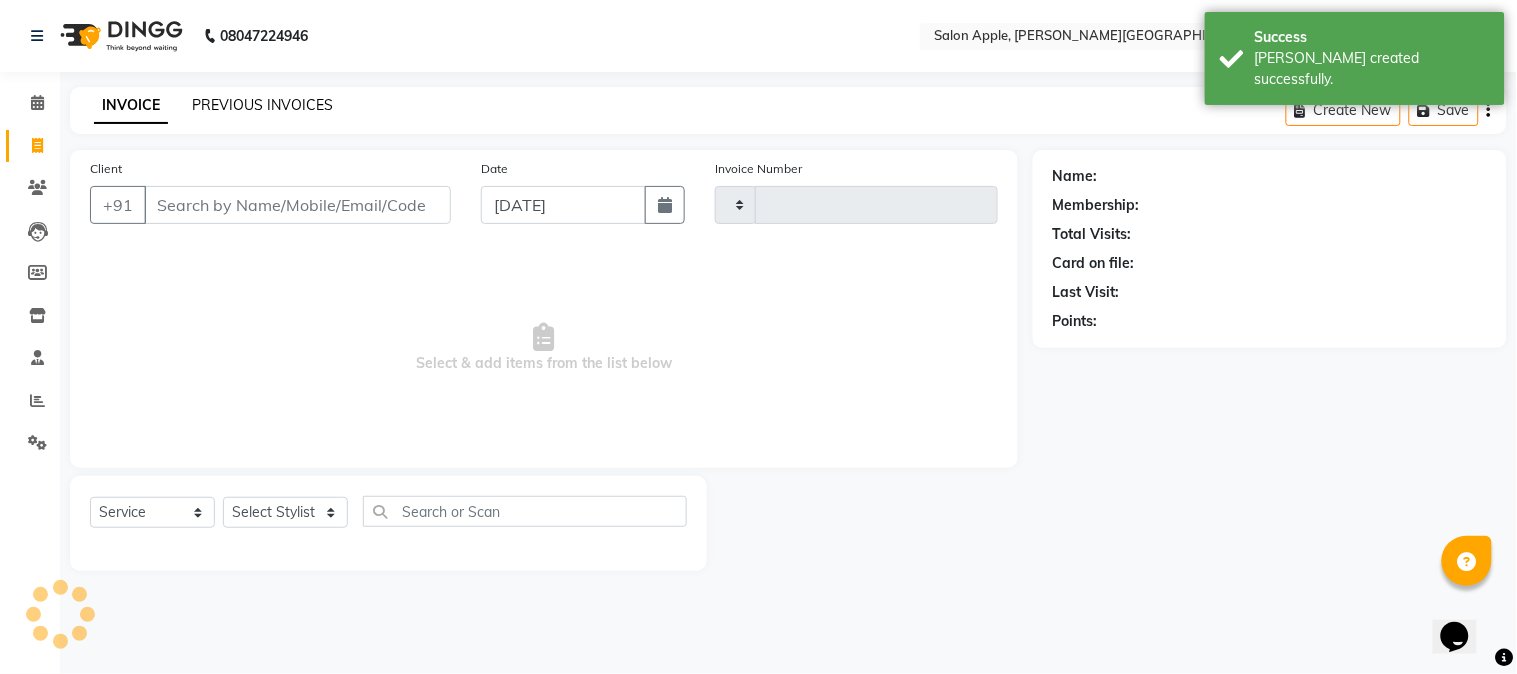 type on "1405" 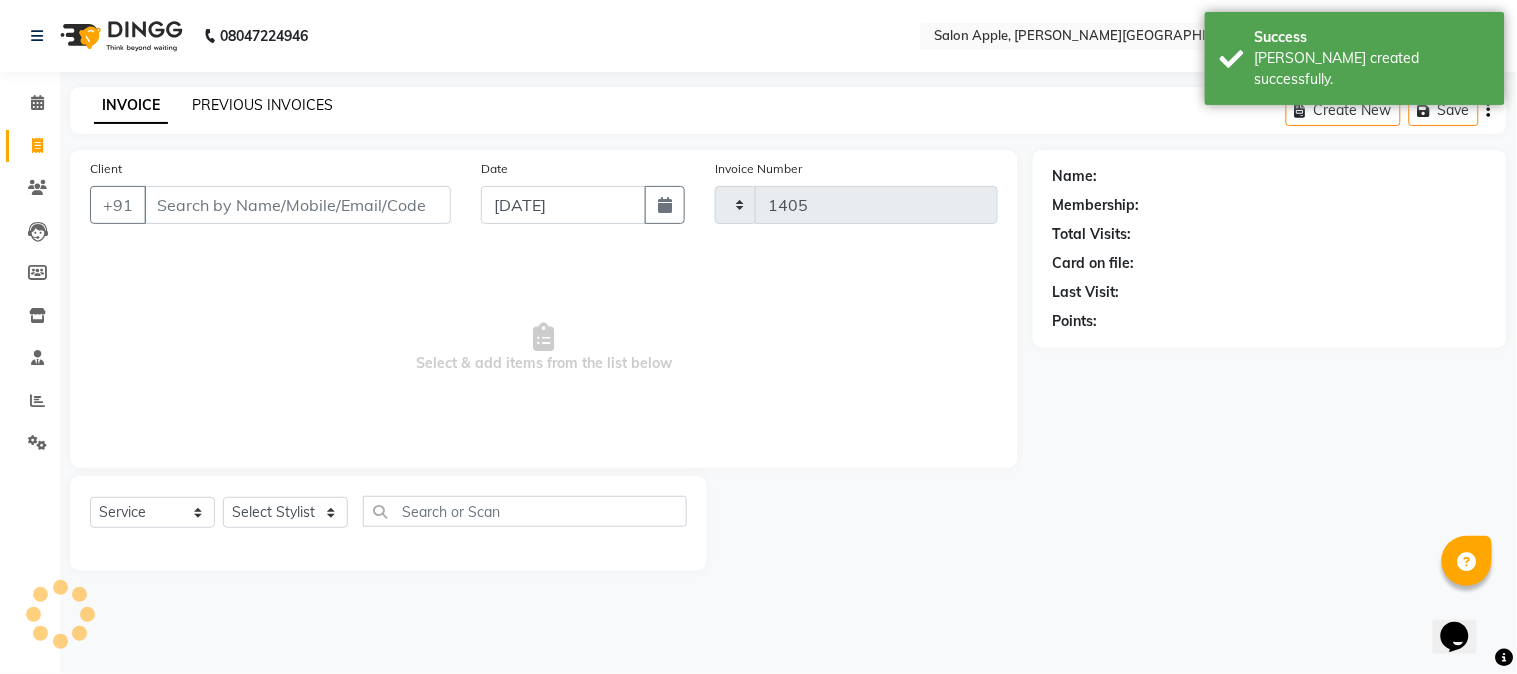 select on "4128" 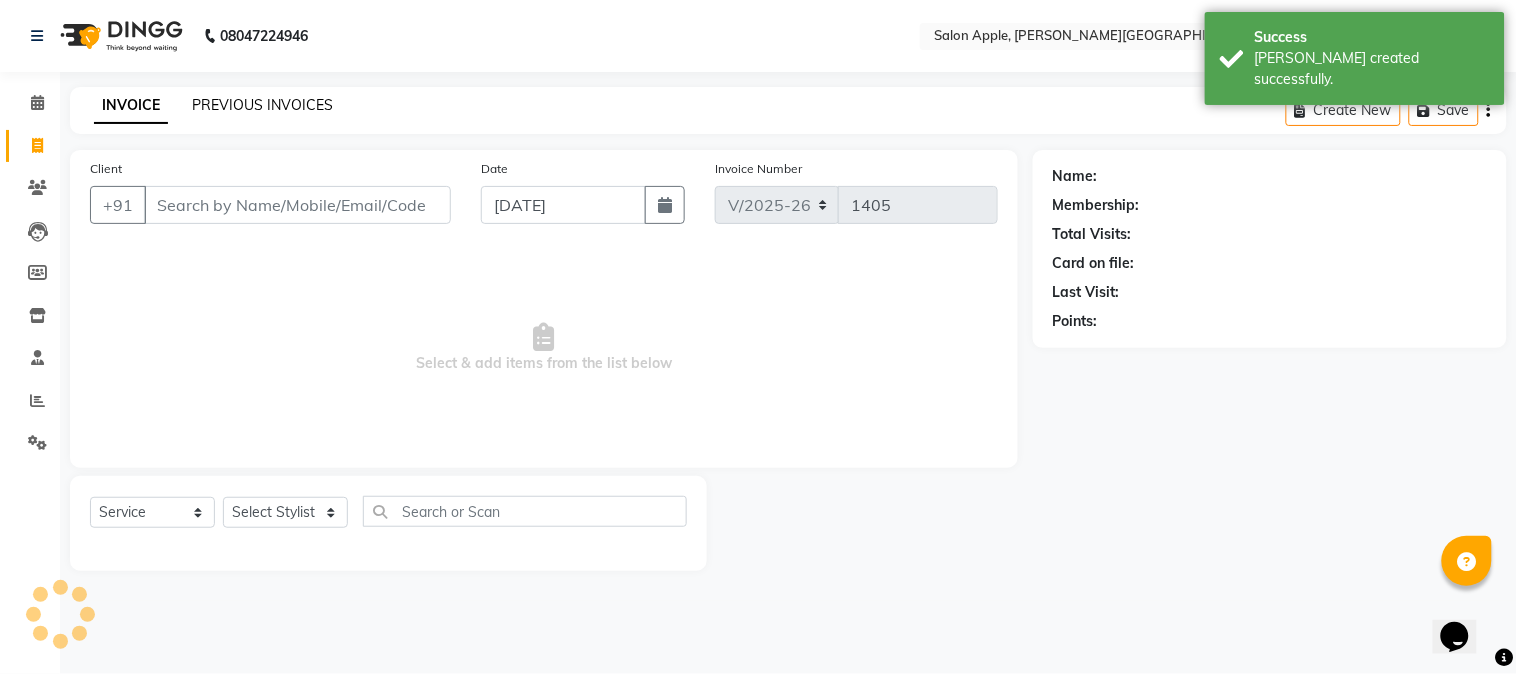 click on "PREVIOUS INVOICES" 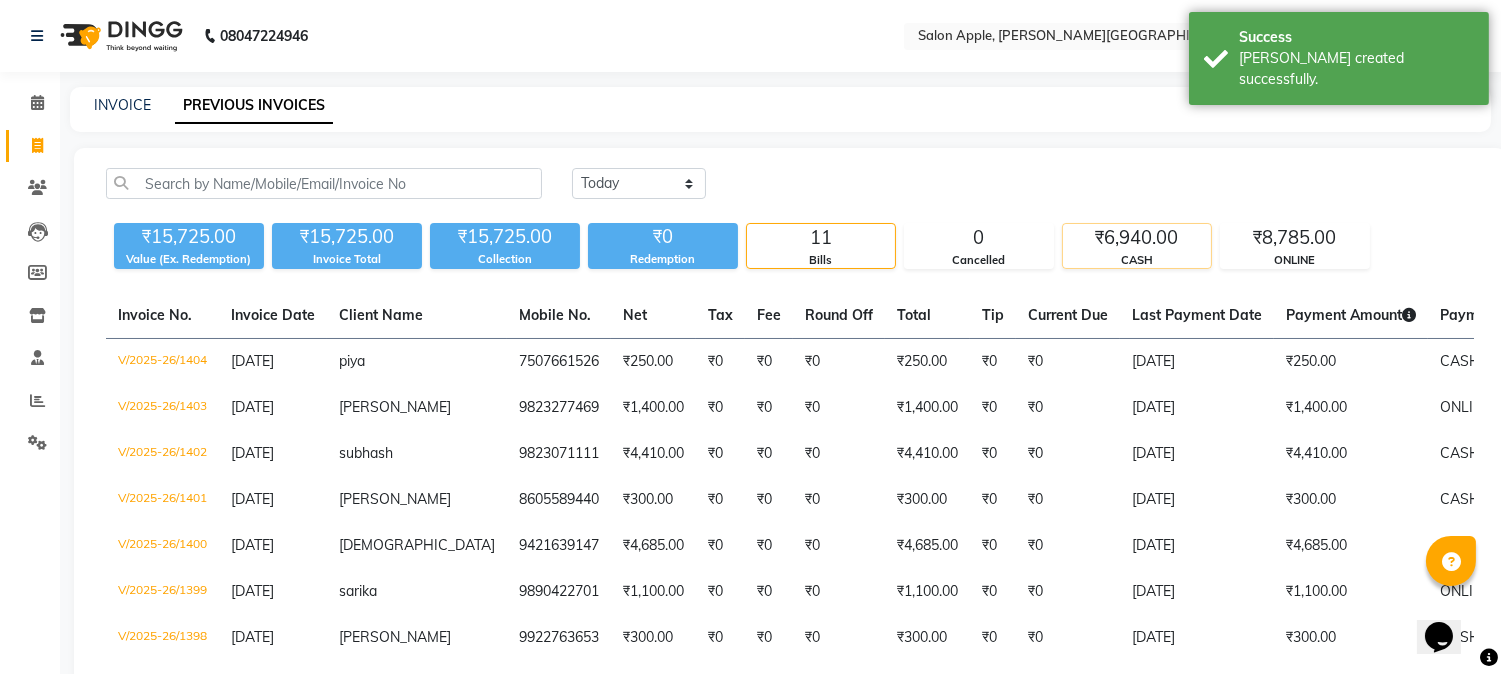 drag, startPoint x: 1202, startPoint y: 222, endPoint x: 1181, endPoint y: 235, distance: 24.698177 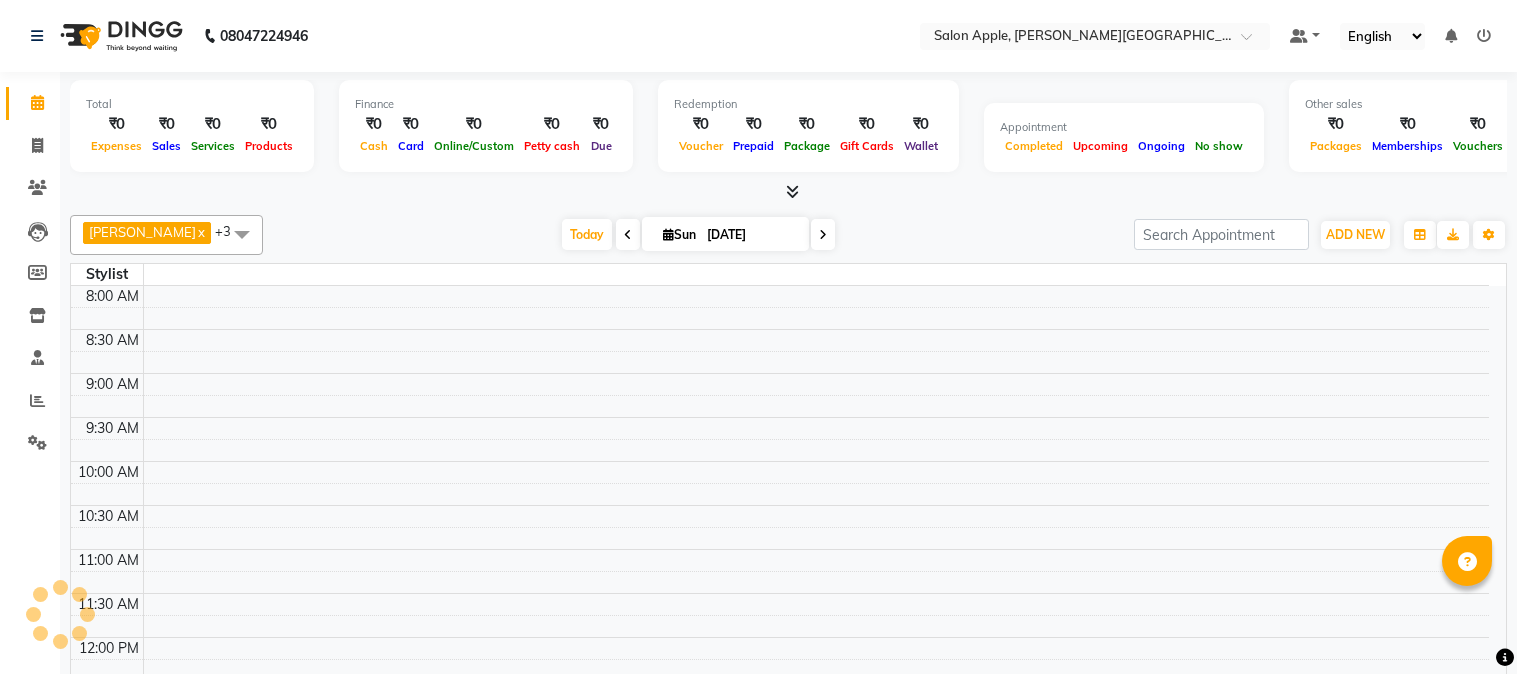 scroll, scrollTop: 0, scrollLeft: 0, axis: both 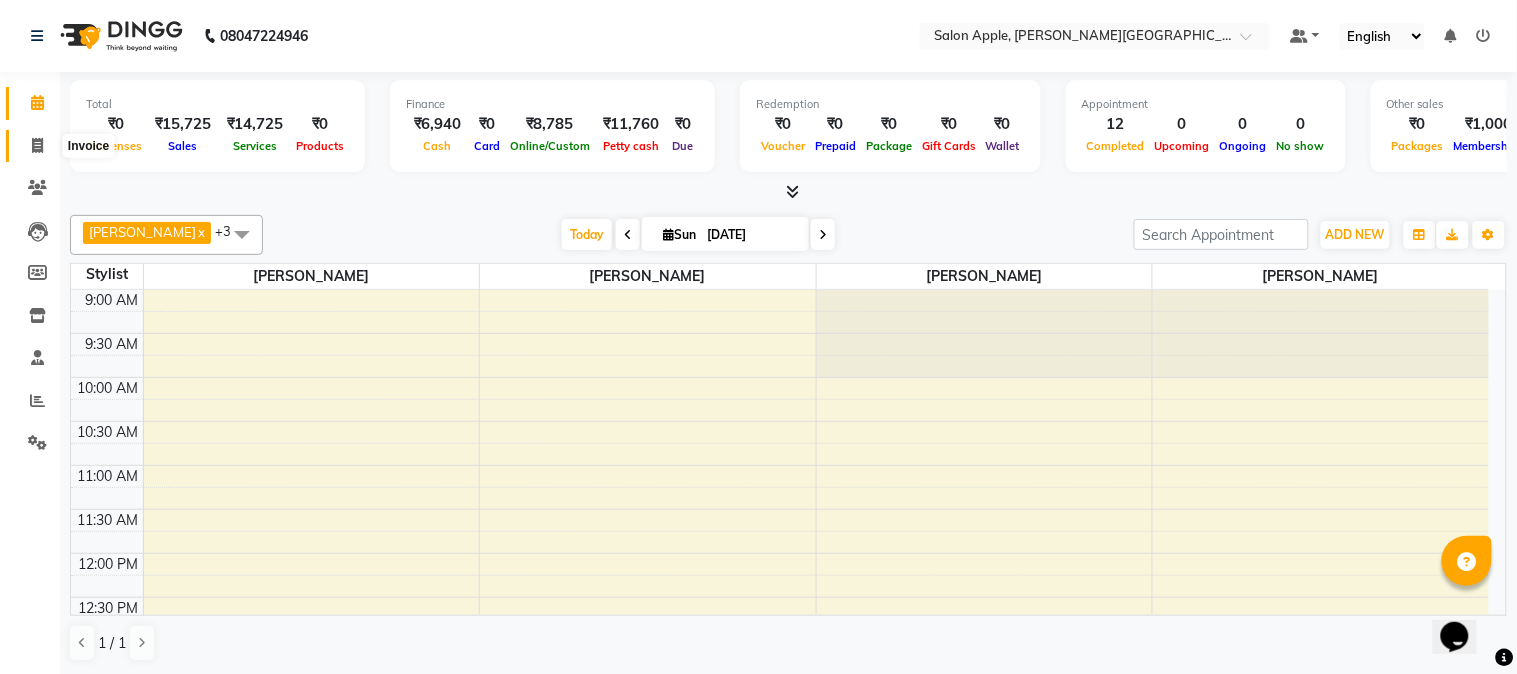 click 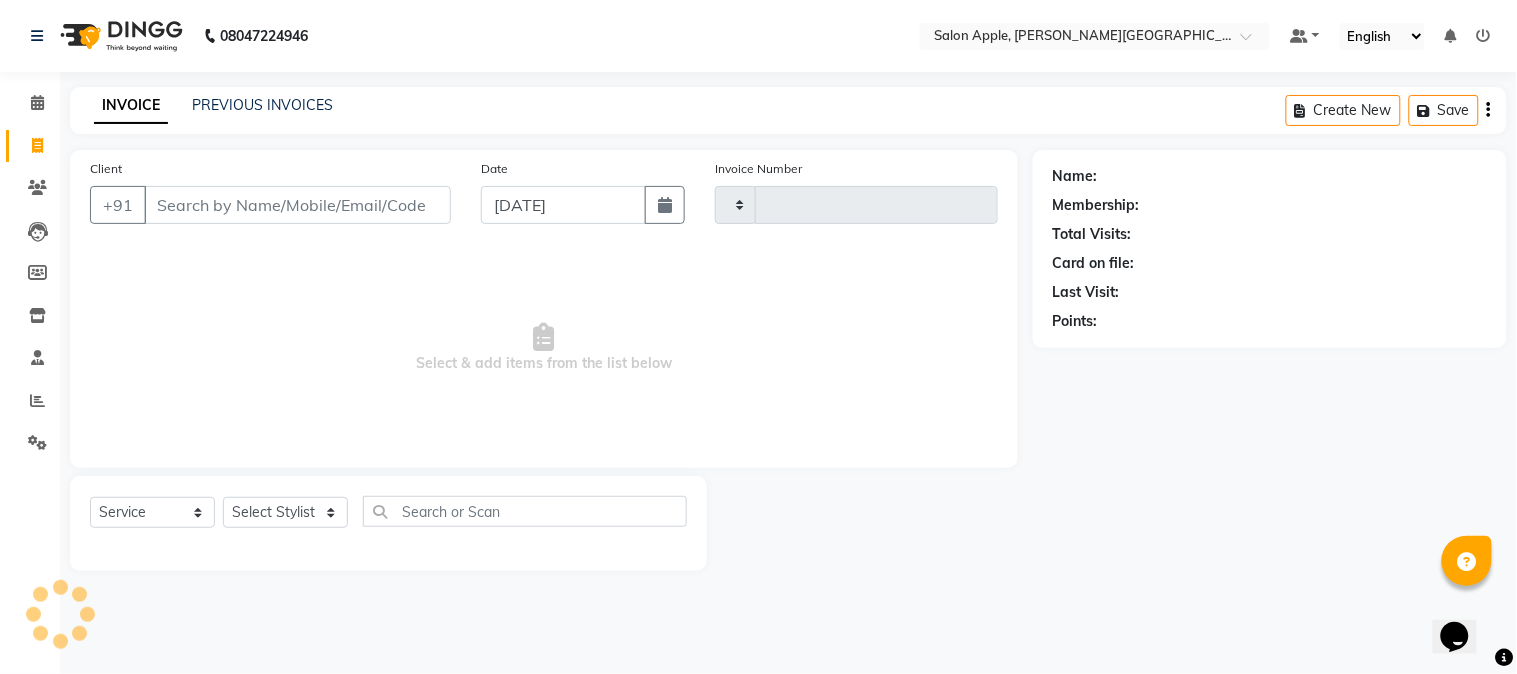type on "1405" 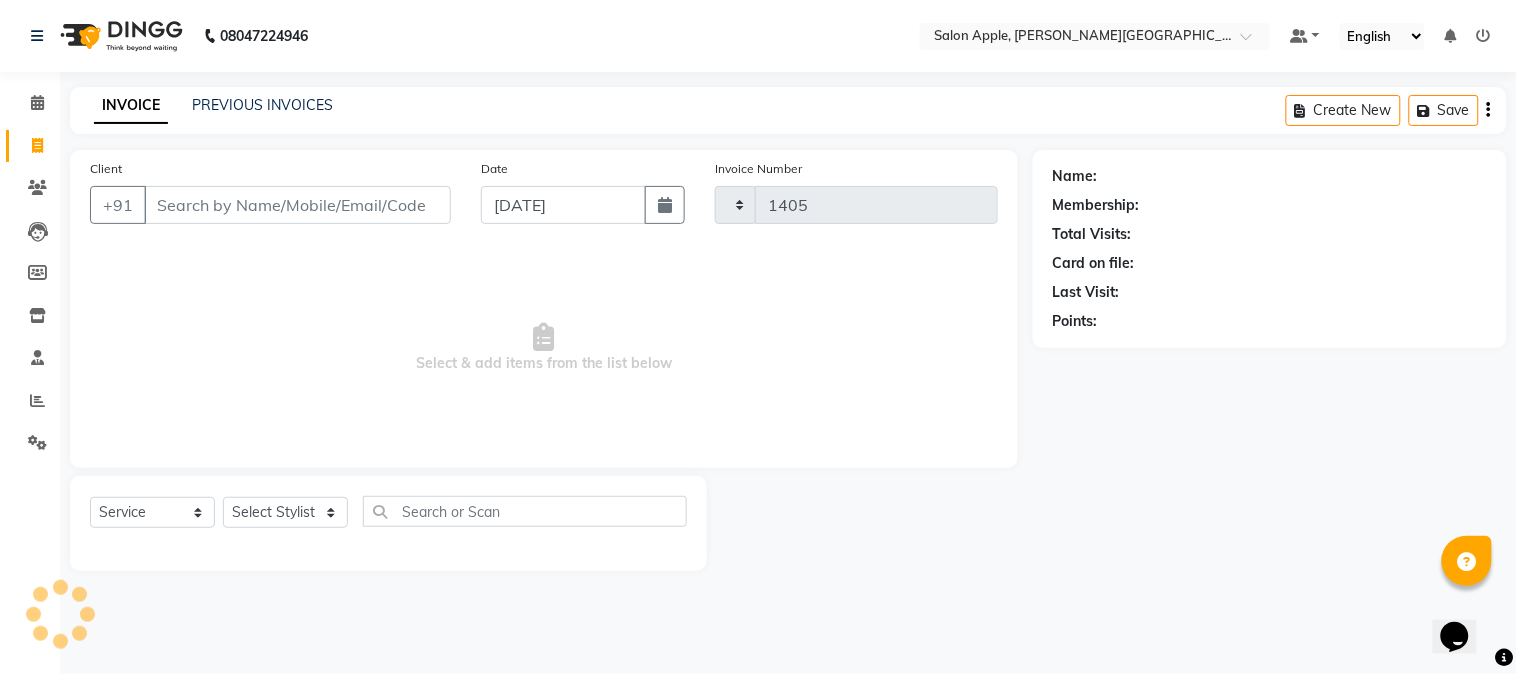 select on "4128" 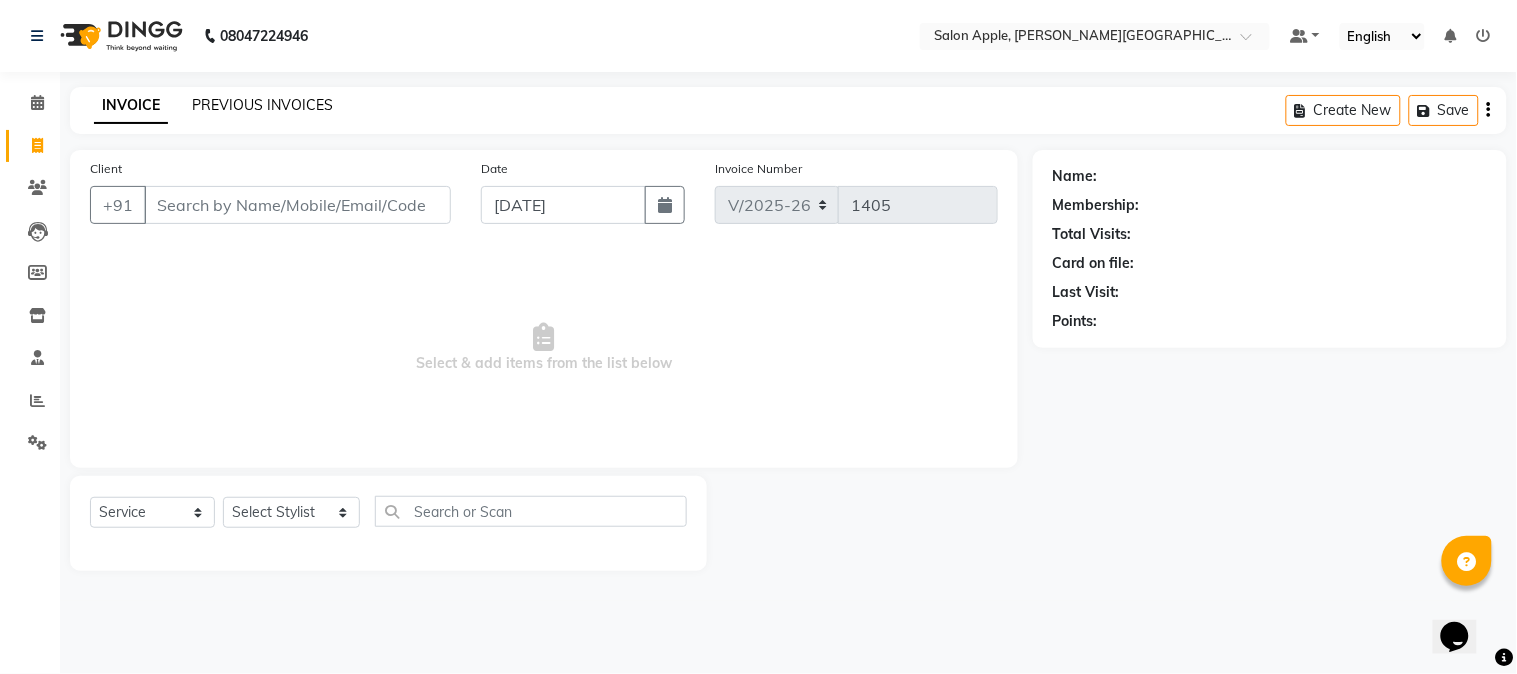 click on "PREVIOUS INVOICES" 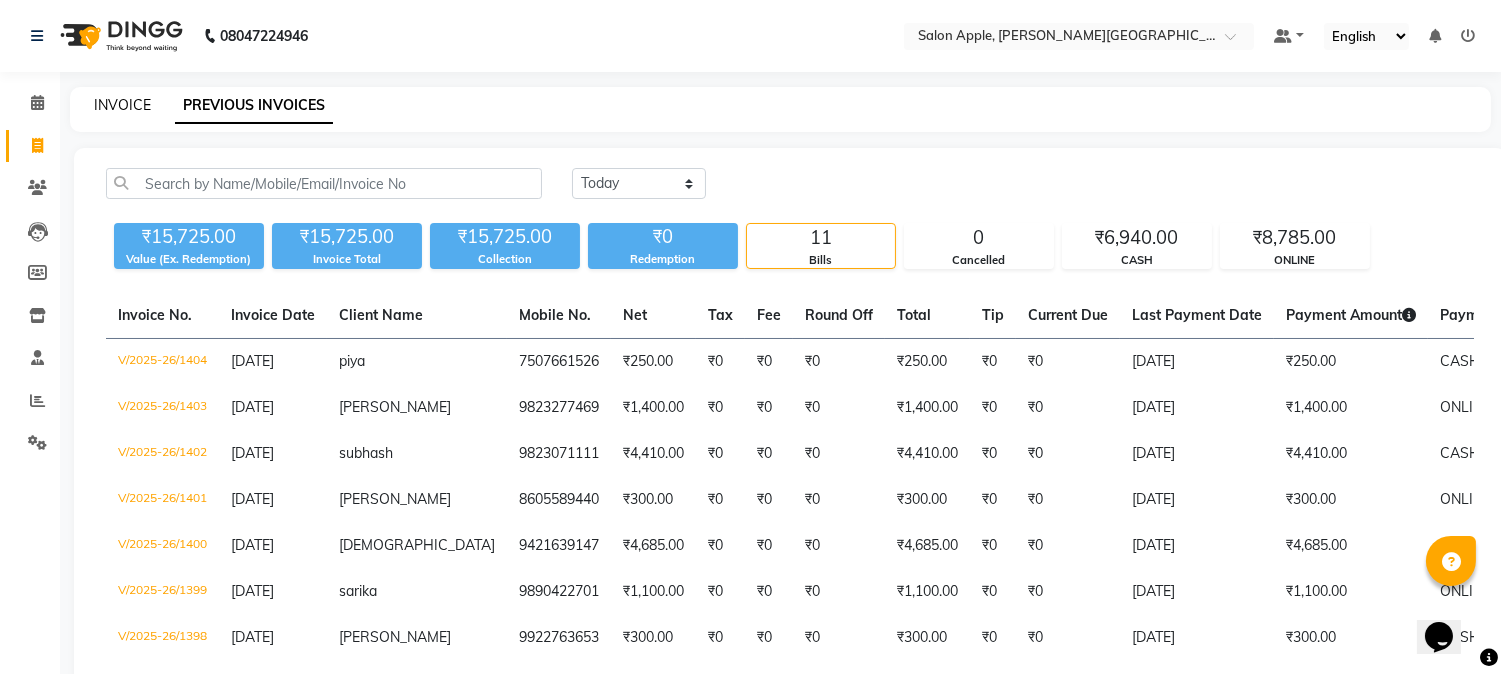 click on "INVOICE" 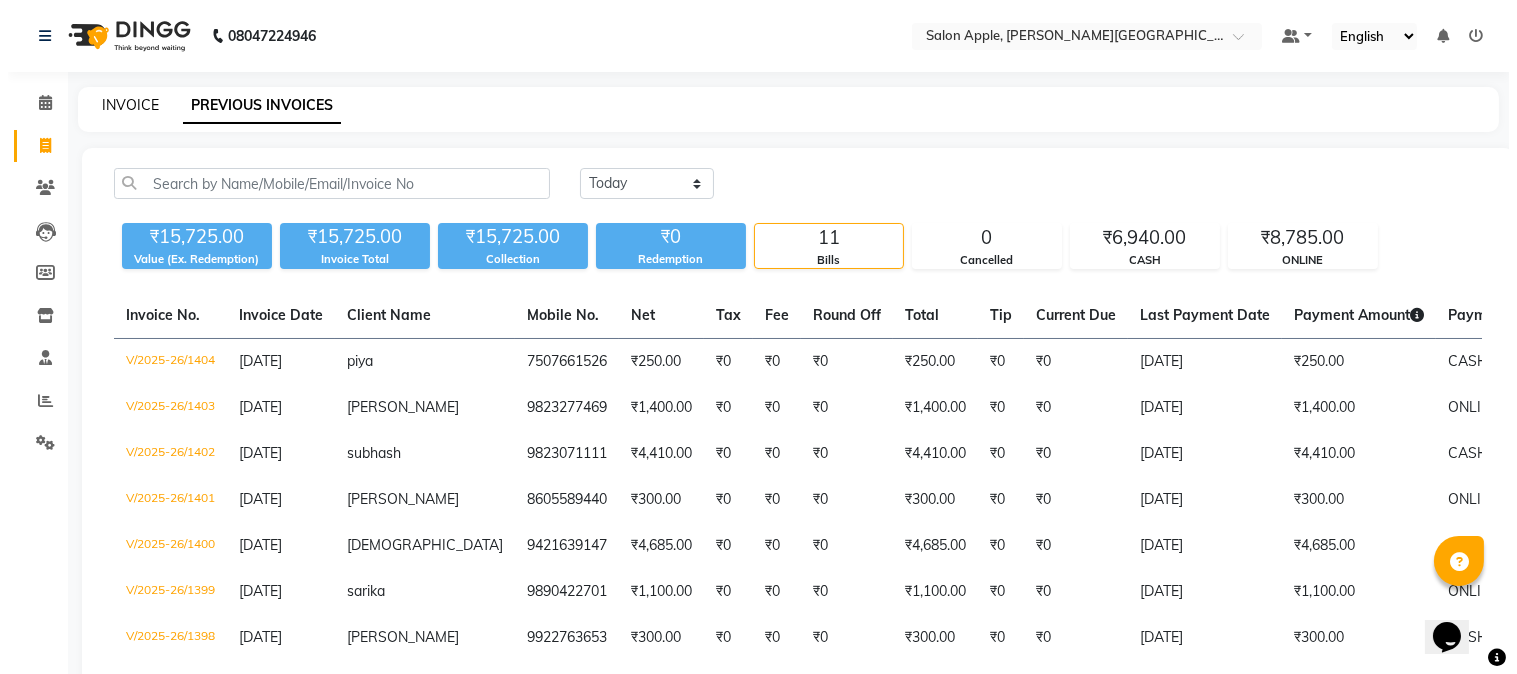 select on "service" 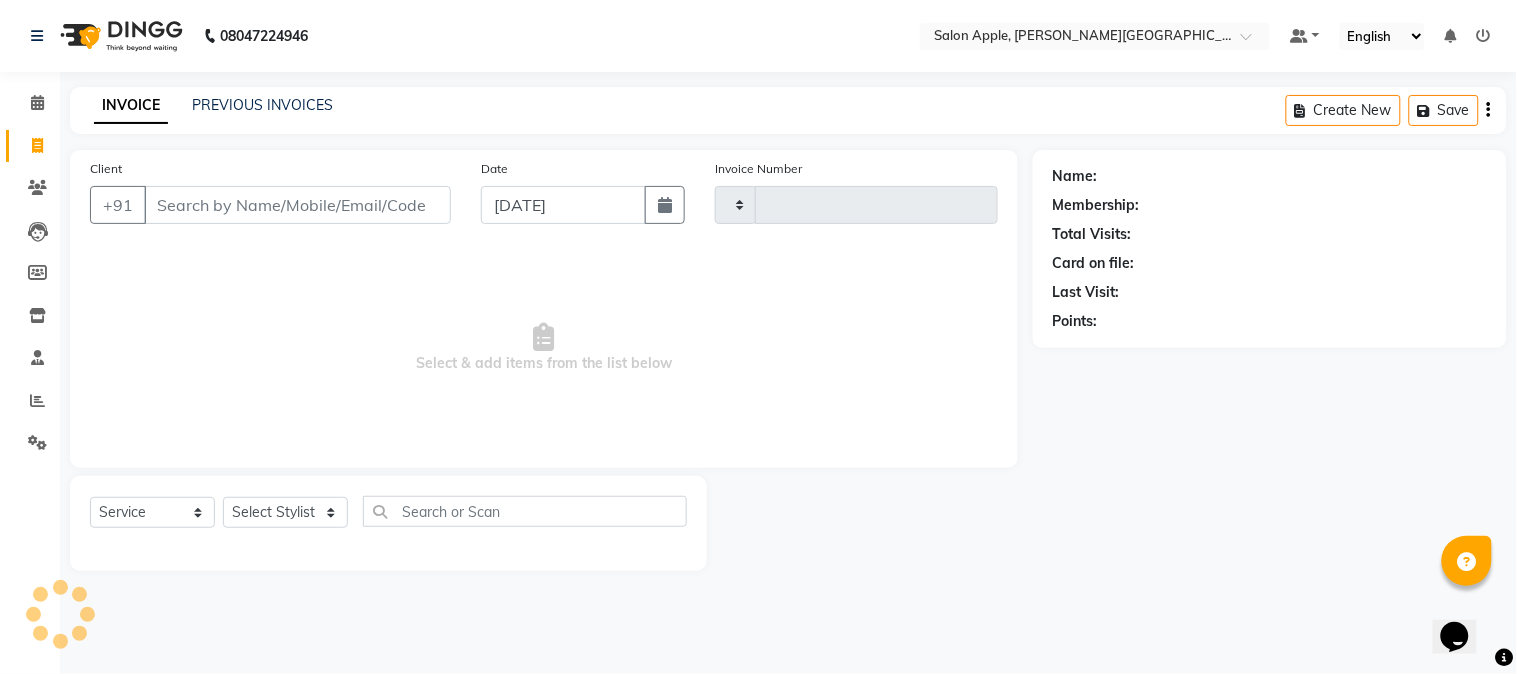 type on "1405" 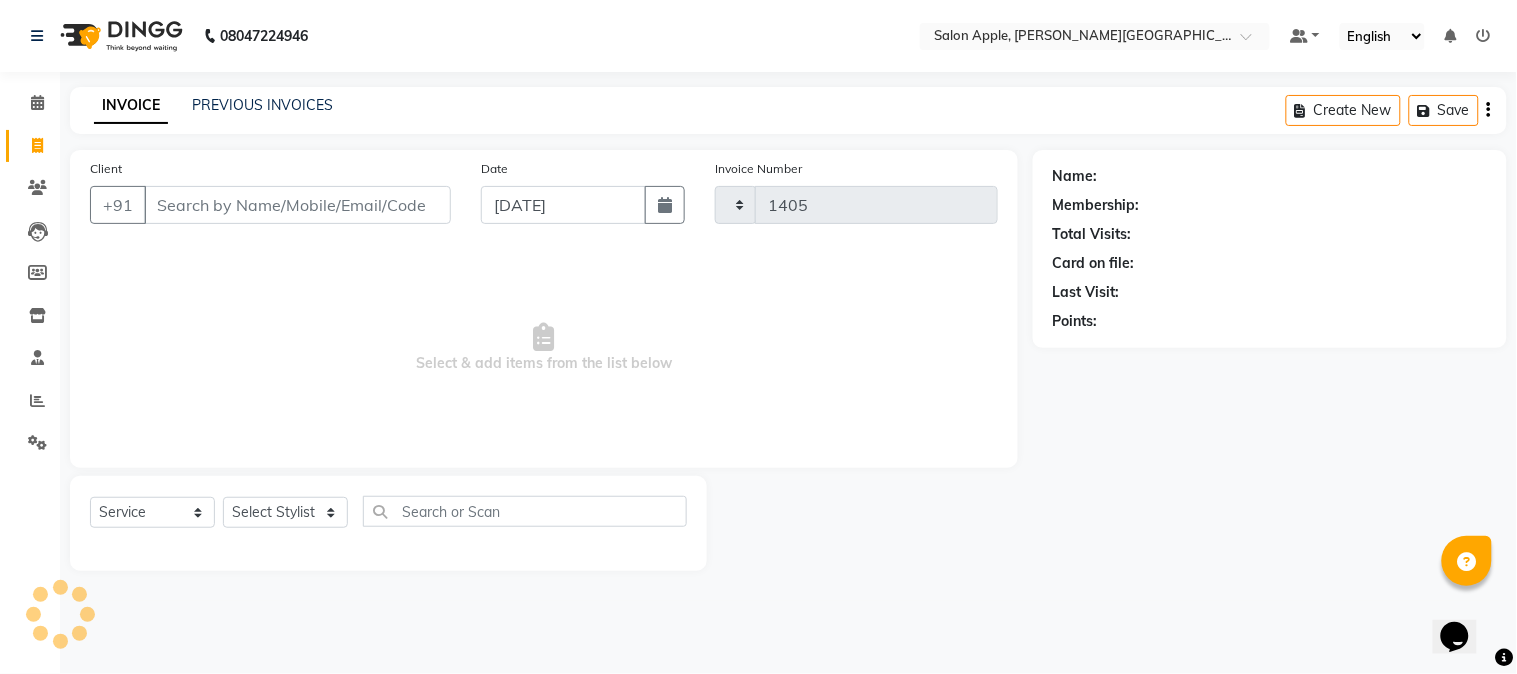 select on "4128" 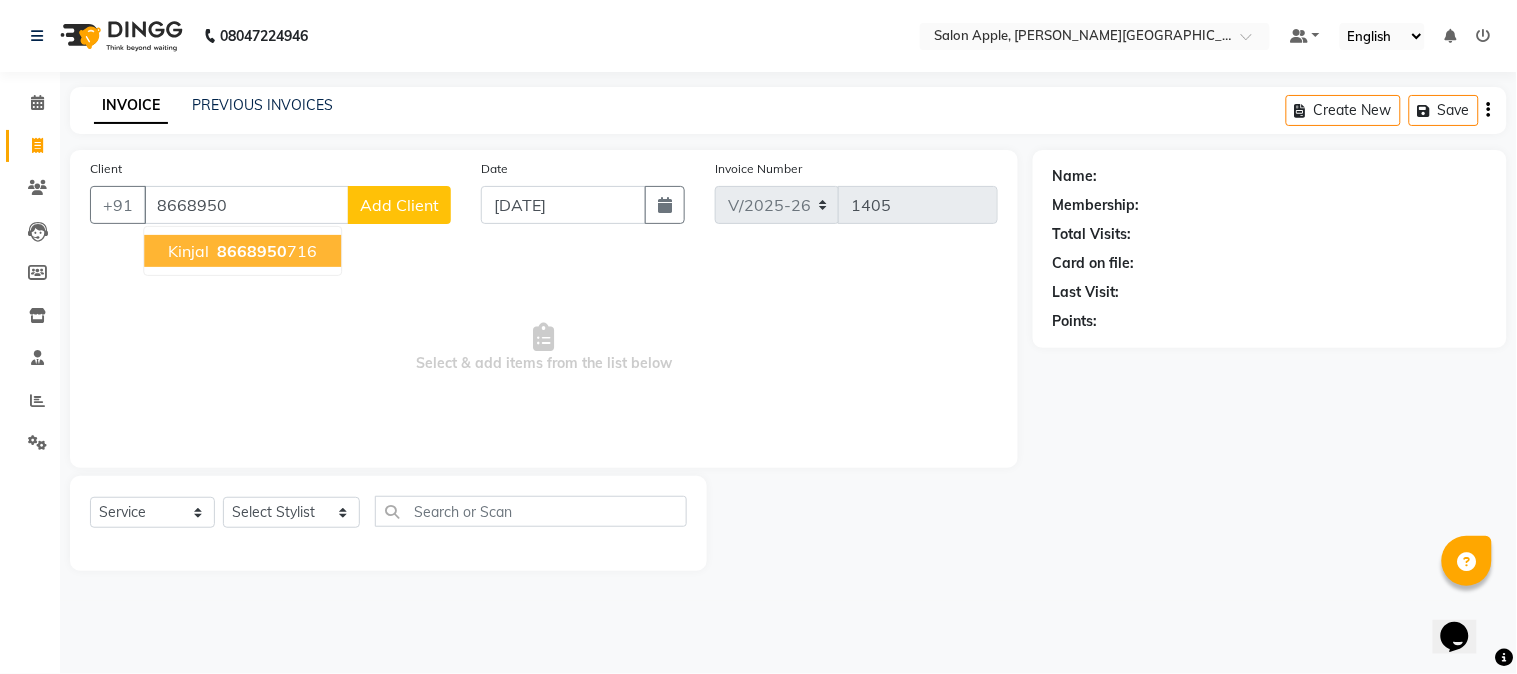 click on "[PERSON_NAME]   8668950 716" at bounding box center (242, 251) 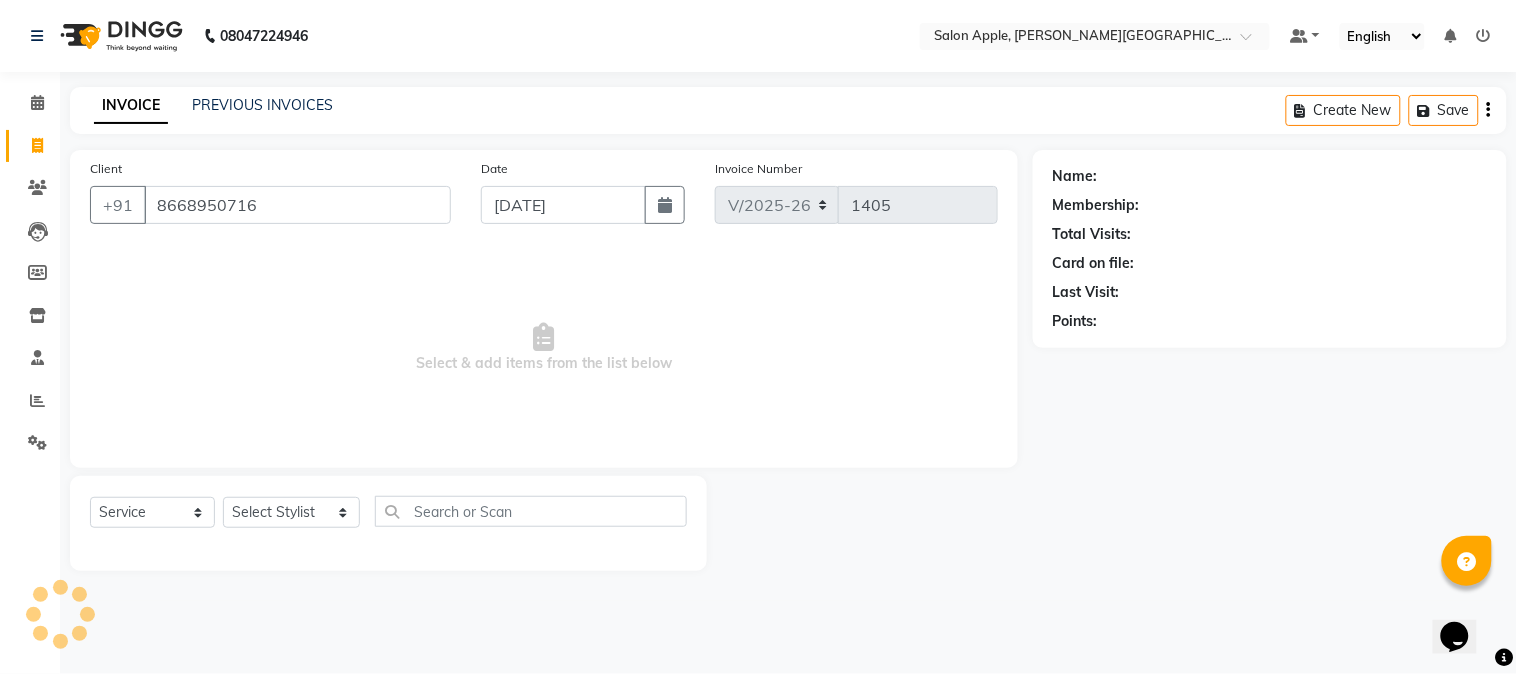 type on "8668950716" 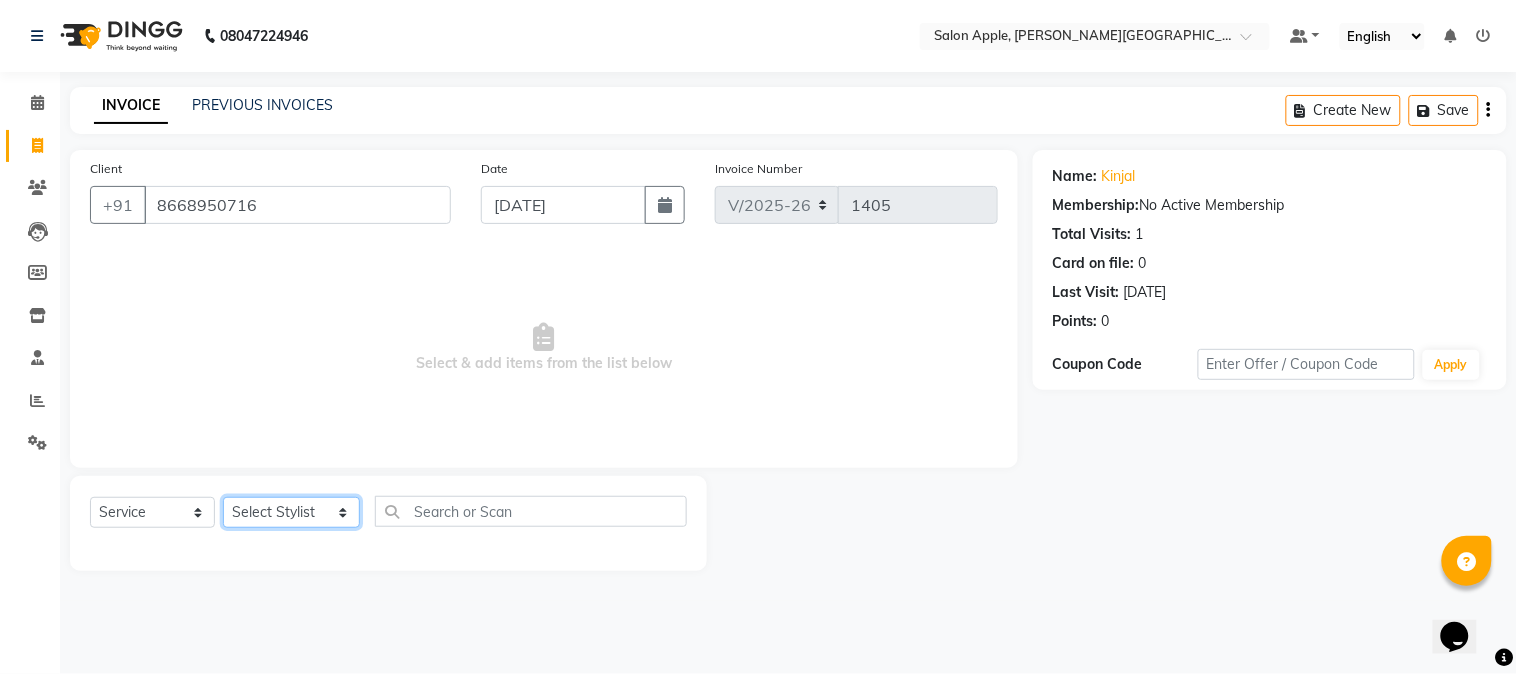 click on "Select Stylist [PERSON_NAME] [PERSON_NAME] Kranti arun Vanakalas [MEDICAL_DATA][PERSON_NAME]  [PERSON_NAME] Reception Rohan" 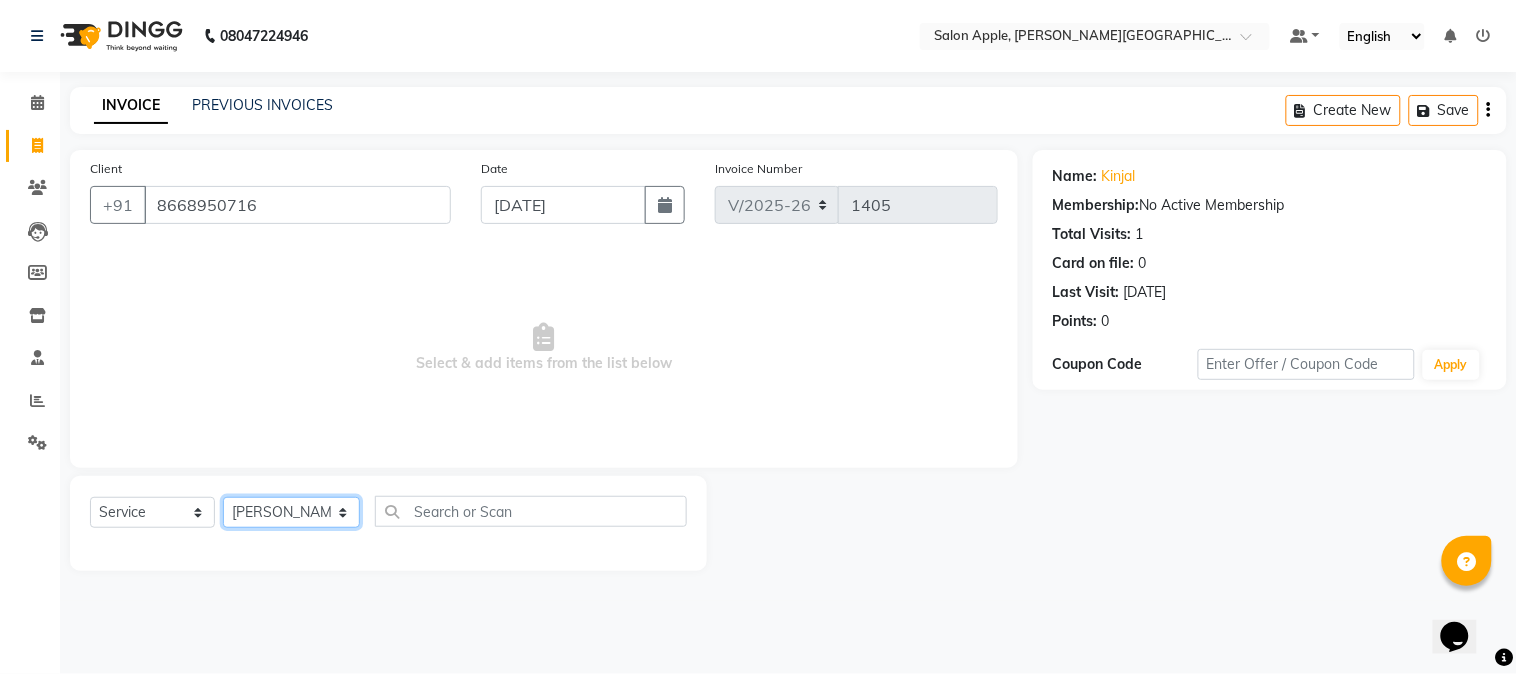 click on "Select Stylist [PERSON_NAME] [PERSON_NAME] Kranti arun Vanakalas [MEDICAL_DATA][PERSON_NAME]  [PERSON_NAME] Reception Rohan" 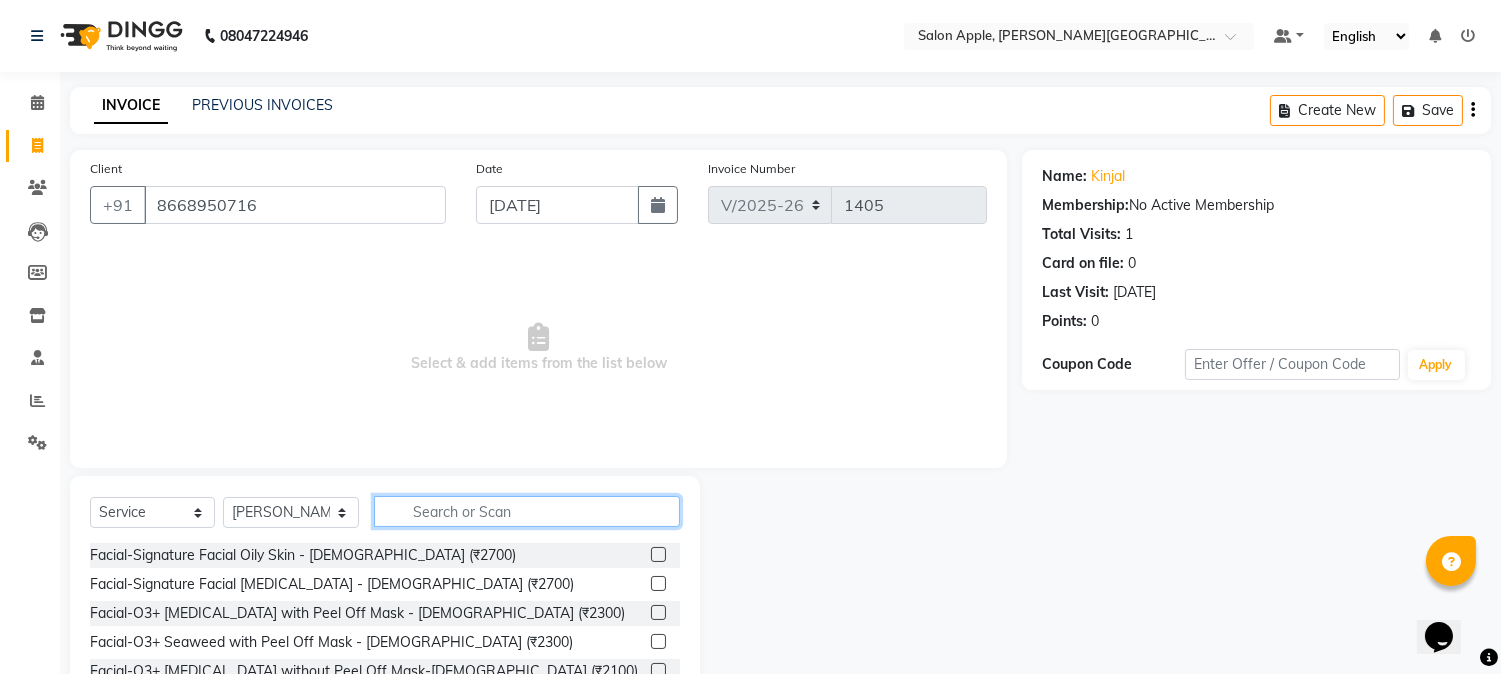 click 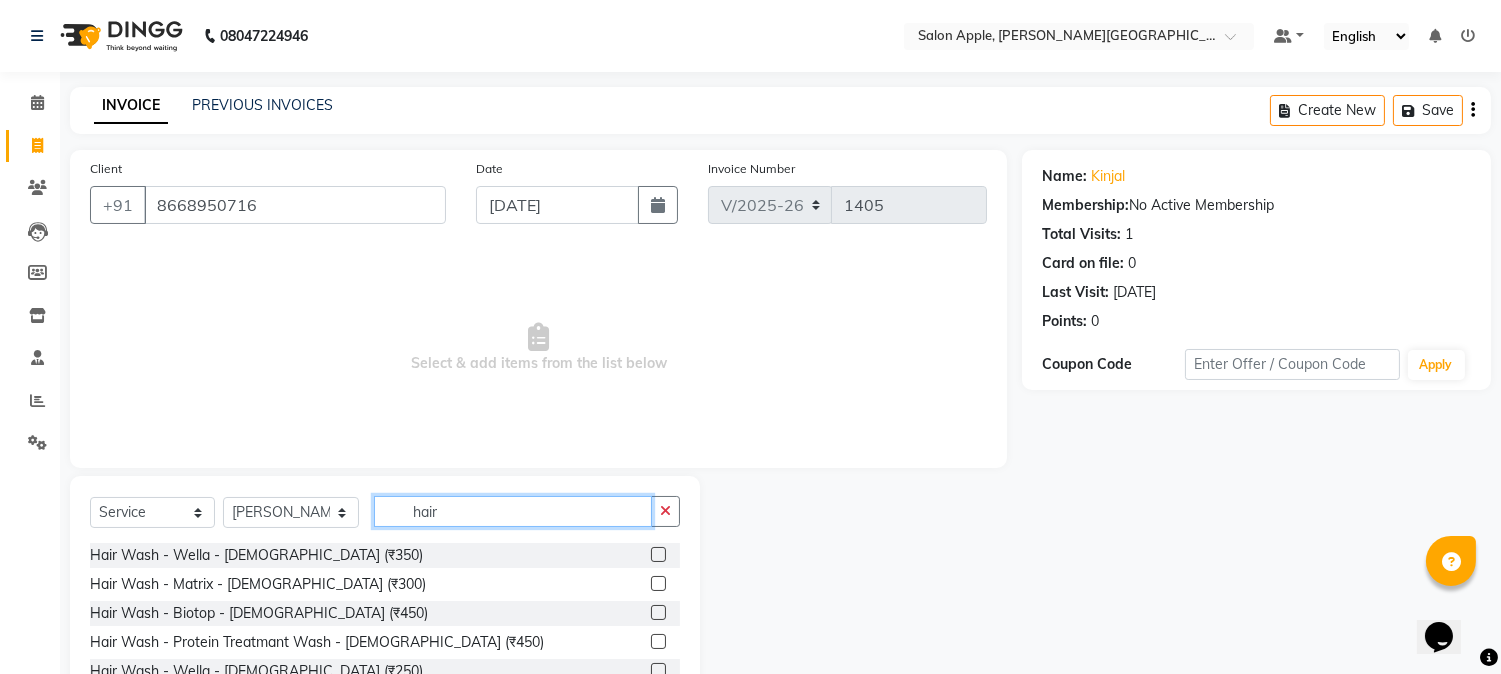 scroll, scrollTop: 126, scrollLeft: 0, axis: vertical 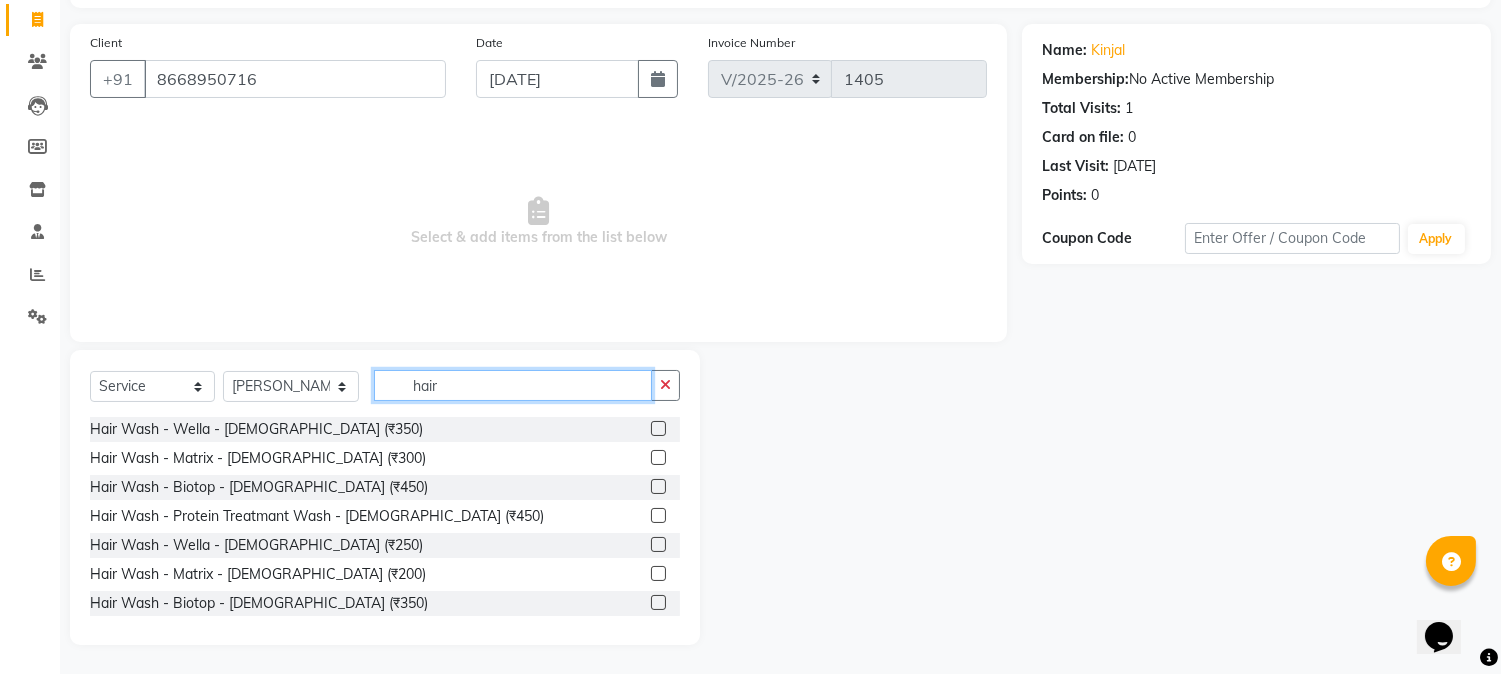 type on "hair" 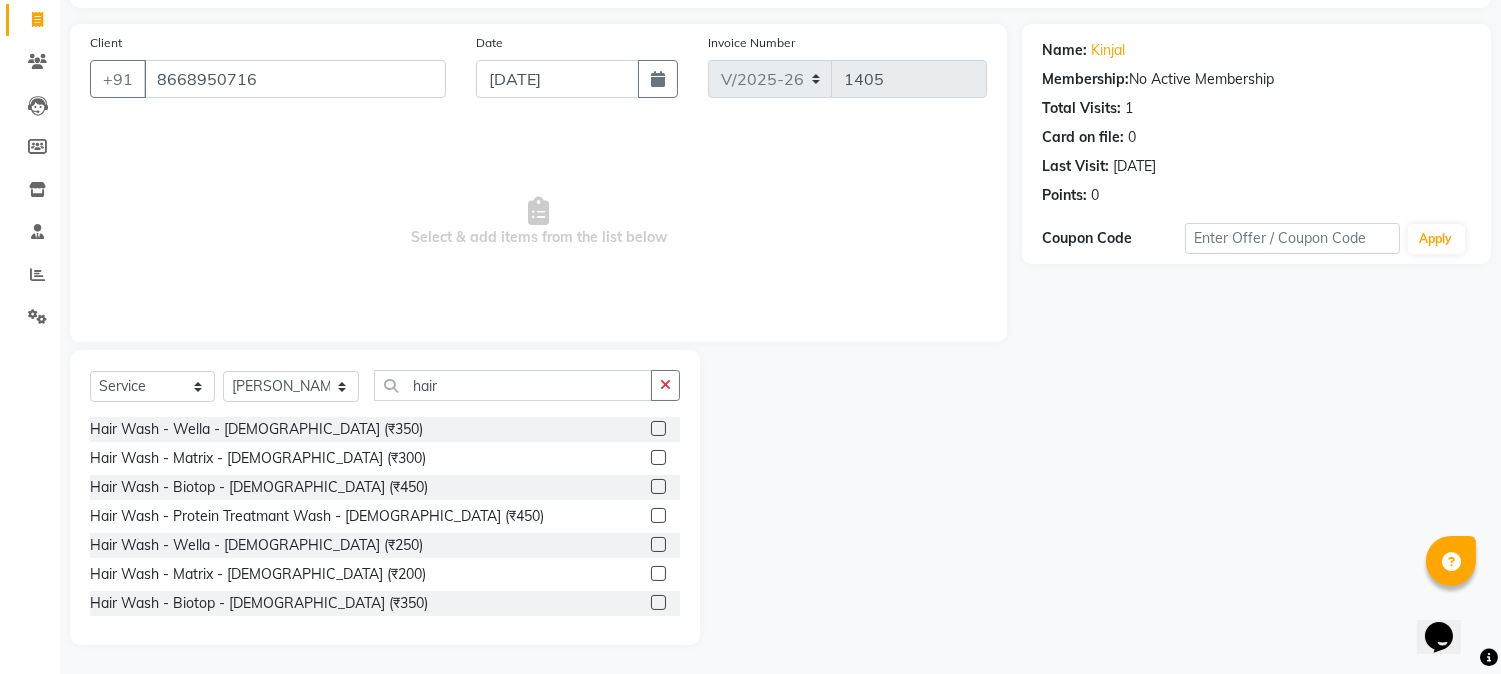 click 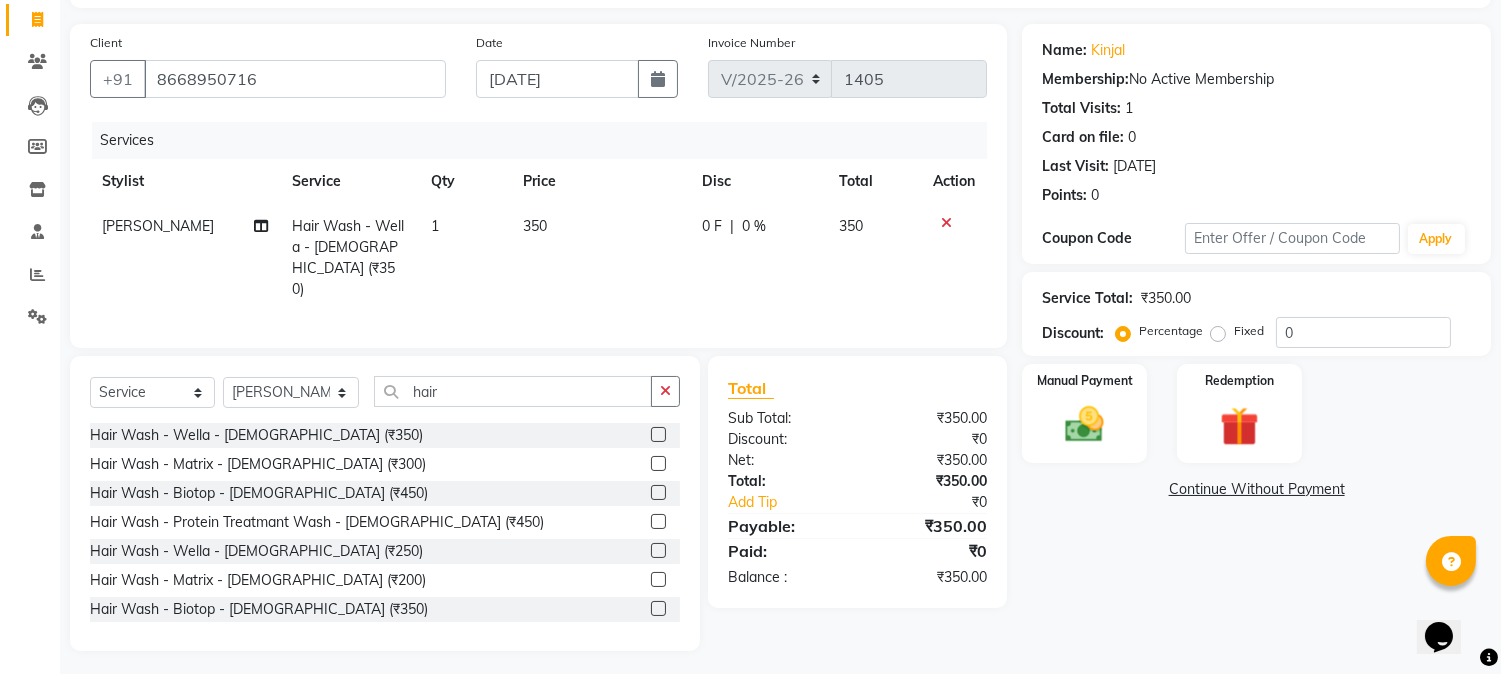 checkbox on "false" 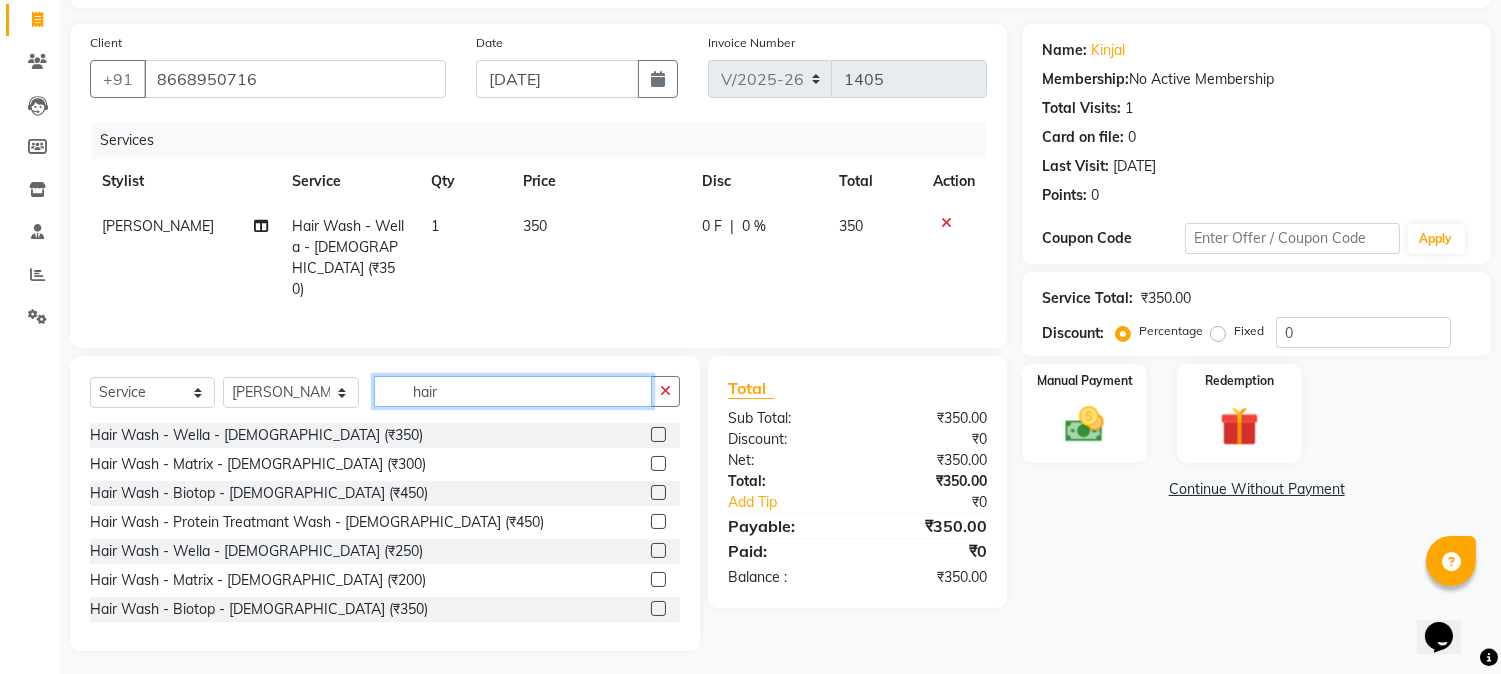 click on "hair" 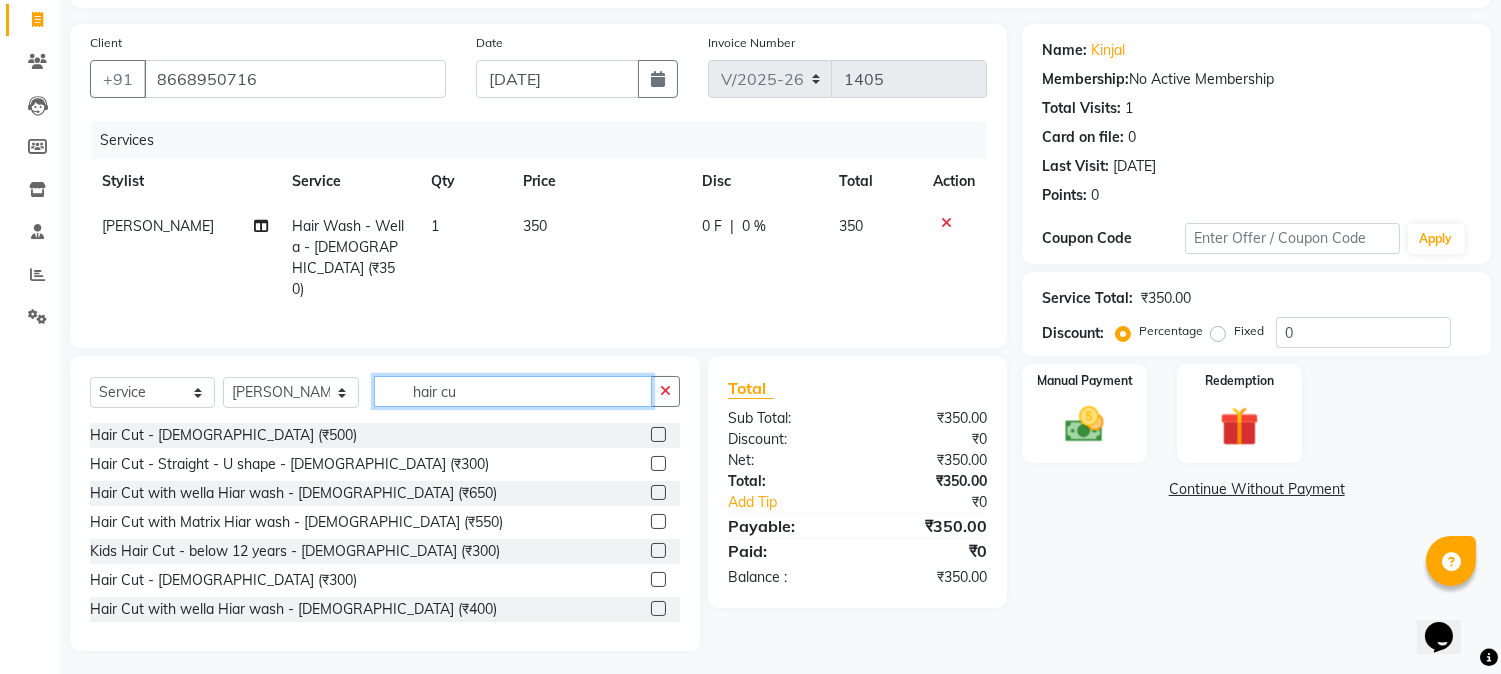 type on "hair cu" 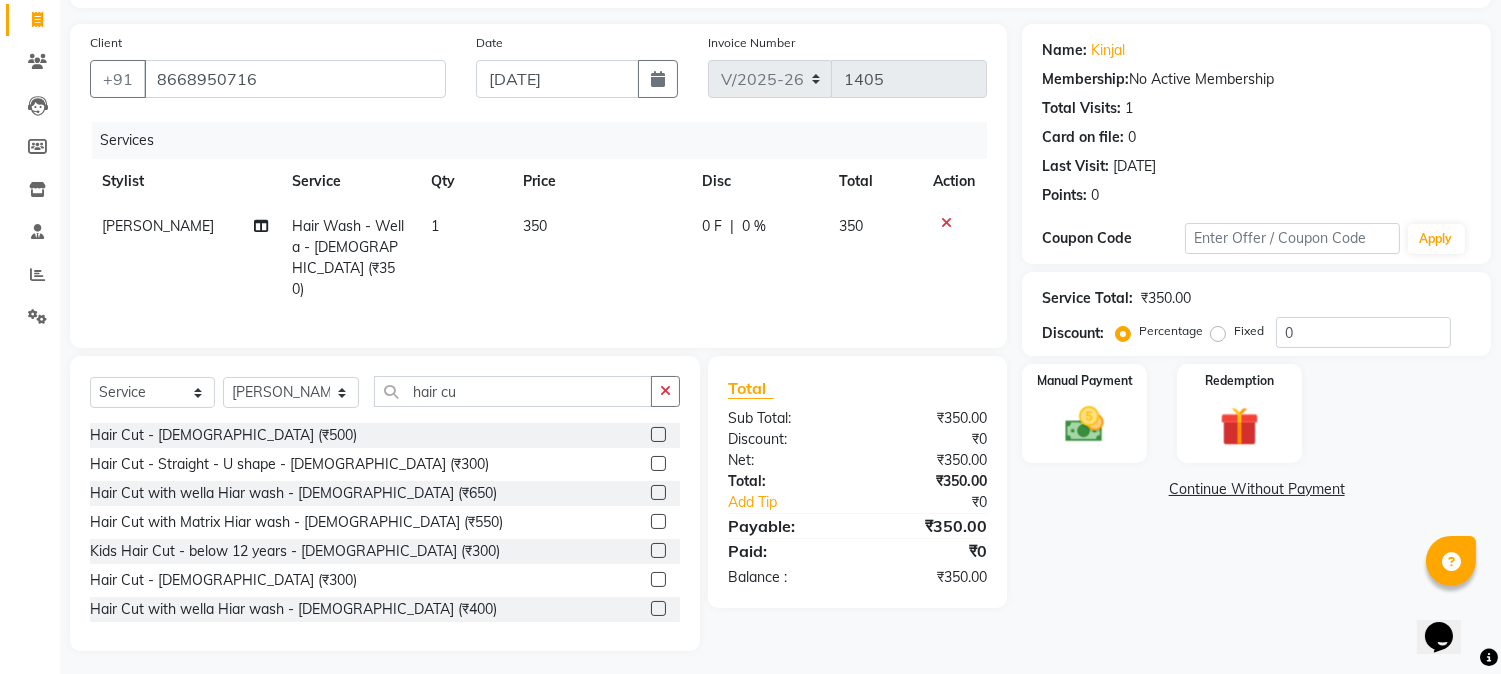 click 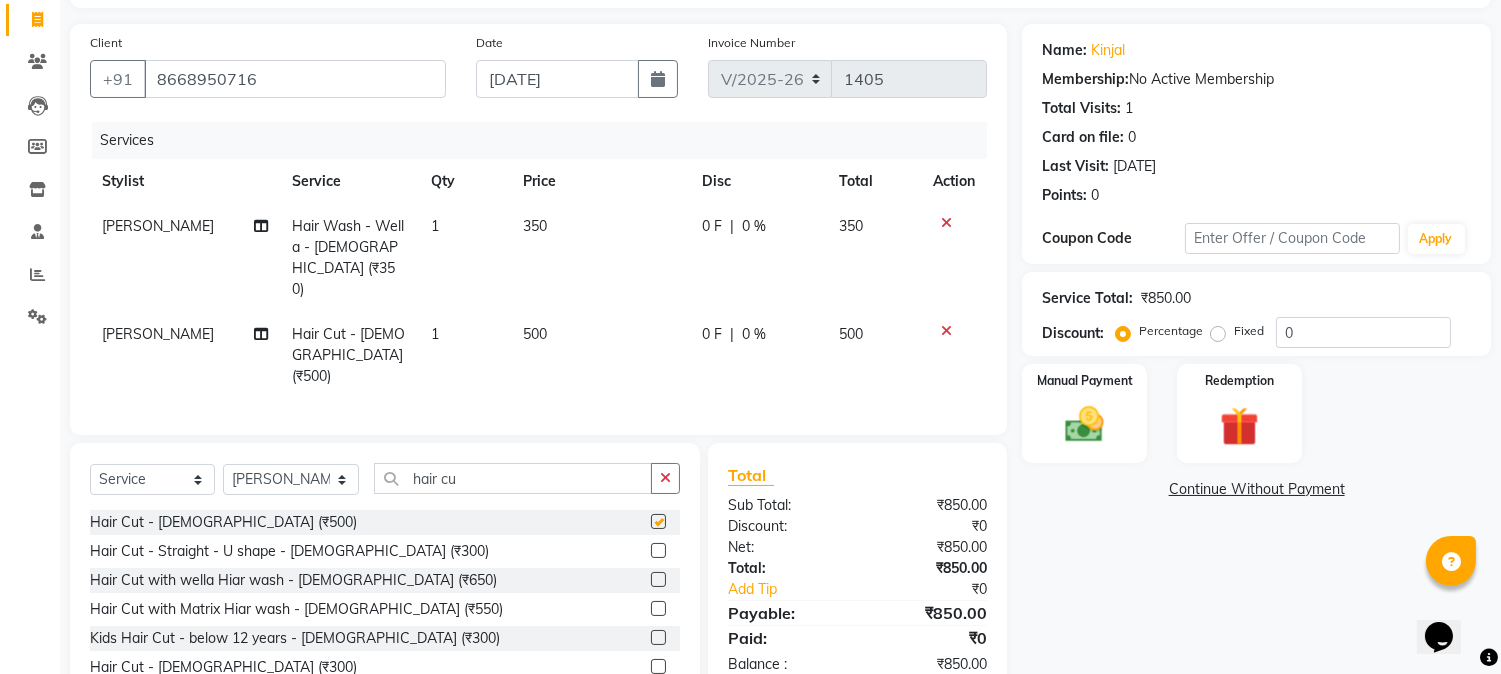 checkbox on "false" 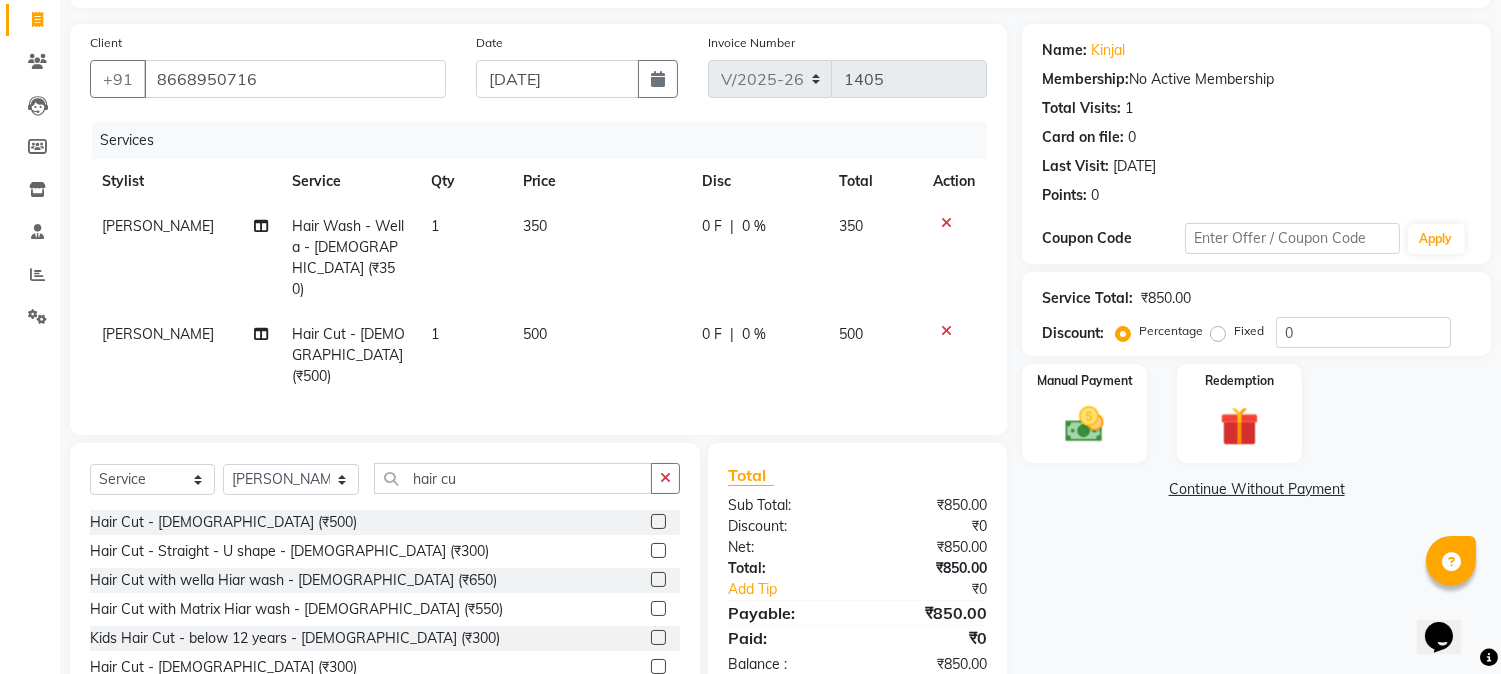click 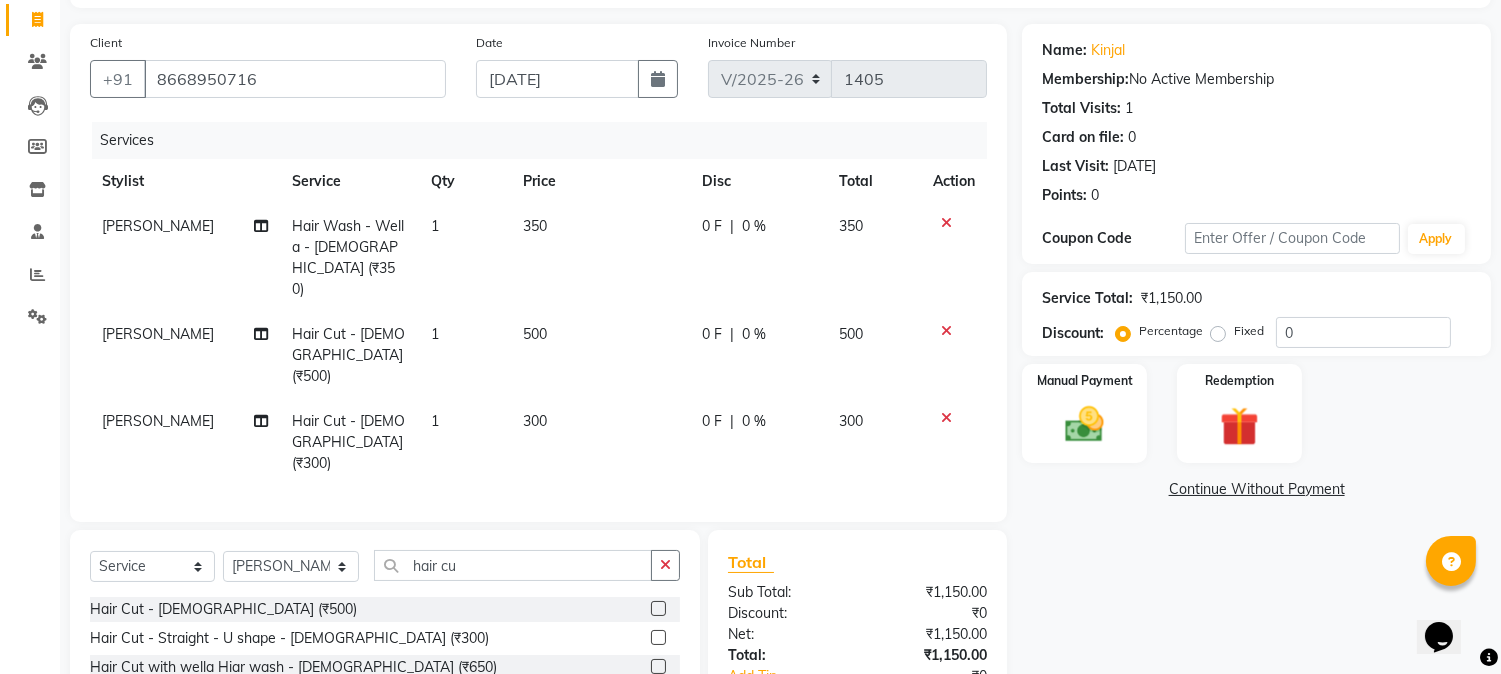 checkbox on "false" 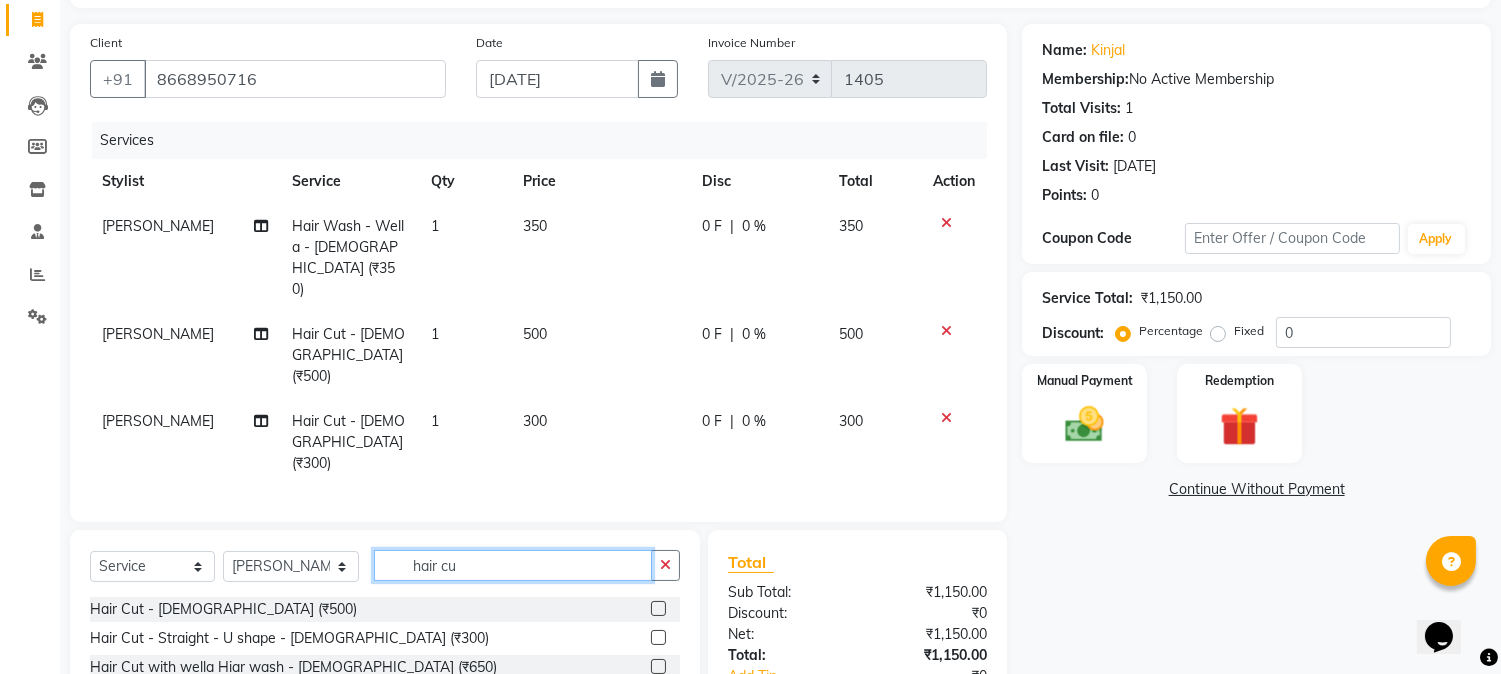 drag, startPoint x: 472, startPoint y: 493, endPoint x: 223, endPoint y: 494, distance: 249.00201 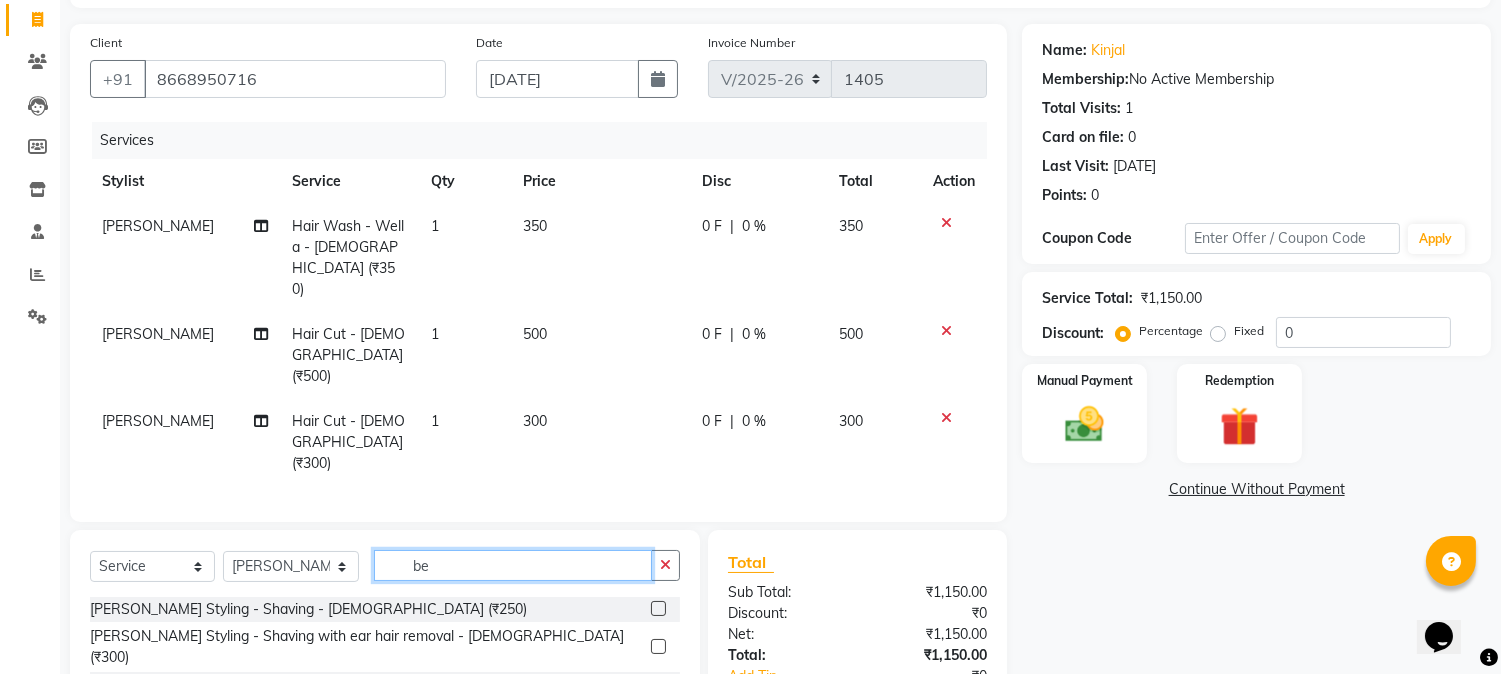 type on "be" 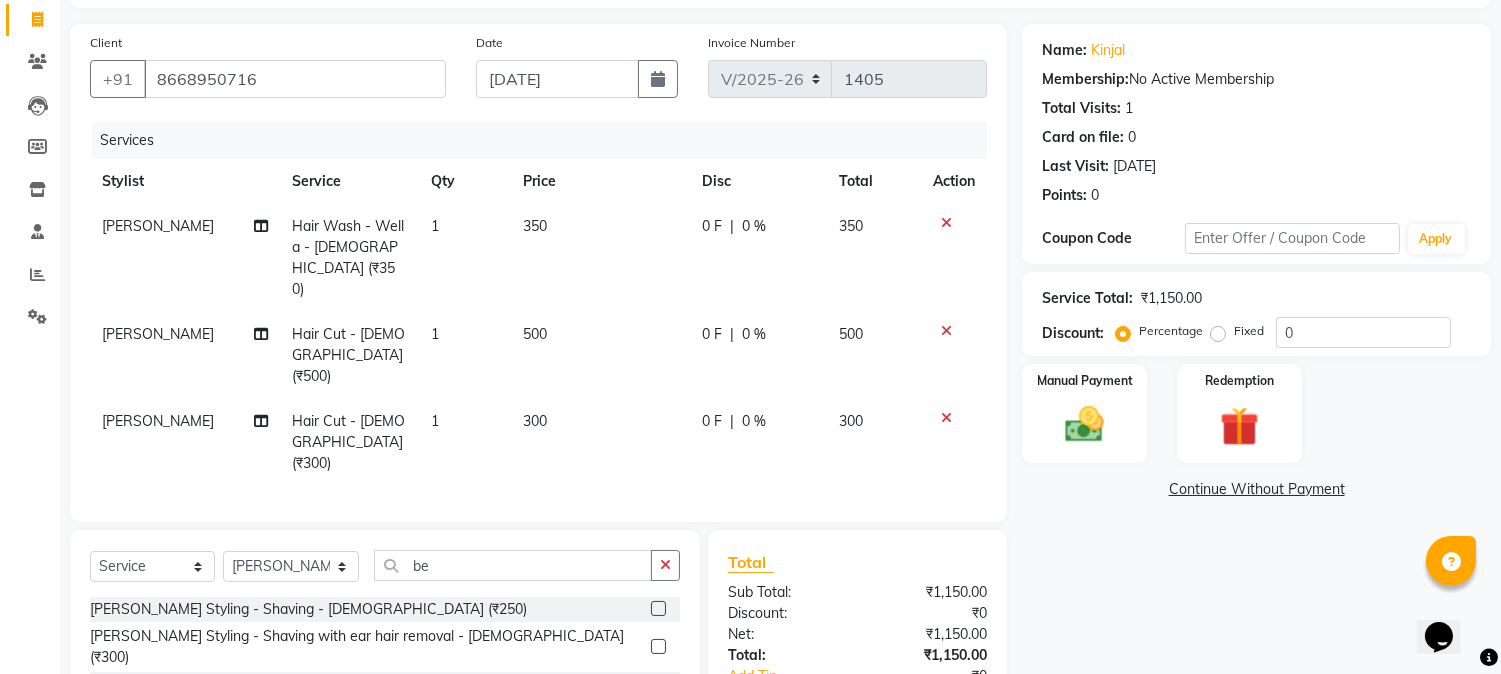 click 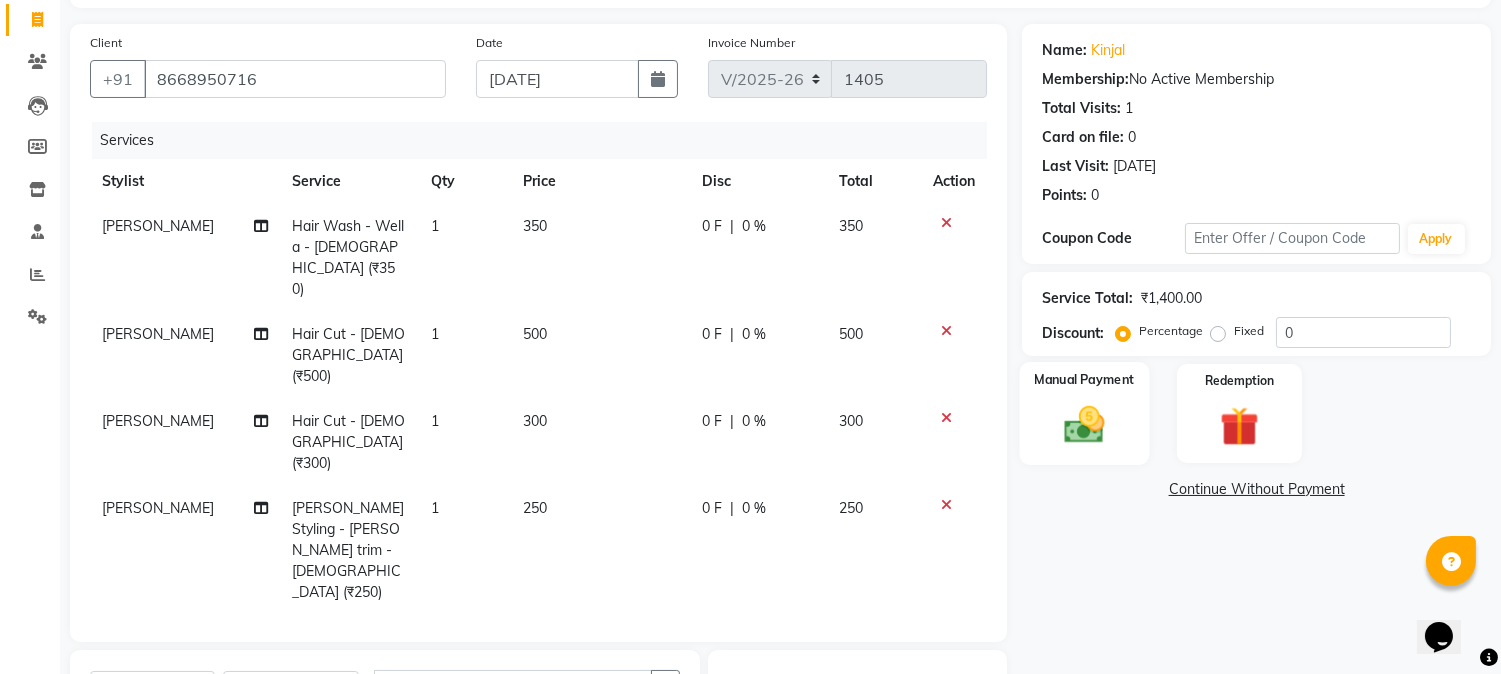 checkbox on "false" 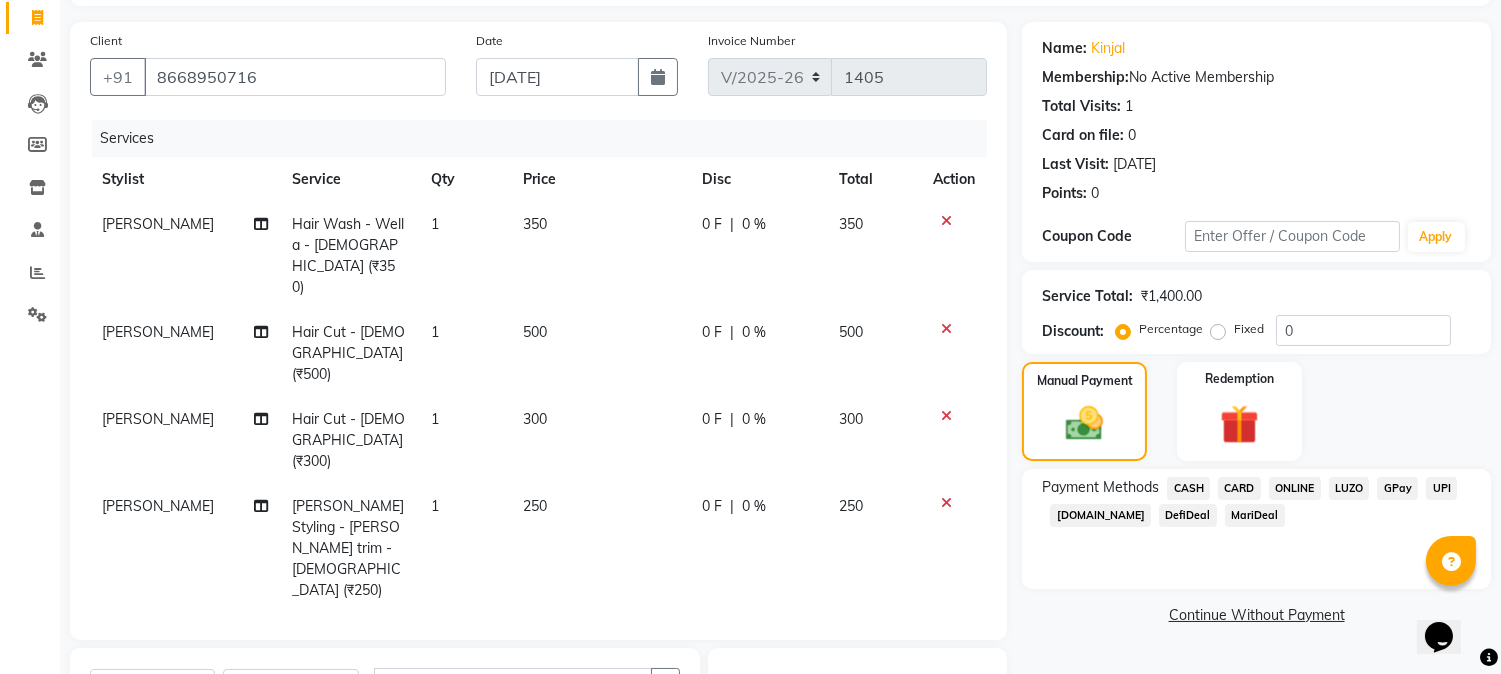 scroll, scrollTop: 326, scrollLeft: 0, axis: vertical 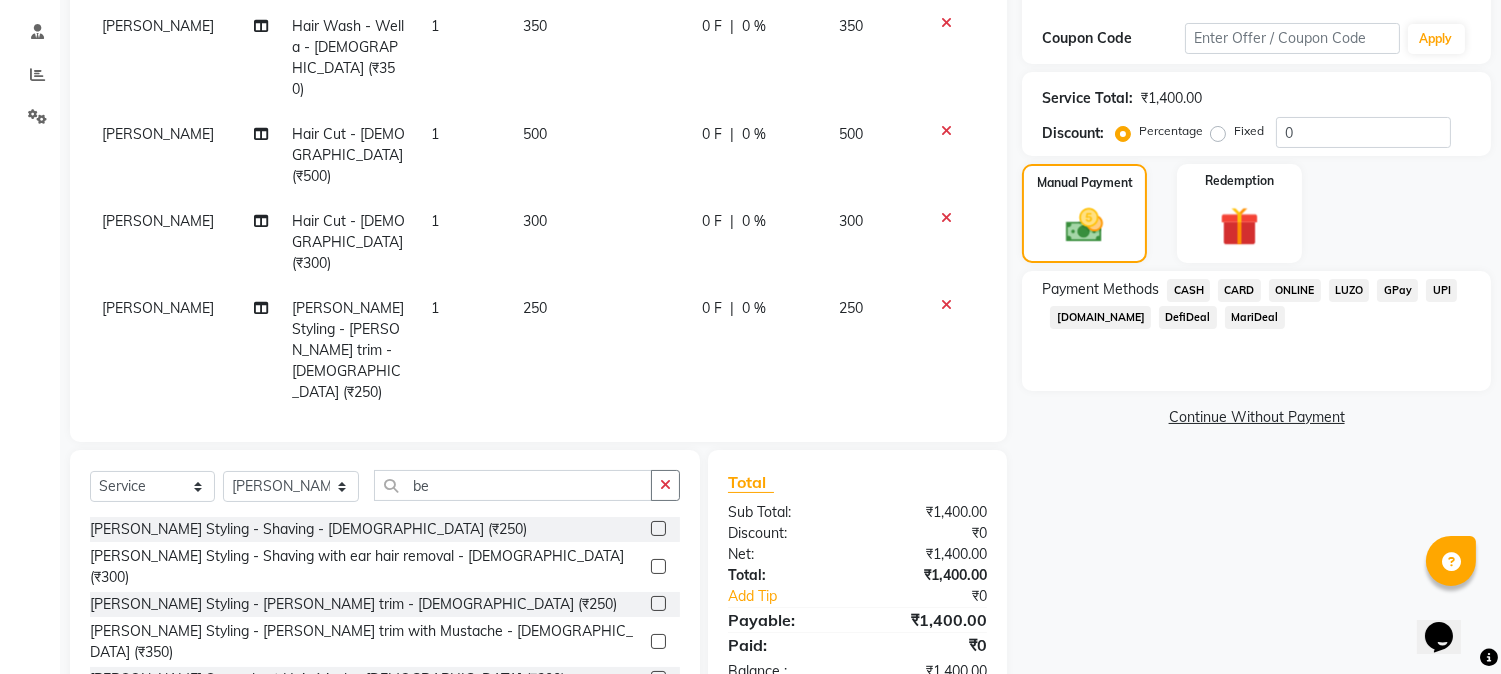 click 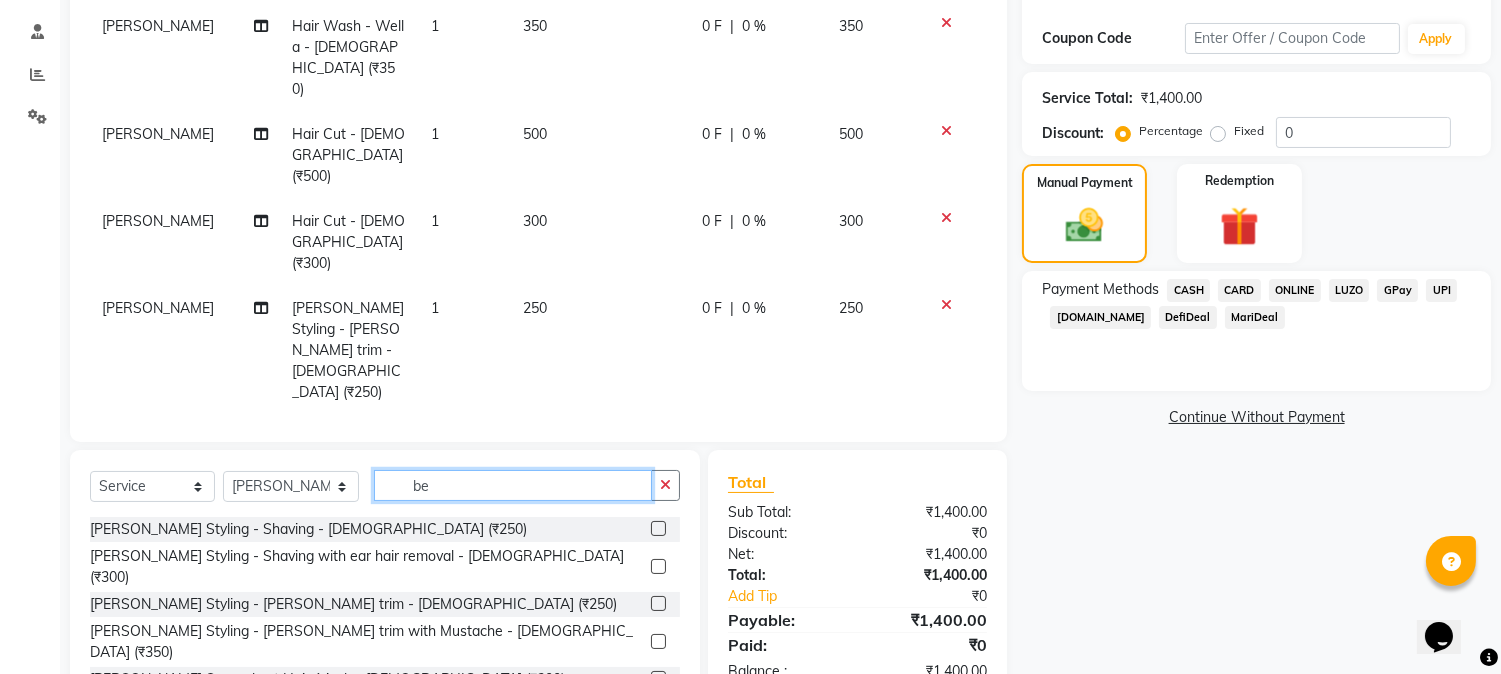 drag, startPoint x: 511, startPoint y: 368, endPoint x: 362, endPoint y: 363, distance: 149.08386 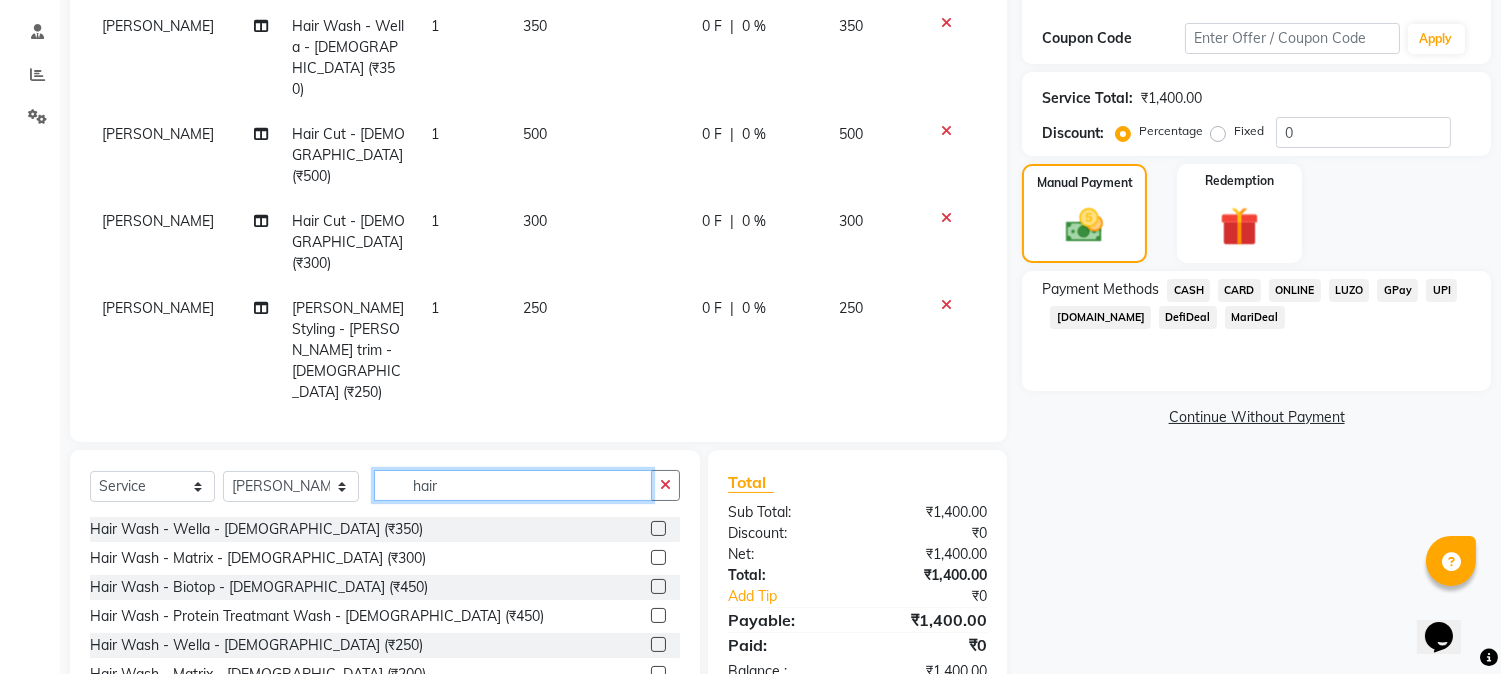 type on "hair" 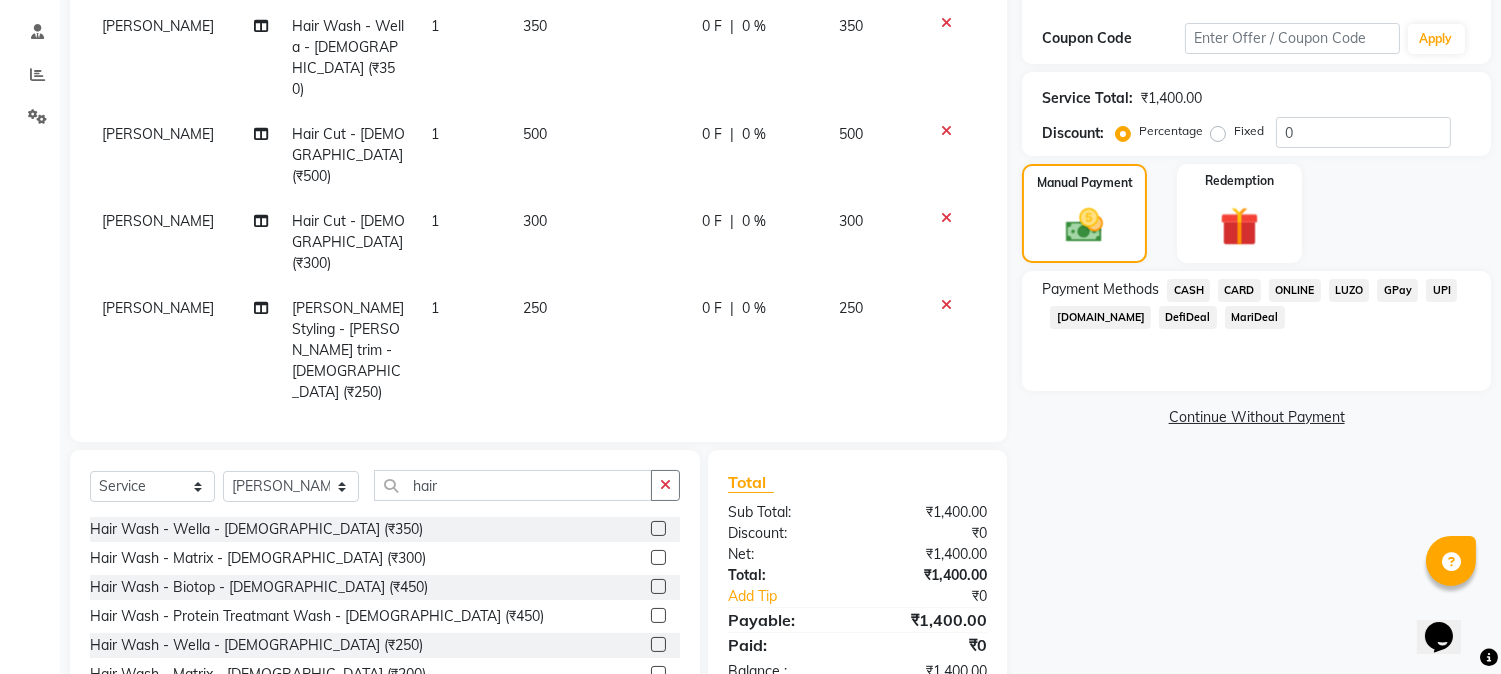 click 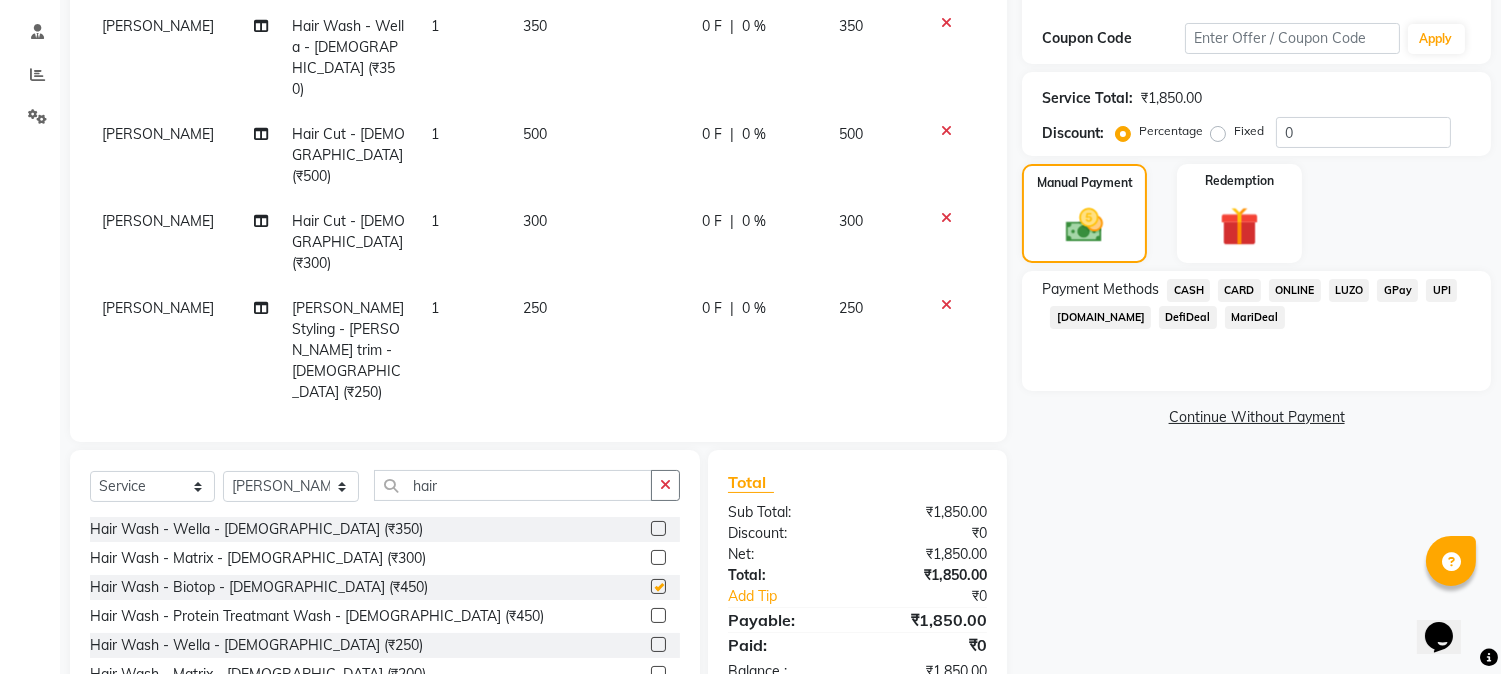 scroll, scrollTop: 1, scrollLeft: 0, axis: vertical 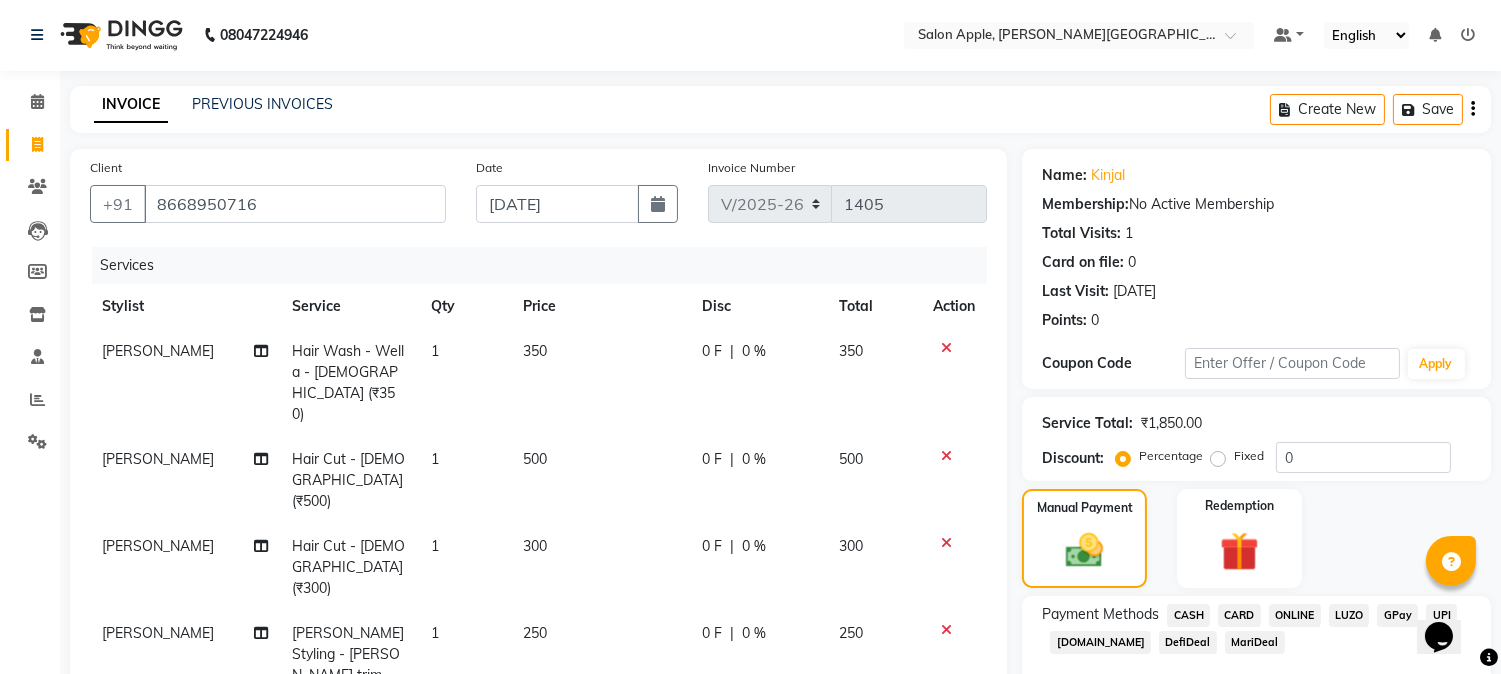 checkbox on "false" 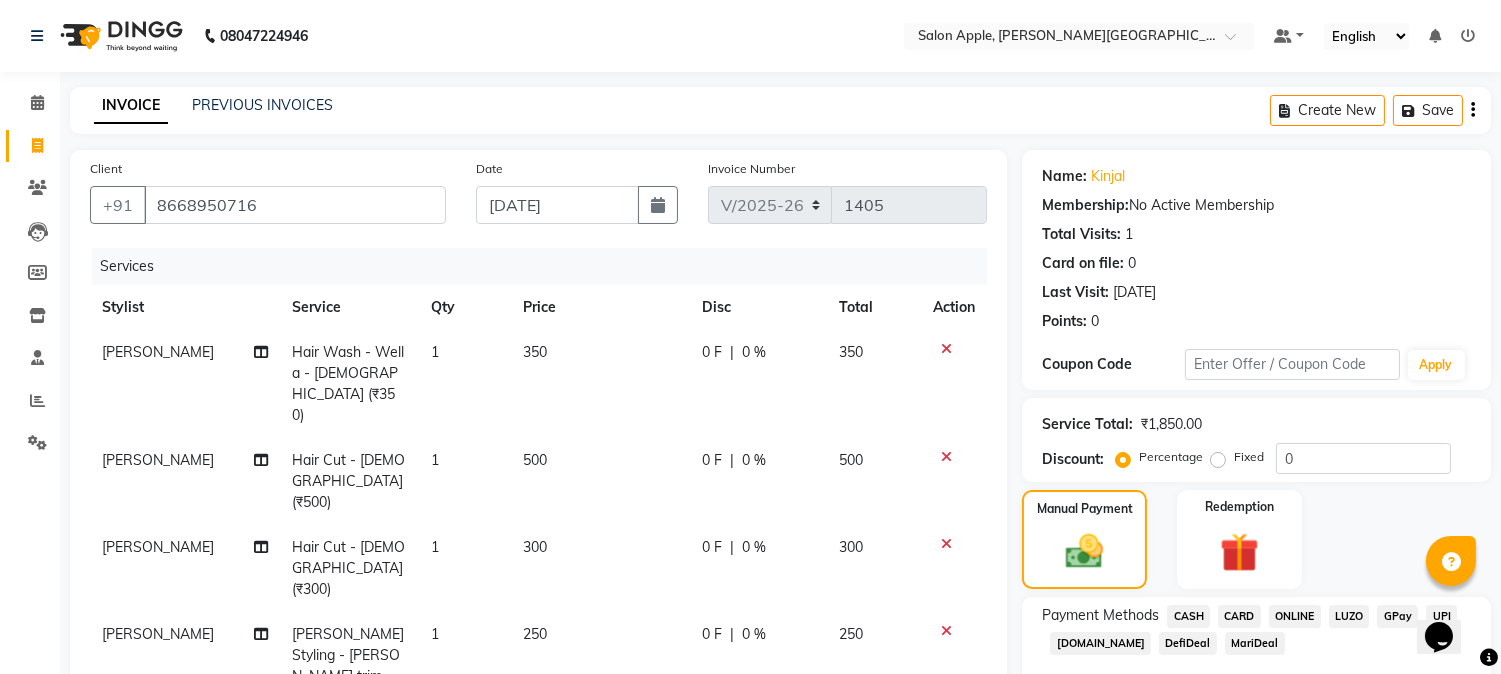 click 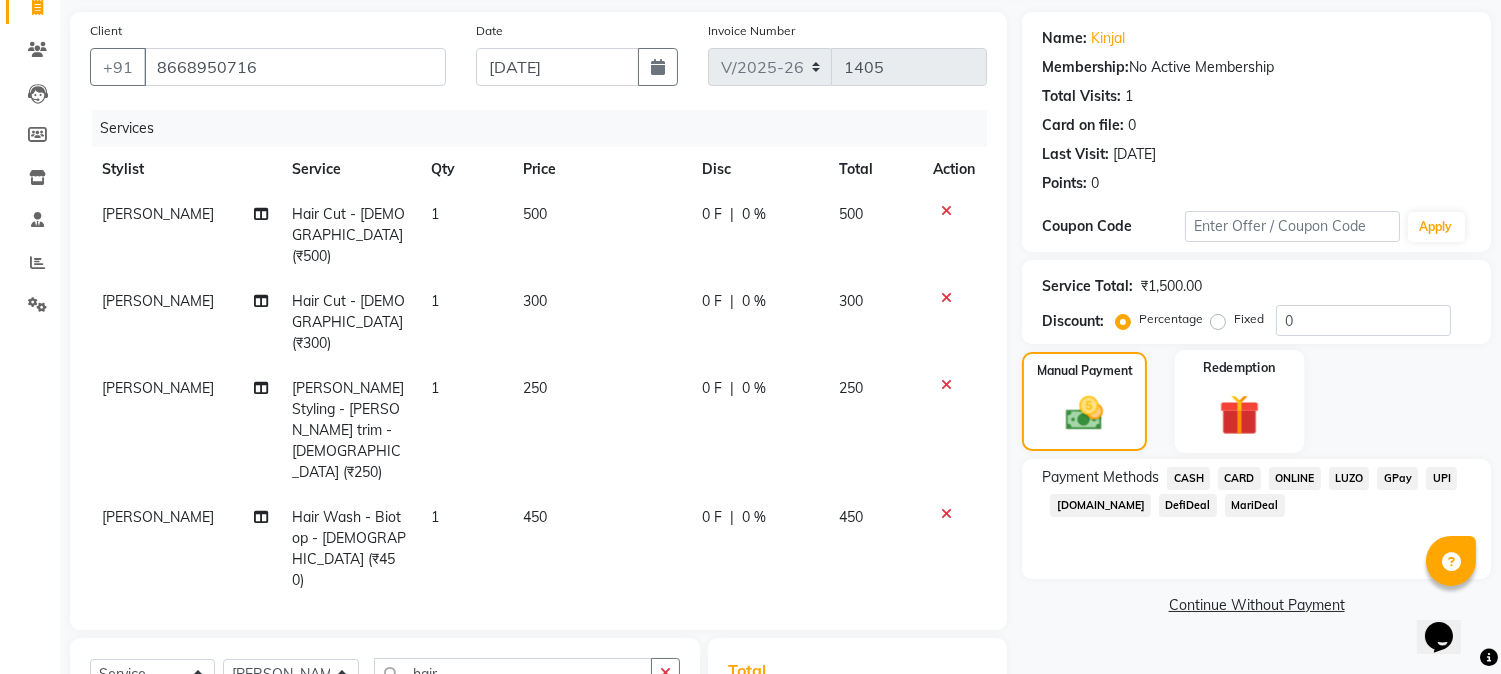 scroll, scrollTop: 347, scrollLeft: 0, axis: vertical 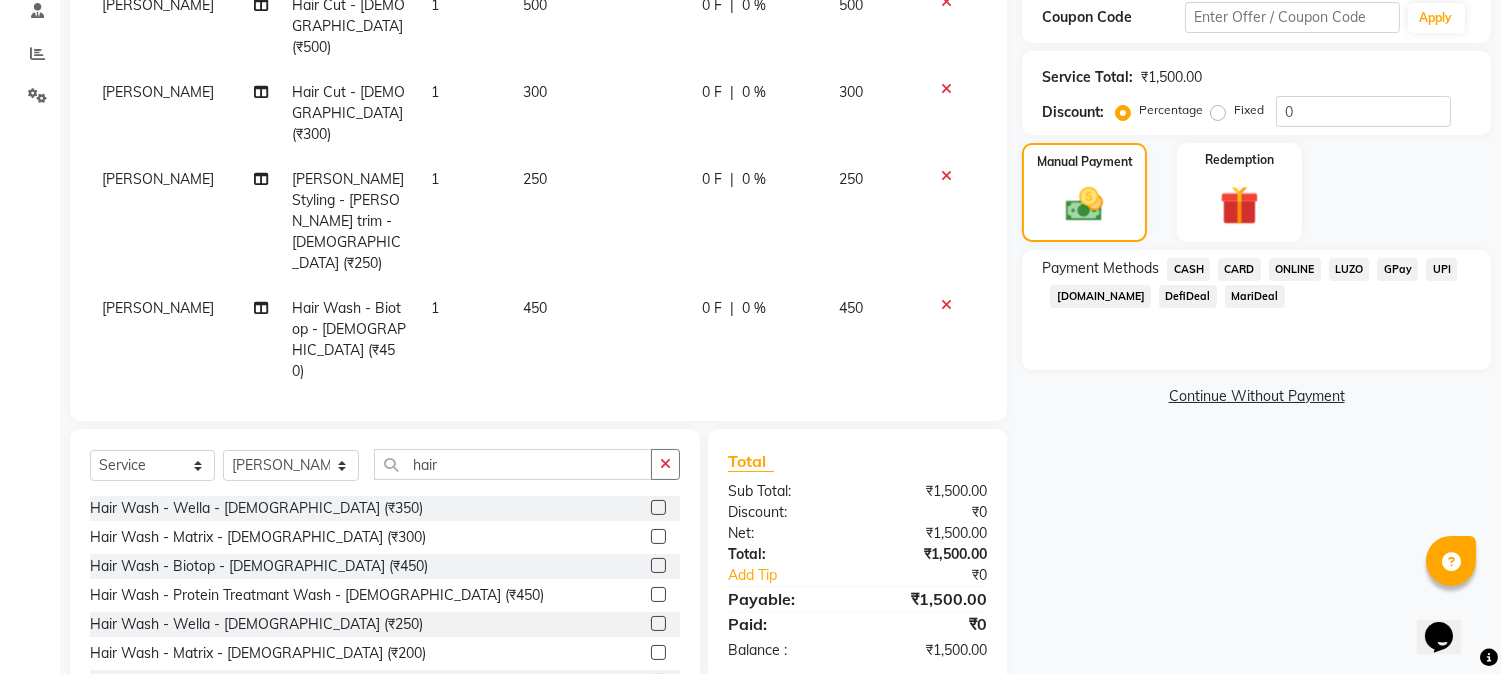 click on "ONLINE" 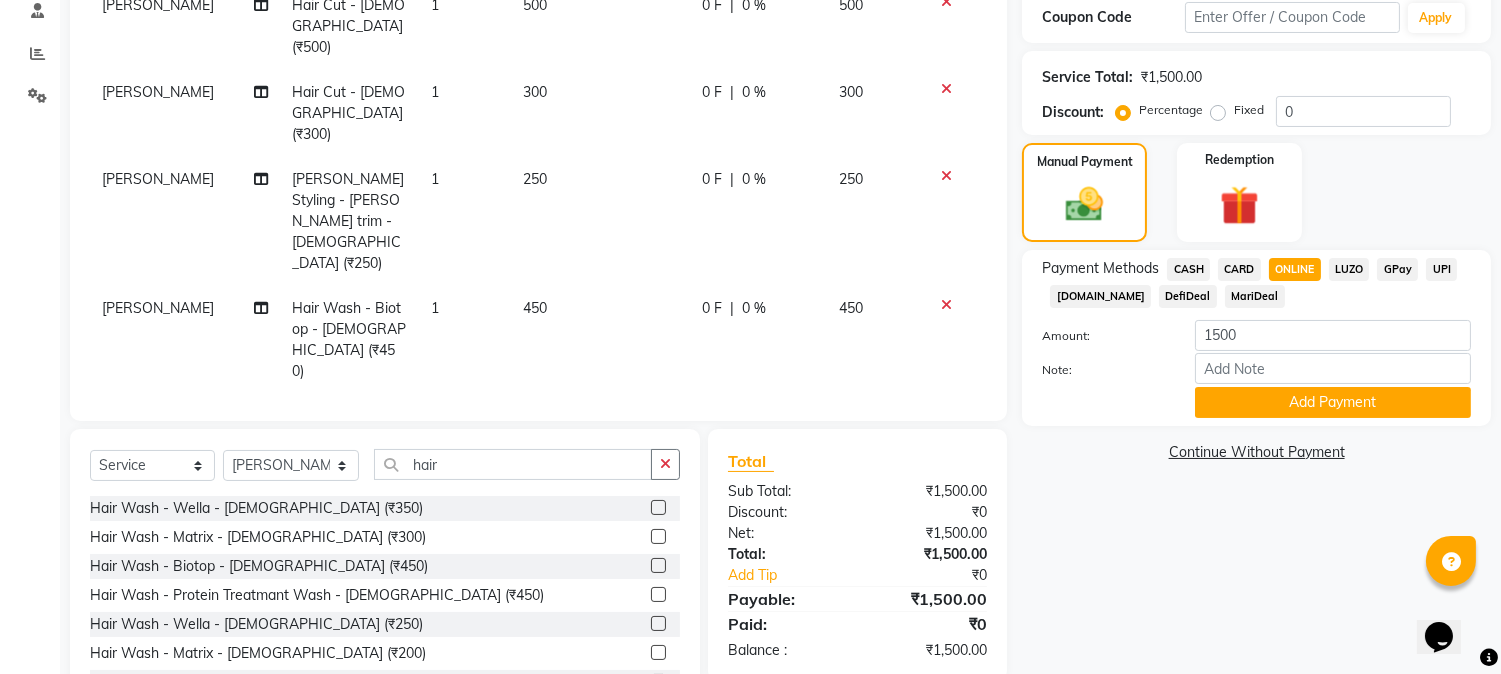 click on "Add Payment" 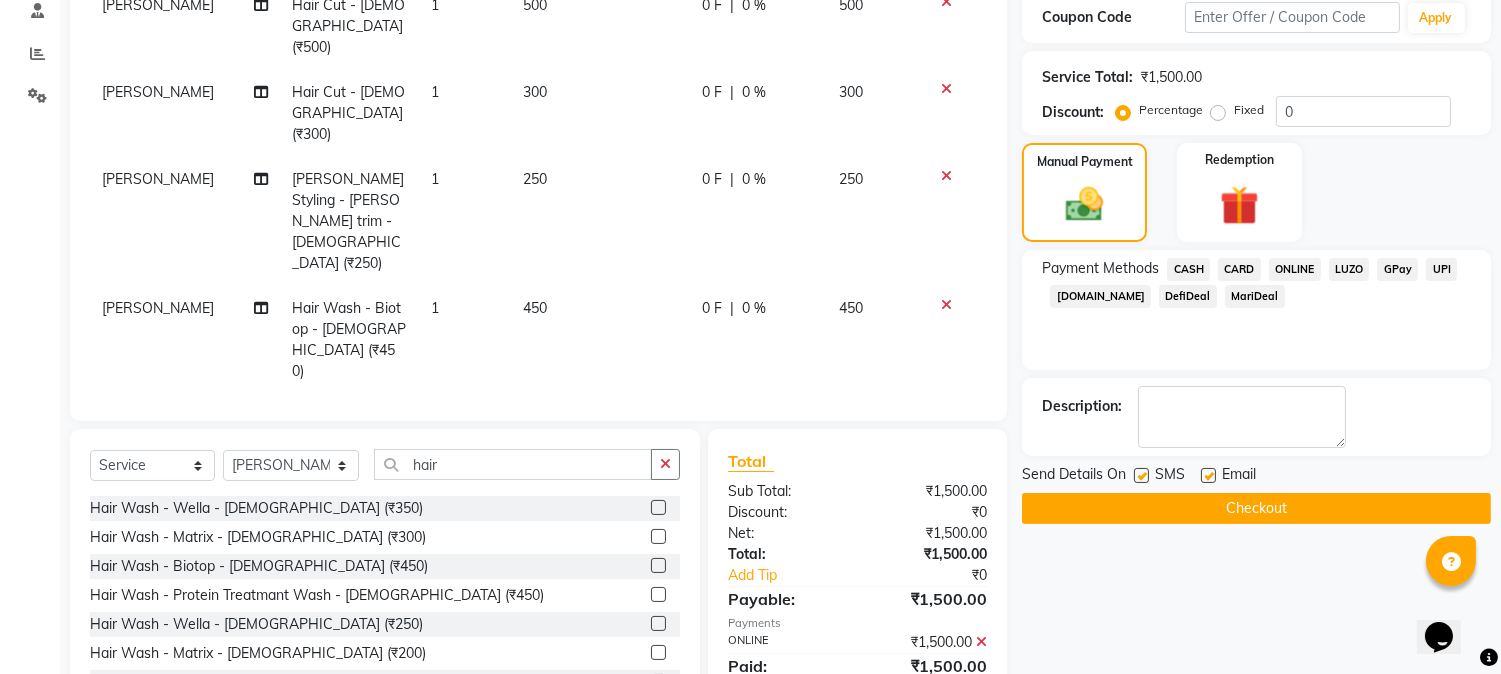click on "Send Details On SMS Email  Checkout" 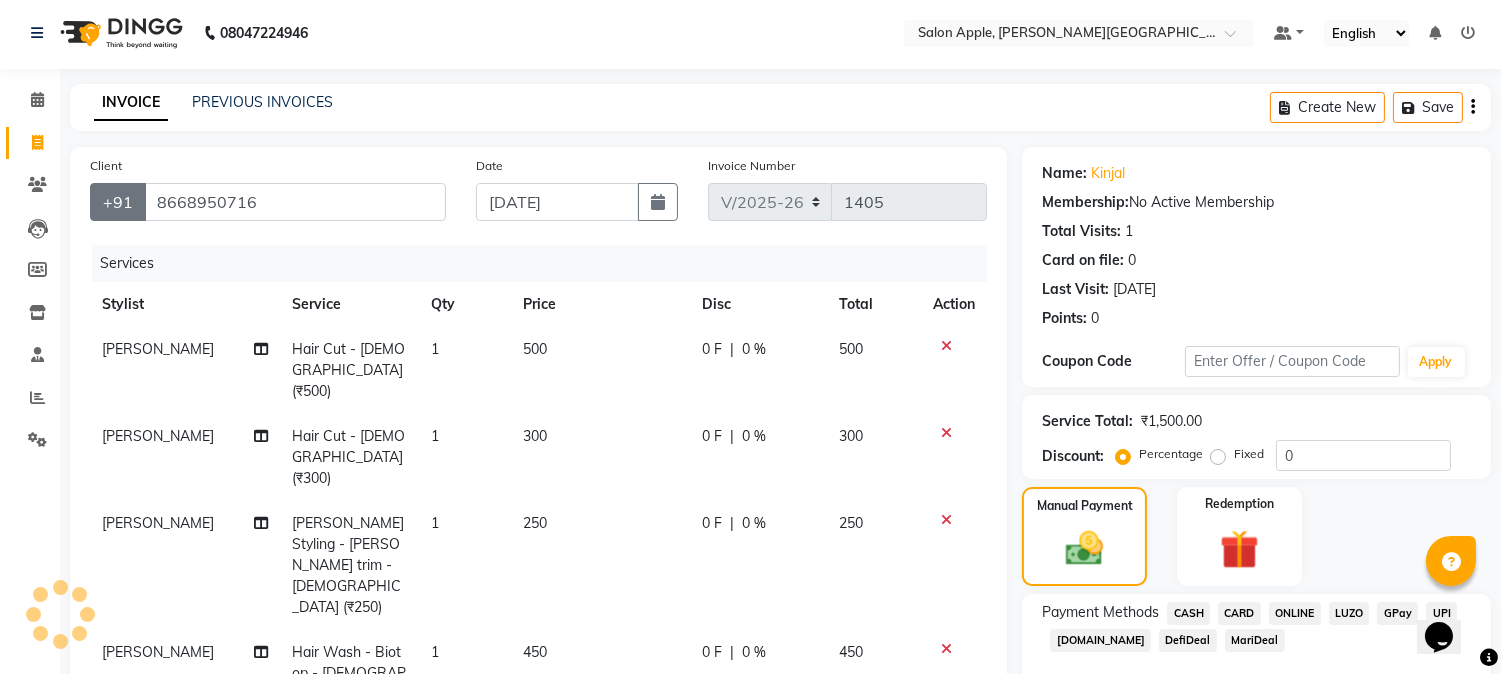 scroll, scrollTop: 0, scrollLeft: 0, axis: both 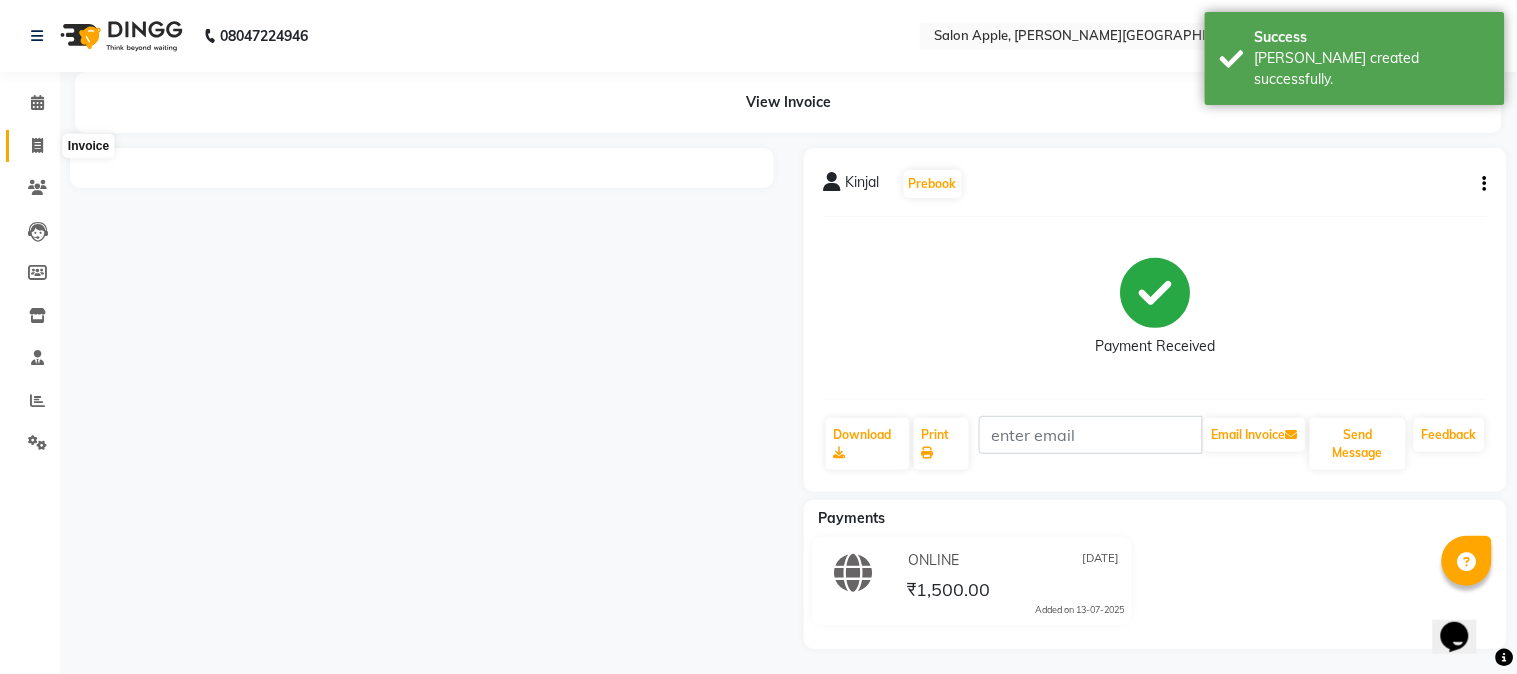 click 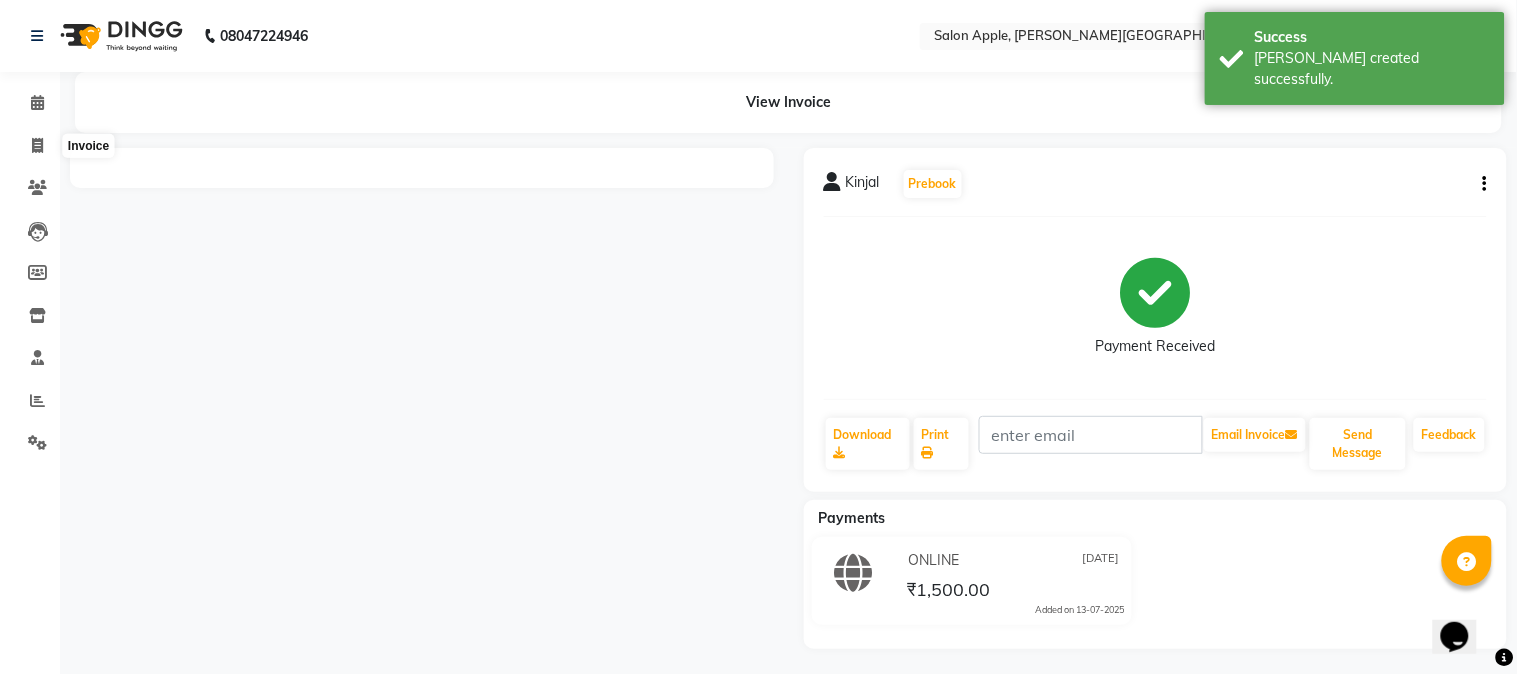select on "4128" 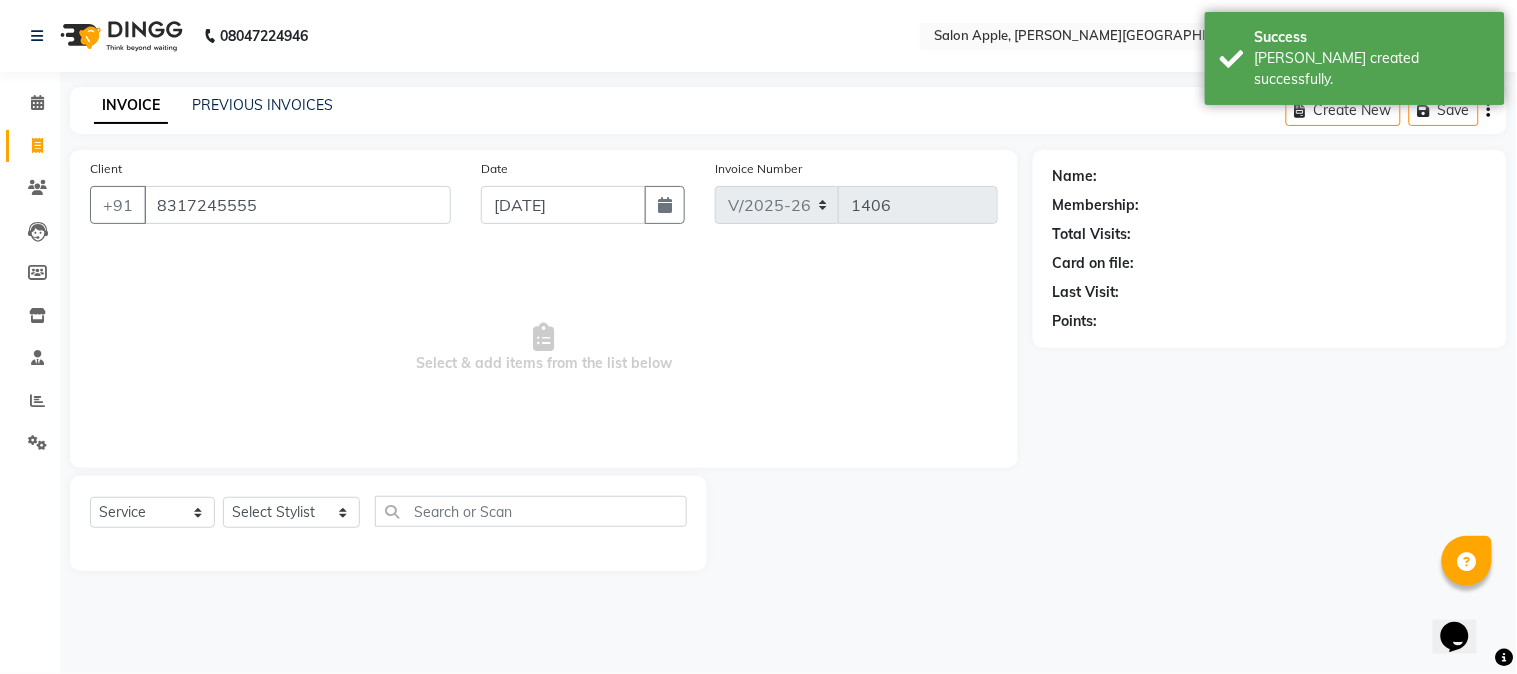 type on "8317245555" 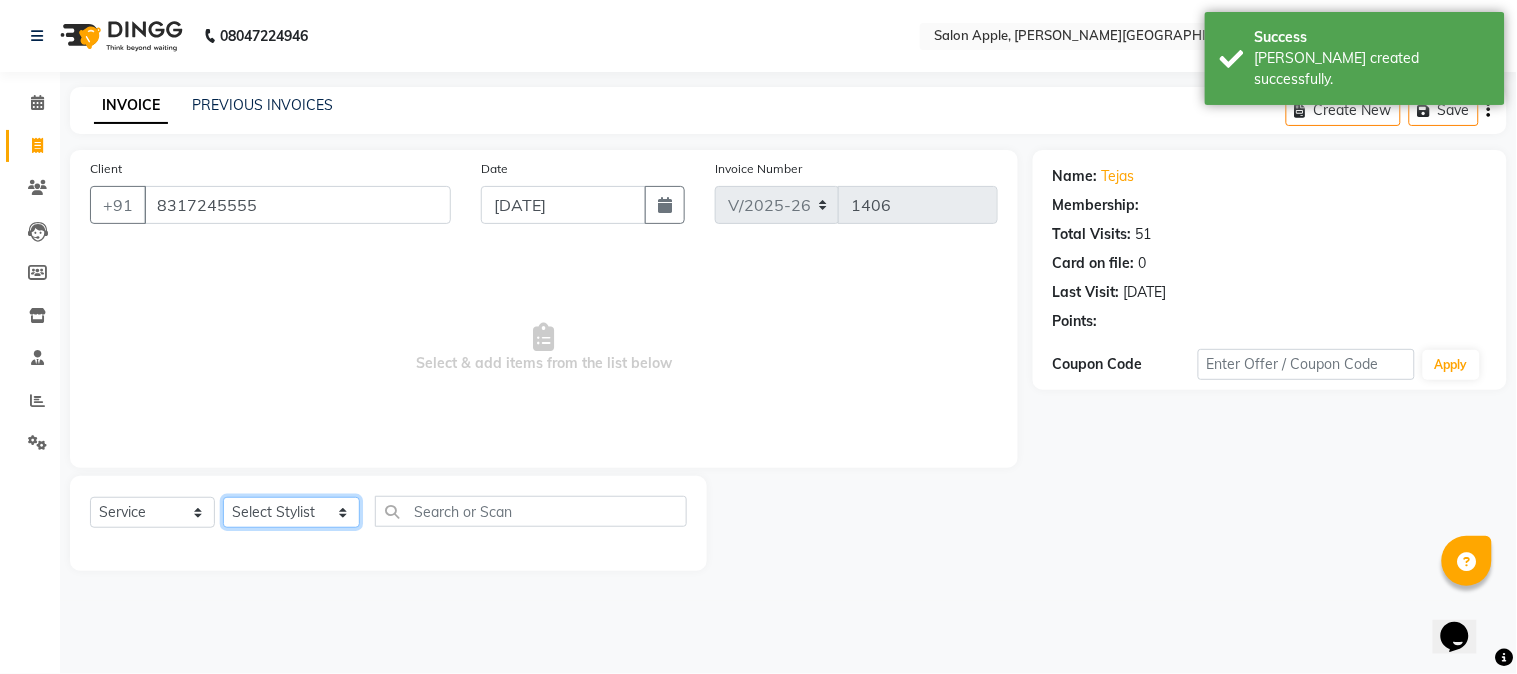 drag, startPoint x: 293, startPoint y: 518, endPoint x: 293, endPoint y: 502, distance: 16 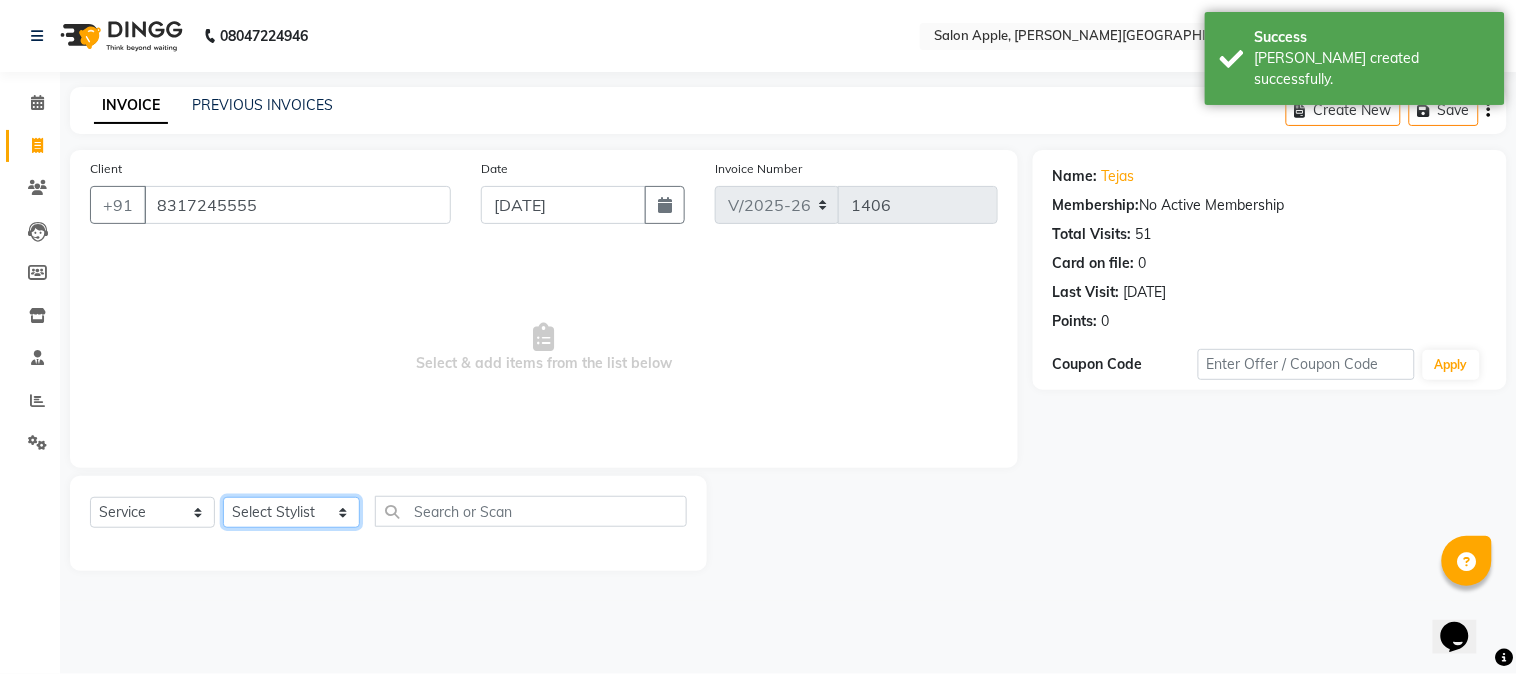 select on "21401" 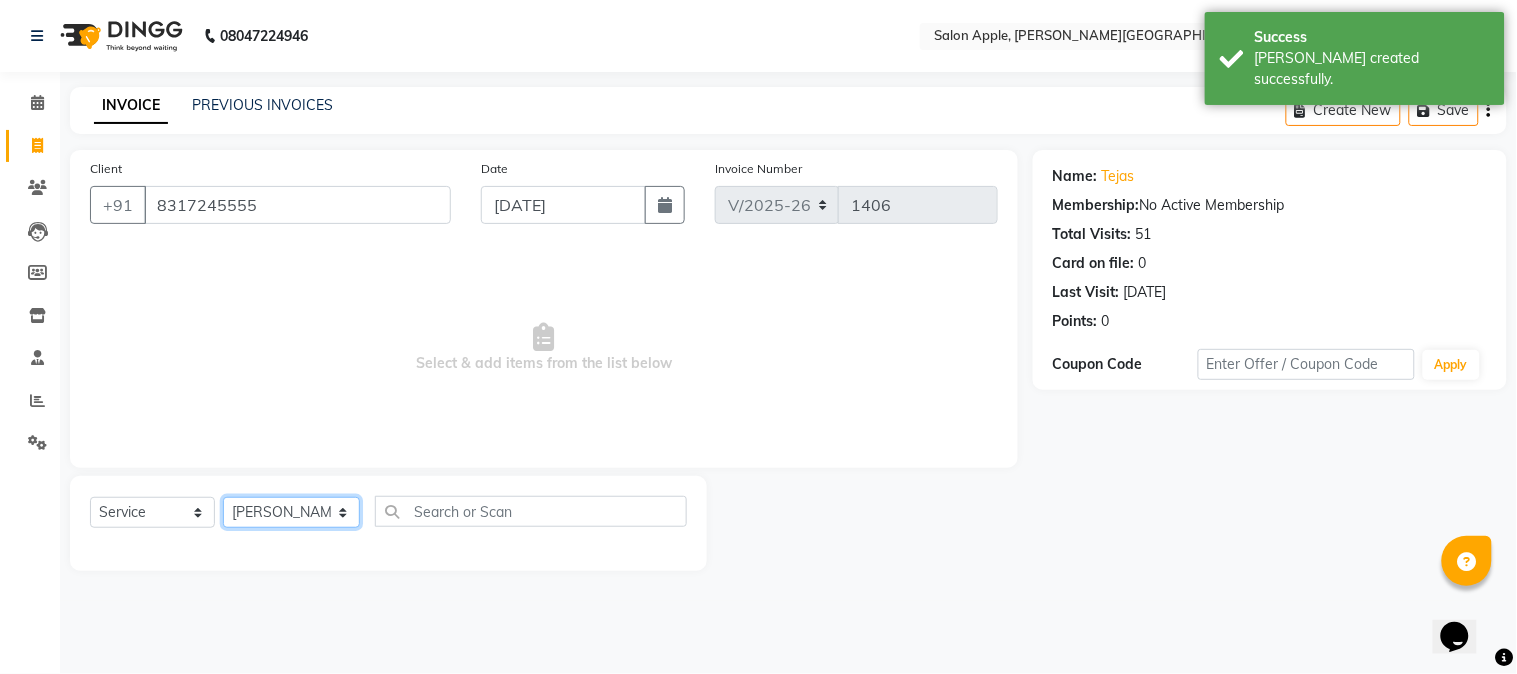 click on "Select Stylist [PERSON_NAME] [PERSON_NAME] Kranti arun Vanakalas [MEDICAL_DATA][PERSON_NAME]  [PERSON_NAME] Reception Rohan" 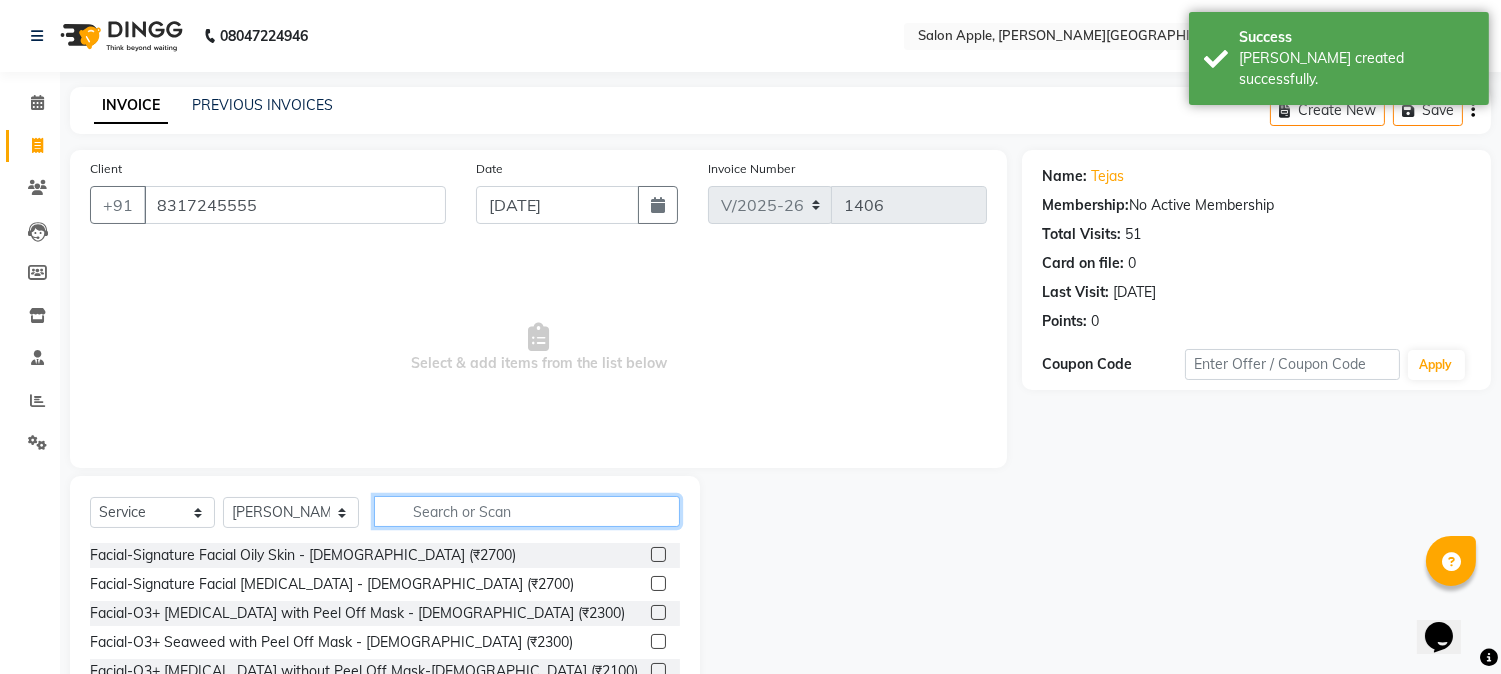 click 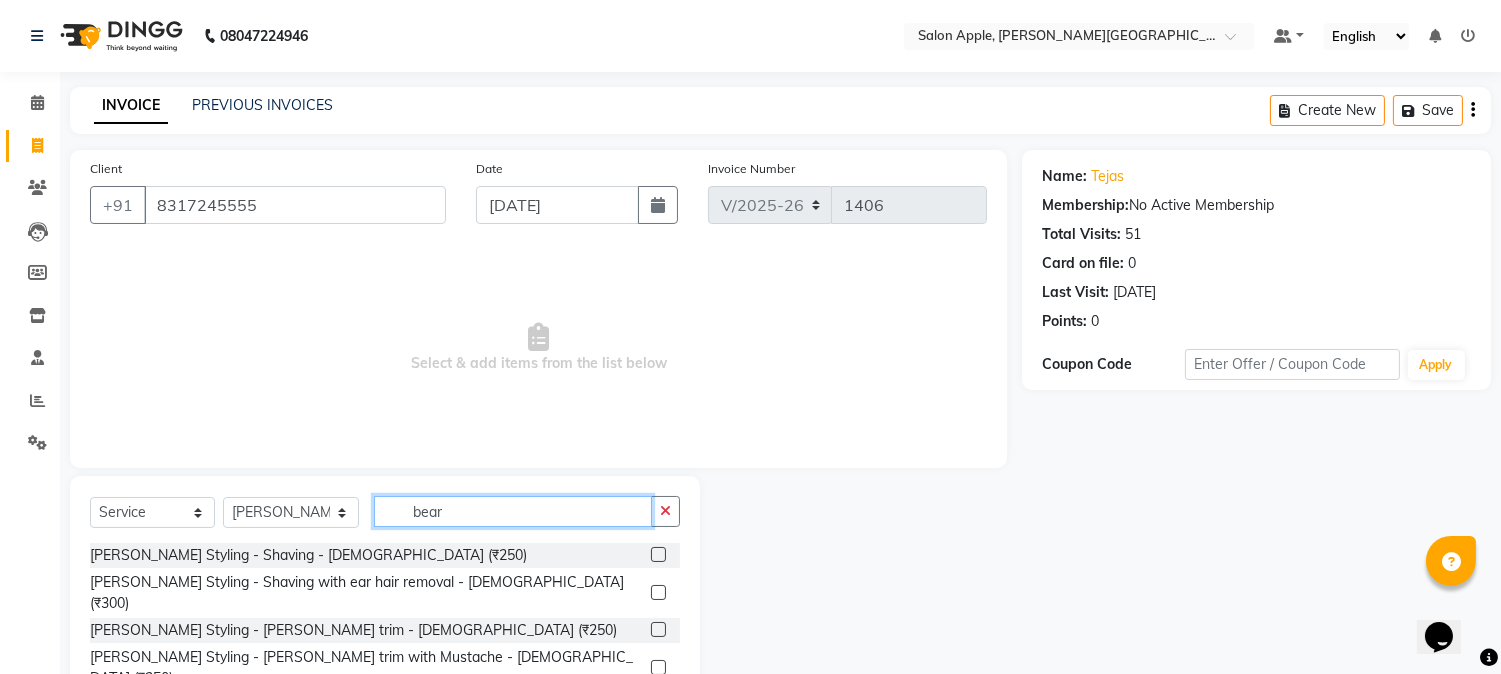 type on "bear" 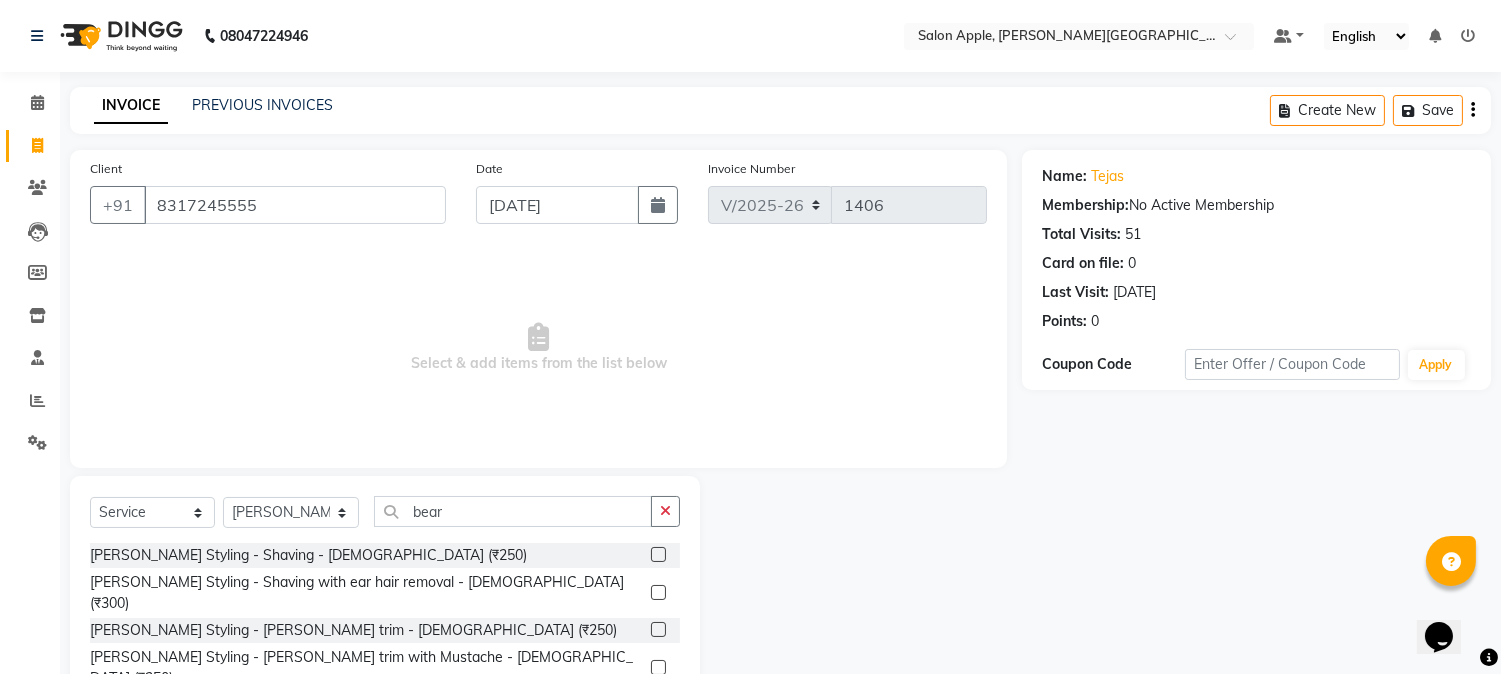 click 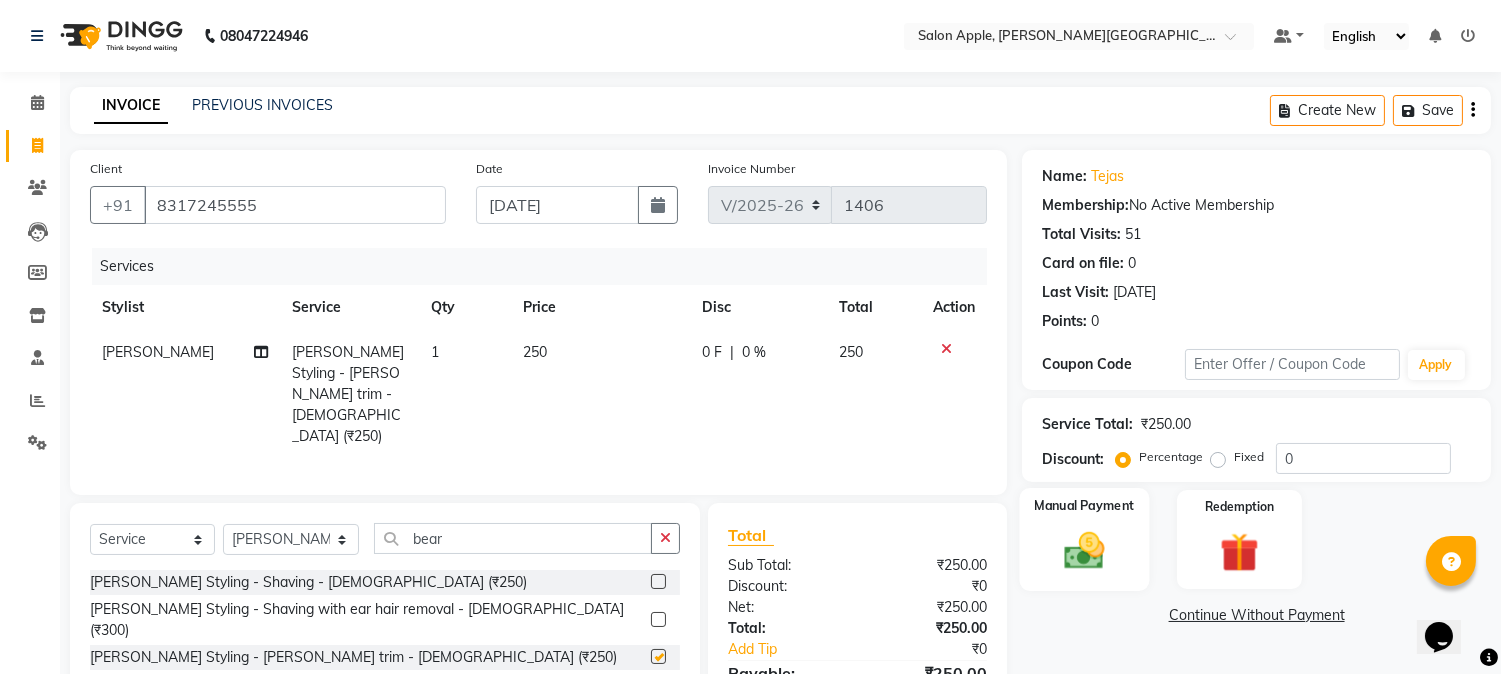 click on "Manual Payment" 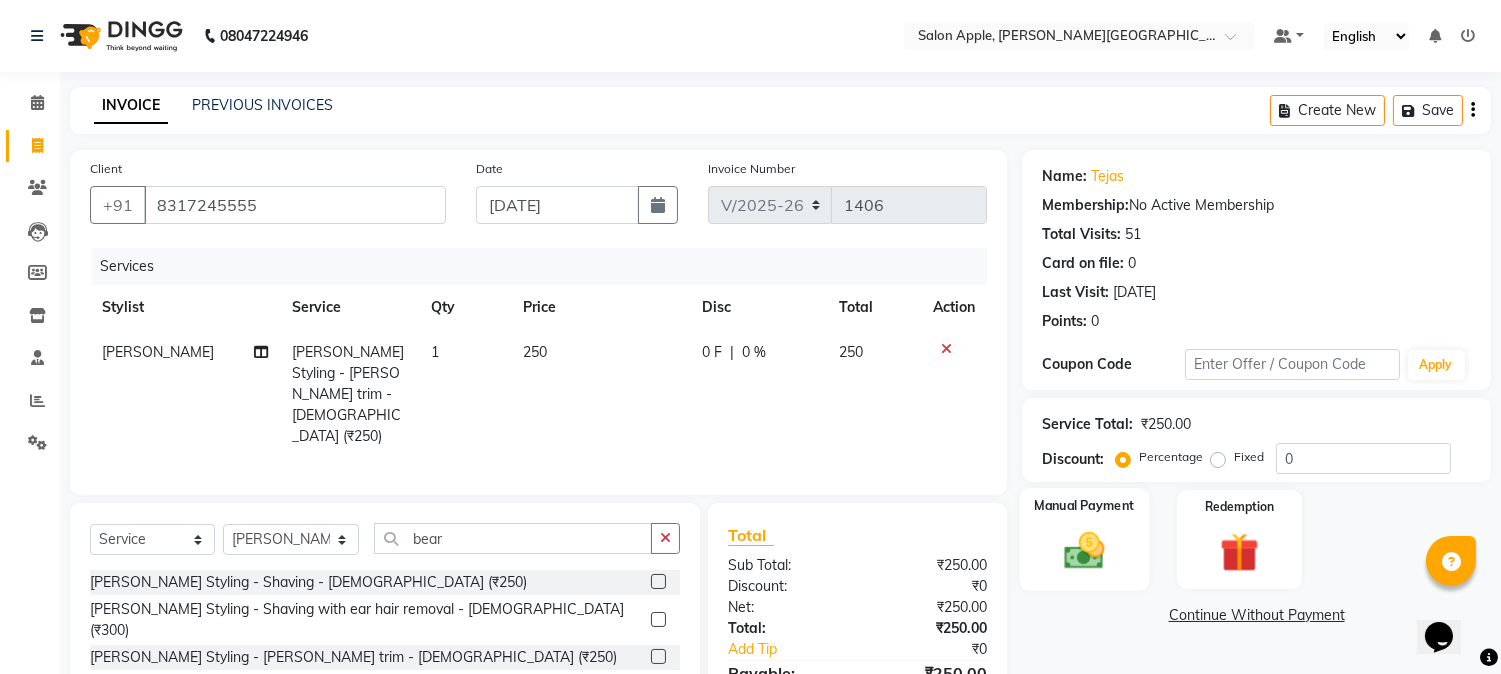 checkbox on "false" 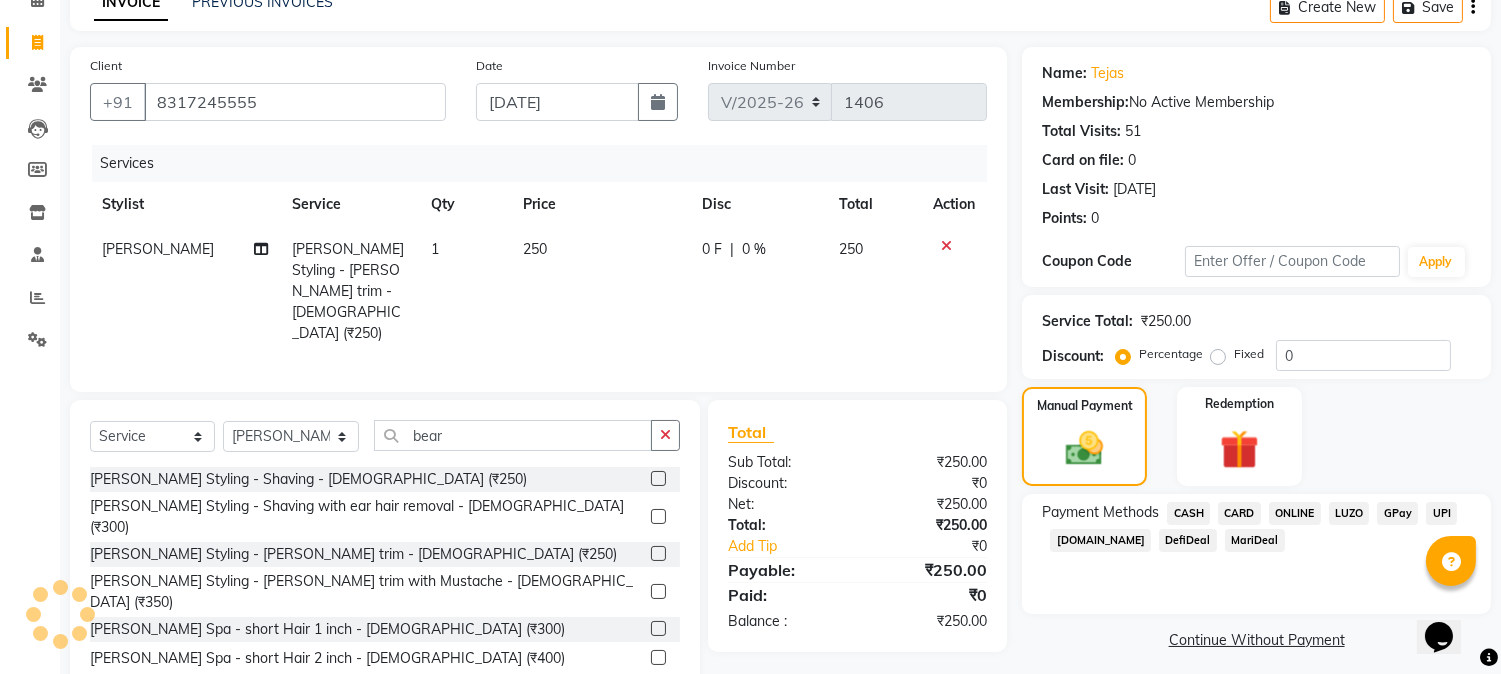 scroll, scrollTop: 128, scrollLeft: 0, axis: vertical 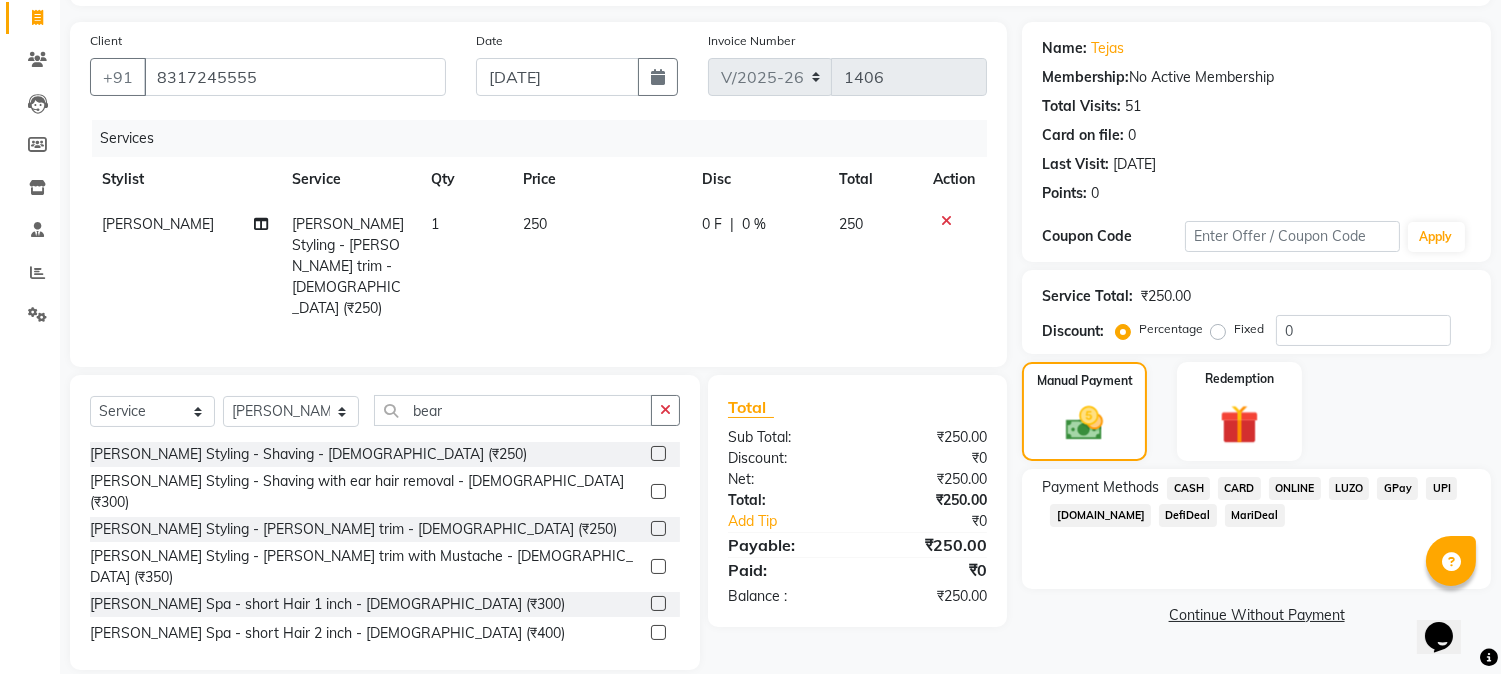 click on "ONLINE" 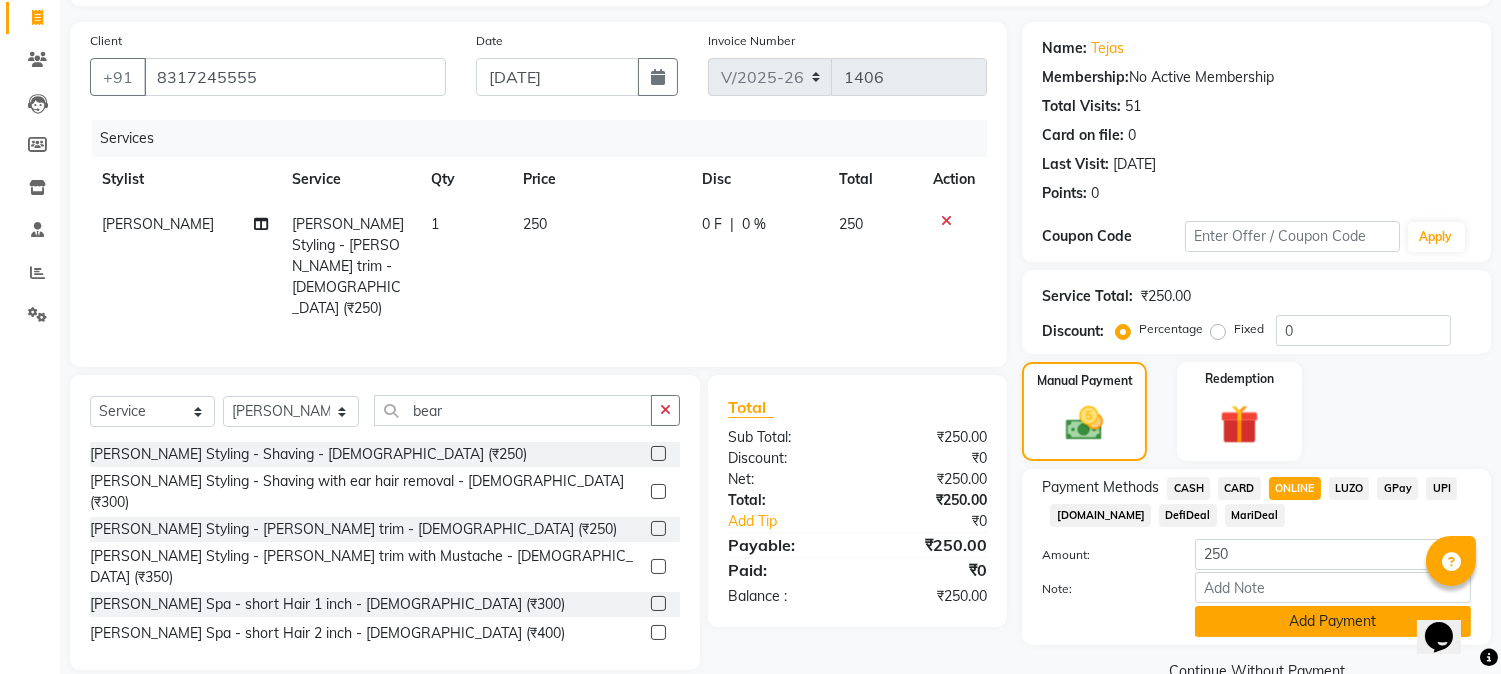 click on "Add Payment" 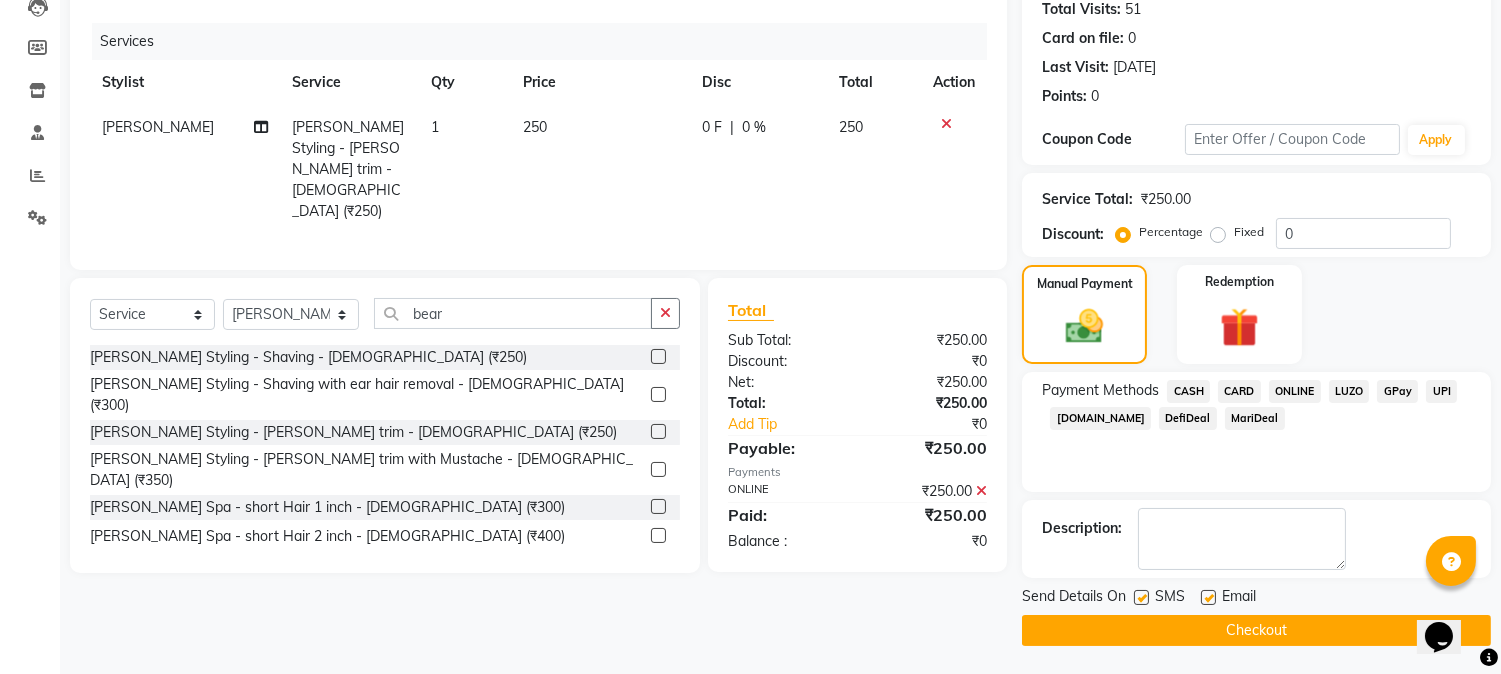 click on "Checkout" 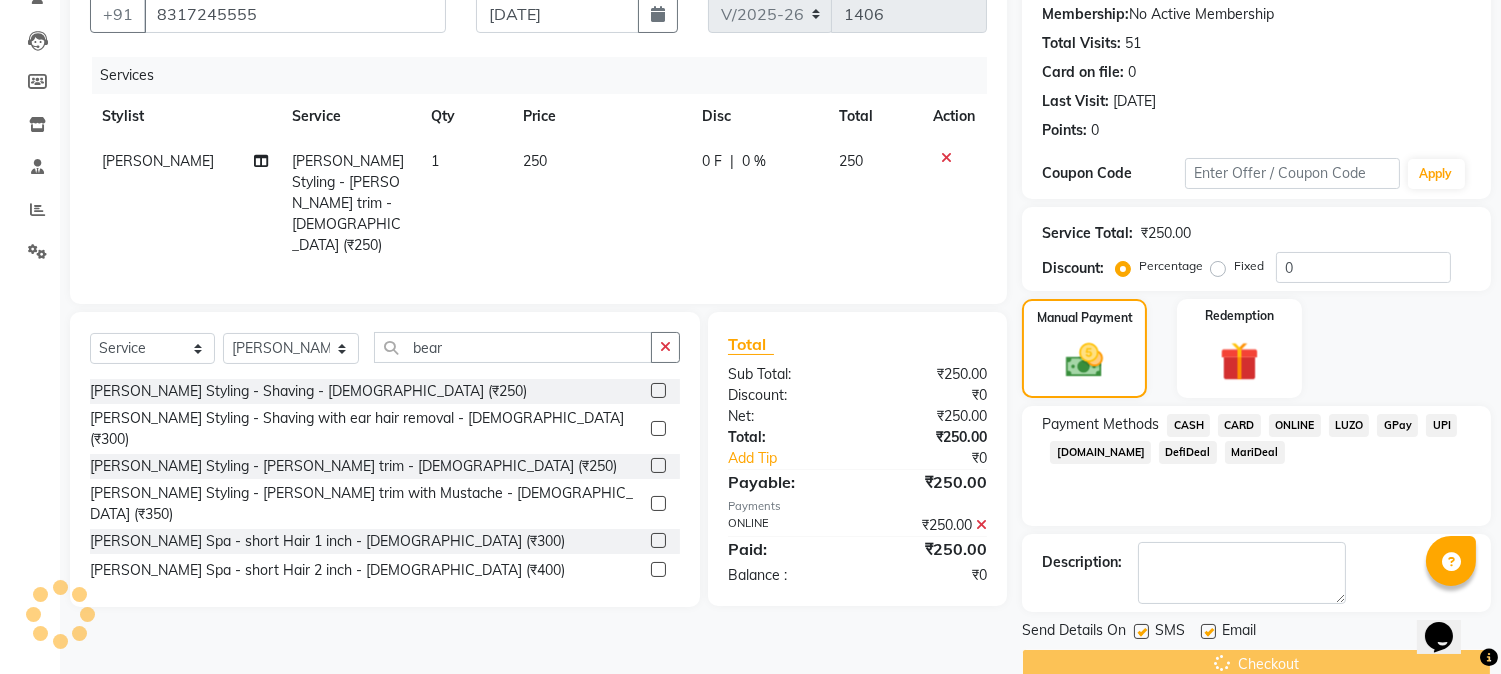 scroll, scrollTop: 0, scrollLeft: 0, axis: both 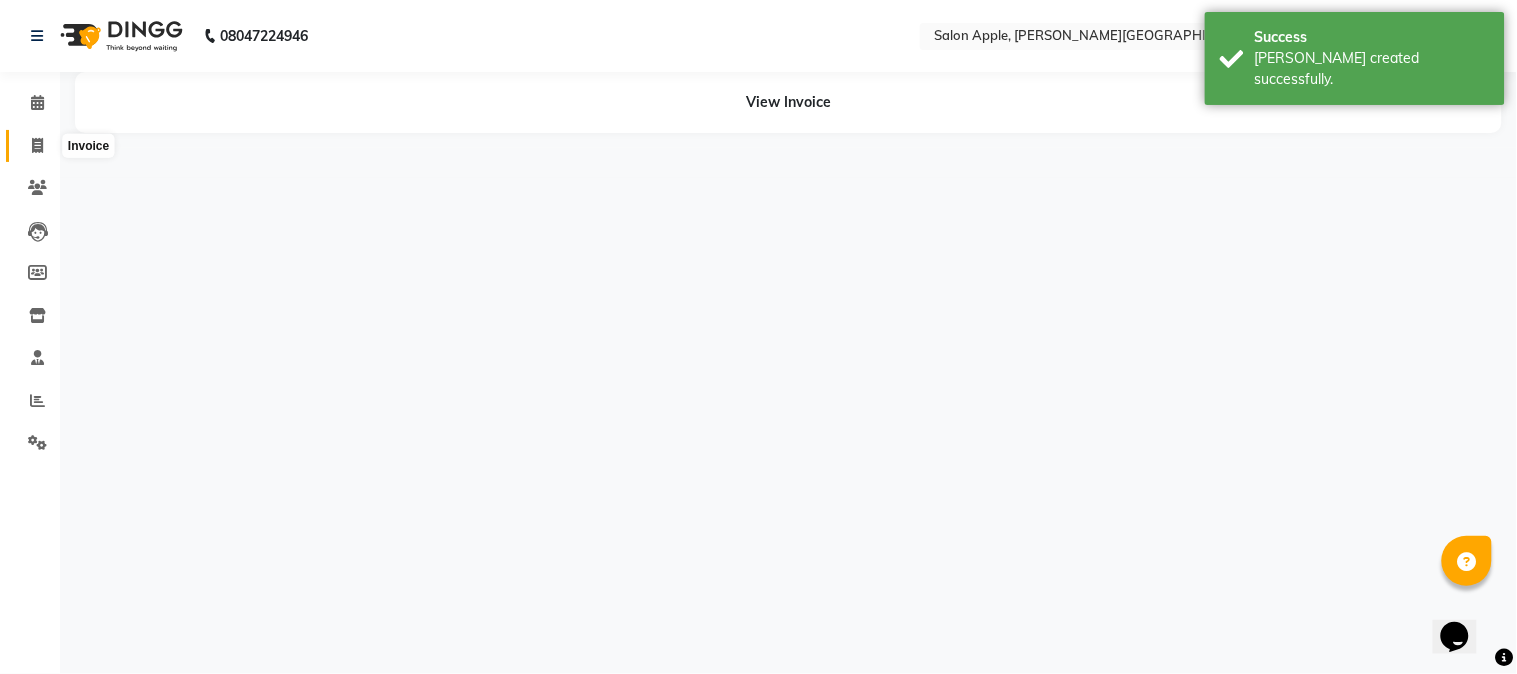 click 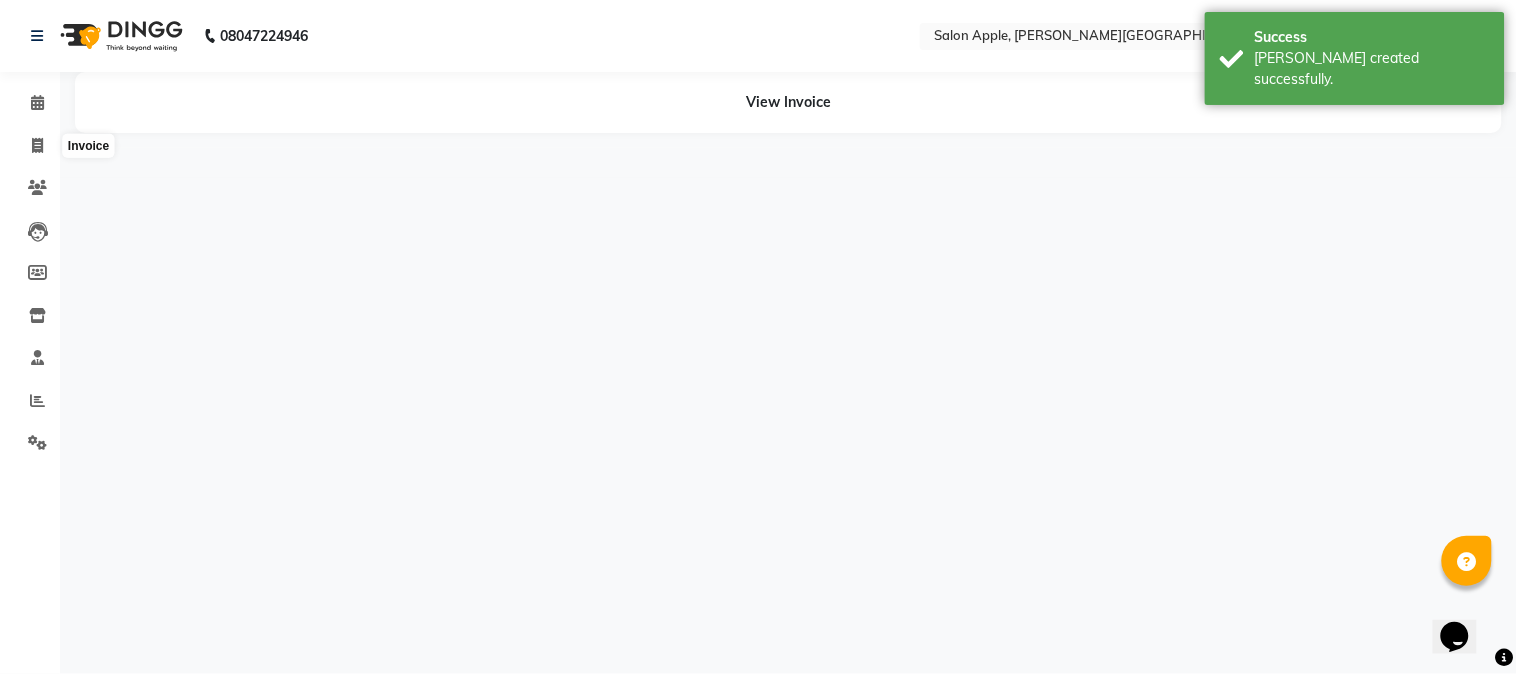 select on "4128" 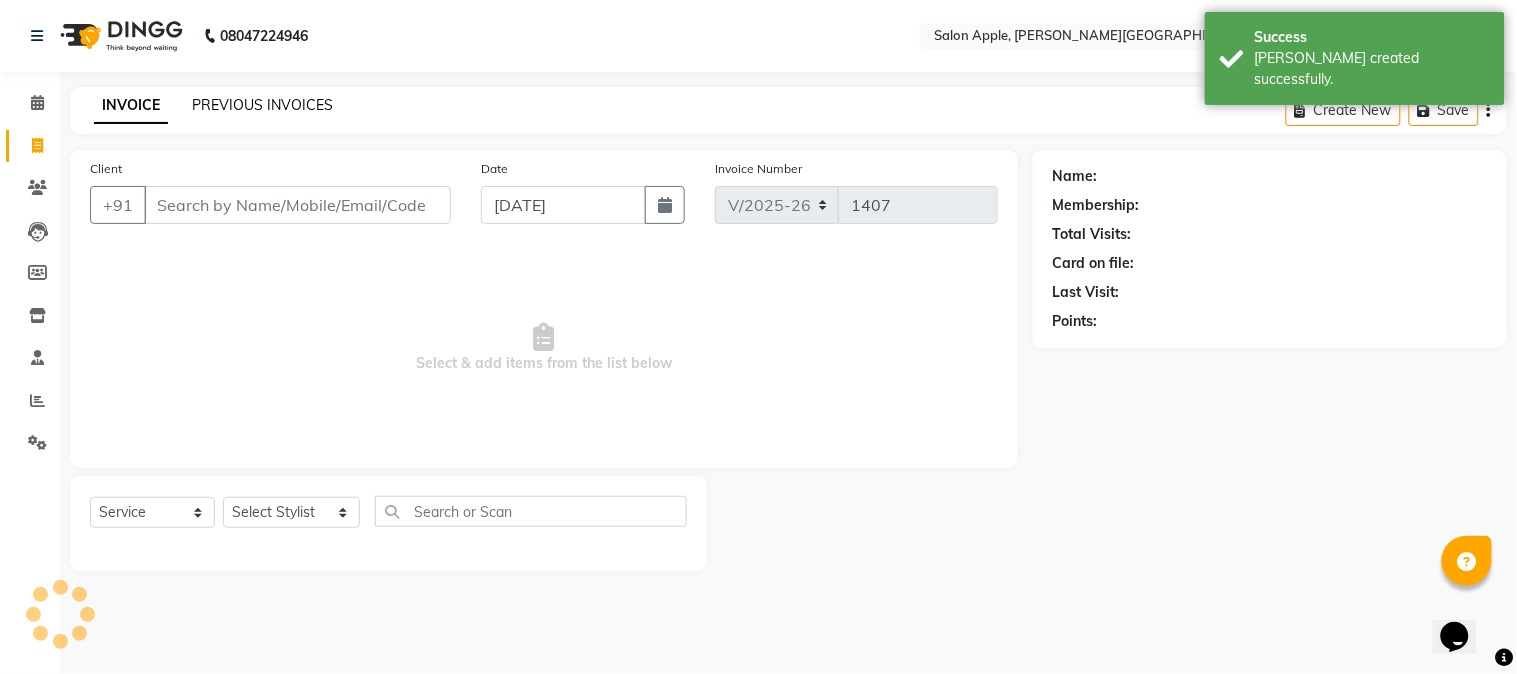 click on "PREVIOUS INVOICES" 